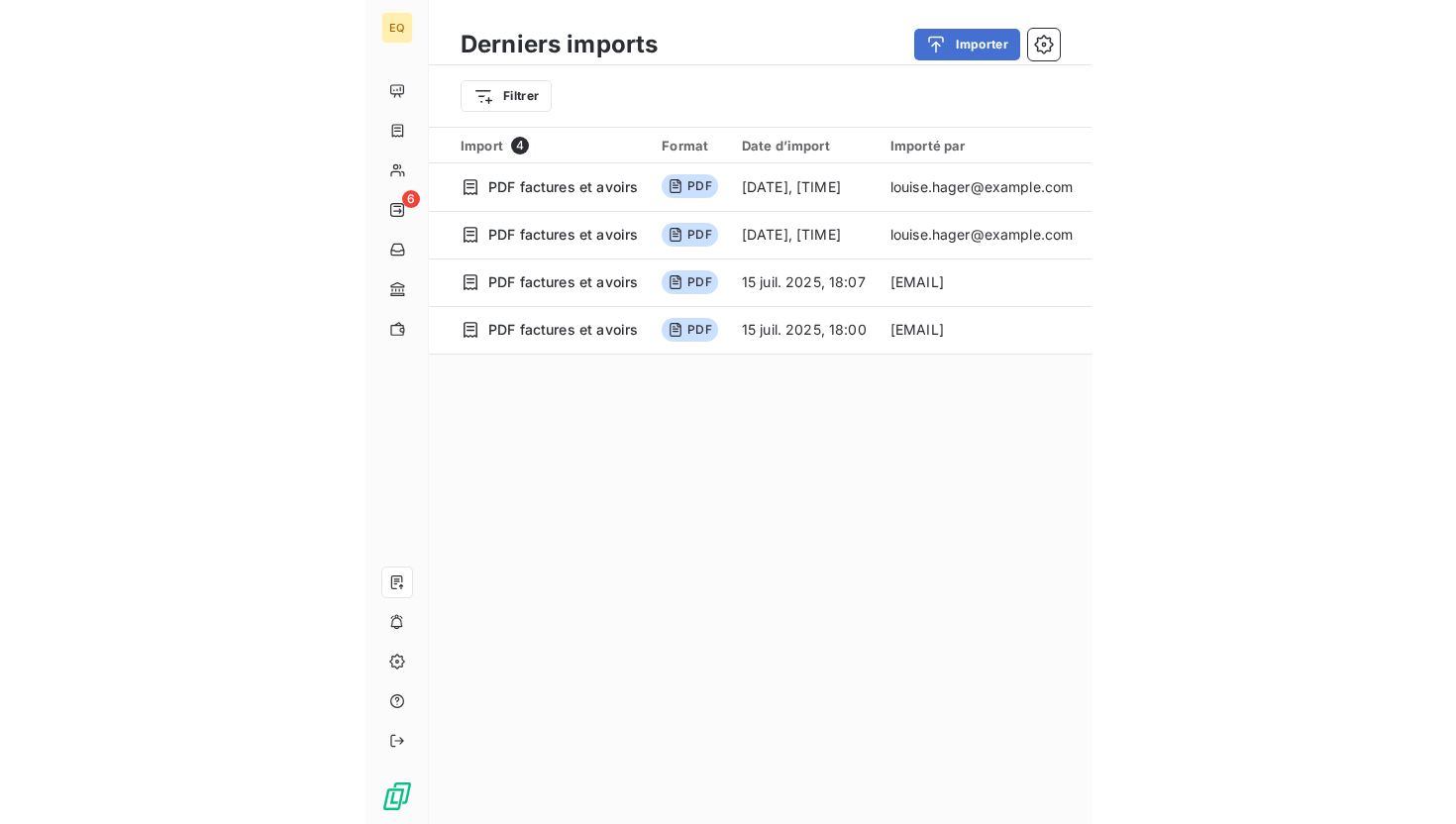 scroll, scrollTop: 0, scrollLeft: 0, axis: both 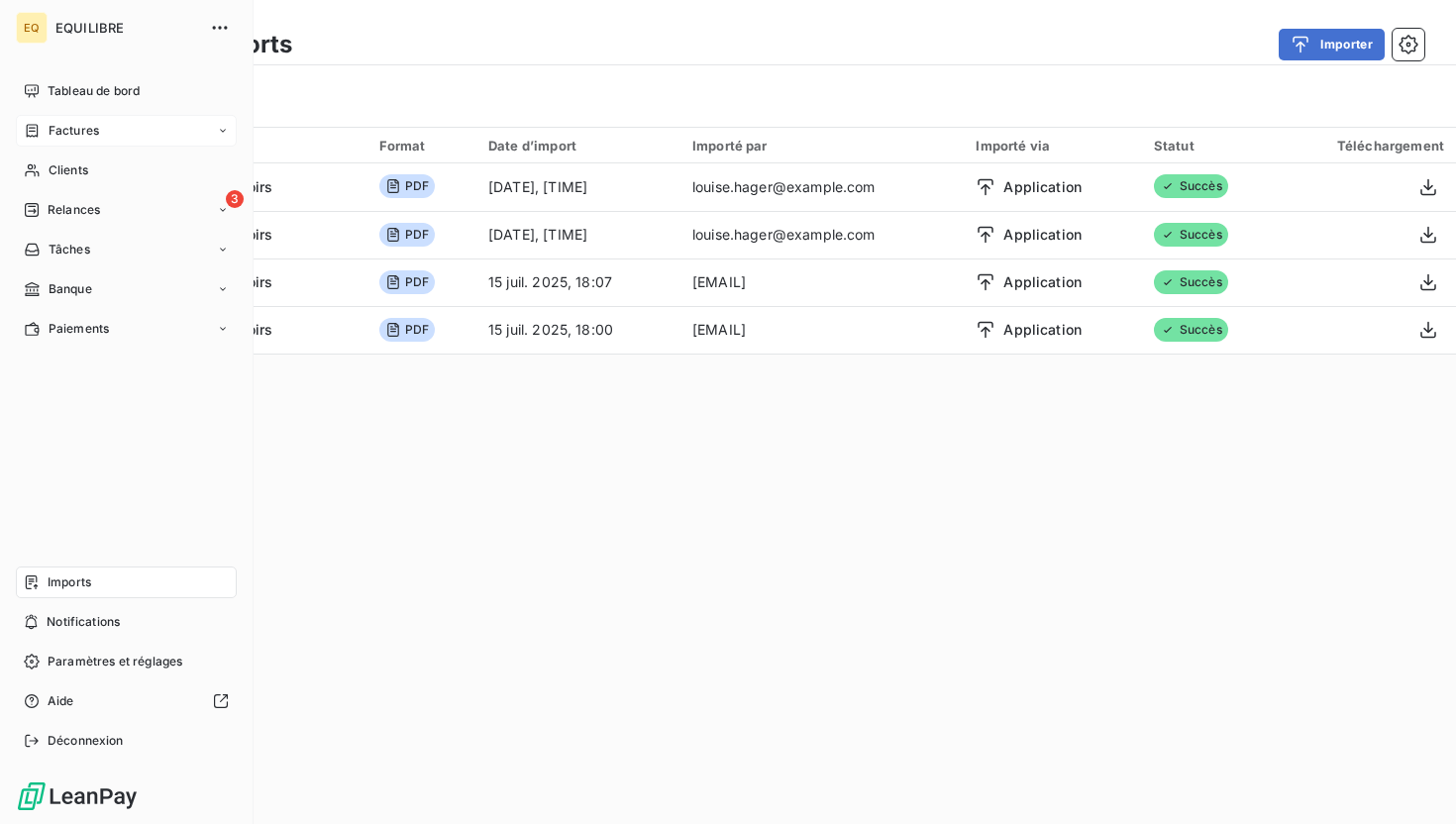 click on "Factures" at bounding box center (73, 131) 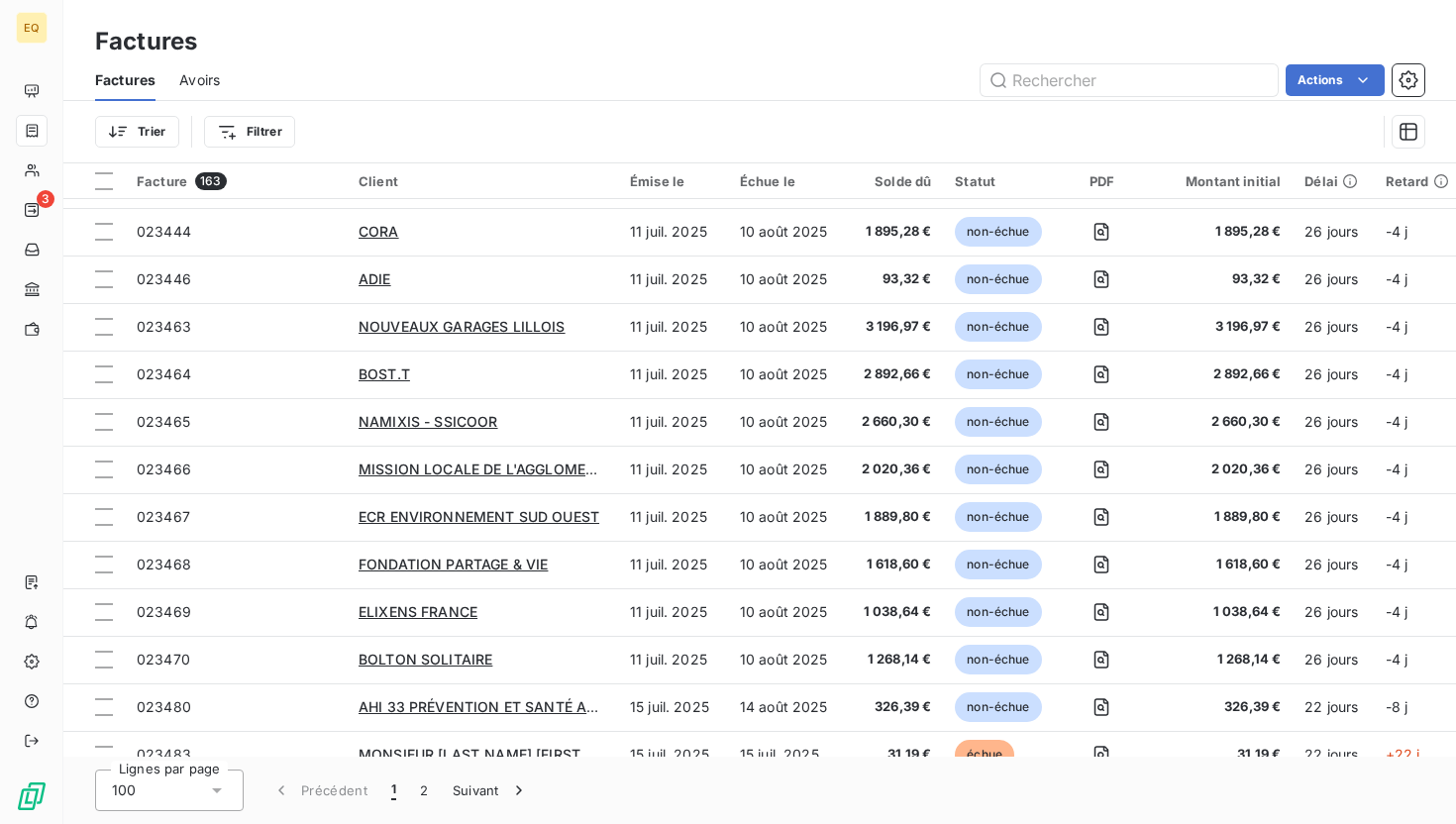 scroll, scrollTop: 4204, scrollLeft: 0, axis: vertical 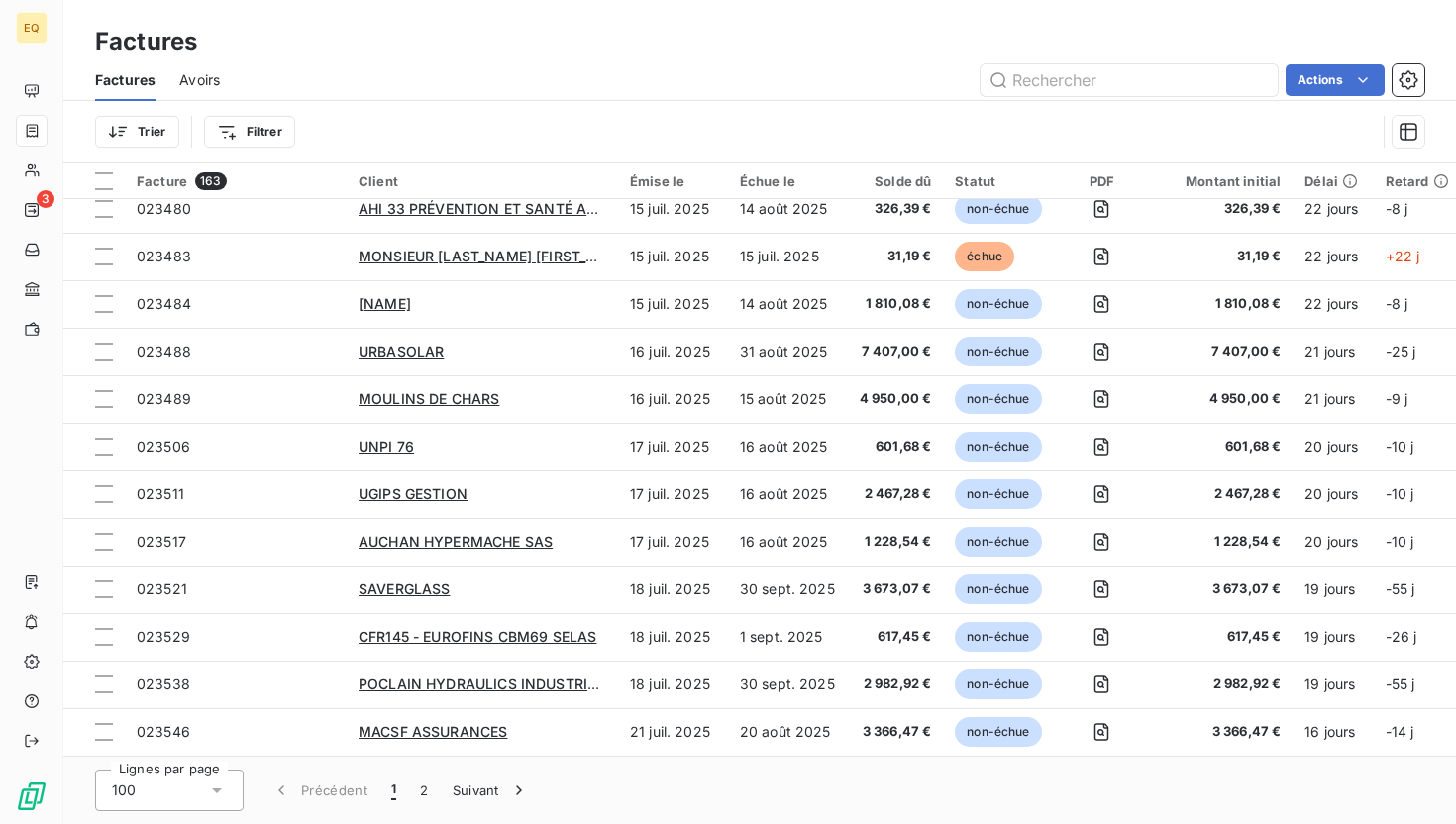 click 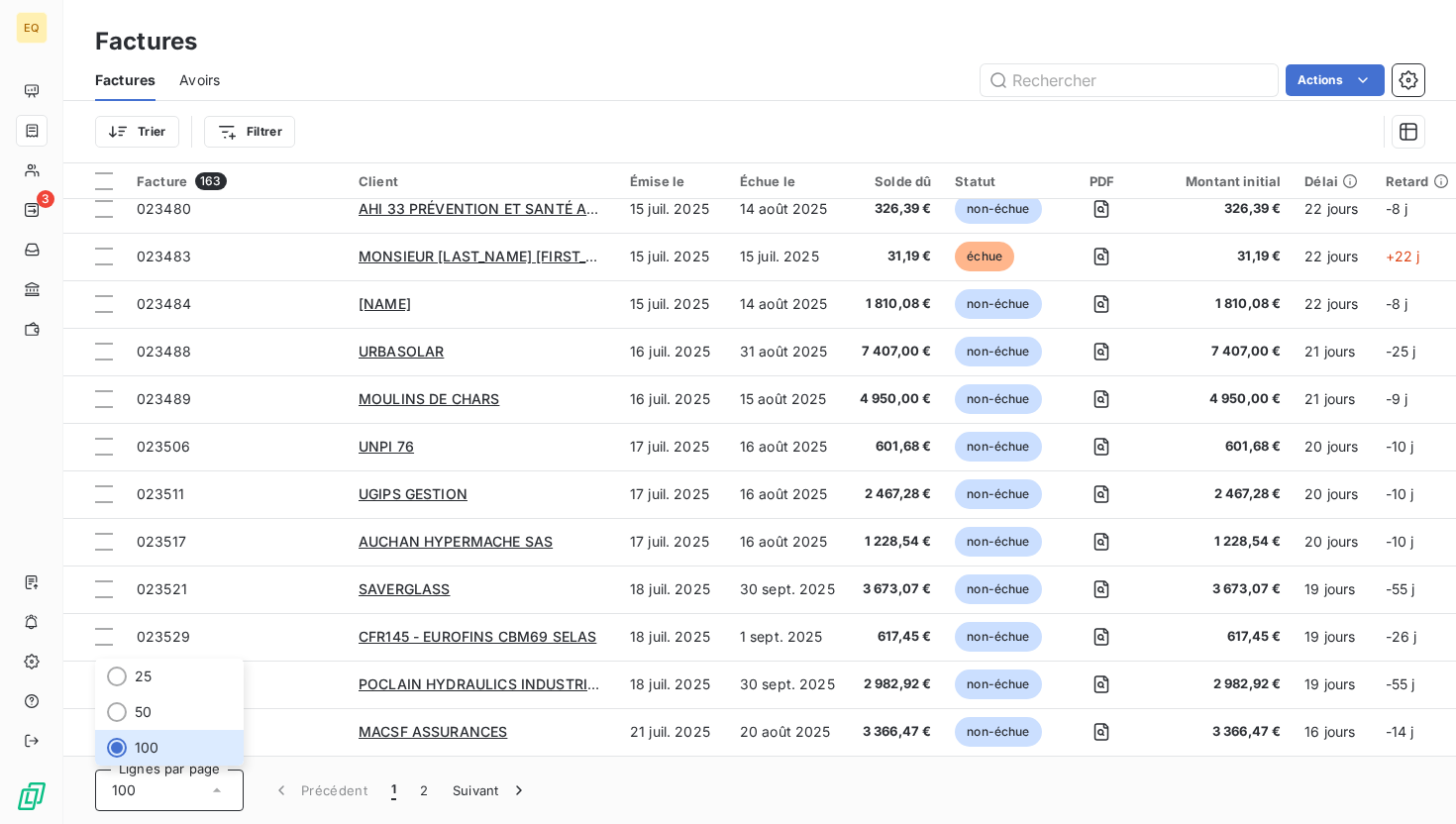 click on "100" at bounding box center [169, 790] 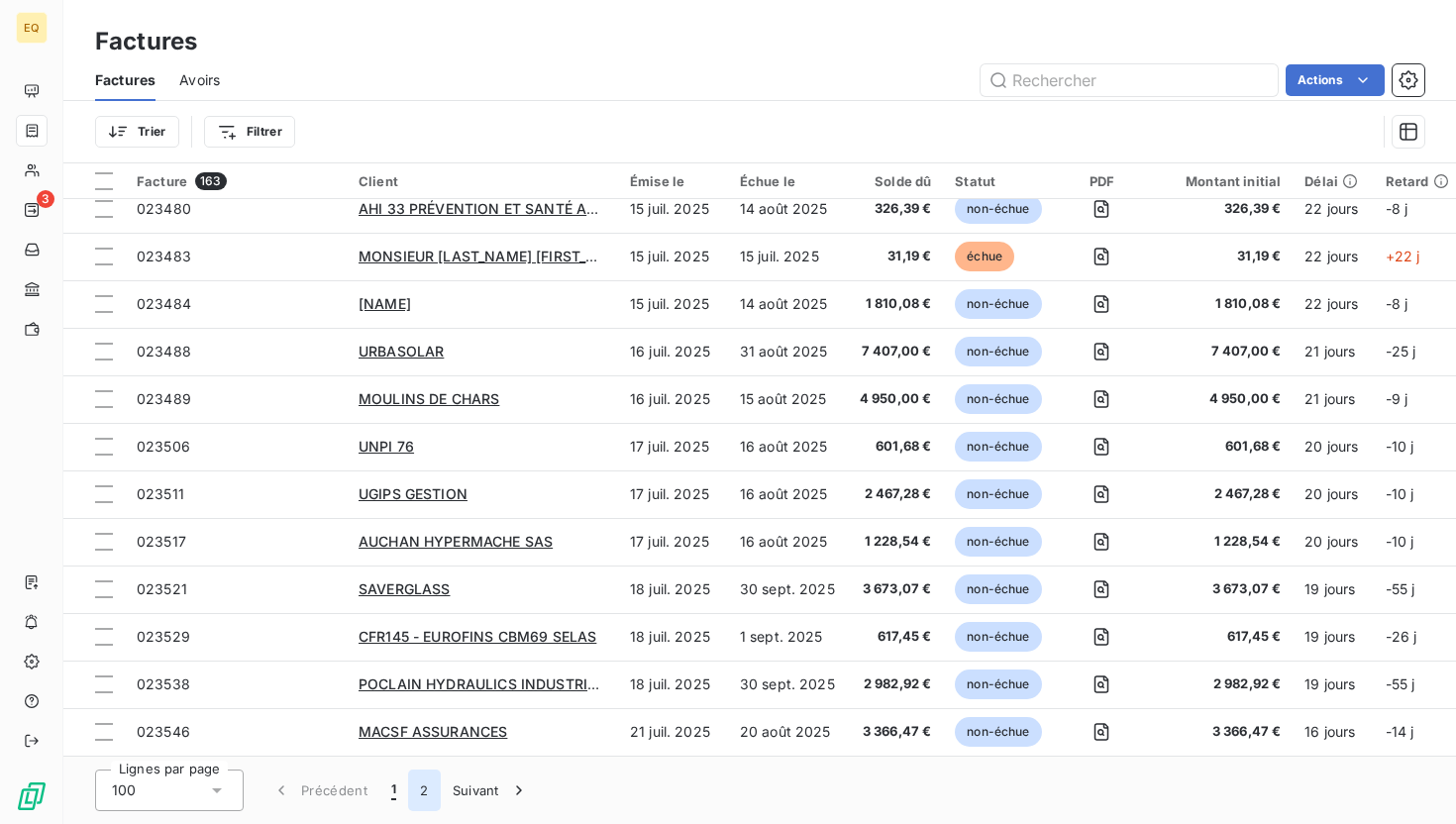 click on "2" at bounding box center [424, 790] 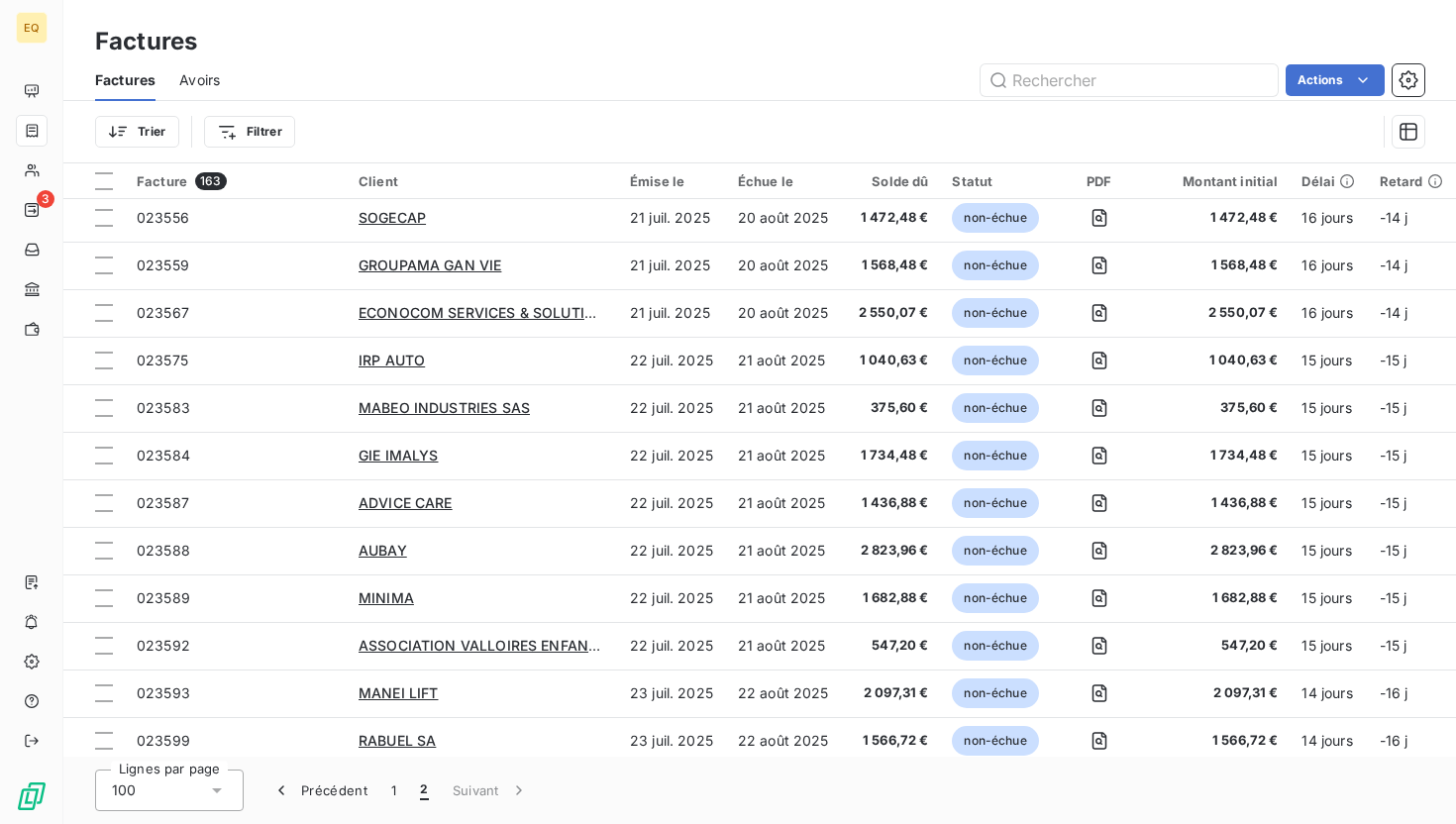 scroll, scrollTop: 0, scrollLeft: 0, axis: both 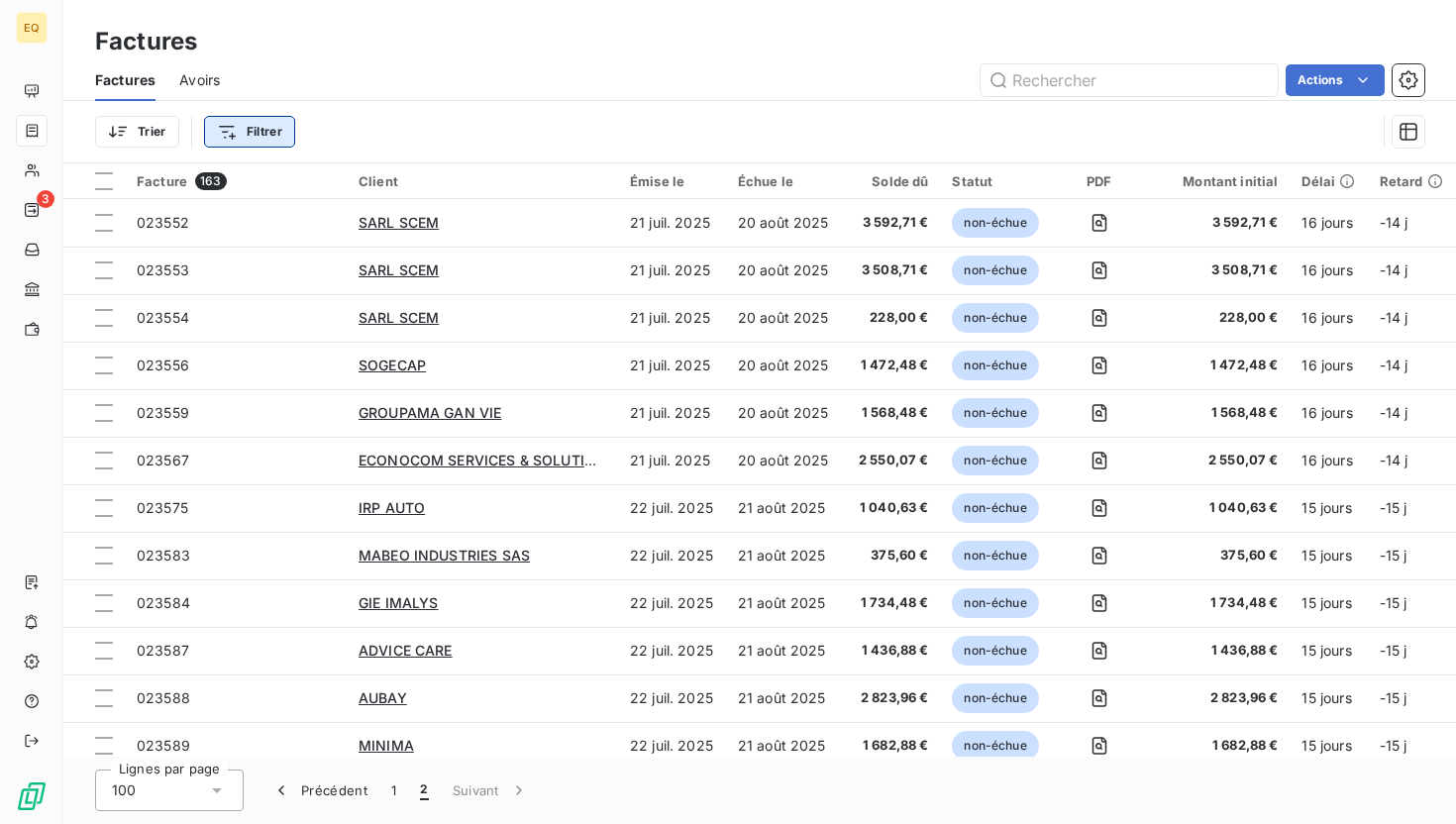 click on "EQ 3 Factures Factures Avoirs Actions Trier Filtrer Facture 163 Client Émise le Échue le Solde dû Statut PDF Montant initial Délai Retard   Litige 023552 SARL SCEM 21 juil. 2025 20 août 2025 3 592,71 € non-échue 3 592,71 € 16 jours -14 j _ 023553 SARL SCEM 21 juil. 2025 20 août 2025 3 508,71 € non-échue 3 508,71 € 16 jours -14 j _ 023554 SARL SCEM 21 juil. 2025 20 août 2025 228,00 € non-échue 228,00 € 16 jours -14 j _ 023556 SOGECAP 21 juil. 2025 20 août 2025 1 472,48 € non-échue 1 472,48 € 16 jours -14 j _ 023559 GROUPAMA GAN VIE 21 juil. 2025 20 août 2025 1 568,48 € non-échue 1 568,48 € 16 jours -14 j _ 023567 ECONOCOM SERVICES & SOLUTIONS - COMPTA 21 juil. 2025 20 août 2025 2 550,07 € non-échue 2 550,07 € 16 jours -14 j _ 023575 IRP AUTO 22 juil. 2025 21 août 2025 1 040,63 € non-échue 1 040,63 € 15 jours -15 j _ 023583 MABEO INDUSTRIES SAS 22 juil. 2025 21 août 2025 375,60 € non-échue 375,60 € 15 jours -15 j _" at bounding box center (728, 412) 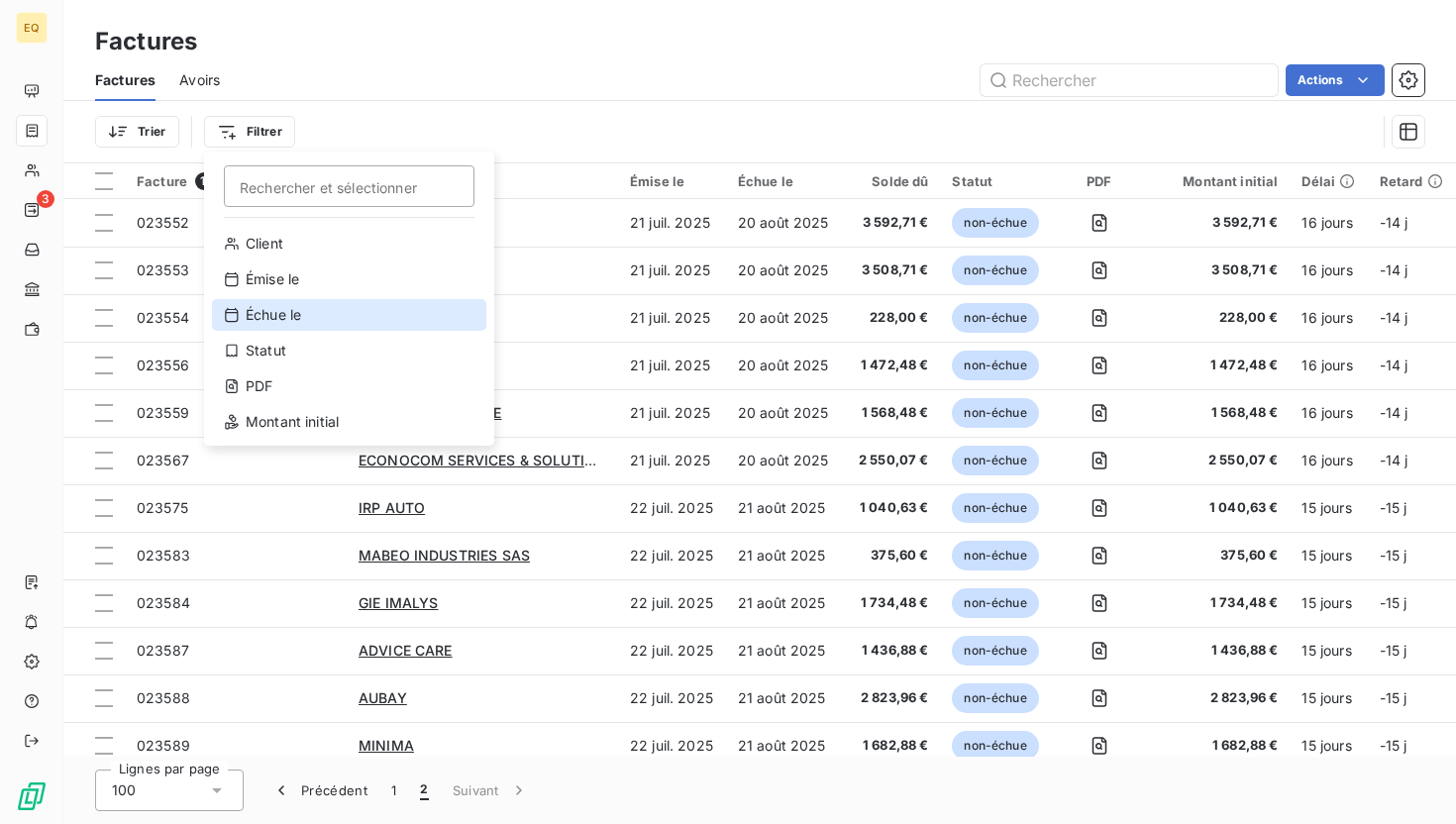 click on "Échue le" at bounding box center [349, 315] 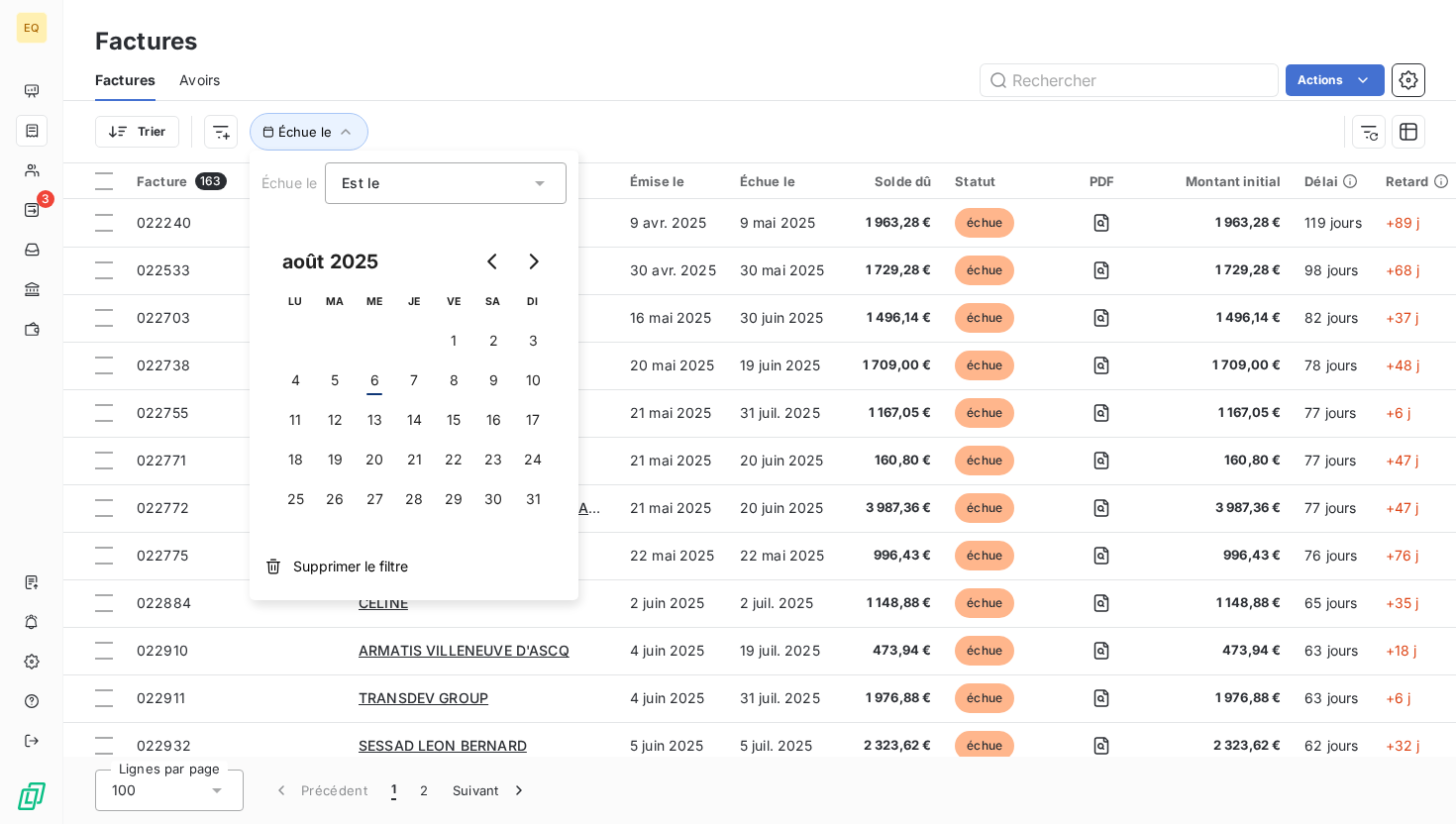 click on "Trier Échue le" at bounding box center (715, 132) 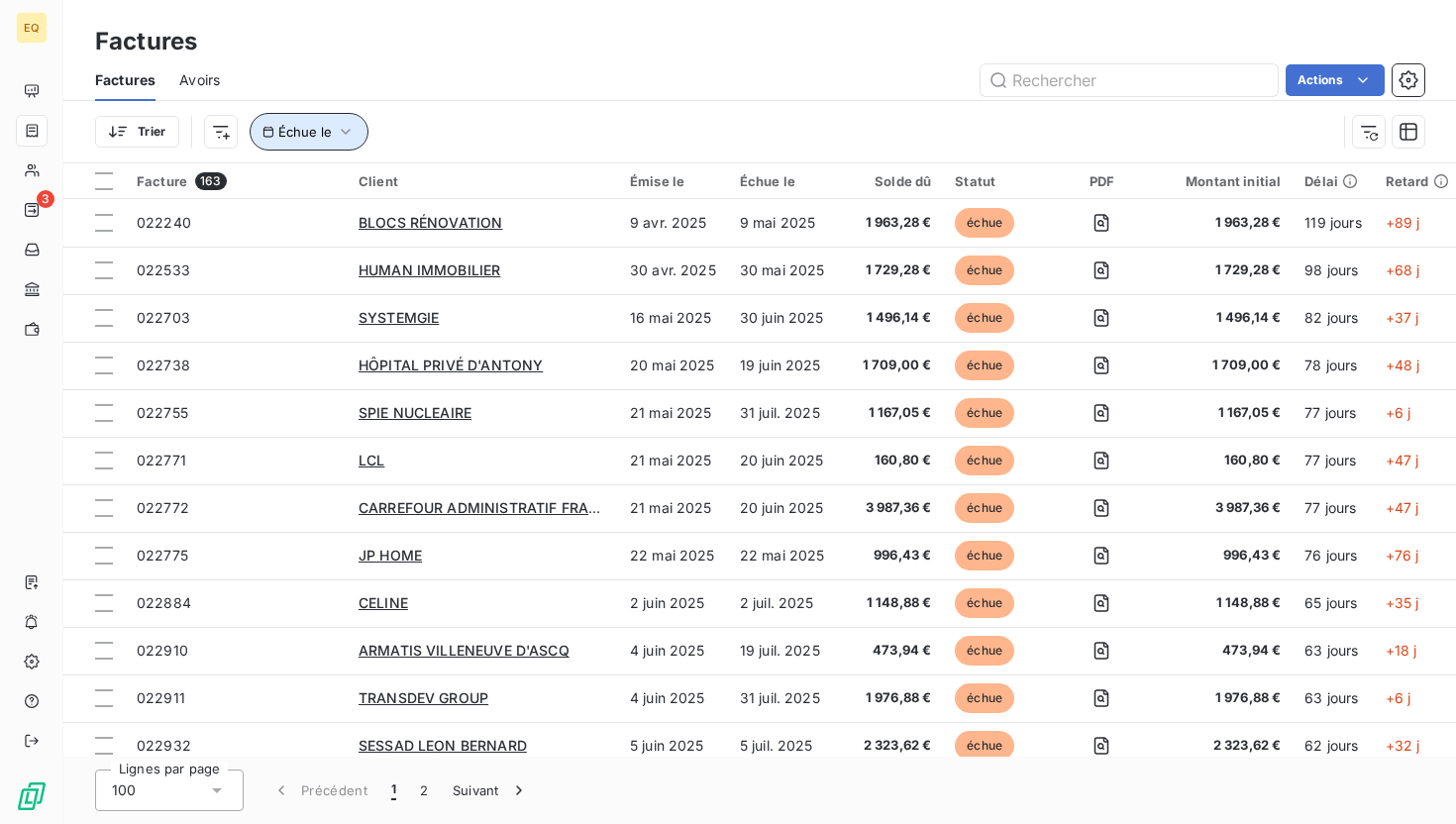 click 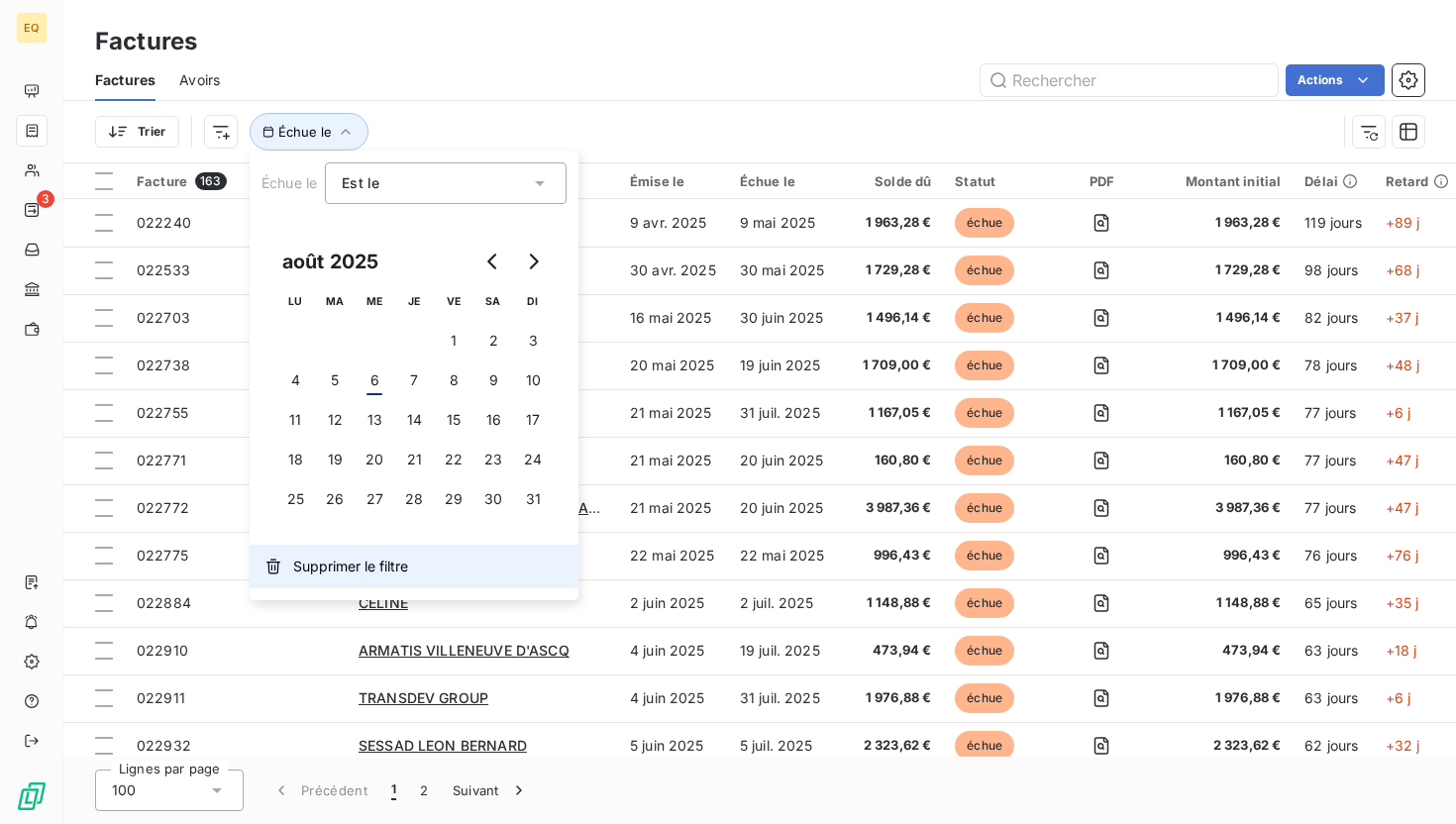 click on "Supprimer le filtre" at bounding box center [351, 566] 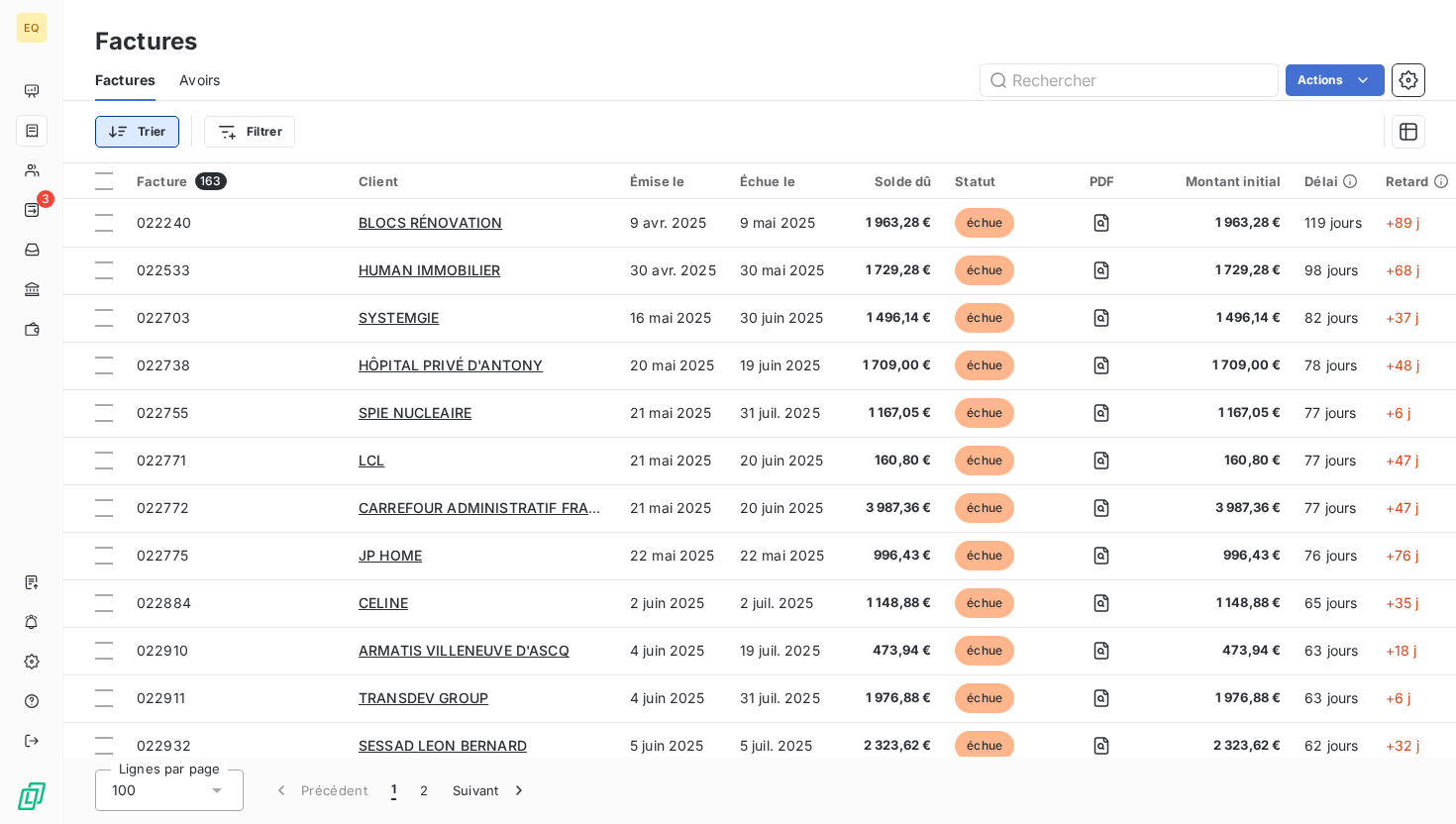 click on "EQ 3 Factures Factures Avoirs Actions Trier Filtrer Facture 163 Client Émise le Échue le Solde dû Statut PDF Montant initial Délai Retard   Litige 022240 BLOCS RÉNOVATION 9 avr. 2025 9 mai 2025 1 963,28 € échue 1 963,28 € 119 jours +89 j _ 022533 HUMAN IMMOBILIER 30 avr. 2025 30 mai 2025 1 729,28 € échue 1 729,28 € 98 jours +68 j _ 022703 SYSTEMGIE 16 mai 2025 30 juin 2025 1 496,14 € échue 1 496,14 € 82 jours +37 j _ 022738 HÔPITAL PRIVÉ D'ANTONY 20 mai 2025 19 juin 2025 1 709,00 € échue 1 709,00 € 78 jours +48 j _ 022755 SPIE NUCLEAIRE 21 mai 2025 31 juil. 2025 1 167,05 € échue 1 167,05 € 77 jours +6 j _ 022771 LCL 21 mai 2025 20 juin 2025 160,80 € échue 160,80 € 77 jours +47 j _ 022772 CARREFOUR ADMINISTRATIF FRANCE 21 mai 2025 20 juin 2025 3 987,36 € échue 3 987,36 € 77 jours +47 j _ 022775 JP HOME 22 mai 2025 22 mai 2025 996,43 € échue 996,43 € 76 jours +76 j _ 022884 CELINE 2 juin 2025 2 juil. 2025 1 148,88 €" at bounding box center (728, 412) 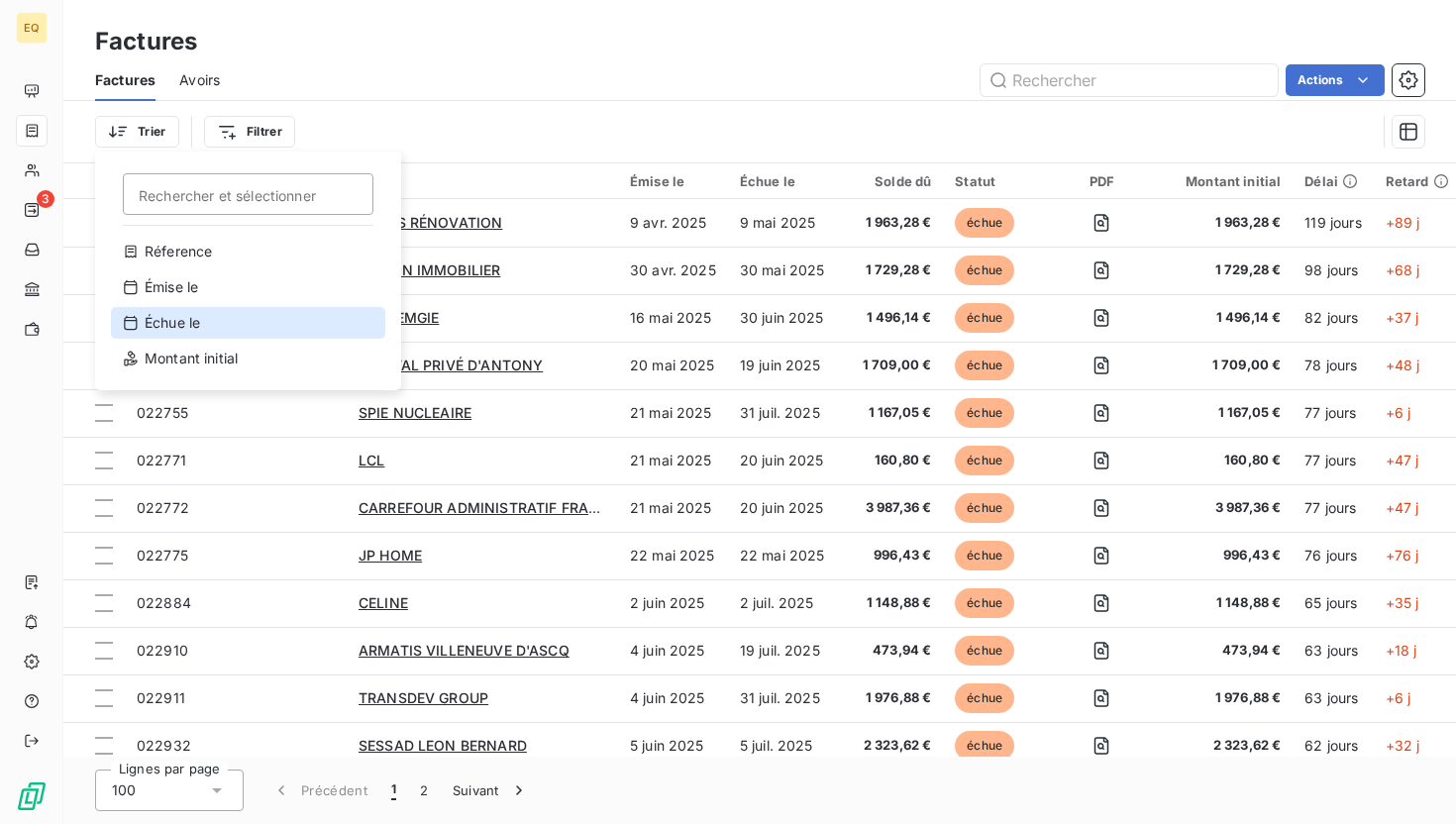 click on "Échue le" at bounding box center (248, 323) 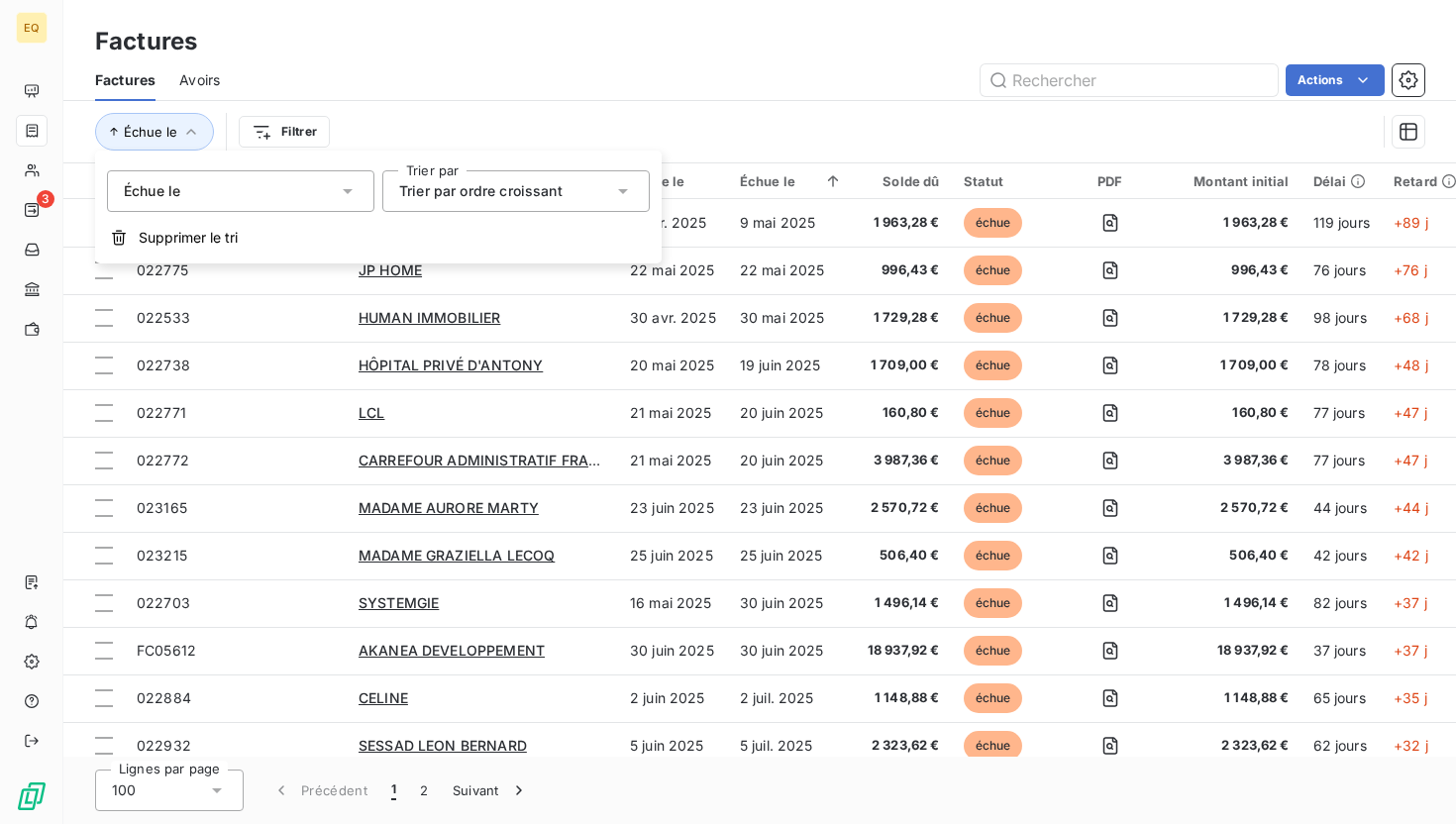 click on "Échue le Filtrer" at bounding box center (735, 132) 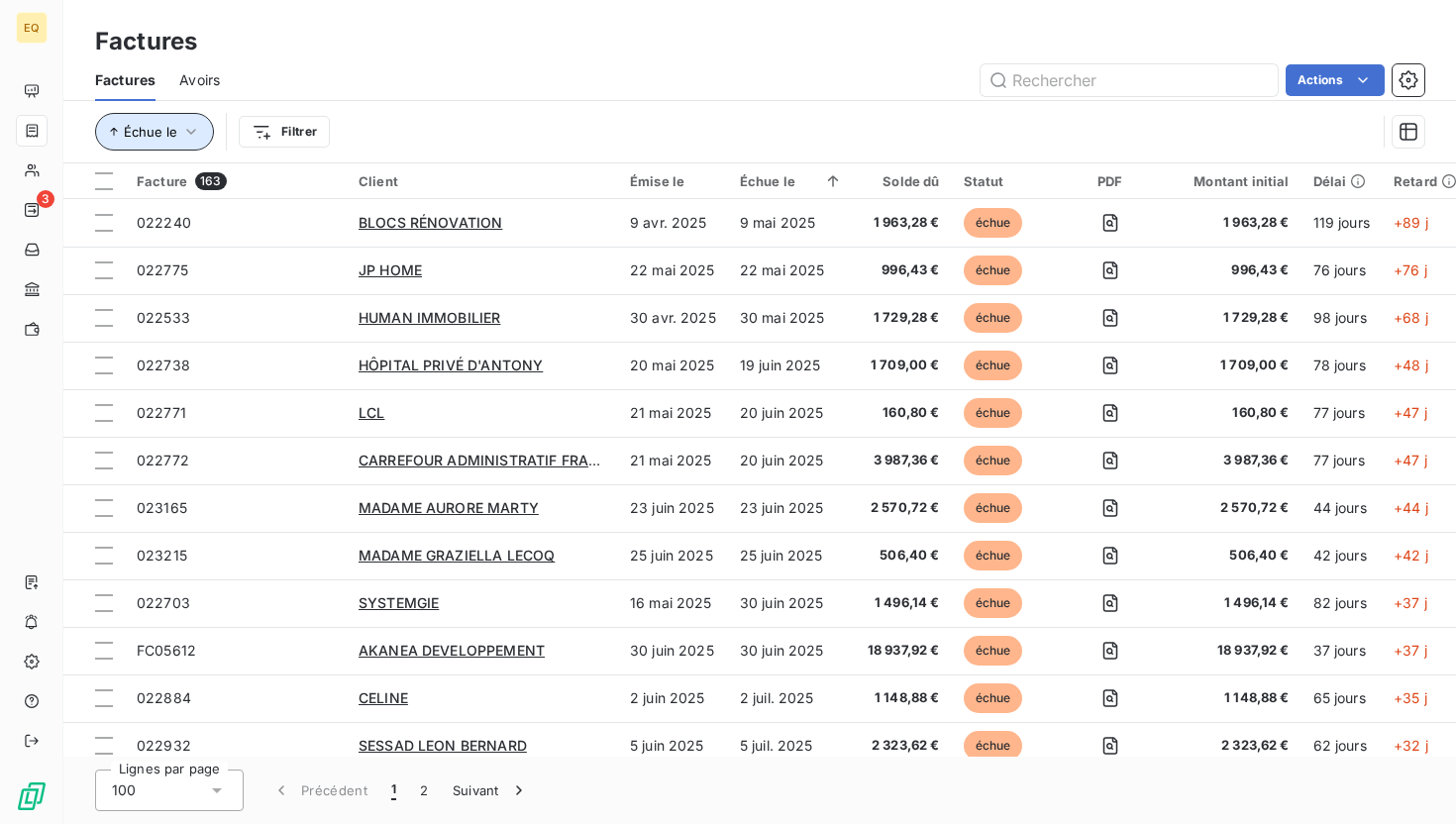 click 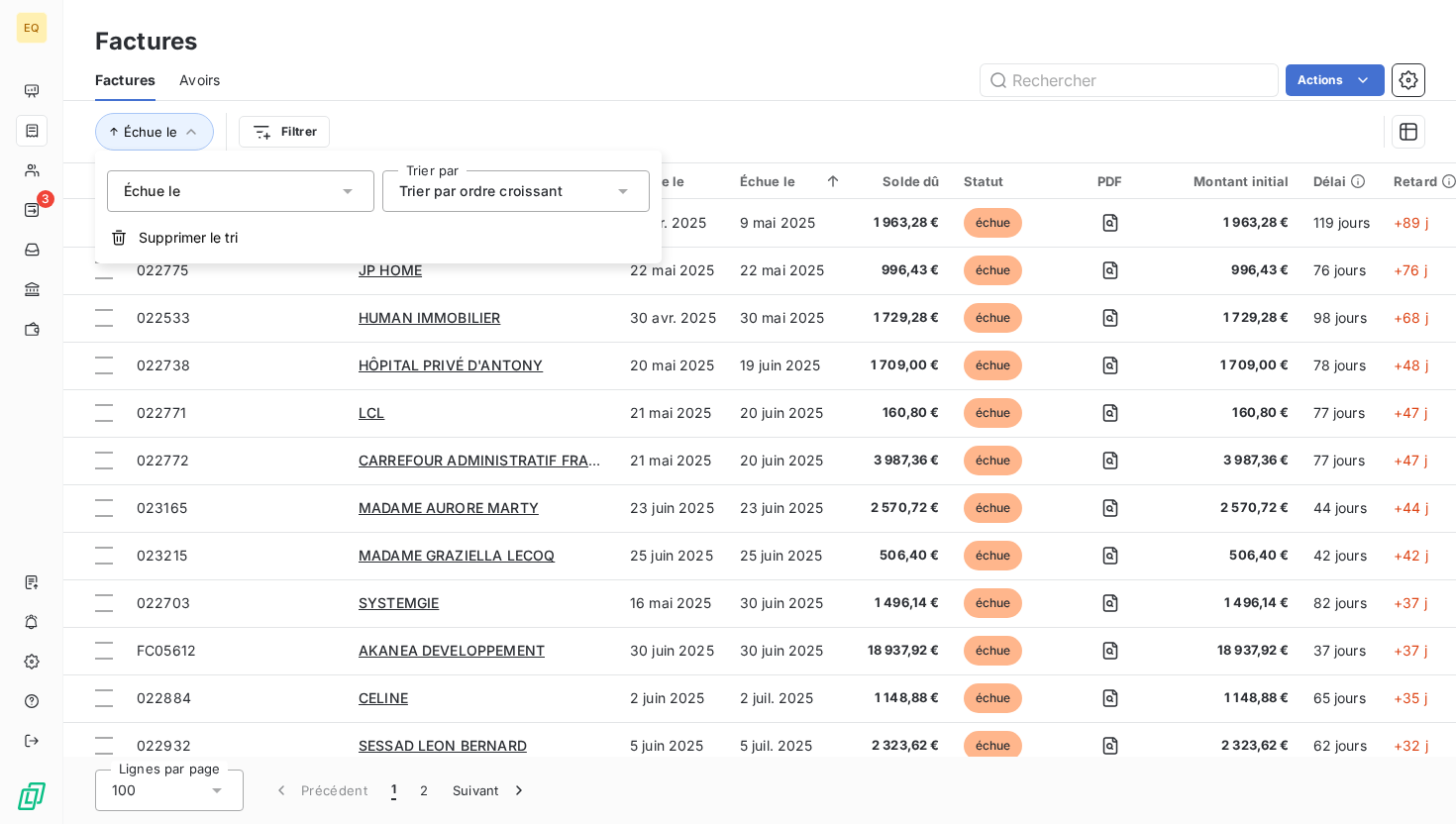 click 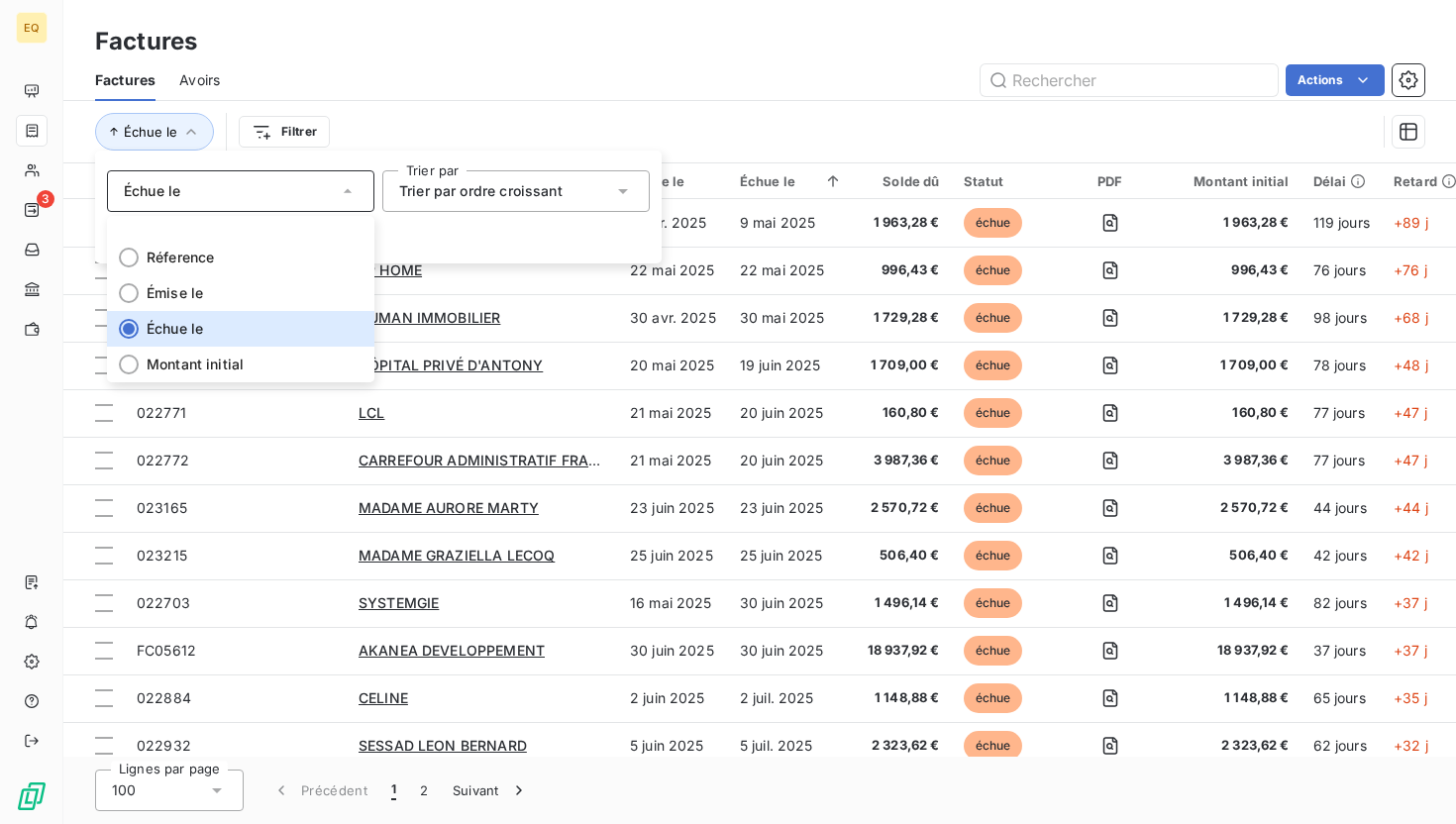 click on "Échue le" at bounding box center (241, 191) 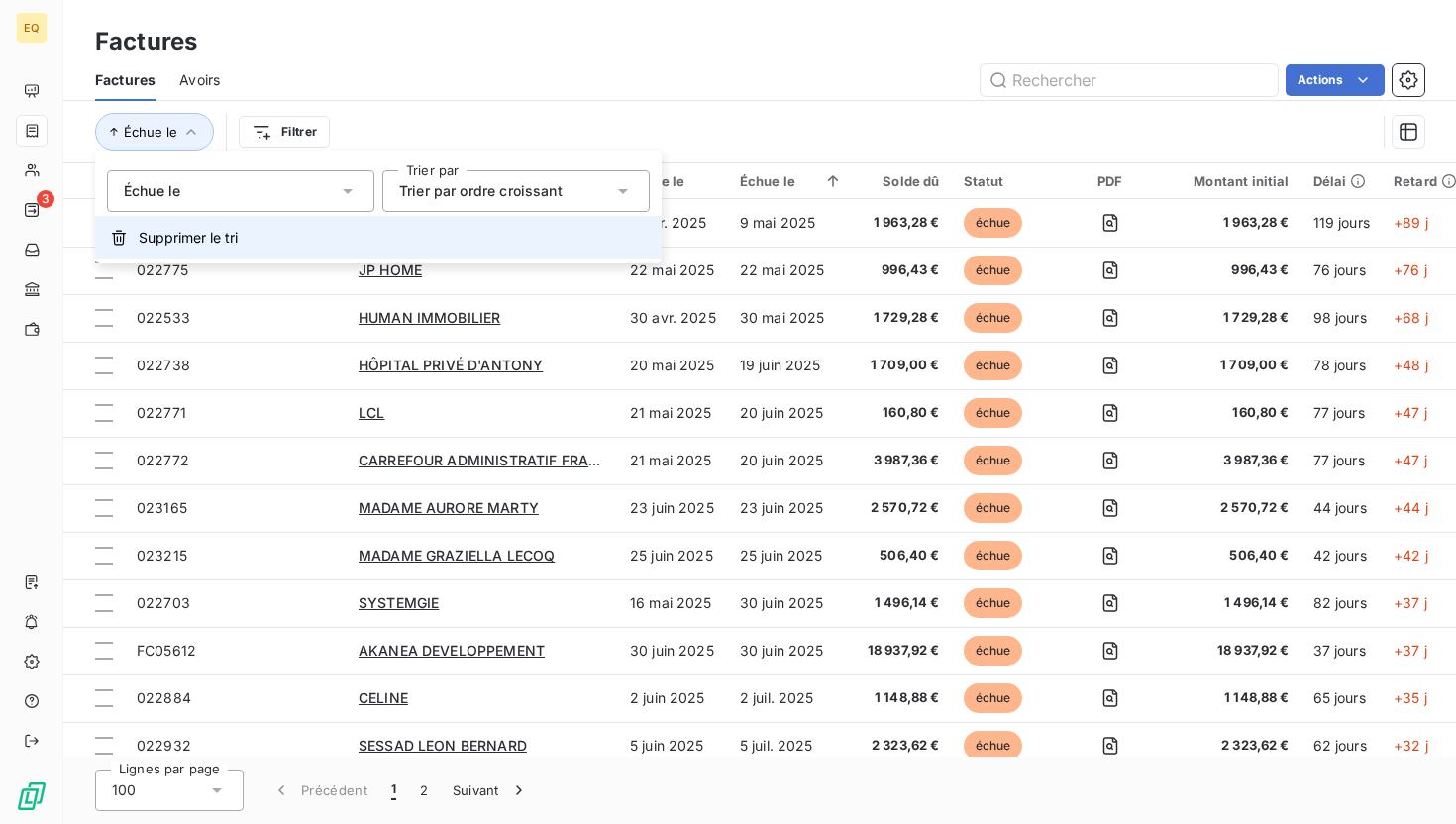 click on "Supprimer le tri" at bounding box center [188, 238] 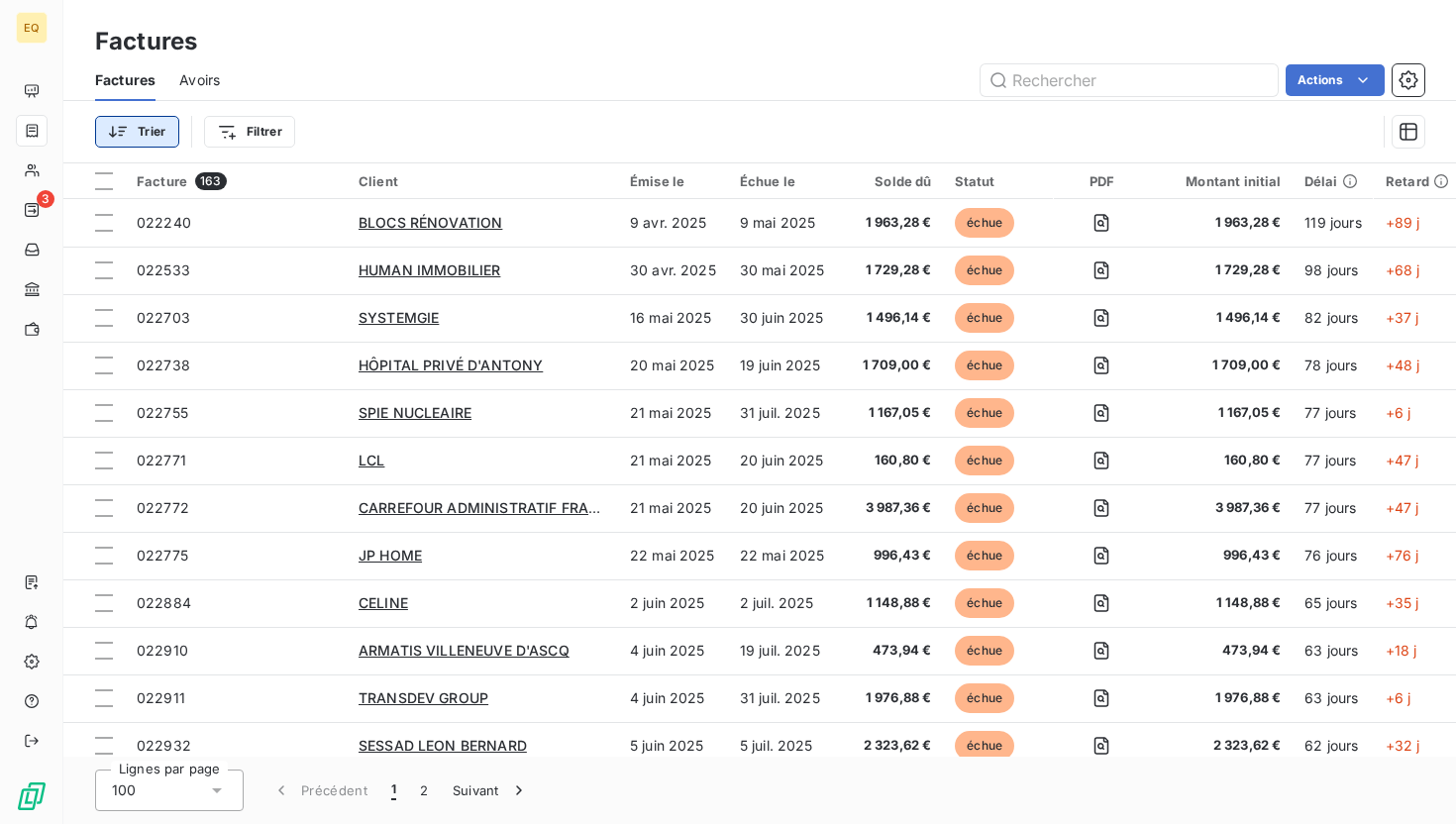 click on "EQ 3 Factures Factures Avoirs Actions Trier Filtrer Facture 163 Client Émise le Échue le Solde dû Statut PDF Montant initial Délai Retard   Litige 022240 BLOCS RÉNOVATION 9 avr. 2025 9 mai 2025 1 963,28 € échue 1 963,28 € 119 jours +89 j _ 022533 HUMAN IMMOBILIER 30 avr. 2025 30 mai 2025 1 729,28 € échue 1 729,28 € 98 jours +68 j _ 022703 SYSTEMGIE 16 mai 2025 30 juin 2025 1 496,14 € échue 1 496,14 € 82 jours +37 j _ 022738 HÔPITAL PRIVÉ D'ANTONY 20 mai 2025 19 juin 2025 1 709,00 € échue 1 709,00 € 78 jours +48 j _ 022755 SPIE NUCLEAIRE 21 mai 2025 31 juil. 2025 1 167,05 € échue 1 167,05 € 77 jours +6 j _ 022771 LCL 21 mai 2025 20 juin 2025 160,80 € échue 160,80 € 77 jours +47 j _ 022772 CARREFOUR ADMINISTRATIF FRANCE 21 mai 2025 20 juin 2025 3 987,36 € échue 3 987,36 € 77 jours +47 j _ 022775 JP HOME 22 mai 2025 22 mai 2025 996,43 € échue 996,43 € 76 jours +76 j _ 022884 CELINE 2 juin 2025 2 juil. 2025 1 148,88 €" at bounding box center [728, 412] 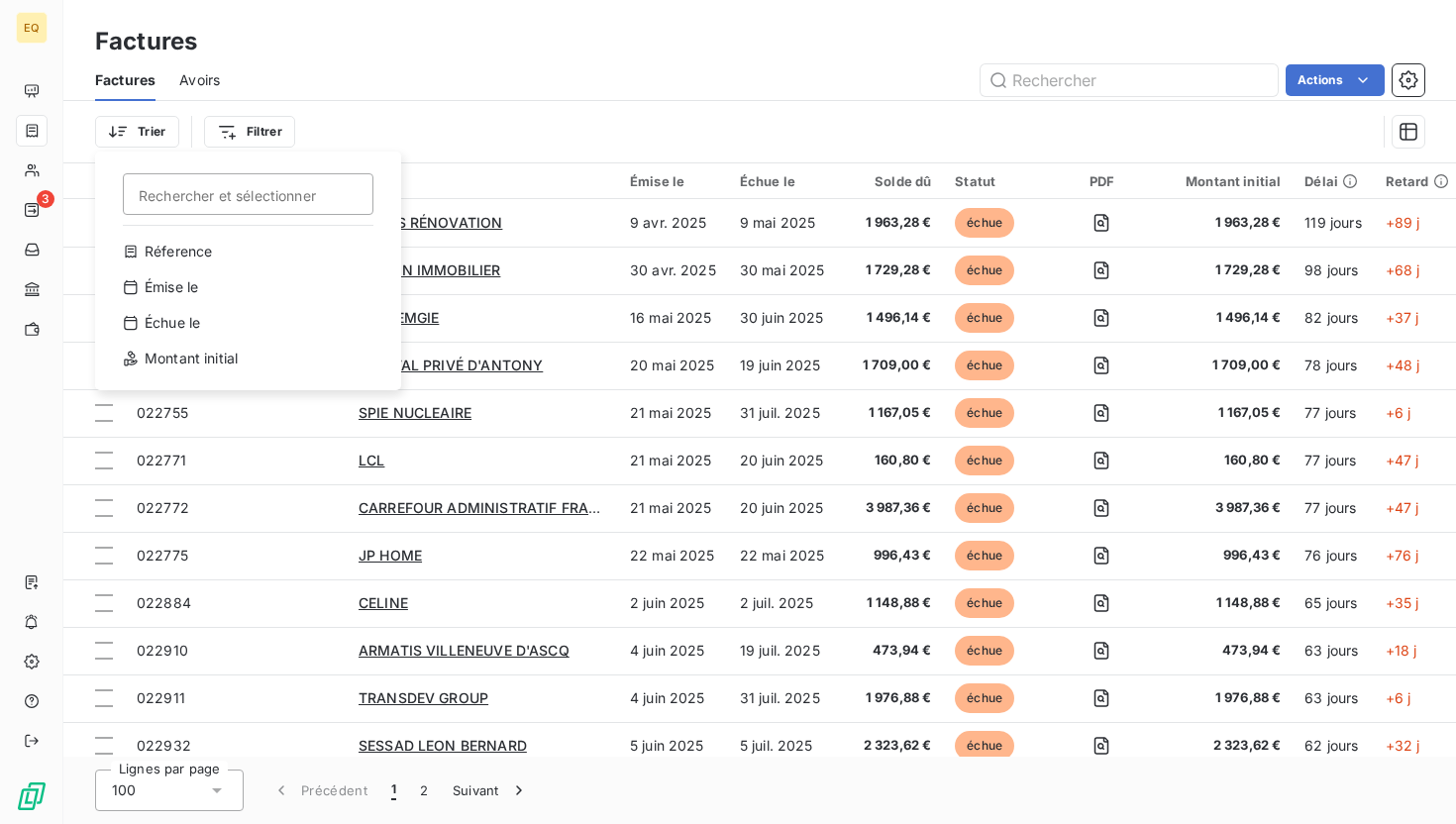 click on "EQ 3 Factures Factures Avoirs Actions Trier Rechercher et sélectionner Réference Émise le Échue le Montant initial Filtrer Facture 022240 BLOCS RÉNOVATION 9 avr. 2025 9 mai 2025 1 963,28 € échue 1 963,28 € 119 jours +89 j _ 022533 HUMAN IMMOBILIER 30 avr. 2025 30 mai 2025 1 729,28 € échue 1 729,28 € 98 jours +68 j _ 022703 SYSTEMGIE 16 mai 2025 30 juin 2025 1 496,14 € échue 1 496,14 € 82 jours +37 j _ 022738 HÔPITAL PRIVÉ D'ANTONY 20 mai 2025 19 juin 2025 1 709,00 € échue 1 709,00 € 78 jours +48 j _ 022755 SPIE NUCLEAIRE 21 mai 2025 31 juil. 2025 1 167,05 € échue 1 167,05 € 77 jours +6 j _ 022771 LCL 21 mai 2025 20 juin 2025 160,80 € échue 160,80 € 77 jours +47 j _ 022772 CARREFOUR ADMINISTRATIF FRANCE 21 mai 2025 20 juin 2025 3 987,36 € échue 3 987,36 € 77 jours +47 j _ 022775 JP HOME 22 mai 2025 22 mai 2025 996,43 € échue 76 jours" at bounding box center (728, 412) 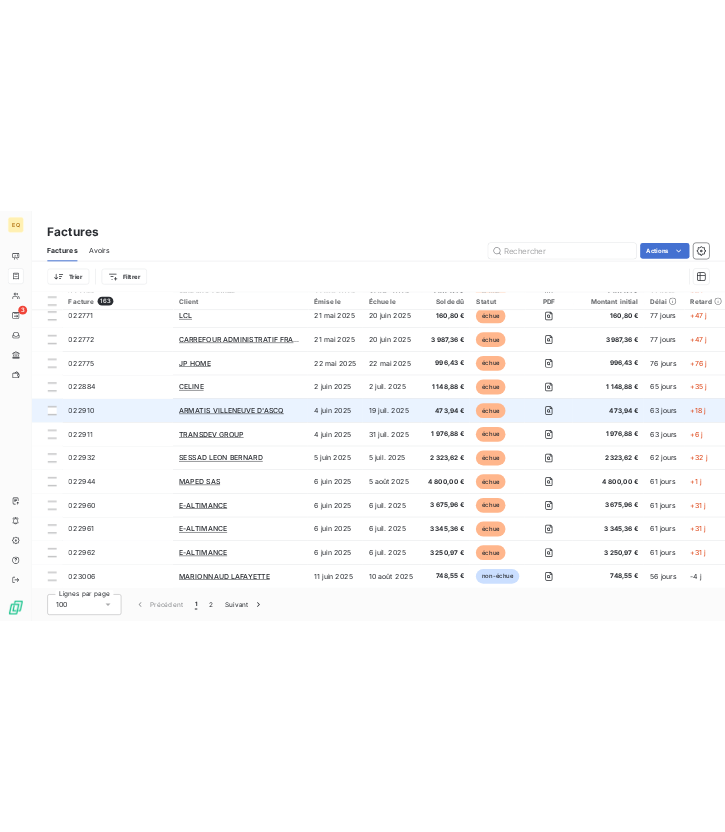 scroll, scrollTop: 0, scrollLeft: 0, axis: both 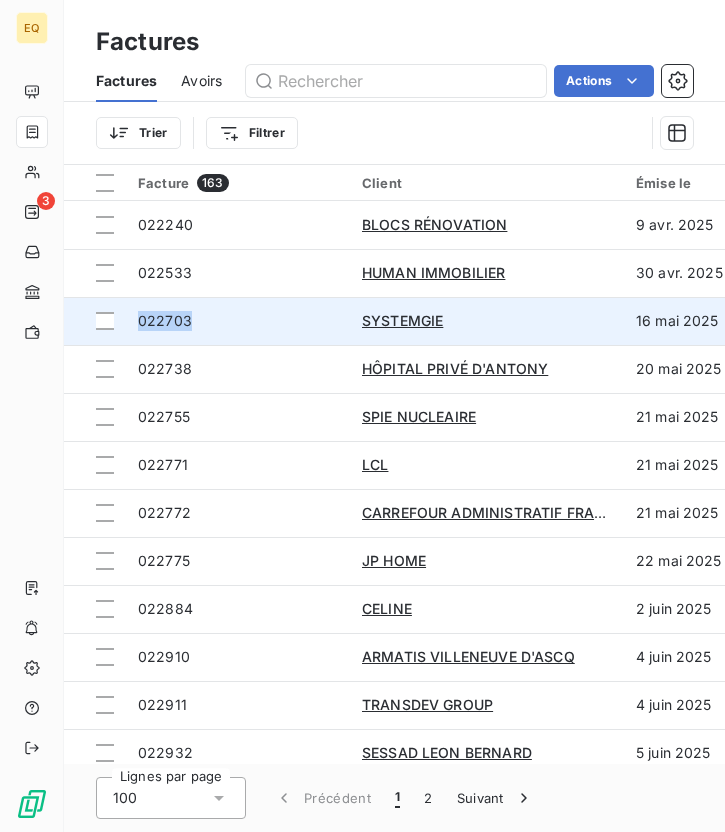 drag, startPoint x: 209, startPoint y: 322, endPoint x: 126, endPoint y: 326, distance: 83.09633 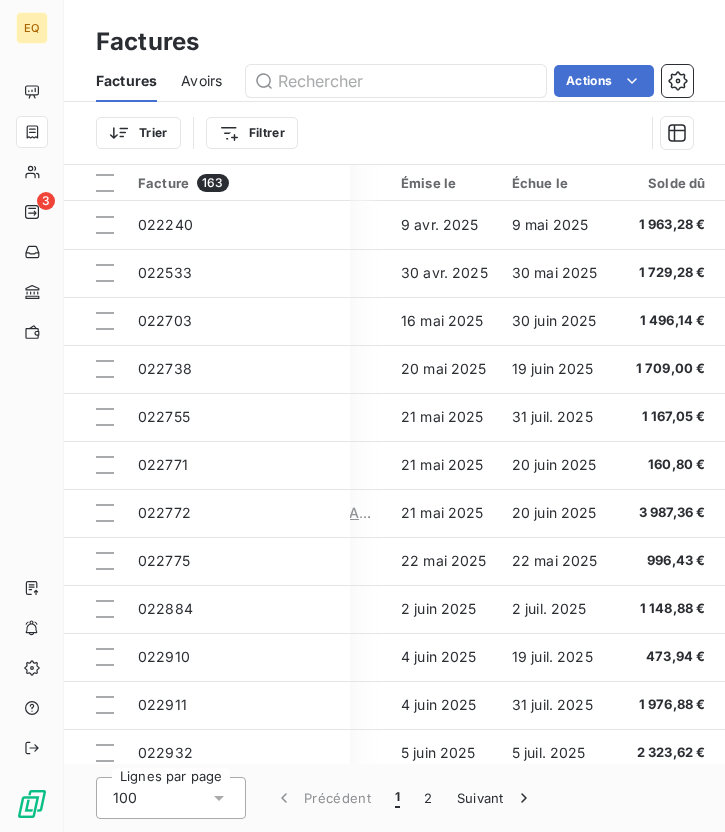 scroll, scrollTop: 0, scrollLeft: 0, axis: both 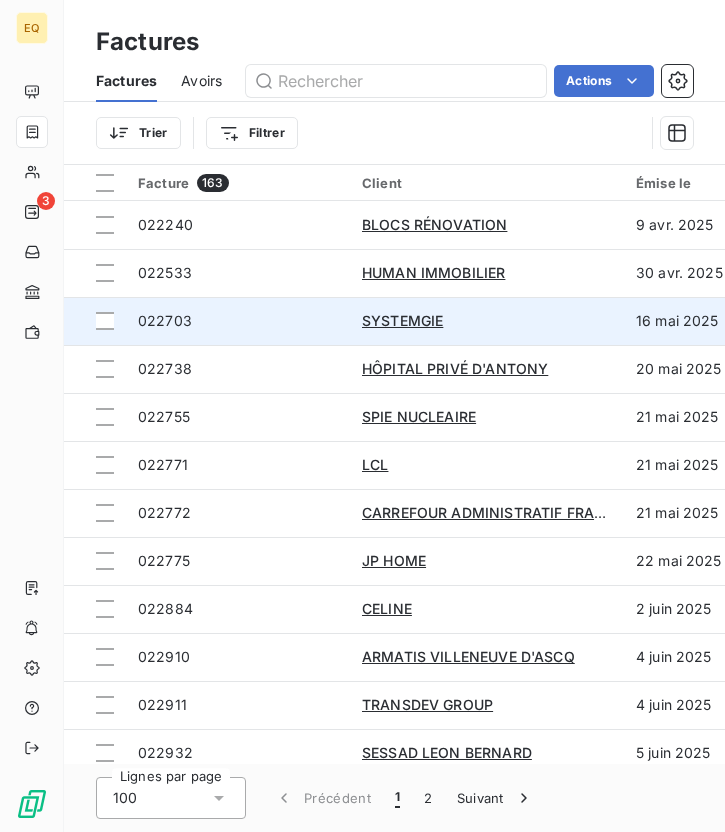 click on "022703" at bounding box center [165, 320] 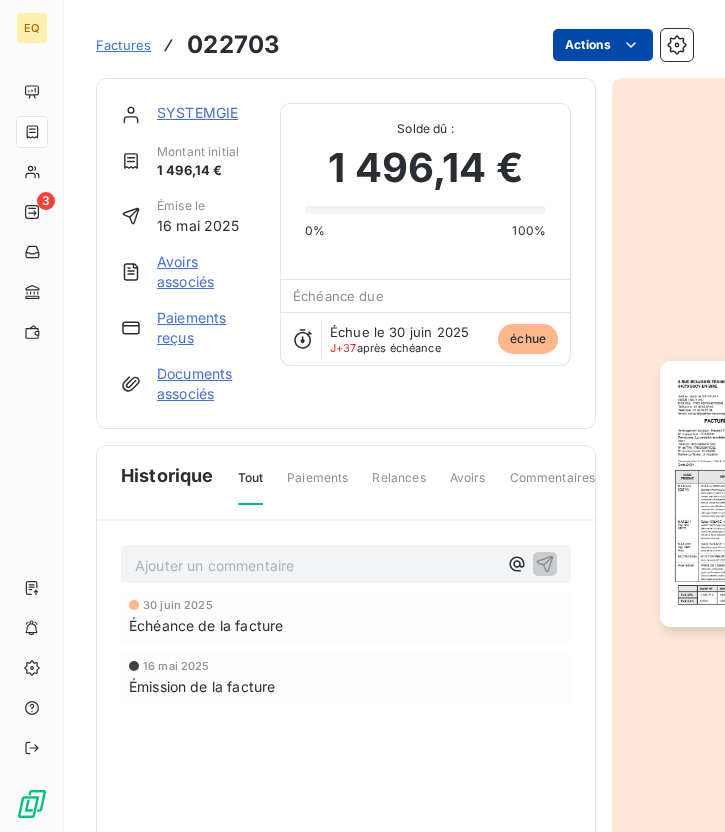click on "EQ 3 Factures 022703 Actions SYSTEMGIE Montant initial 1 496,14 € Émise le 16 mai 2025 Avoirs associés Paiements reçus Documents associés Solde dû : 1 496,14 € 0% 100% Échéance due Échue le 30 juin 2025 J+37  après échéance échue Historique Tout Paiements Relances Avoirs Commentaires Creditsafe Portail client Ajouter un commentaire ﻿ 30 juin 2025 Échéance de la facture 16 mai 2025 Émission de la facture" at bounding box center [362, 416] 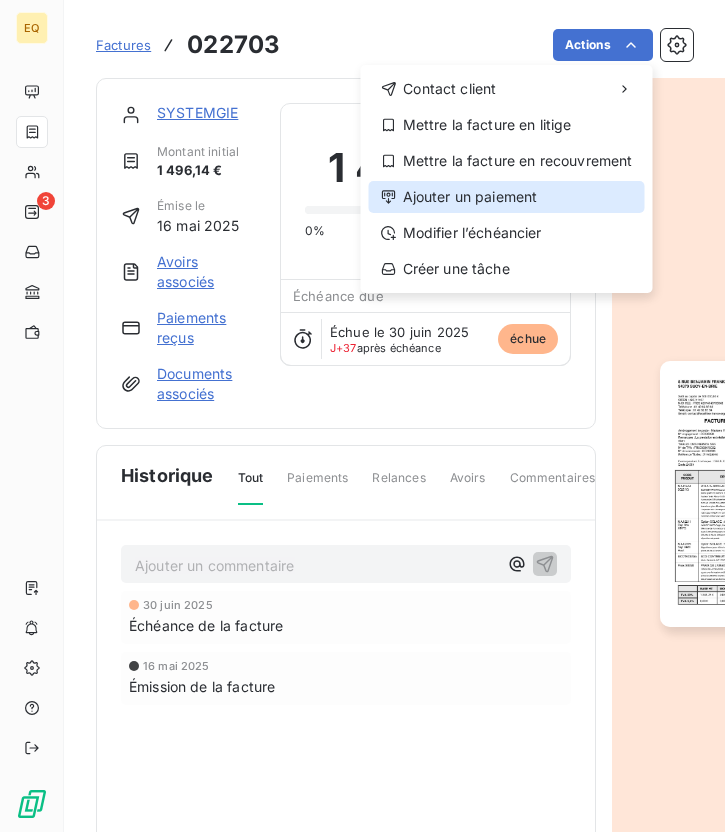 click on "Ajouter un paiement" at bounding box center (507, 197) 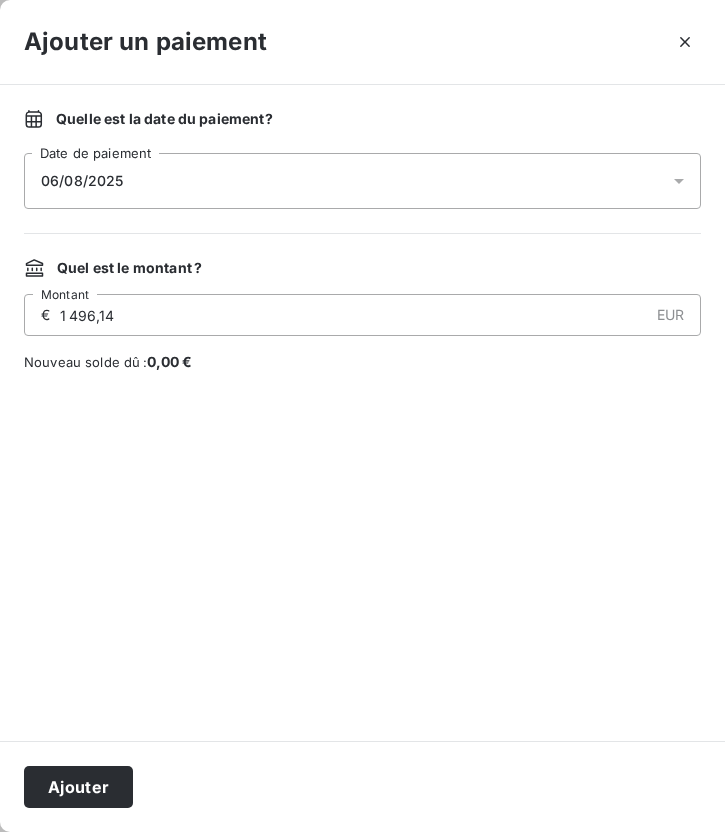 click on "06/08/2025" at bounding box center [82, 181] 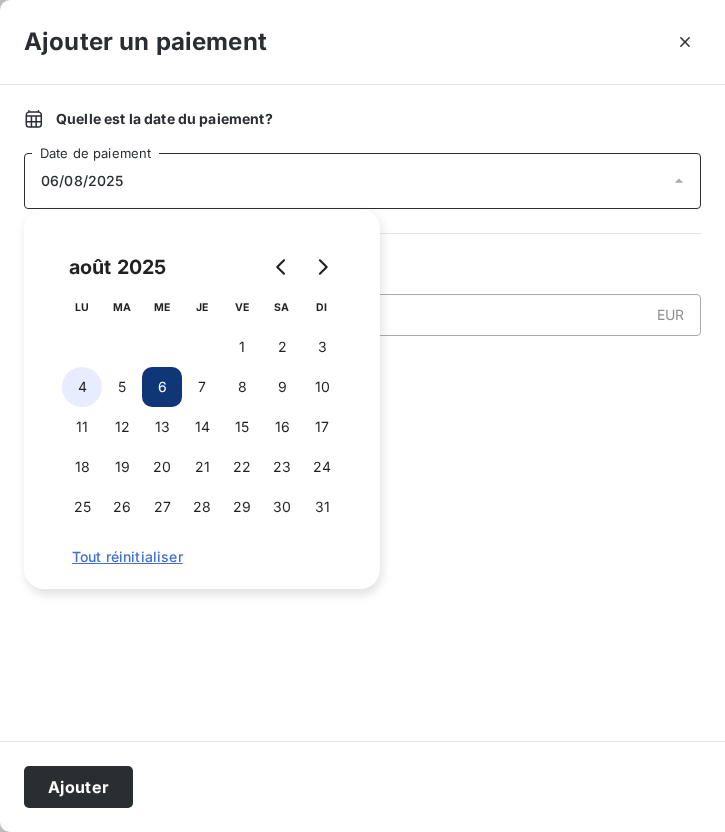 click on "4" at bounding box center (82, 387) 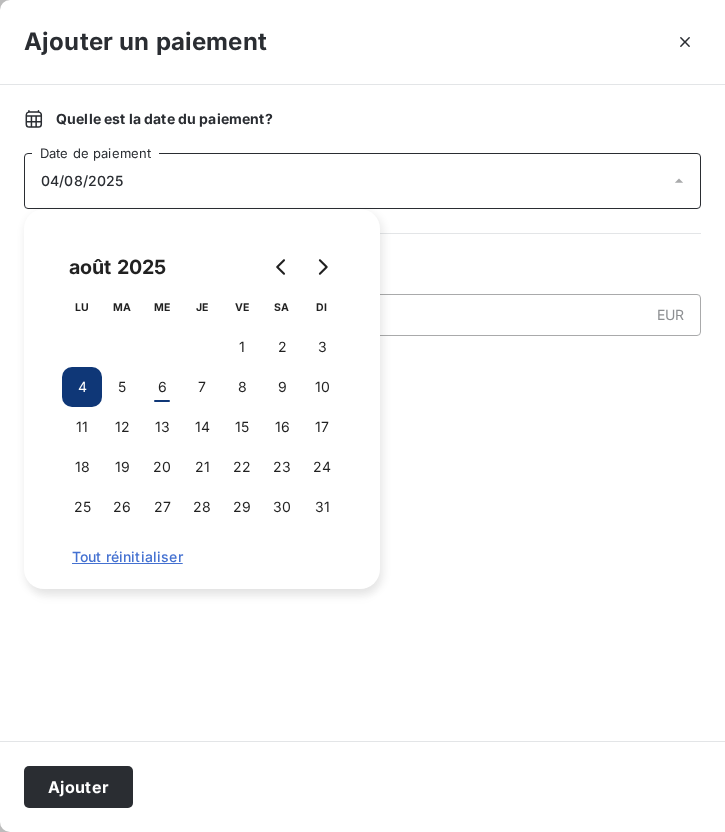 click at bounding box center (362, 556) 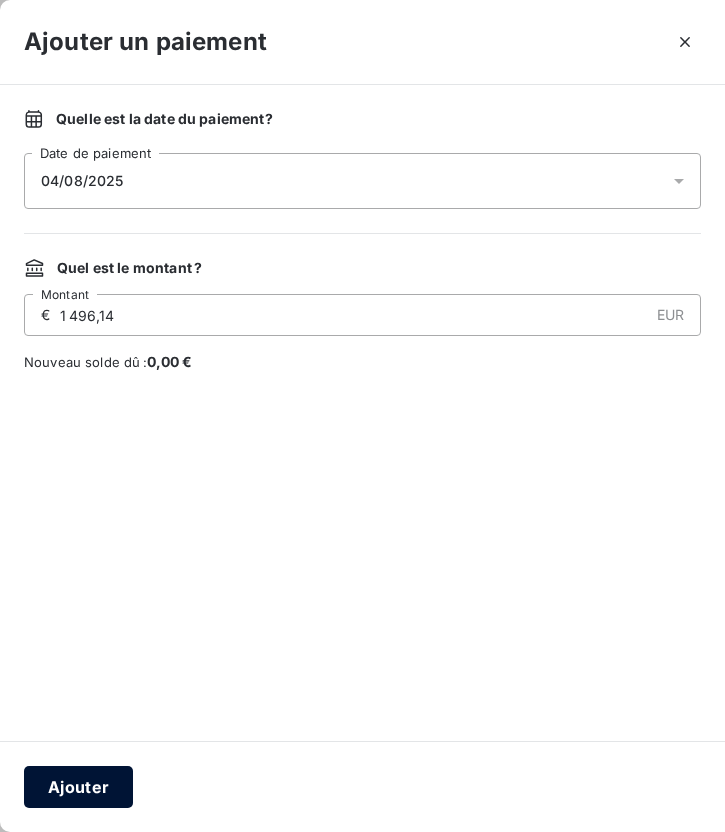 click on "Ajouter" at bounding box center (78, 787) 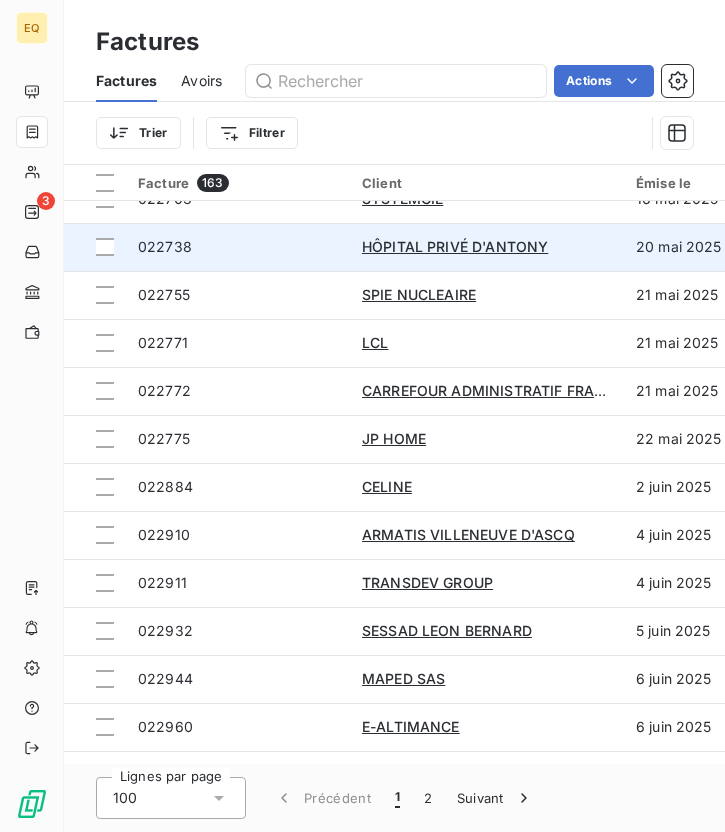 scroll, scrollTop: 123, scrollLeft: 0, axis: vertical 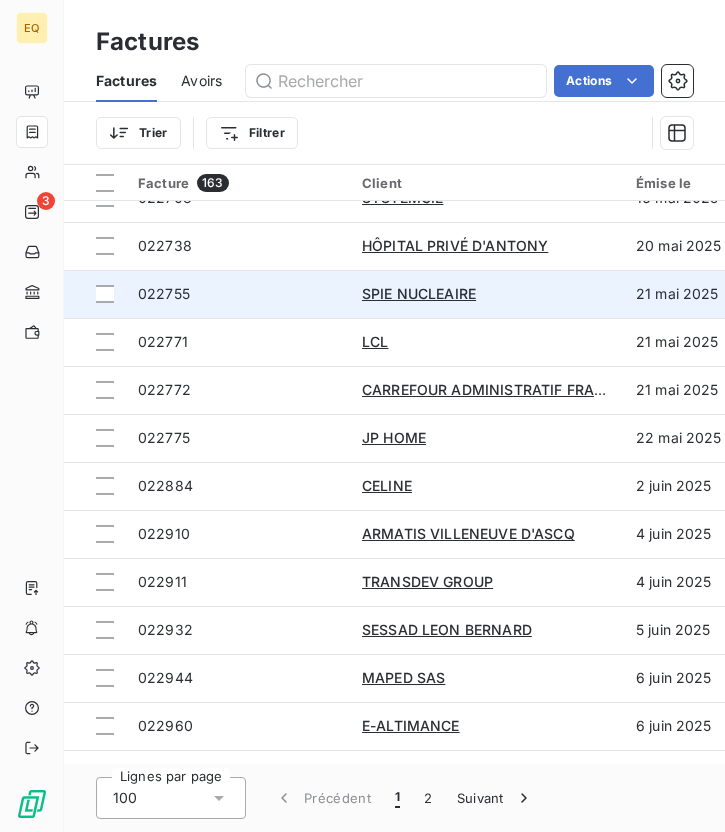 click on "022755" at bounding box center [164, 293] 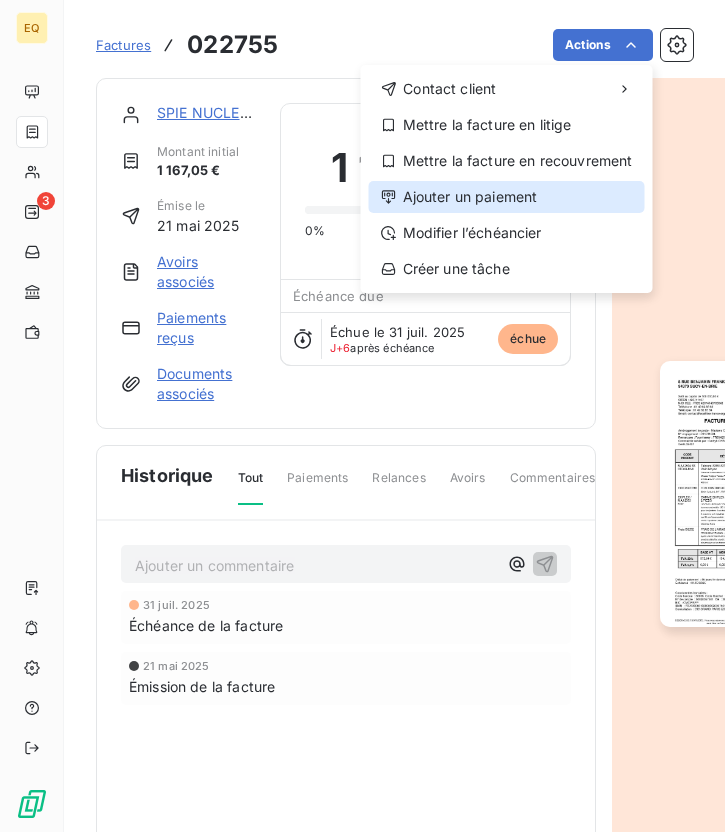 click on "Ajouter un paiement" at bounding box center [507, 197] 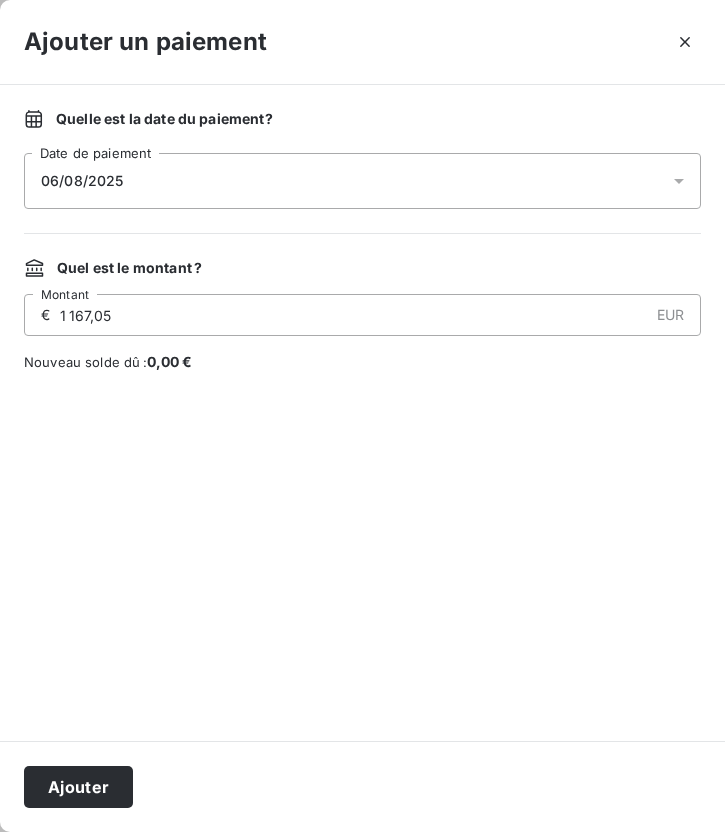 click on "06/08/2025" at bounding box center [82, 181] 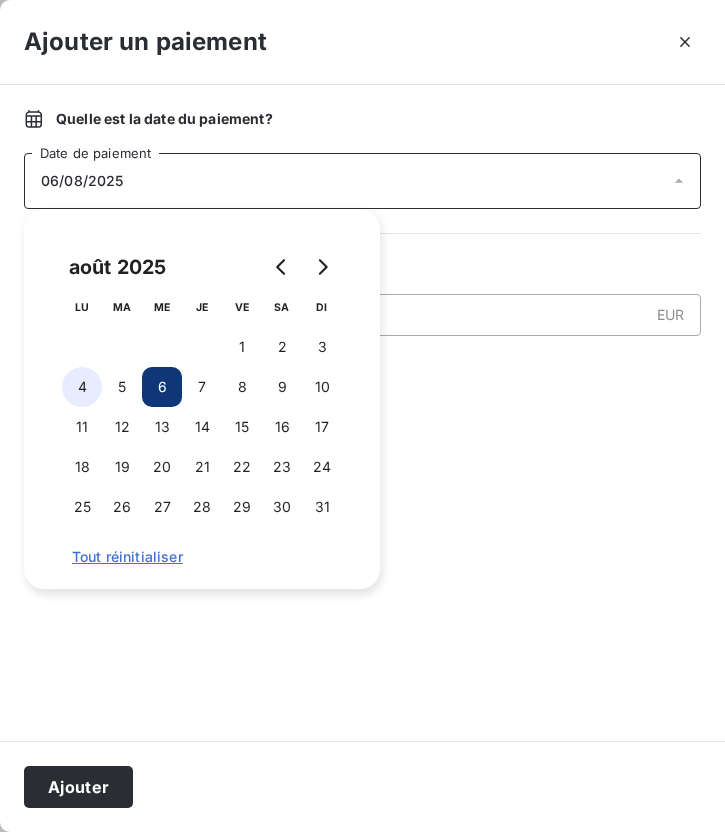 click on "4" at bounding box center (82, 387) 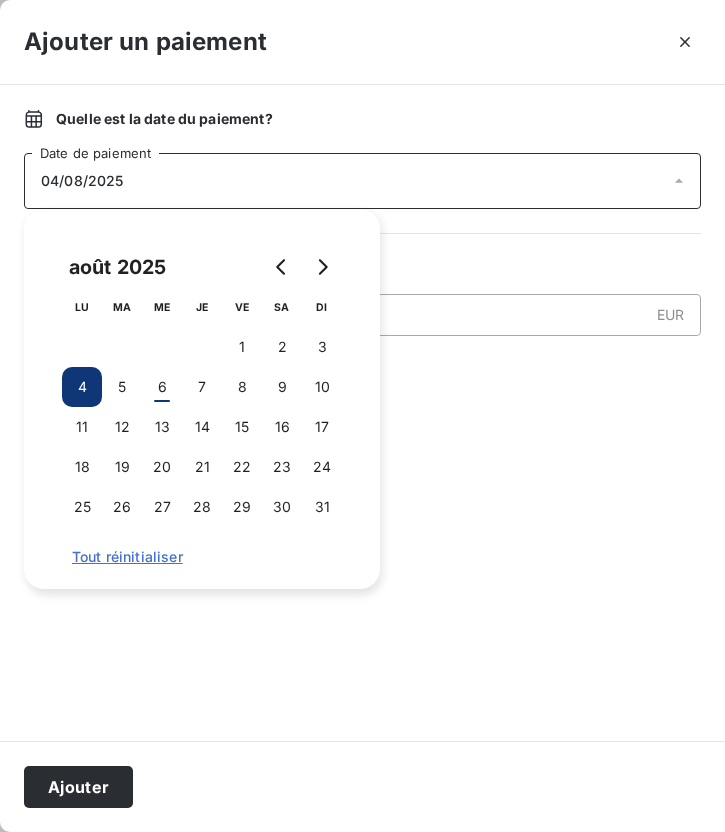click at bounding box center [362, 556] 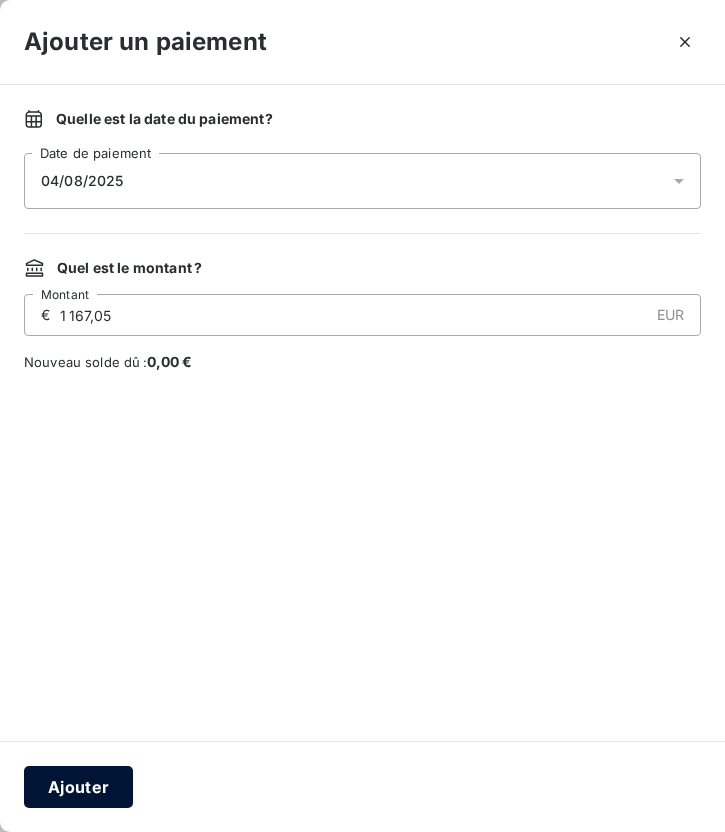 click on "Ajouter" at bounding box center (78, 787) 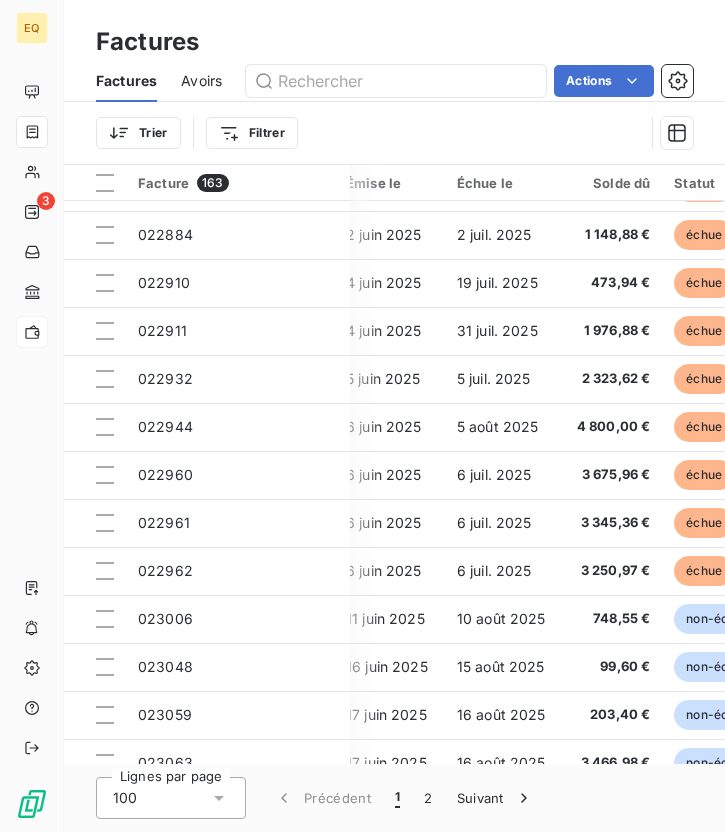 scroll, scrollTop: 374, scrollLeft: 238, axis: both 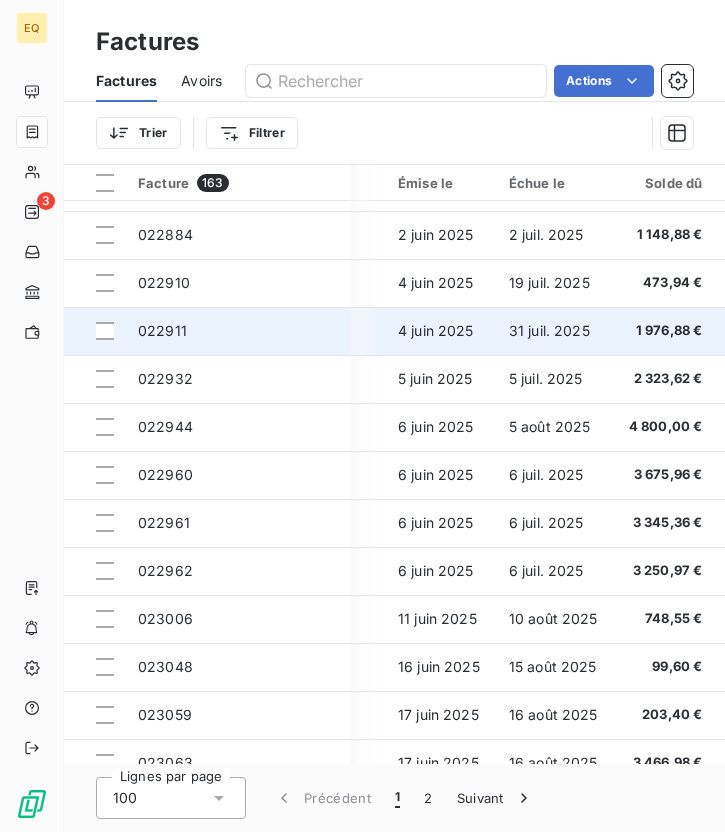 click on "022911" at bounding box center [162, 331] 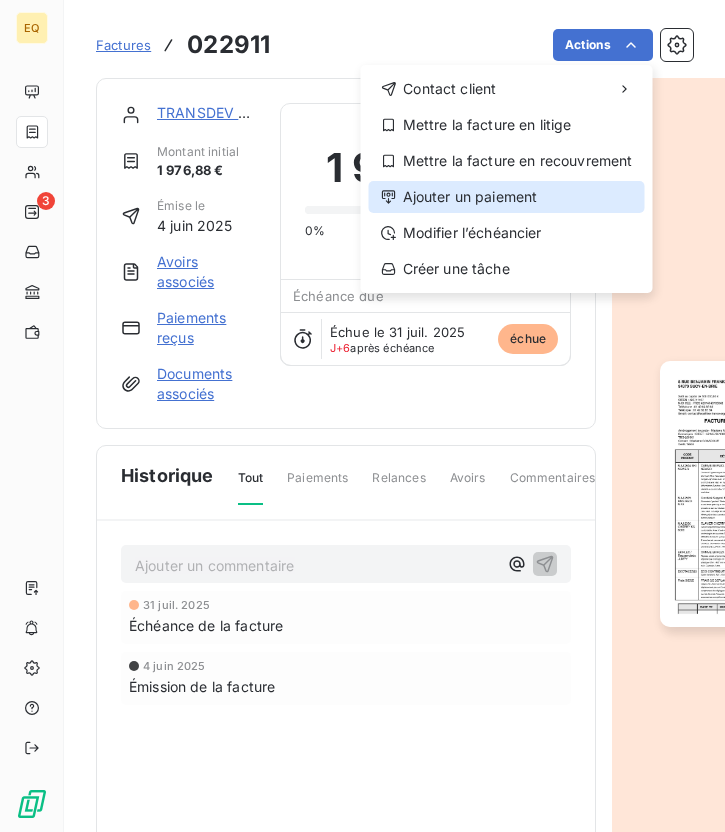 click on "Ajouter un paiement" at bounding box center [507, 197] 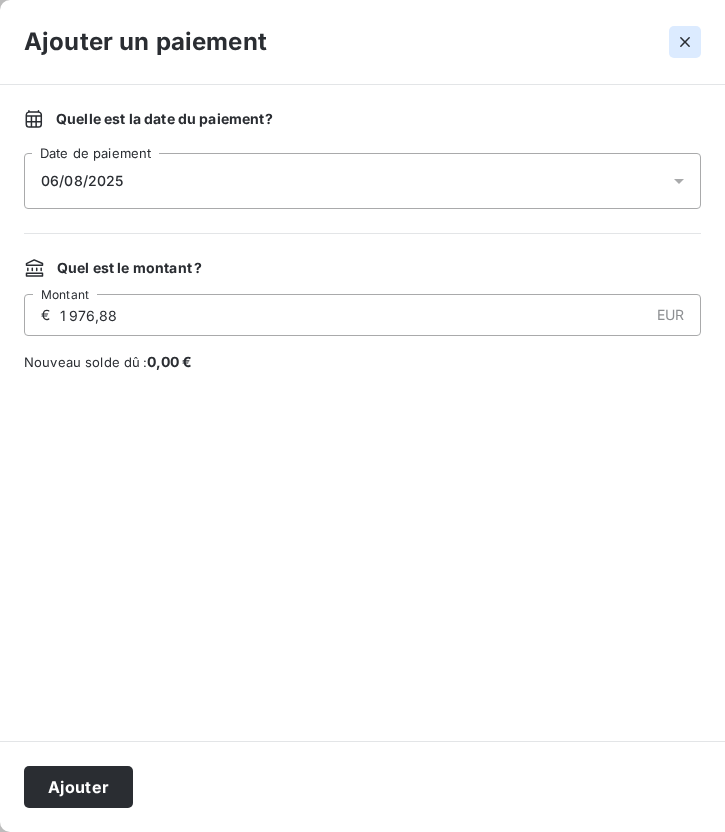 click 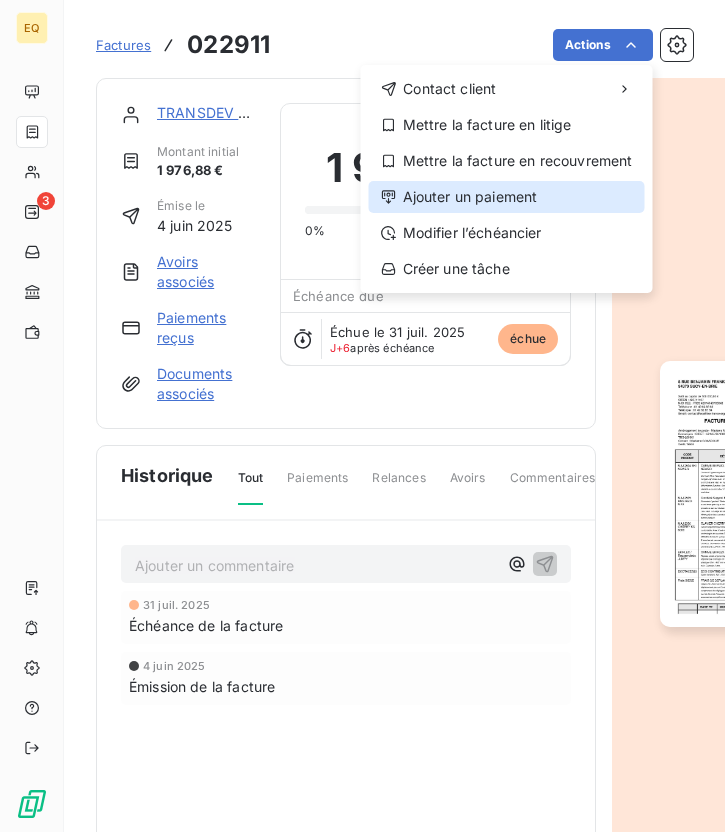 click on "Ajouter un paiement" at bounding box center [507, 197] 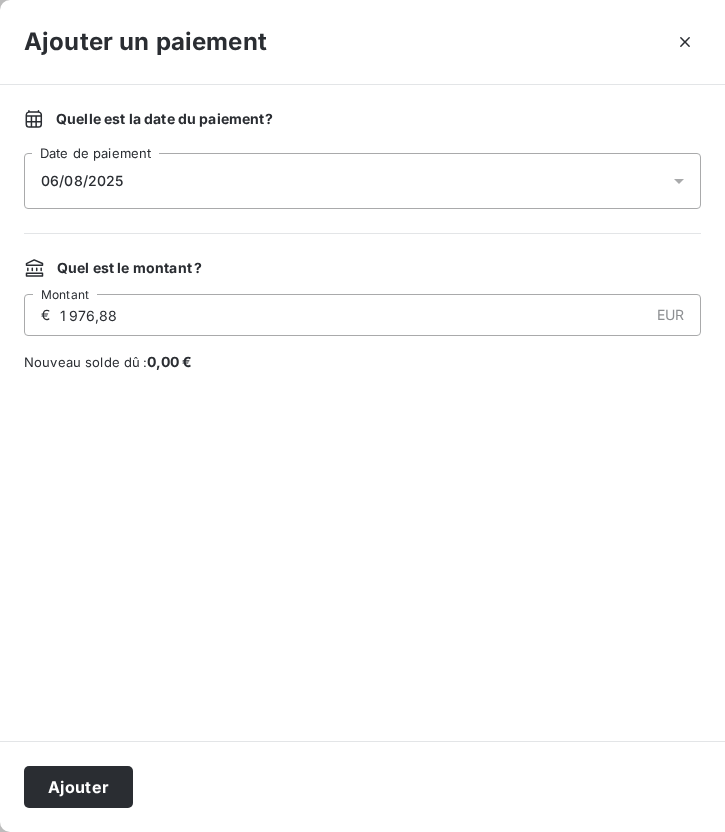 click on "06/08/2025" at bounding box center (362, 181) 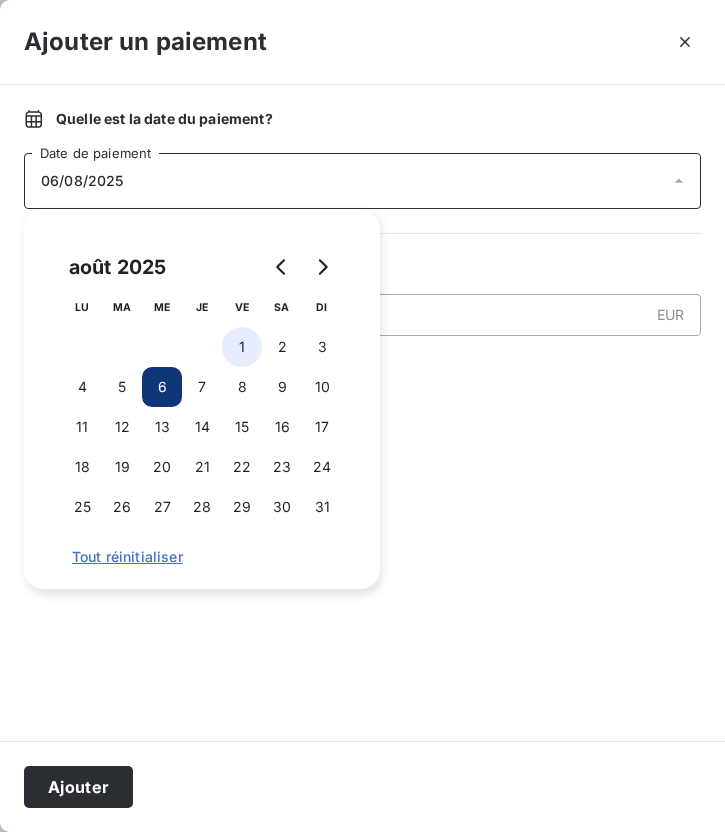 click on "1" at bounding box center (242, 347) 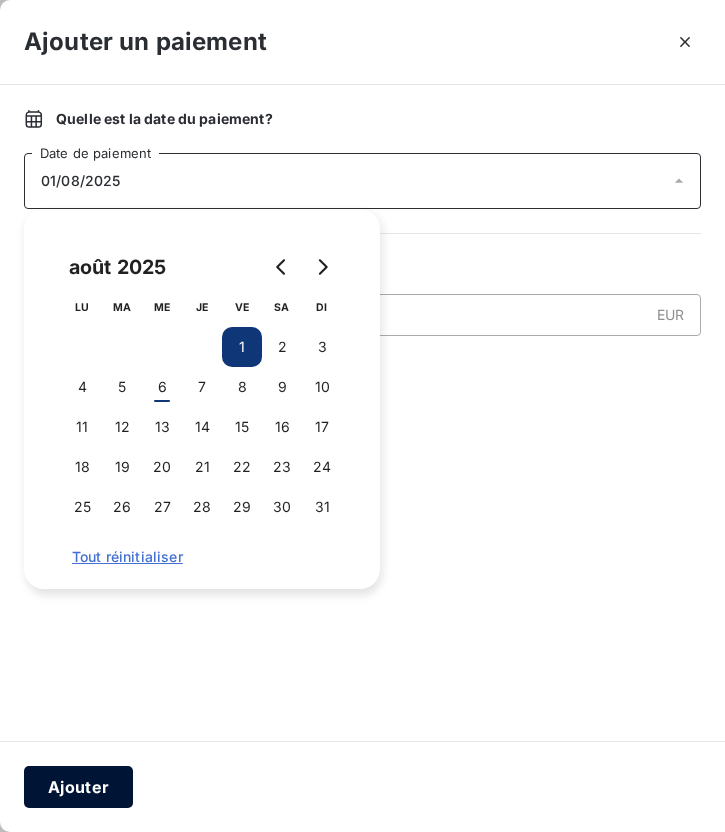 click on "Ajouter" at bounding box center (78, 787) 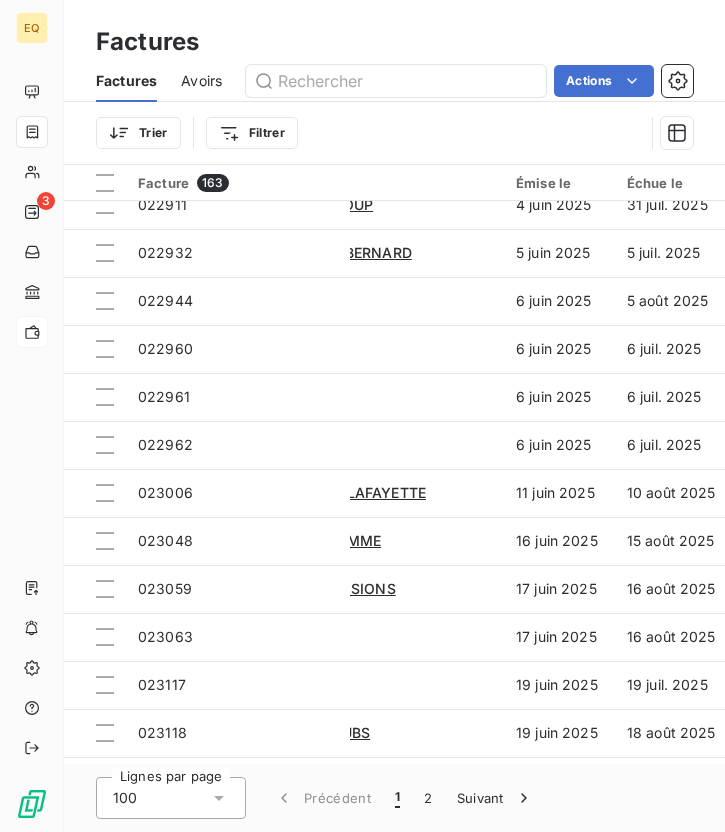 scroll, scrollTop: 500, scrollLeft: 0, axis: vertical 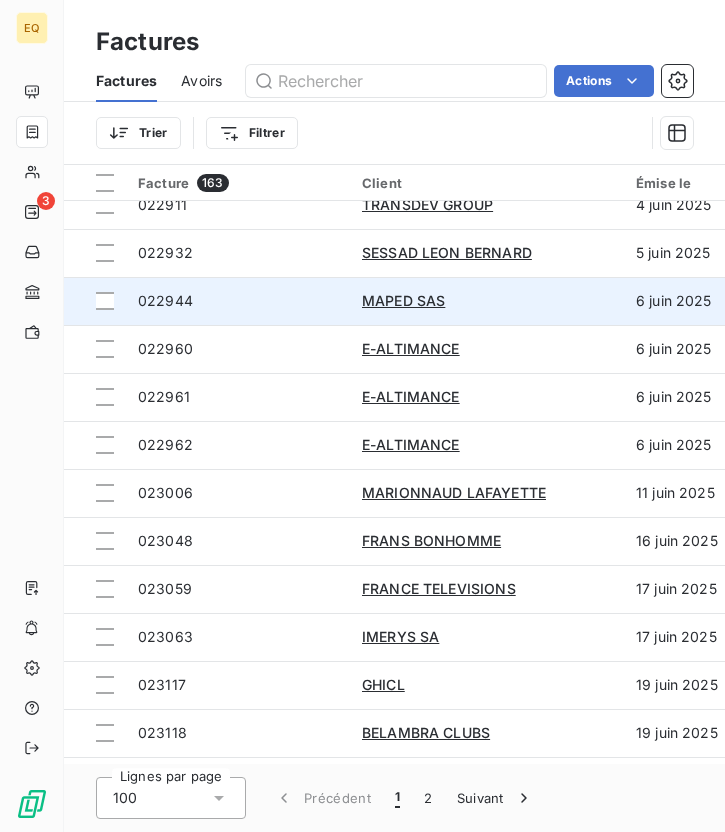 click on "022944" at bounding box center [165, 300] 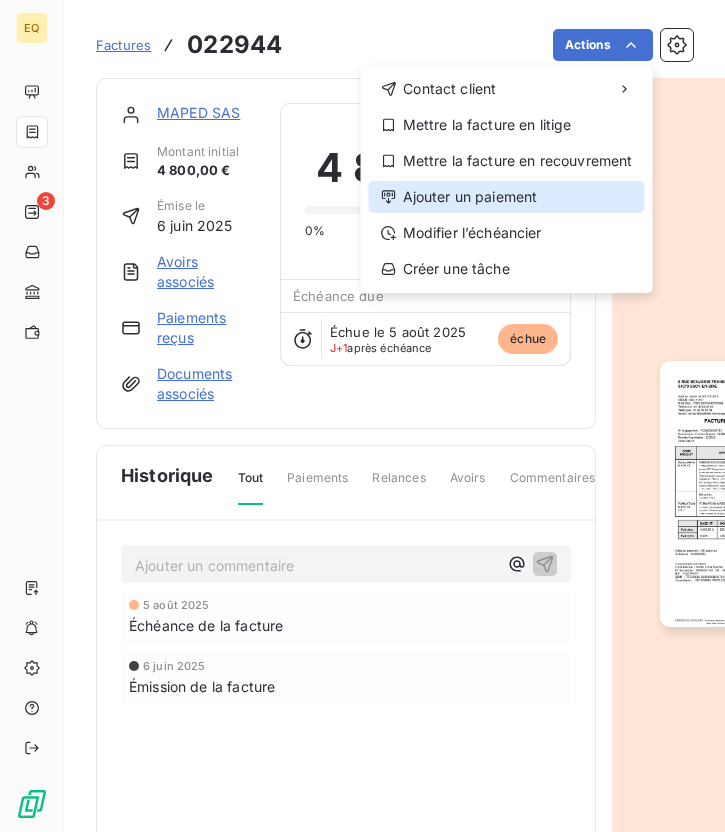 click on "Ajouter un paiement" at bounding box center (507, 197) 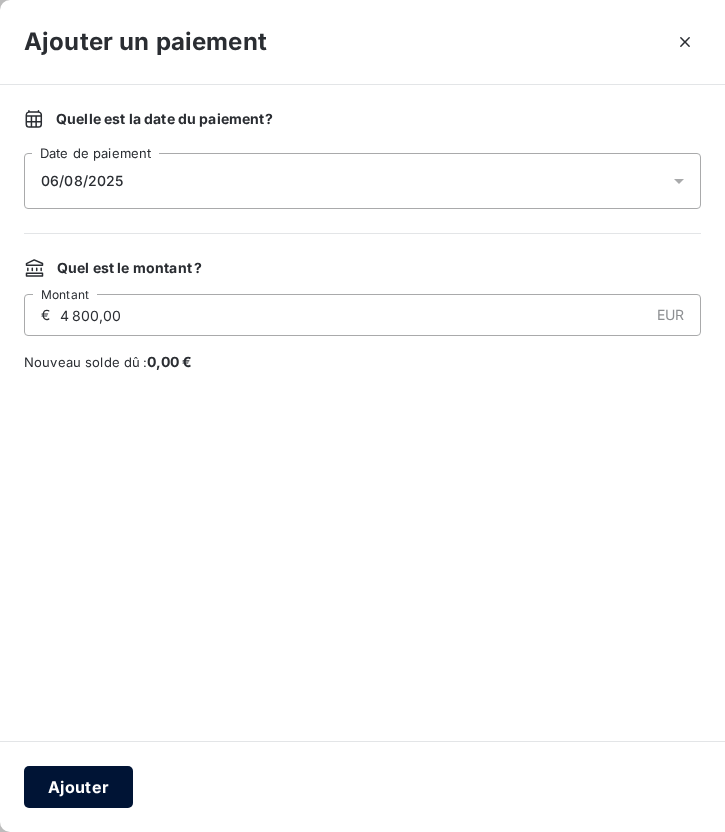 click on "Ajouter" at bounding box center [78, 787] 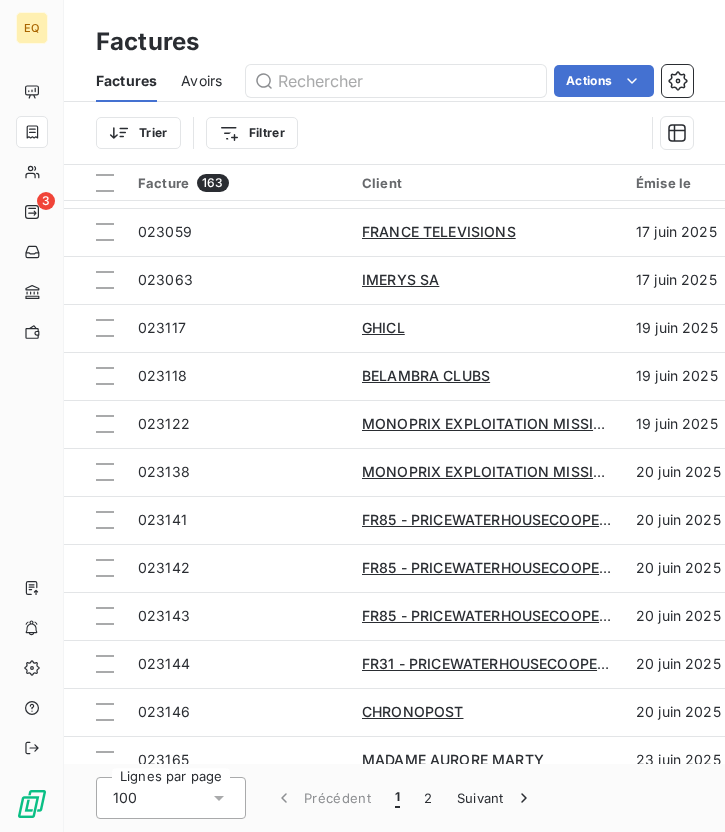 scroll, scrollTop: 865, scrollLeft: 0, axis: vertical 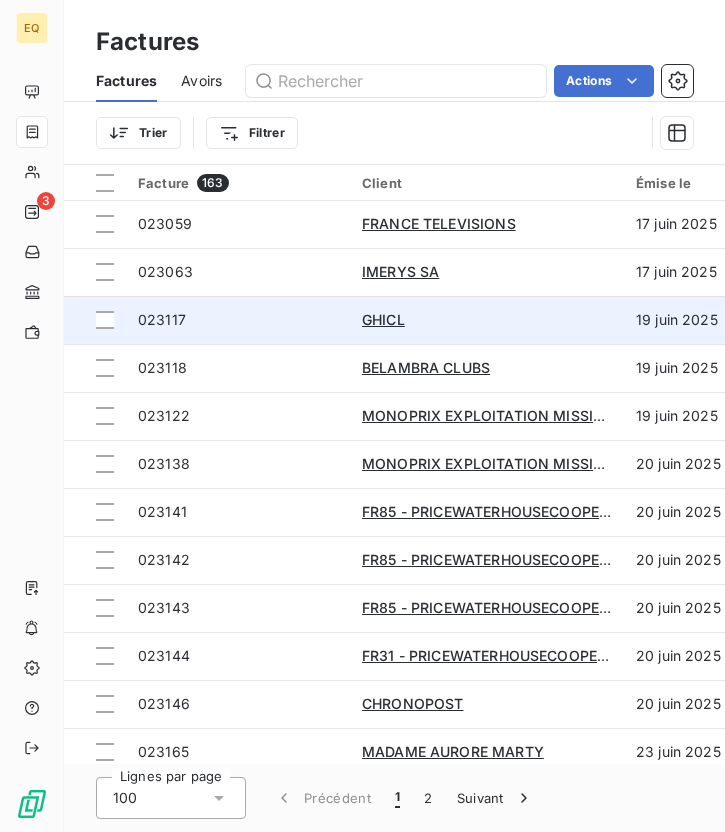 click on "023117" at bounding box center (162, 319) 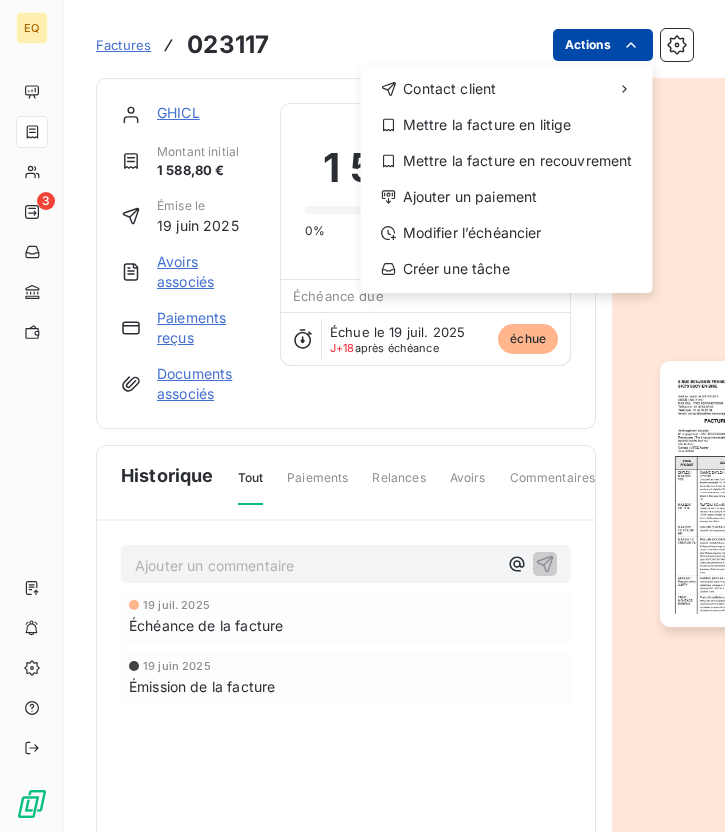 click on "EQ 3 Factures 023117 Actions Contact client Mettre la facture en litige Mettre la facture en recouvrement Ajouter un paiement Modifier l’échéancier Créer une tâche GHICL Montant initial 1 588,80 € Émise le 19 juin 2025 Avoirs associés Paiements reçus Documents associés Solde dû : 1 588,80 € 0% 100% Échéance due Échue le 19 juil. 2025 J+18  après échéance échue Historique Tout Paiements Relances Avoirs Commentaires Creditsafe Portail client Ajouter un commentaire ﻿ 19 juil. 2025 Échéance de la facture 19 juin 2025 Émission de la facture" at bounding box center (362, 416) 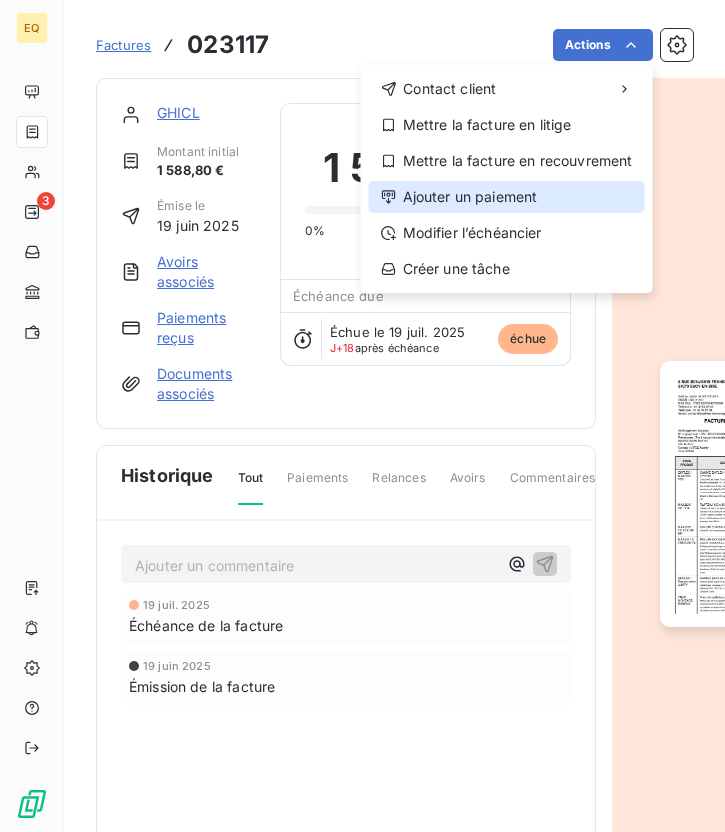 click on "Ajouter un paiement" at bounding box center (507, 197) 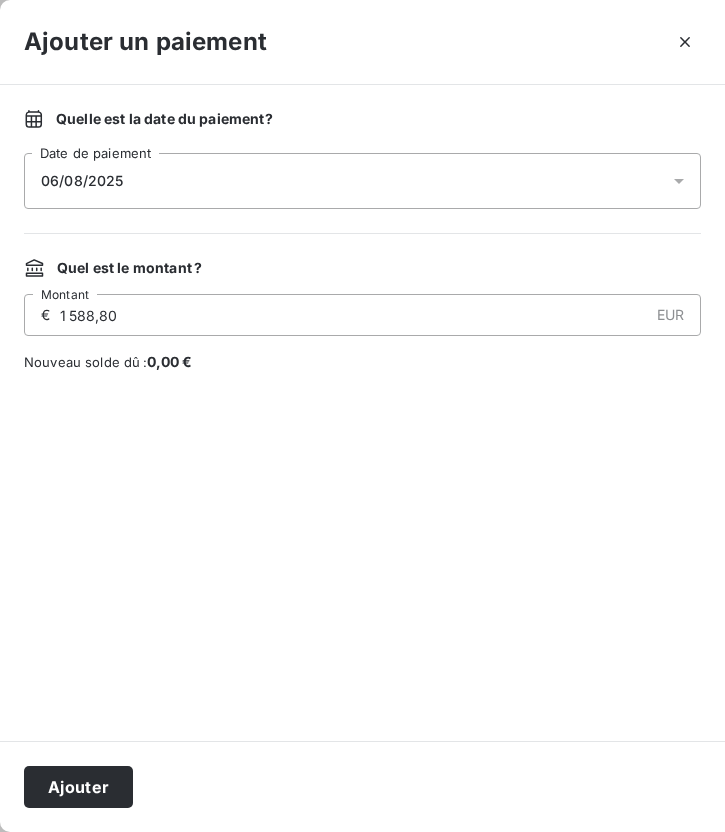 click on "06/08/2025" at bounding box center [82, 181] 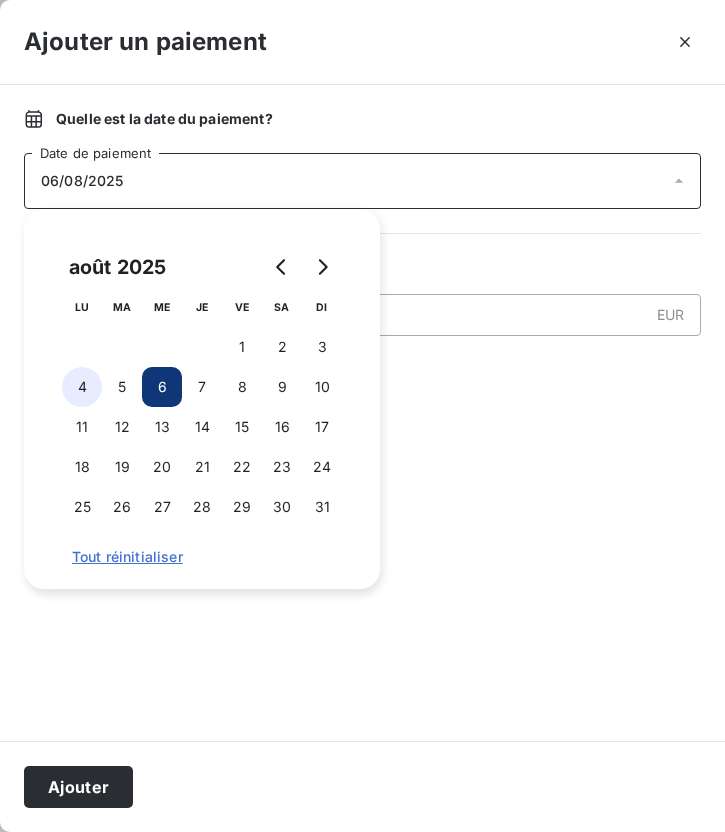 click on "4" at bounding box center [82, 387] 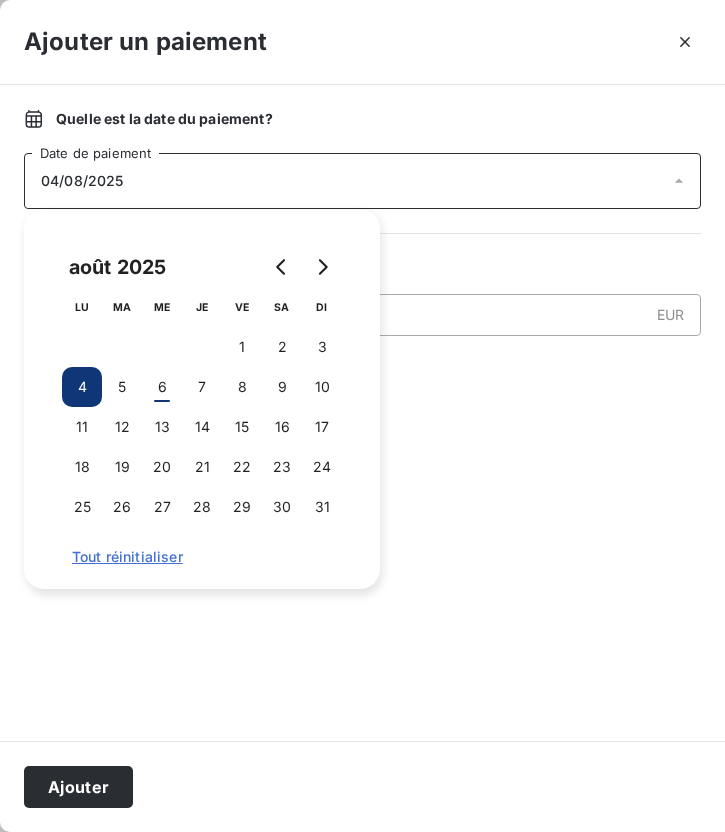 click at bounding box center [362, 556] 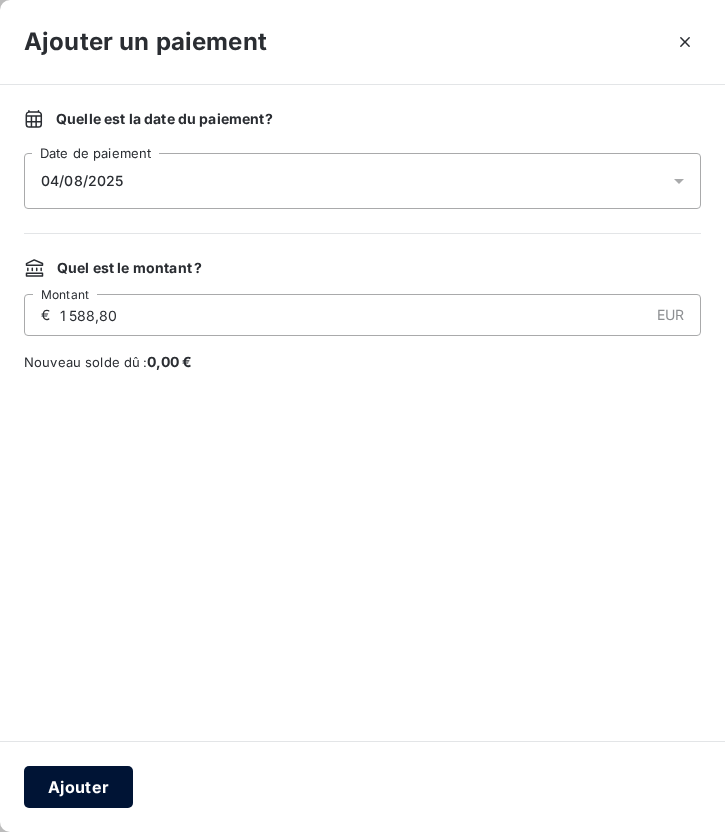 click on "Ajouter" at bounding box center (78, 787) 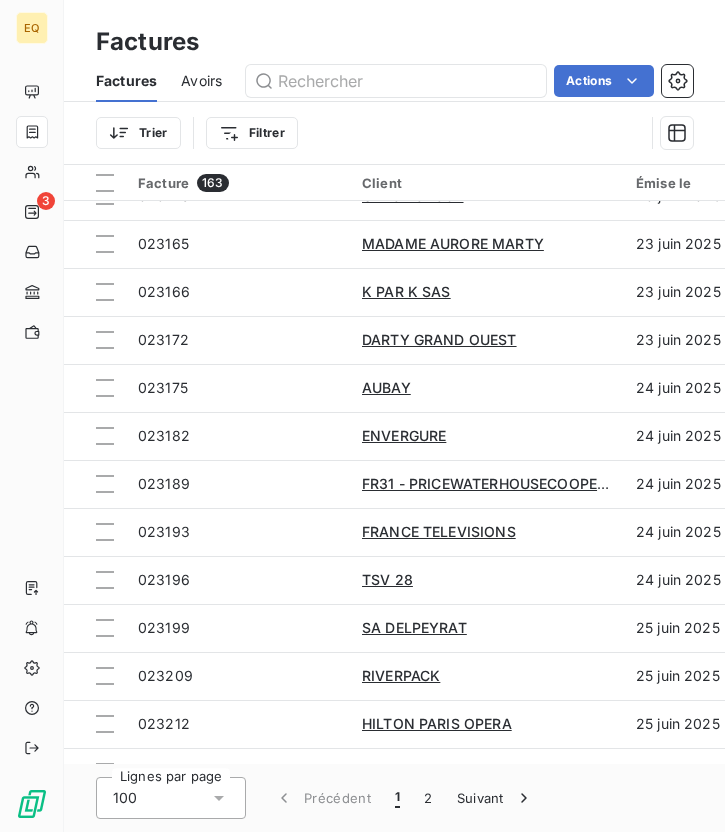 scroll, scrollTop: 1374, scrollLeft: 0, axis: vertical 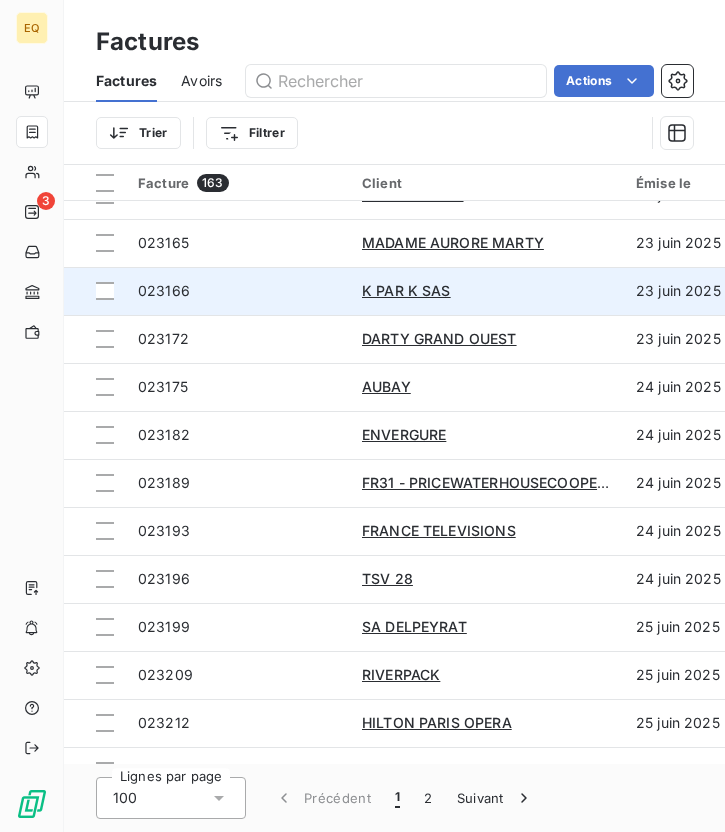 click on "023166" at bounding box center [164, 290] 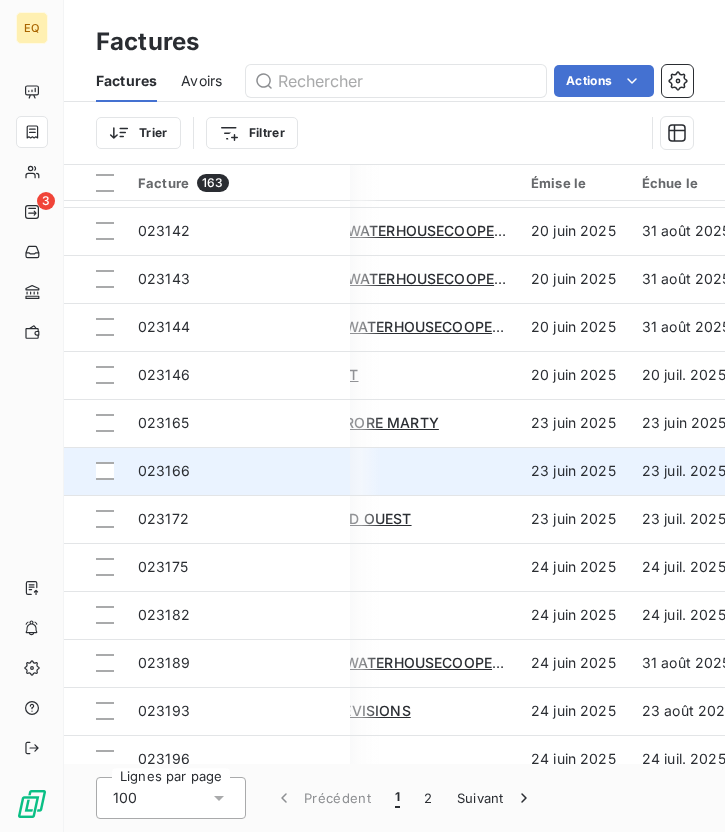 scroll, scrollTop: 1194, scrollLeft: 0, axis: vertical 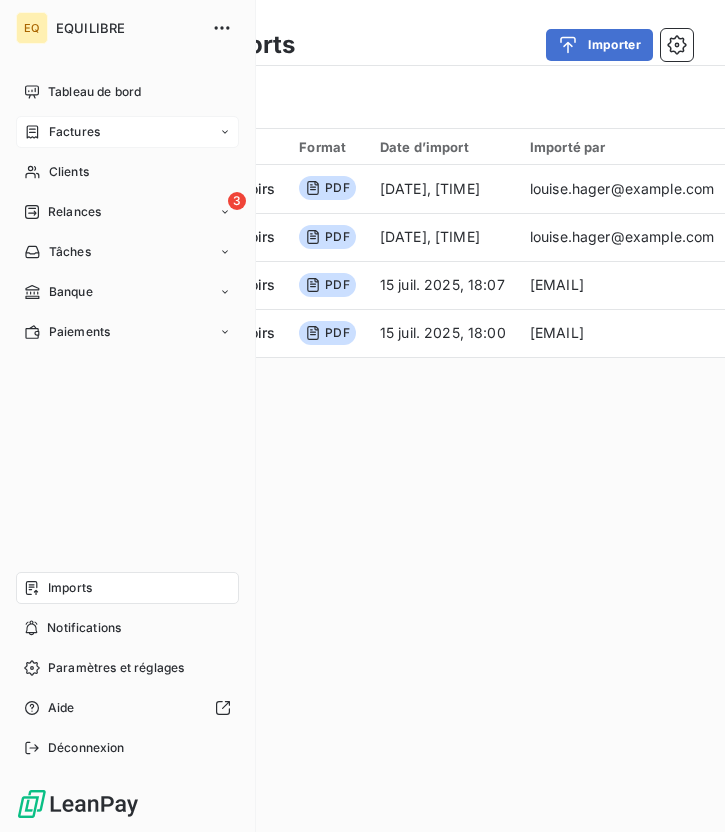 click on "Factures" at bounding box center (127, 132) 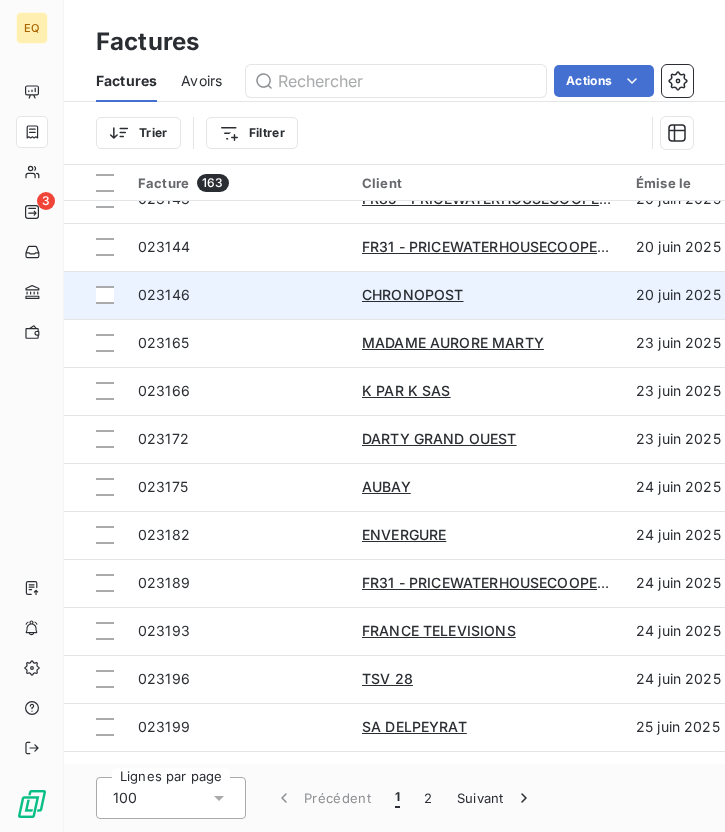 scroll, scrollTop: 1338, scrollLeft: 0, axis: vertical 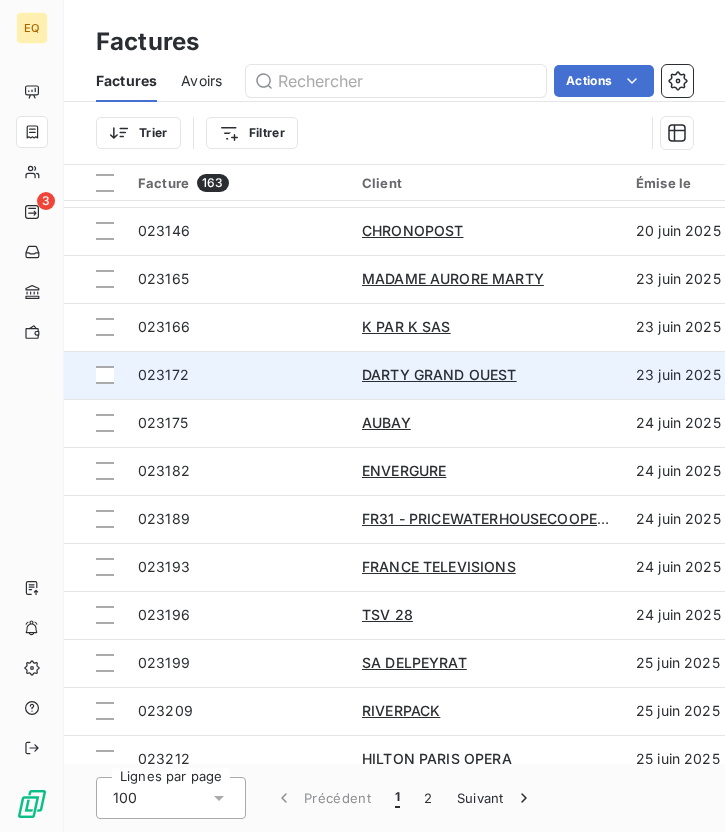 click on "023172" at bounding box center (163, 374) 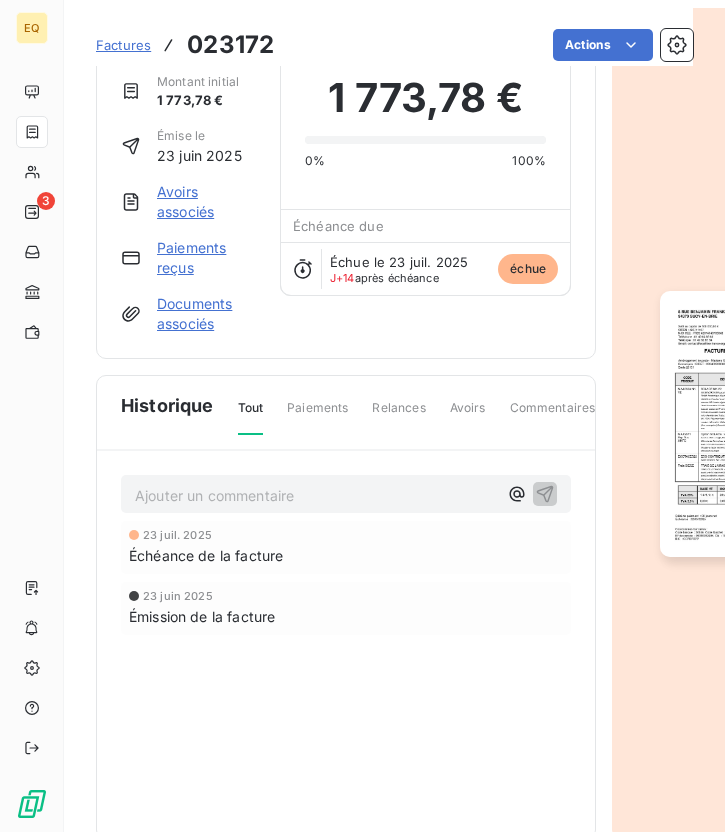 scroll, scrollTop: 0, scrollLeft: 0, axis: both 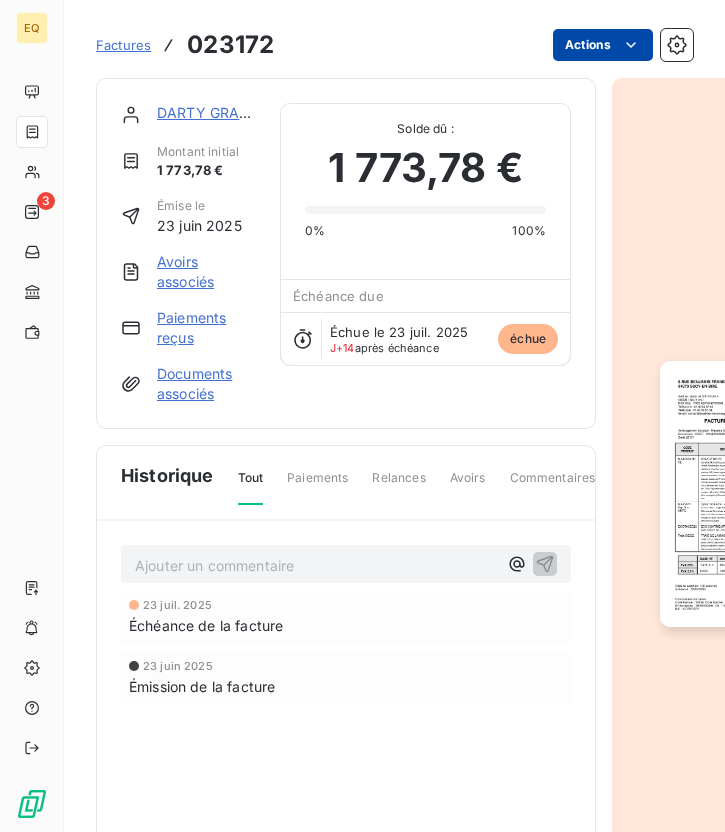click on "EQ 3 Factures 023172 Actions DARTY GRAND OUEST Montant initial 1 773,78 € Émise le 23 juin 2025 Avoirs associés Paiements reçus Documents associés Solde dû : 1 773,78 € 0% 100% Échéance due Échue le 23 juil. 2025 J+14 après échéance échue Historique Tout Paiements Relances Avoirs Commentaires Creditsafe Portail client Ajouter un commentaire ﻿ 23 juil. 2025 Échéance de la facture 23 juin 2025 Émission de la facture" at bounding box center (362, 416) 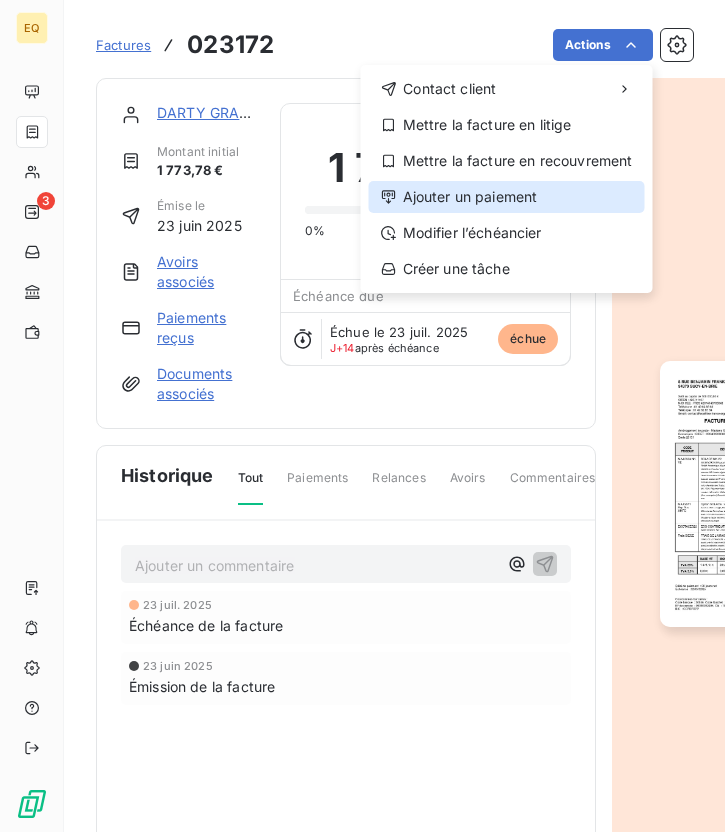 click on "Ajouter un paiement" at bounding box center (507, 197) 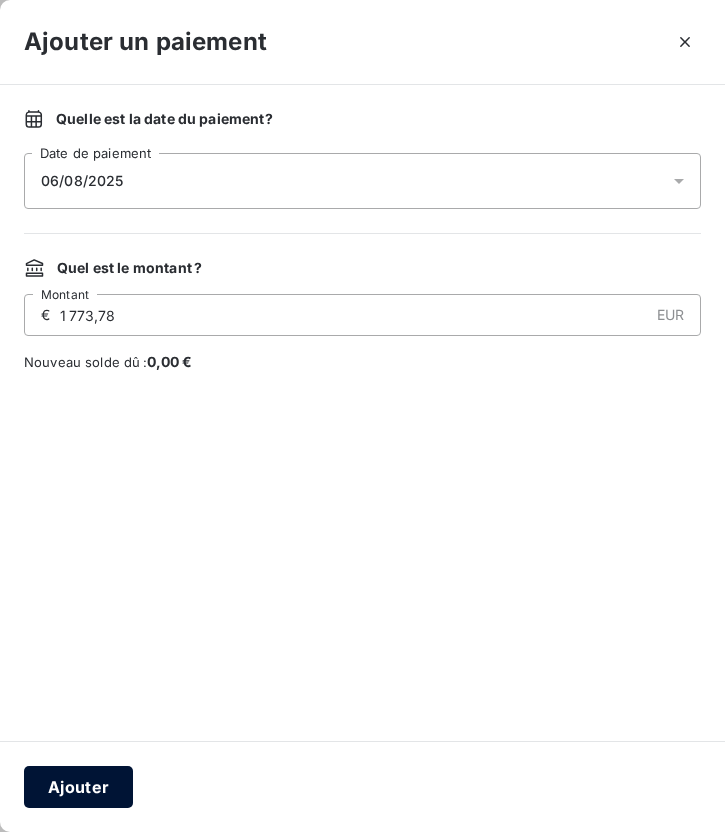 click on "Ajouter" at bounding box center (78, 787) 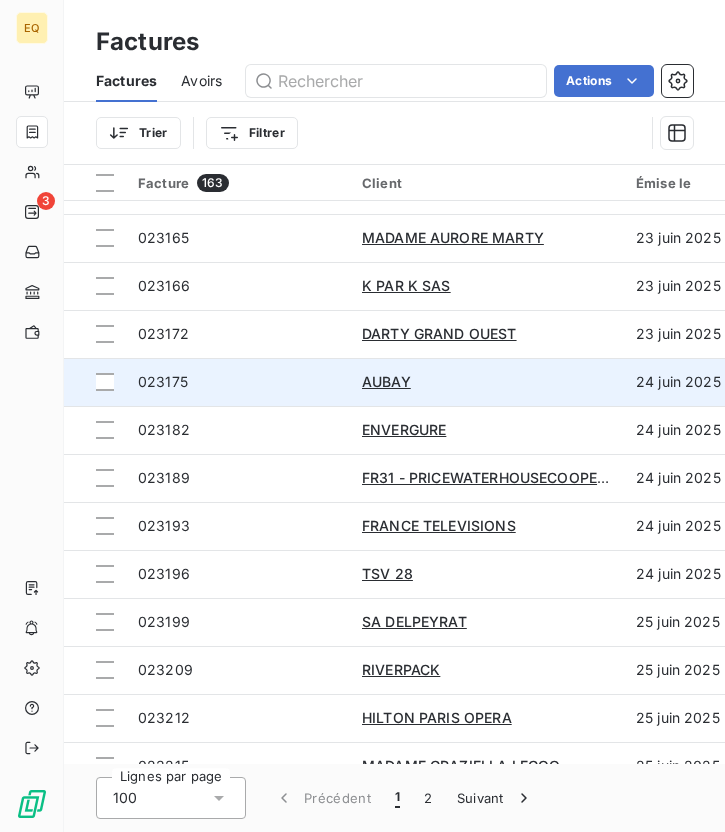 scroll, scrollTop: 1382, scrollLeft: 0, axis: vertical 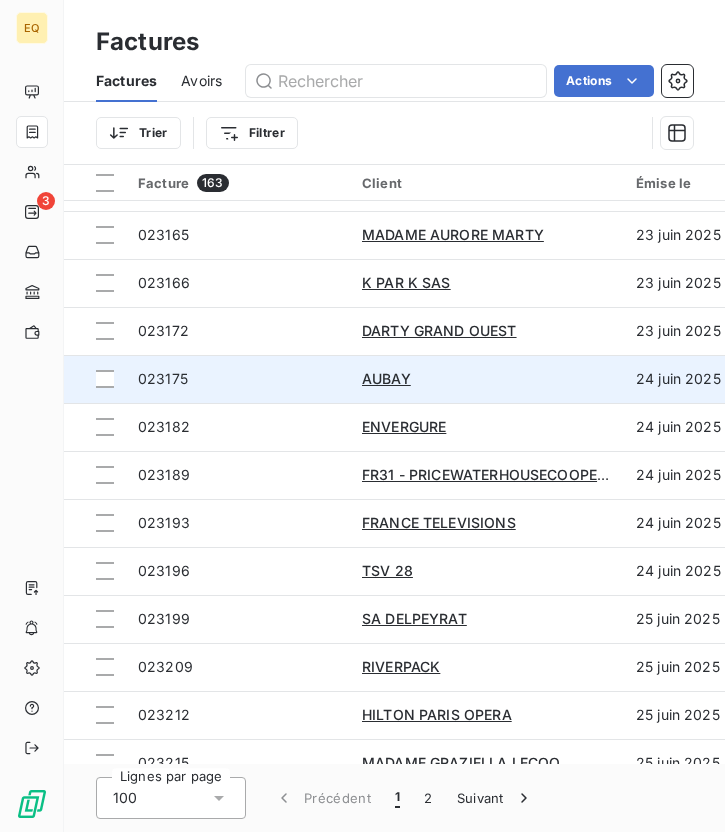 click on "023175" at bounding box center [163, 378] 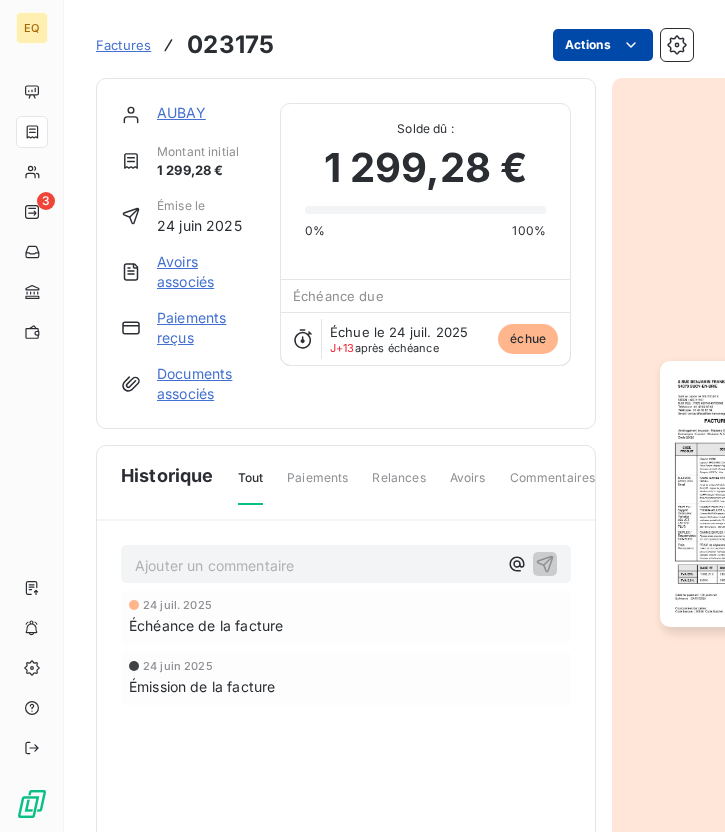 click on "EQ 3 Factures 023175 Actions AUBAY Montant initial 1 299,28 € Émise le 24 juin 2025 Avoirs associés Paiements reçus Documents associés Solde dû : 1 299,28 € 0% 100% Échéance due Échue le 24 juil. 2025 J+13 après échéance échue Historique Tout Paiements Relances Avoirs Commentaires Creditsafe Portail client Ajouter un commentaire ﻿ 24 juil. 2025 Échéance de la facture 24 juin 2025 Émission de la facture" at bounding box center (362, 416) 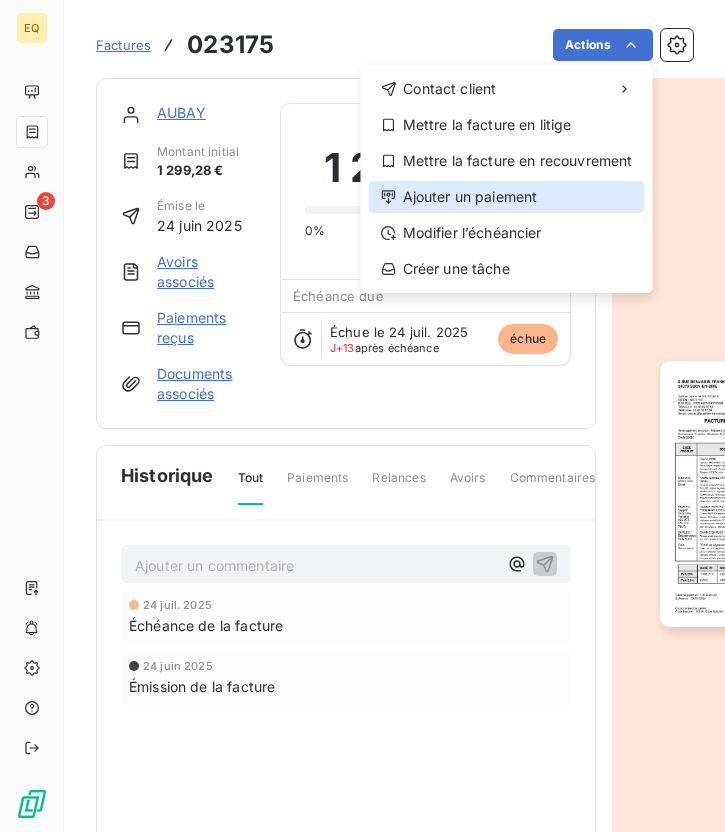 click on "Ajouter un paiement" at bounding box center (507, 197) 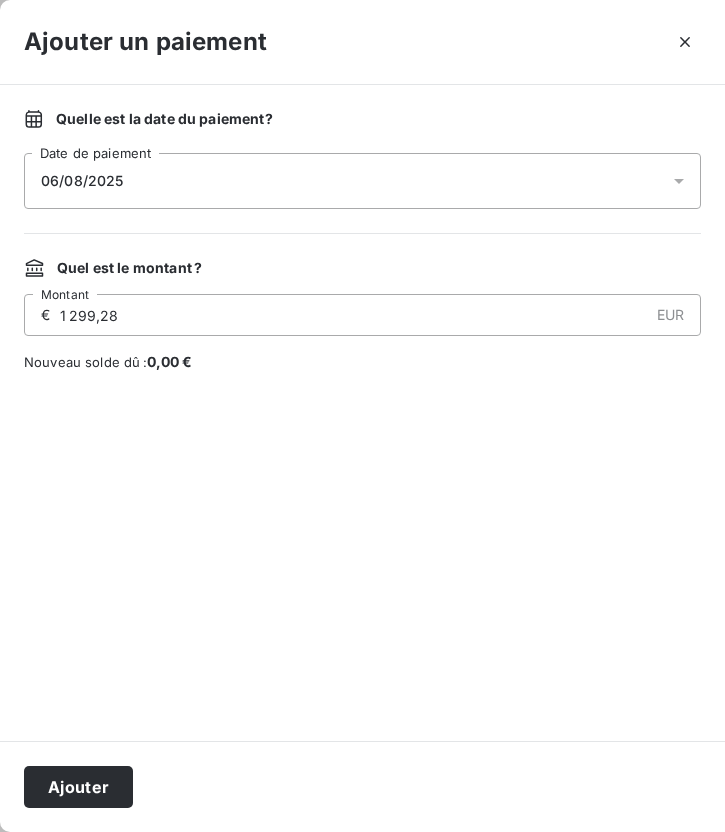 click on "06/08/2025" at bounding box center (362, 181) 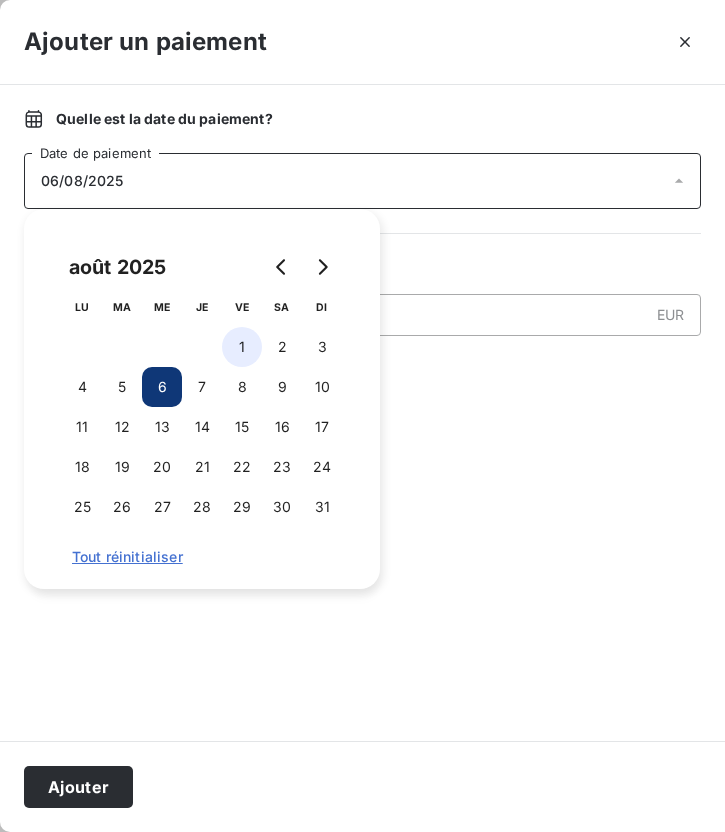 click on "1" at bounding box center [242, 347] 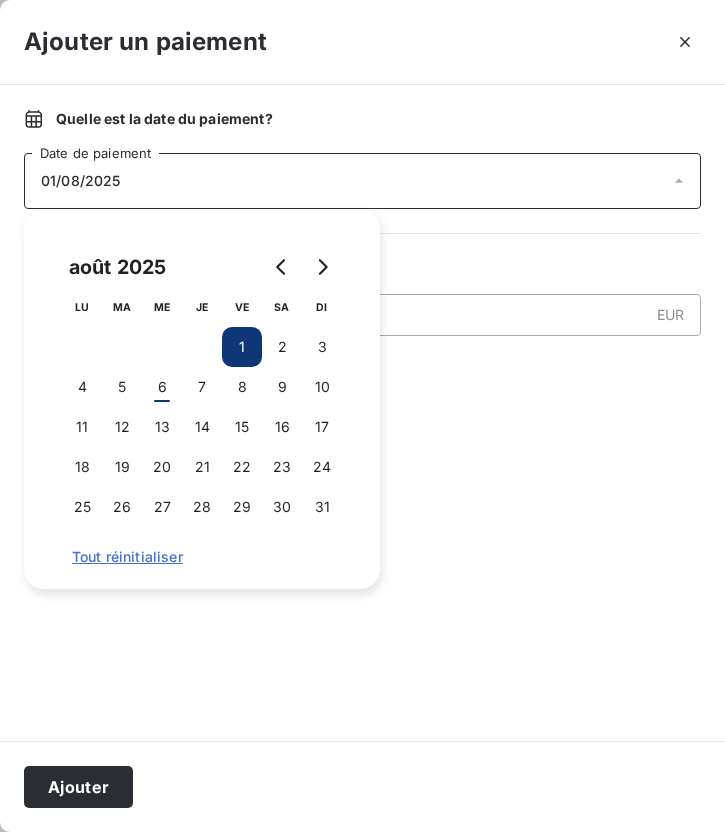 click at bounding box center (362, 556) 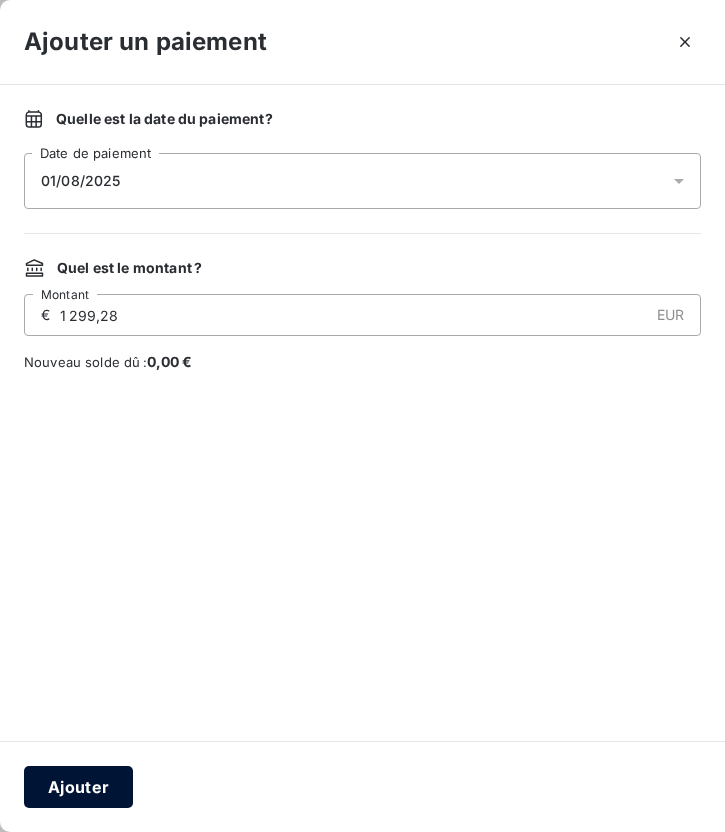 click on "Ajouter" at bounding box center (78, 787) 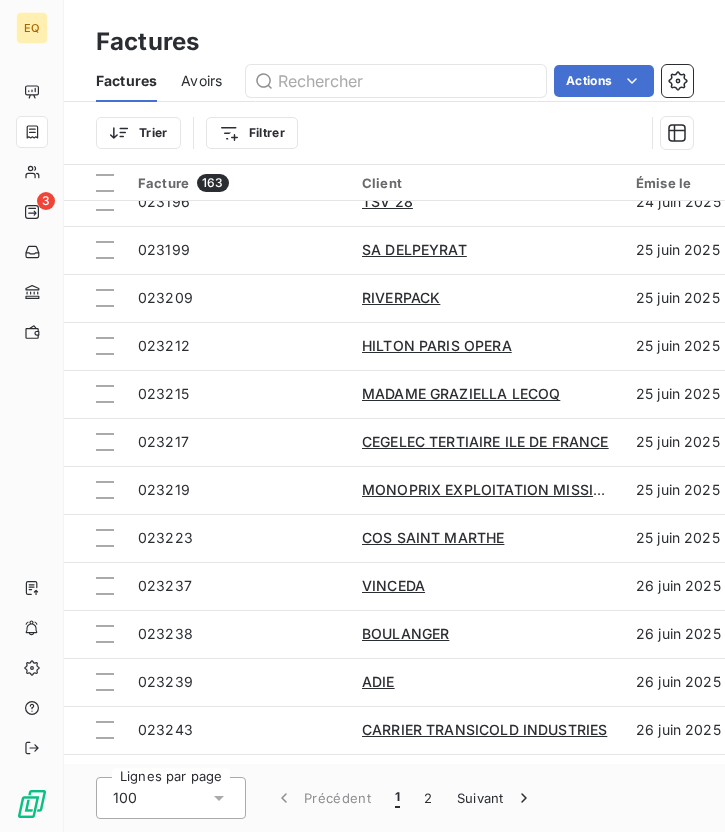 scroll, scrollTop: 1756, scrollLeft: 0, axis: vertical 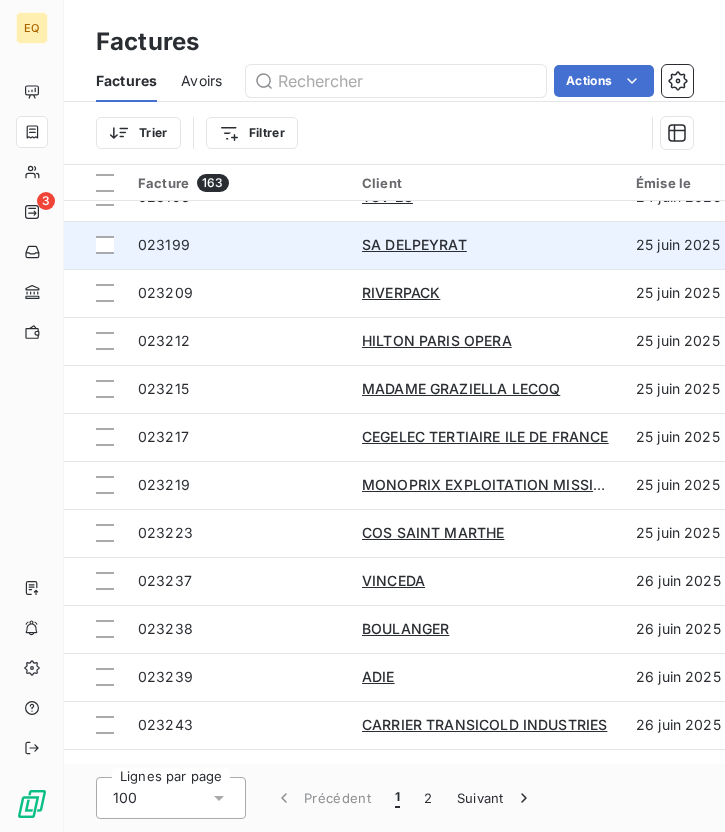 click on "023199" at bounding box center [238, 245] 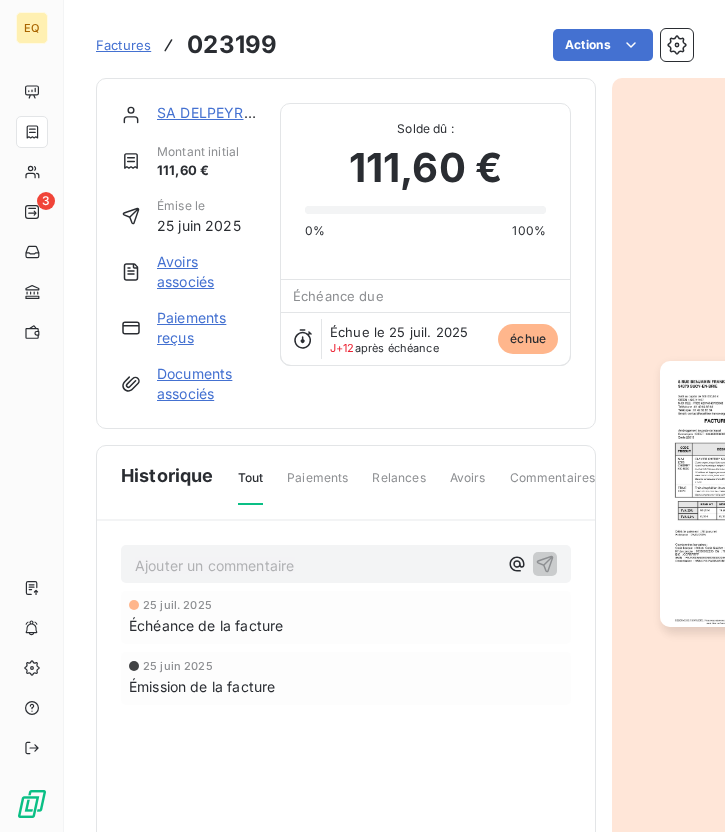 click on "Factures 023199 Actions" at bounding box center (394, 45) 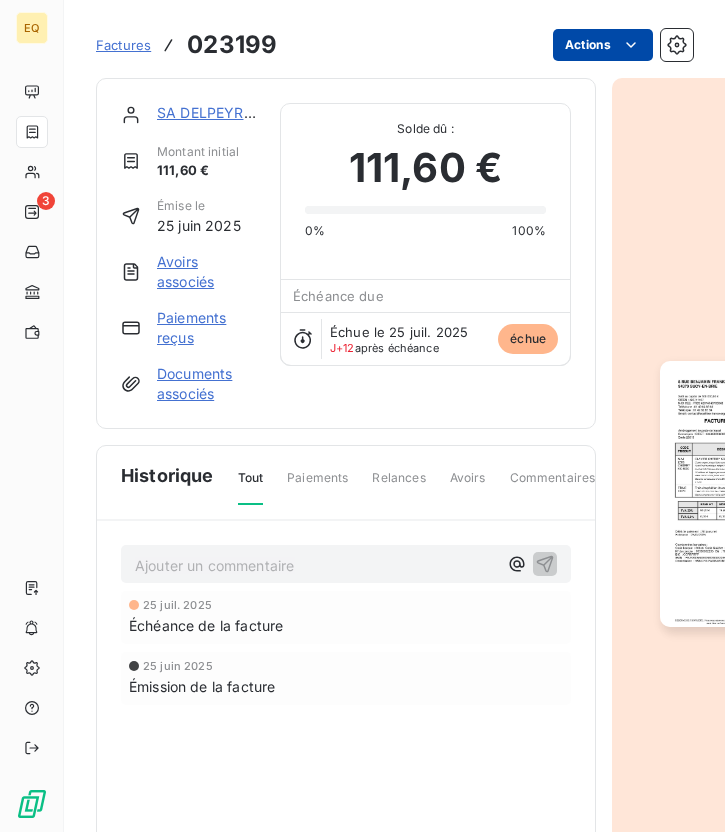 click on "EQ 3 Factures 023199 Actions SA DELPEYRAT Montant initial 111,60 € Émise le 25 juin 2025 Avoirs associés Paiements reçus Documents associés Solde dû : 111,60 € 0% 100% Échéance due Échue le 25 juil. 2025 J+12  après échéance échue Historique Tout Paiements Relances Avoirs Commentaires Creditsafe Portail client Ajouter un commentaire ﻿ 25 juil. 2025 Échéance de la facture 25 juin 2025 Émission de la facture" at bounding box center (362, 416) 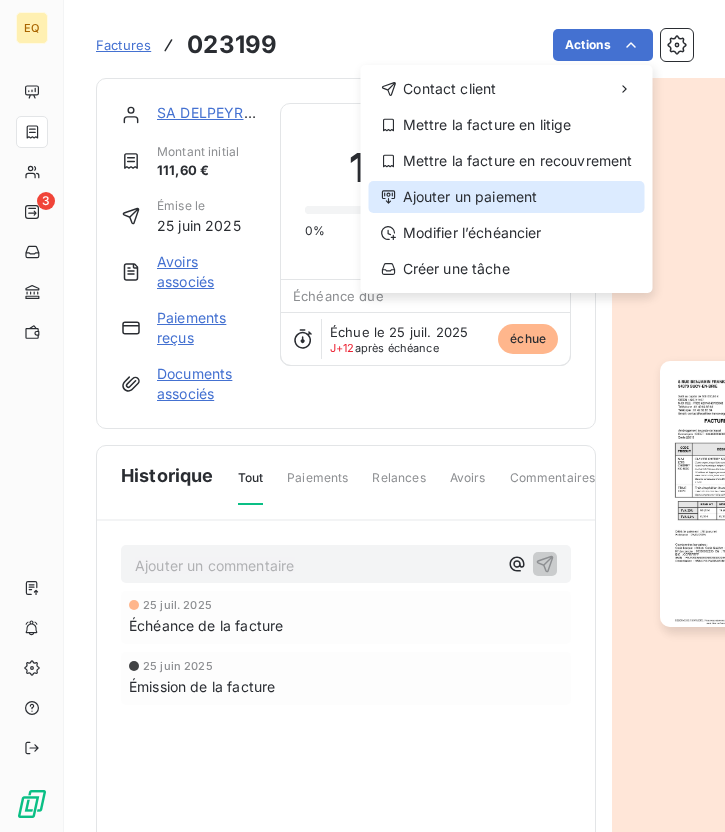 click on "Ajouter un paiement" at bounding box center [507, 197] 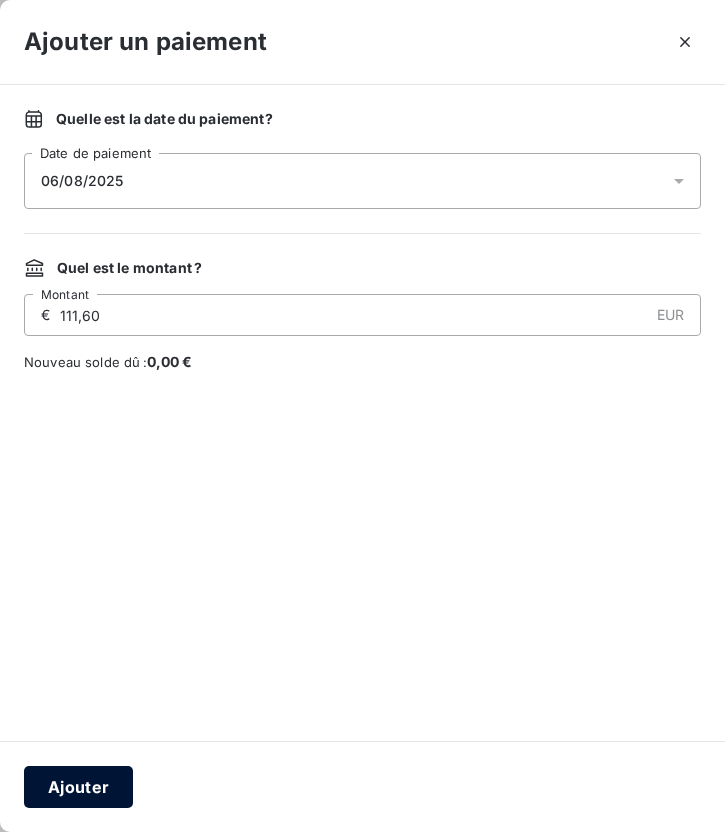 click on "Ajouter" at bounding box center (78, 787) 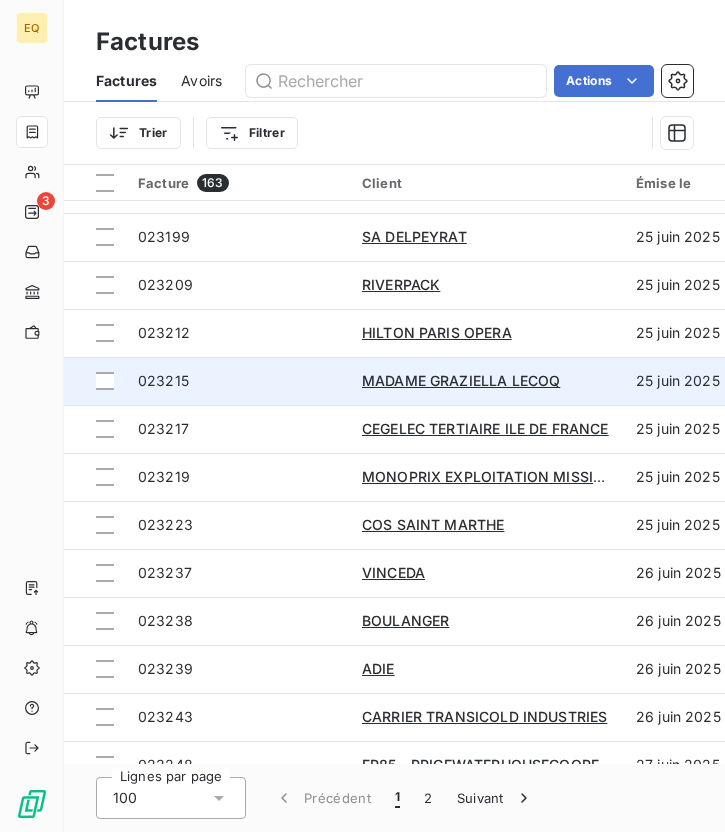 scroll, scrollTop: 1773, scrollLeft: 0, axis: vertical 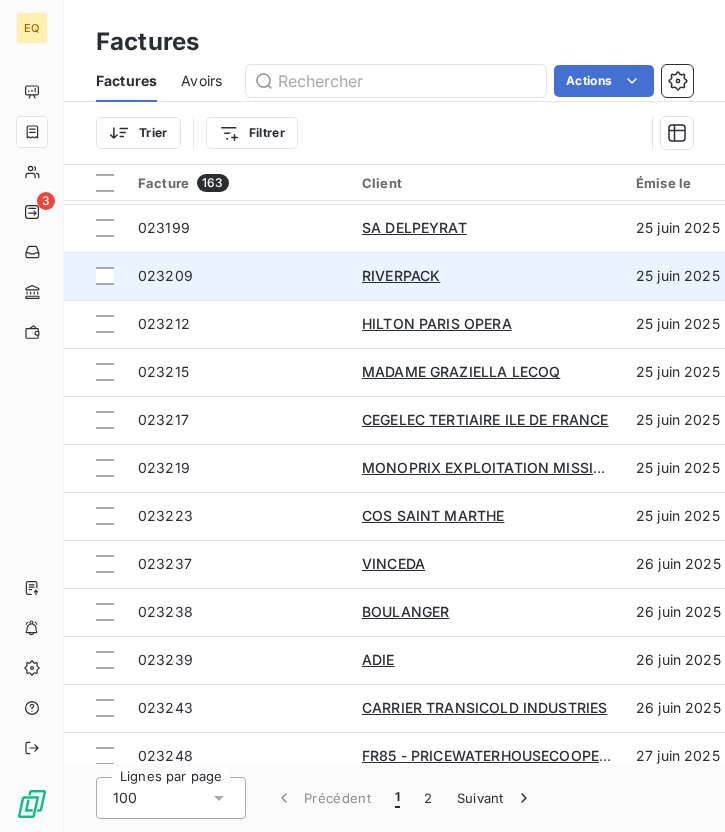 click on "023209" at bounding box center (165, 275) 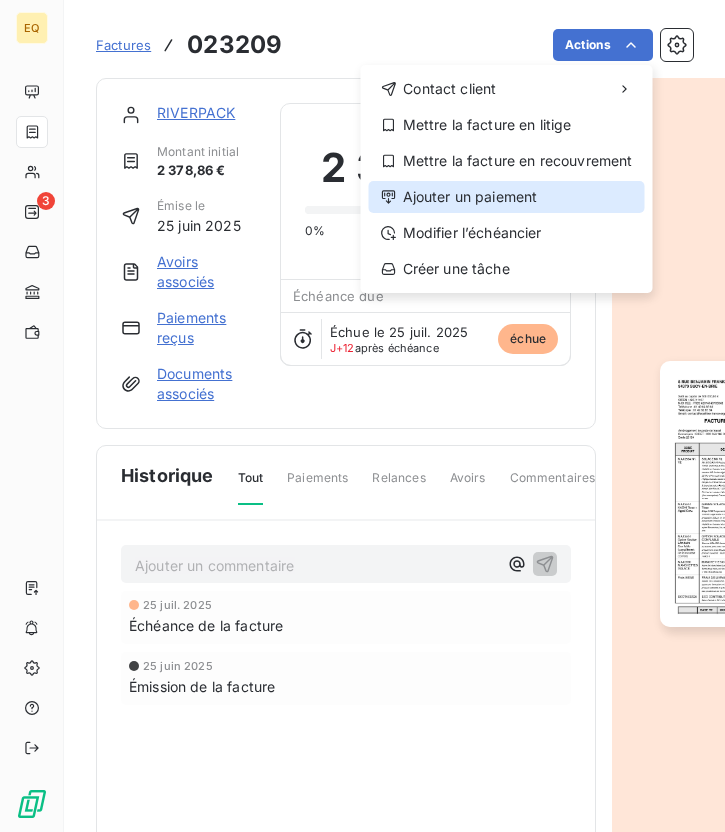 click on "Ajouter un paiement" at bounding box center [507, 197] 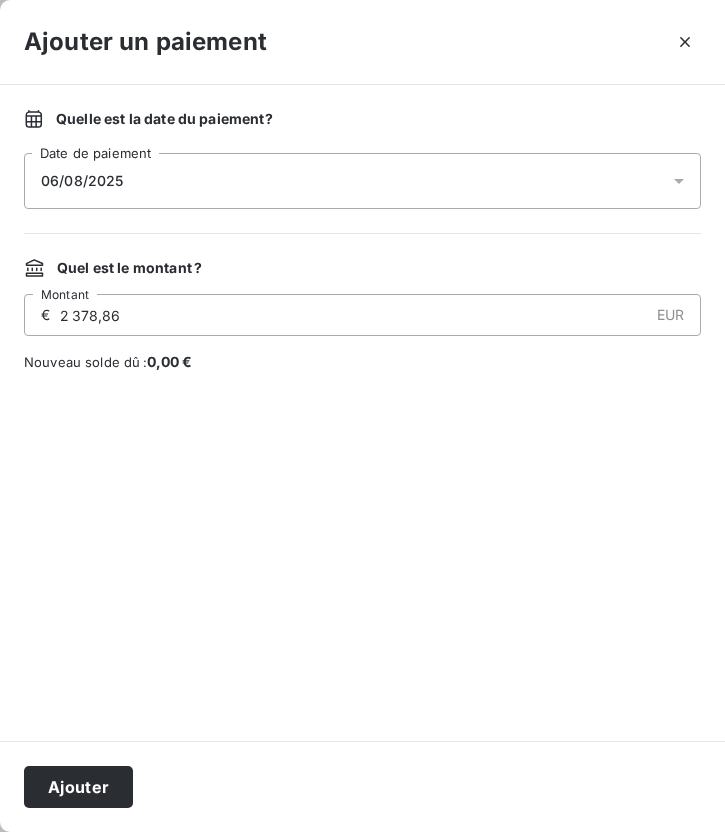 click on "06/08/2025" at bounding box center (362, 181) 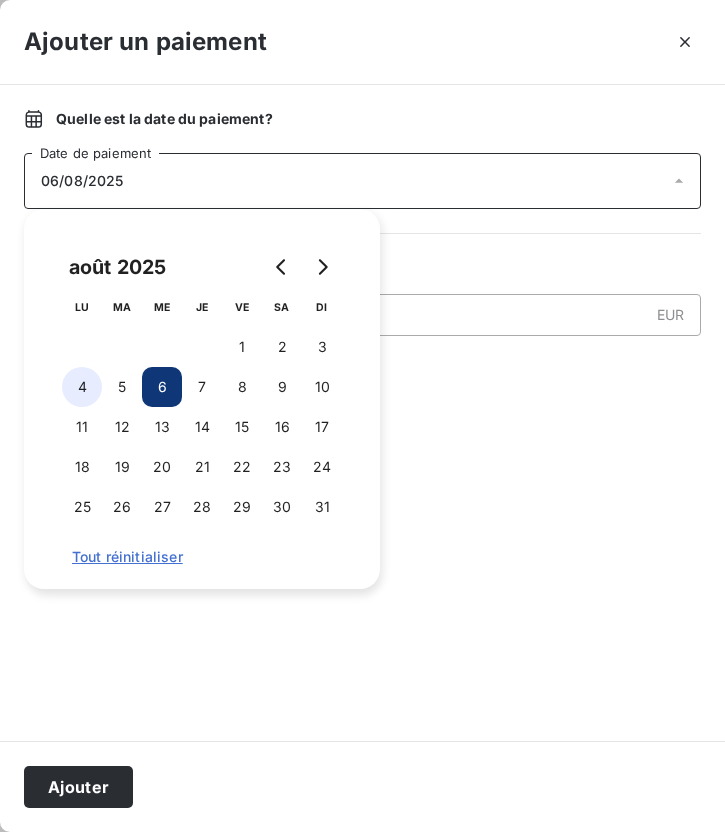 click on "4" at bounding box center (82, 387) 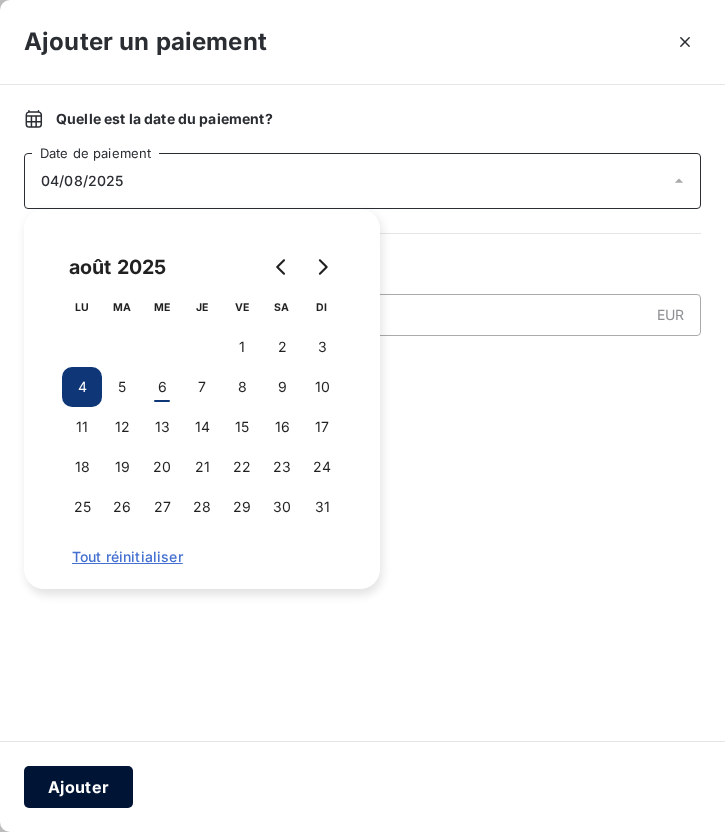 click on "Ajouter" at bounding box center (78, 787) 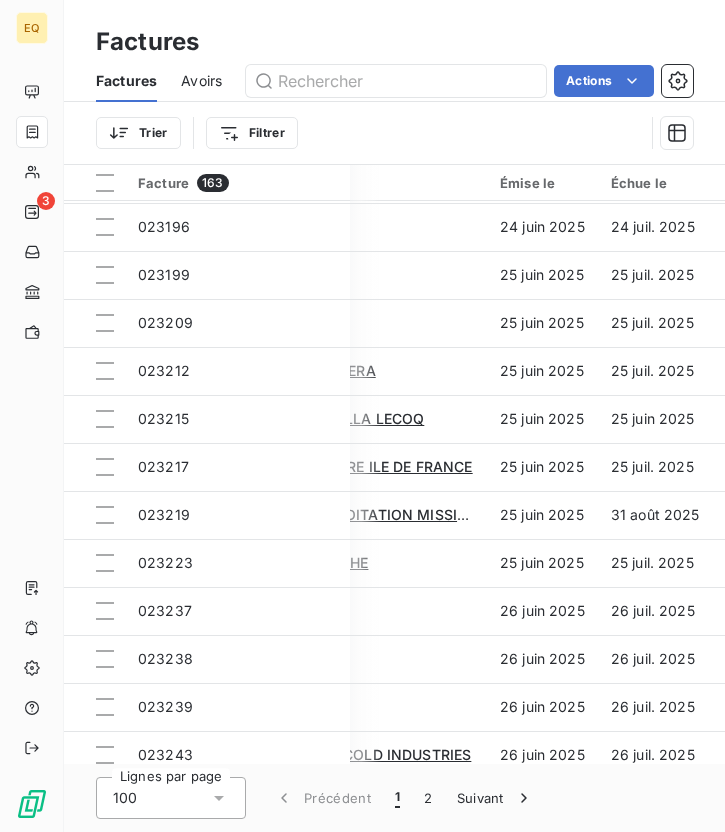 scroll, scrollTop: 1726, scrollLeft: 0, axis: vertical 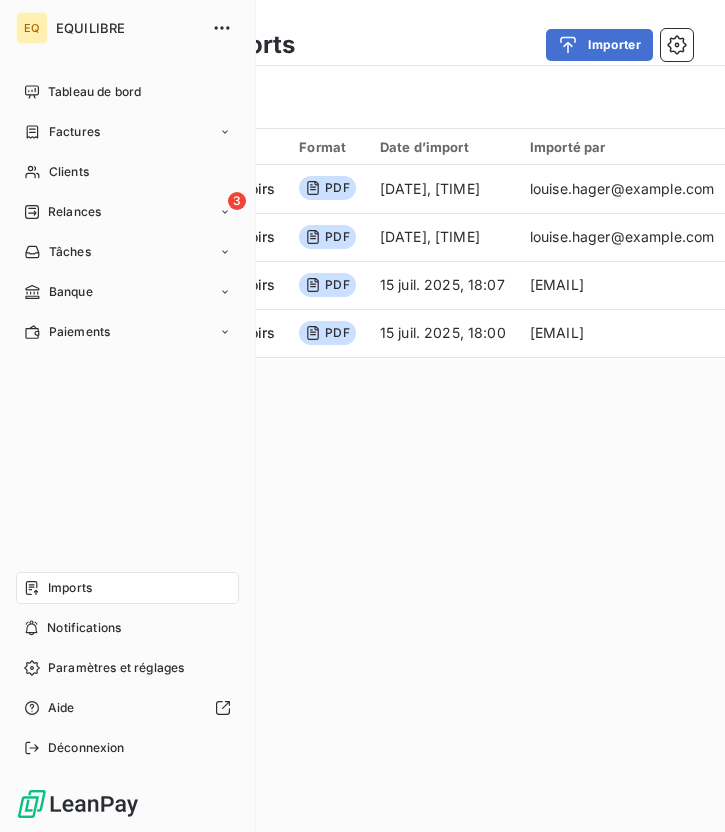 click on "Factures" at bounding box center [74, 132] 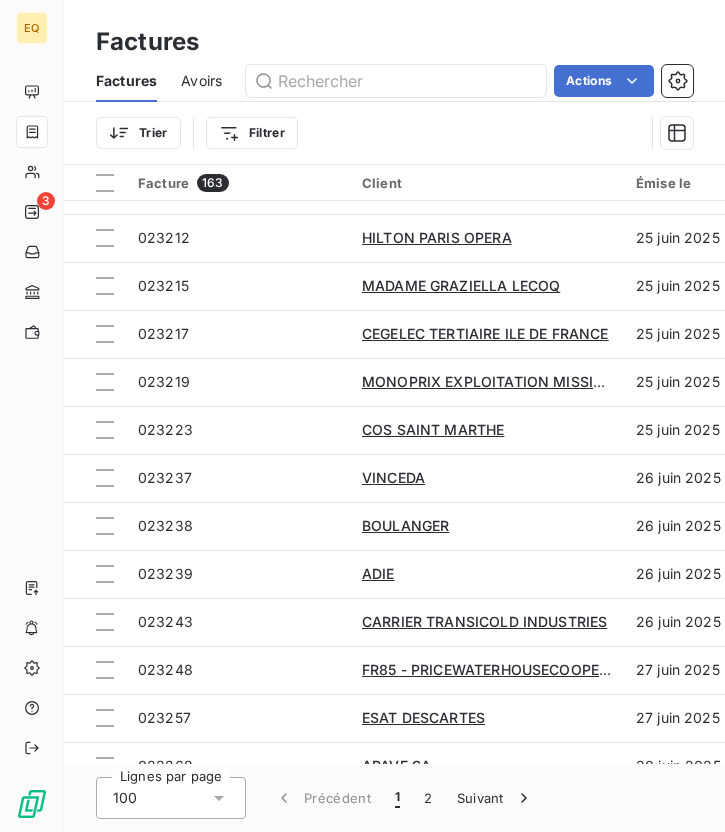 scroll, scrollTop: 1867, scrollLeft: 0, axis: vertical 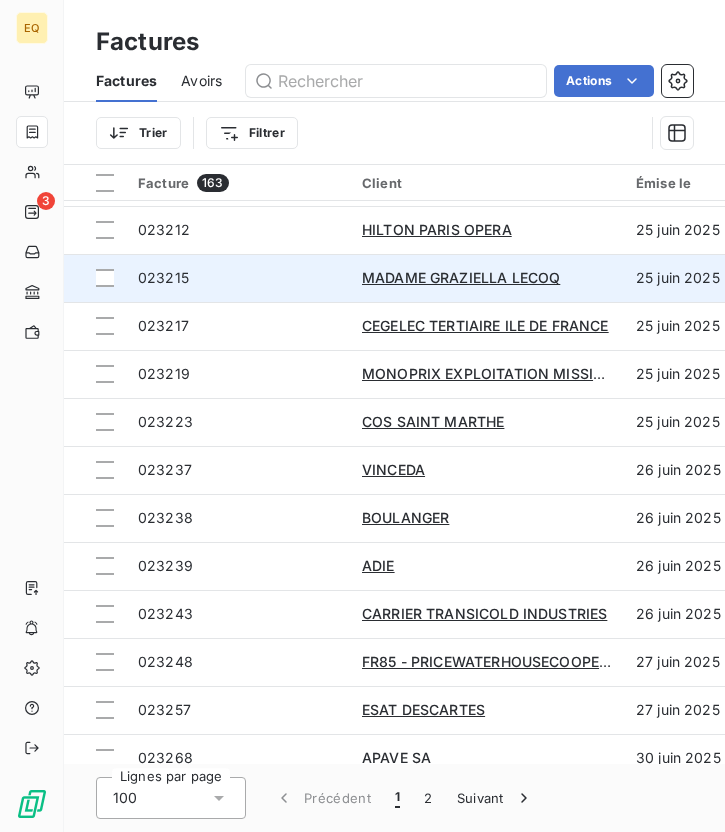click on "023215" at bounding box center [163, 277] 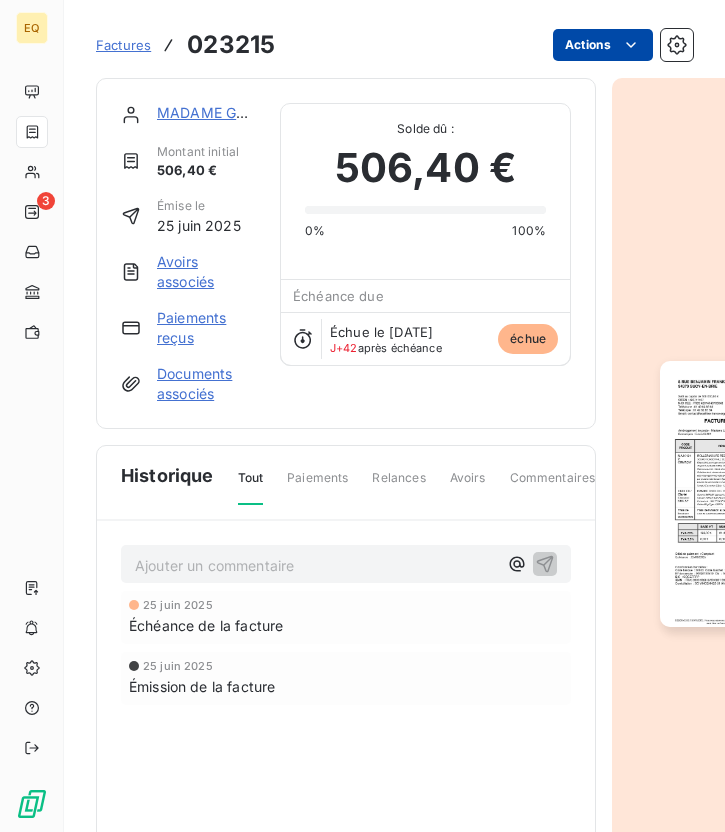 click on "EQ 3 Factures 023215 Actions MADAME GRAZIELLA LECOQ Montant initial 506,40 € Émise le 25 juin 2025 Avoirs associés Paiements reçus Documents associés Solde dû : 506,40 € 0% 100% Échéance due Échue le 25 juin 2025 J+42  après échéance échue Historique Tout Paiements Relances Avoirs Commentaires Creditsafe Portail client Ajouter un commentaire ﻿ 25 juin 2025 Échéance de la facture 25 juin 2025 Émission de la facture" at bounding box center [362, 416] 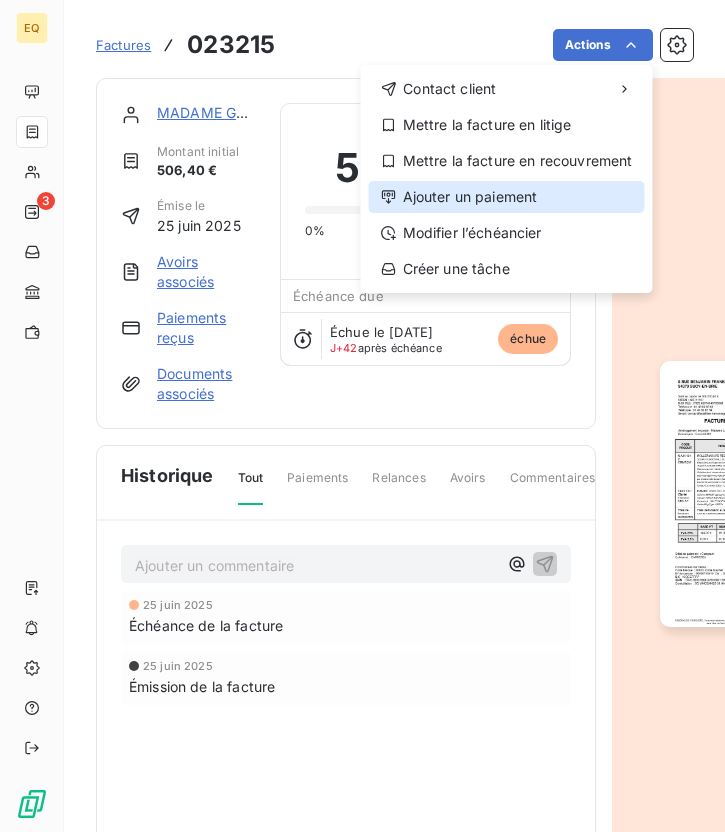 click on "Ajouter un paiement" at bounding box center (507, 197) 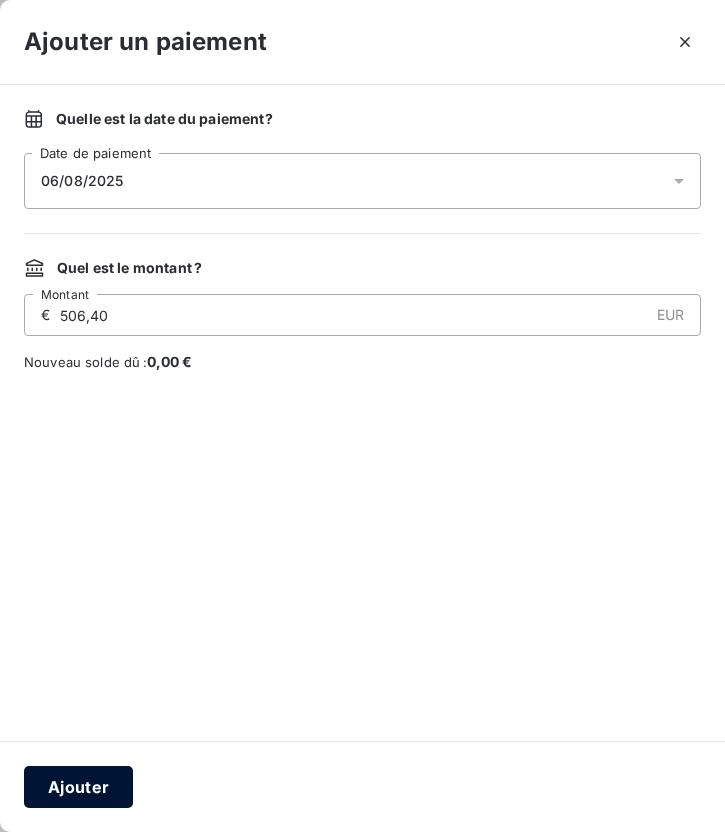 click on "Ajouter" at bounding box center (78, 787) 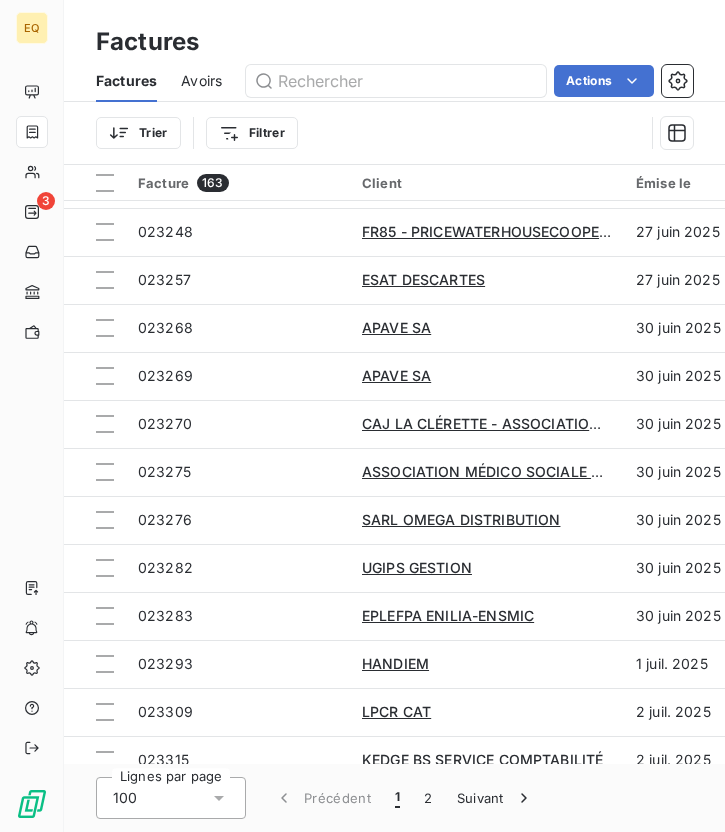 scroll, scrollTop: 2298, scrollLeft: 0, axis: vertical 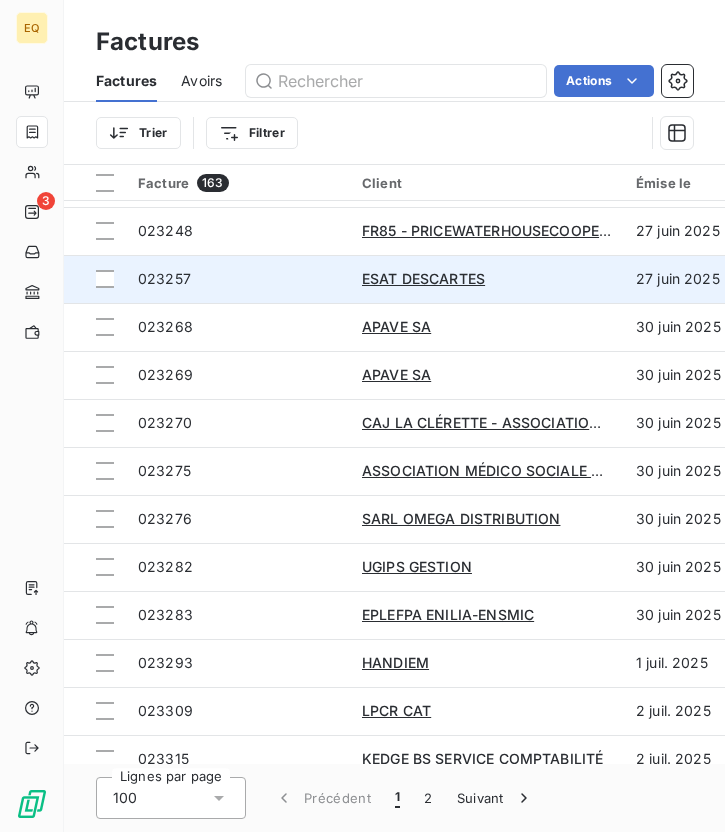 click on "023257" at bounding box center (164, 278) 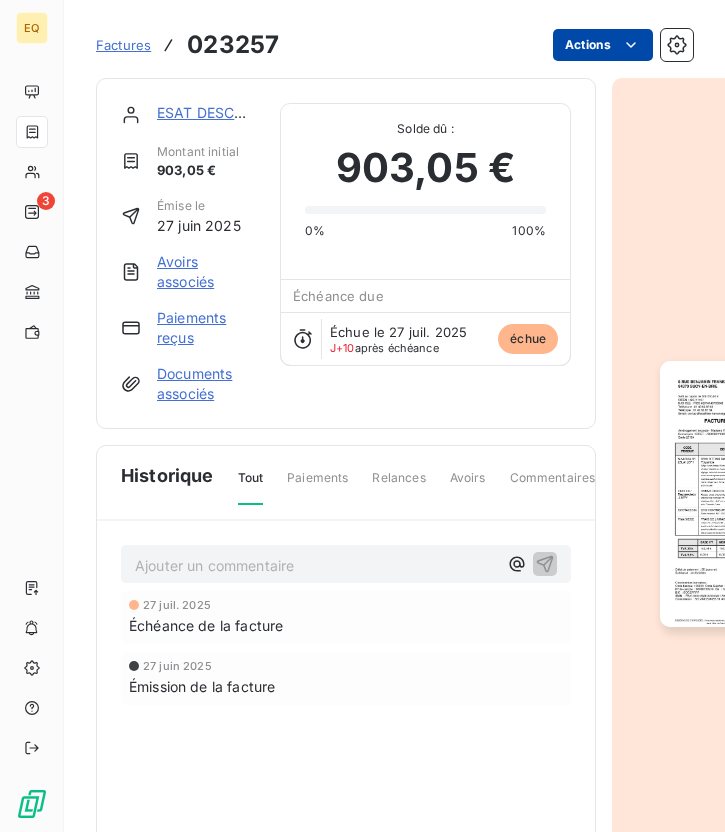 click on "EQ 3 Factures 023257 Actions ESAT DESCARTES Montant initial 903,05 € Émise le 27 juin 2025 Avoirs associés Paiements reçus Documents associés Solde dû : 903,05 € 0% 100% Échéance due Échue le 27 juil. 2025 J+10  après échéance échue Historique Tout Paiements Relances Avoirs Commentaires Creditsafe Portail client Ajouter un commentaire ﻿ 27 juil. 2025 Échéance de la facture 27 juin 2025 Émission de la facture" at bounding box center [362, 416] 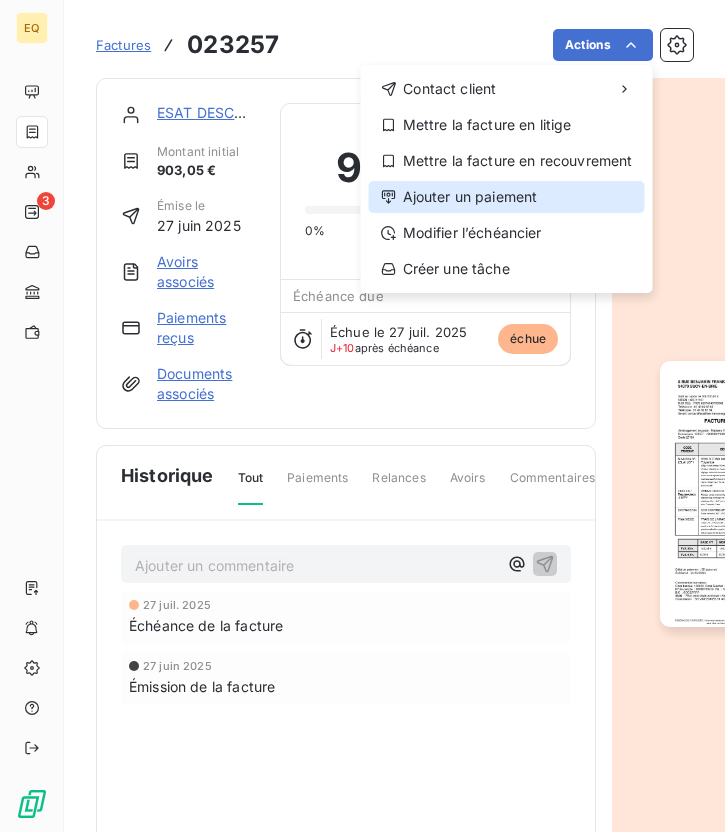 click on "Ajouter un paiement" at bounding box center [507, 197] 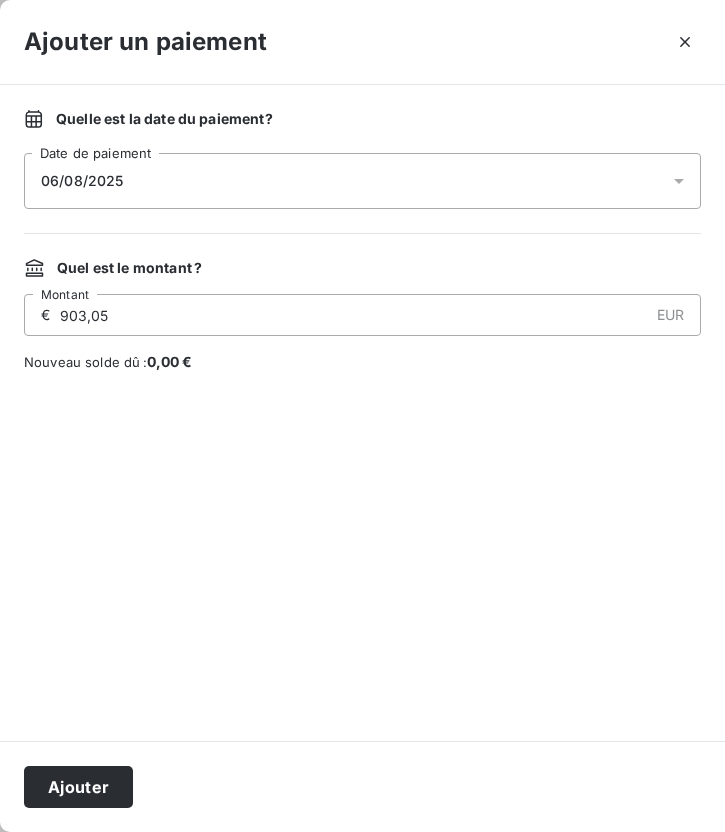 click on "06/08/2025" at bounding box center [362, 181] 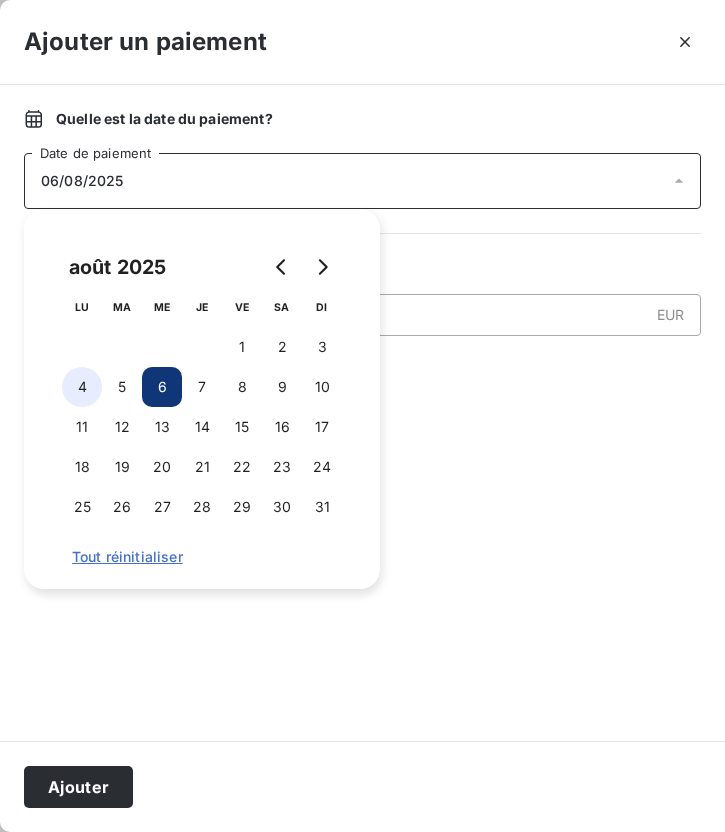click on "4" at bounding box center (82, 387) 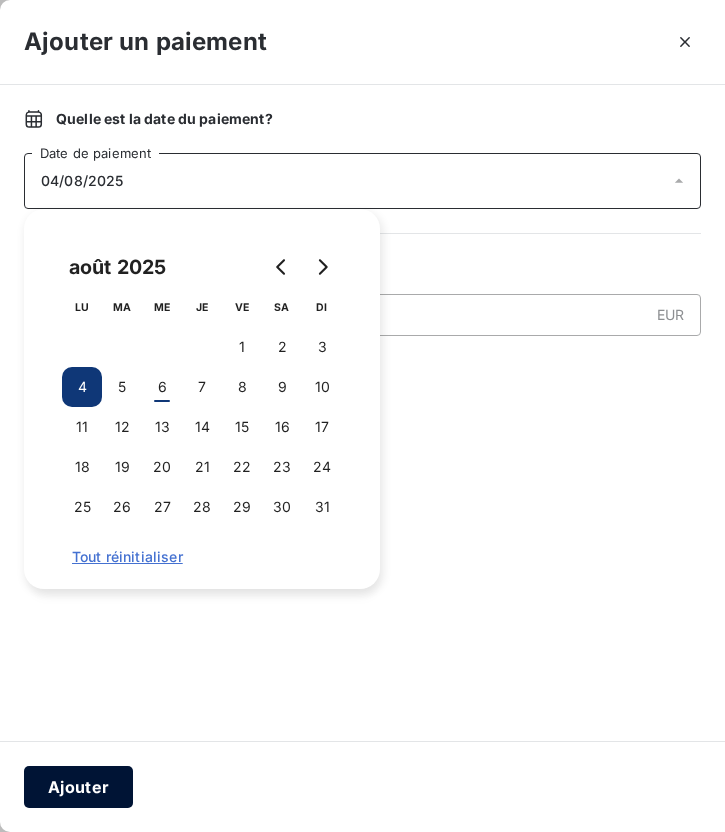 click on "Ajouter" at bounding box center [78, 787] 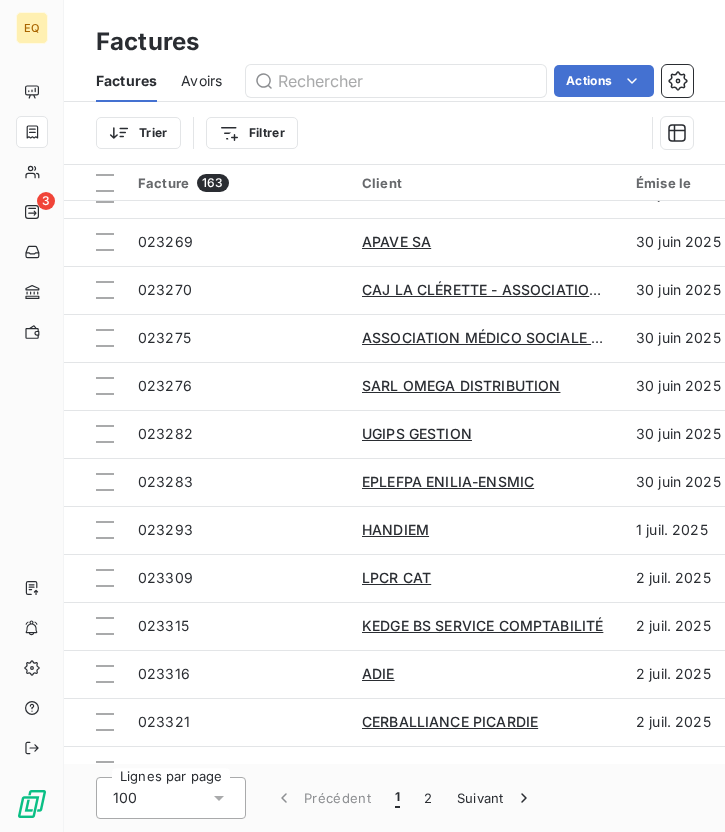 scroll, scrollTop: 2462, scrollLeft: 0, axis: vertical 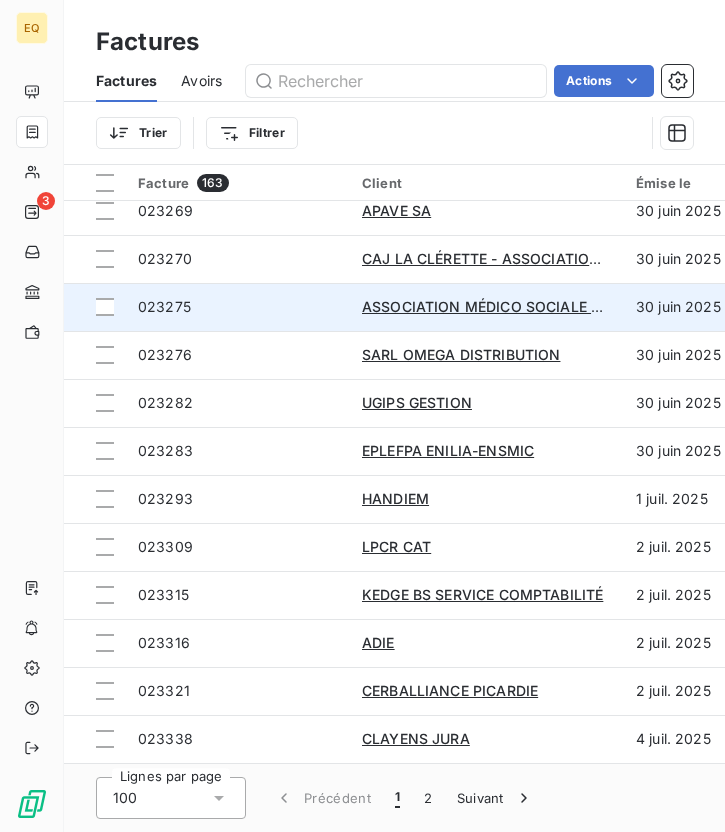 click on "023275" at bounding box center (164, 306) 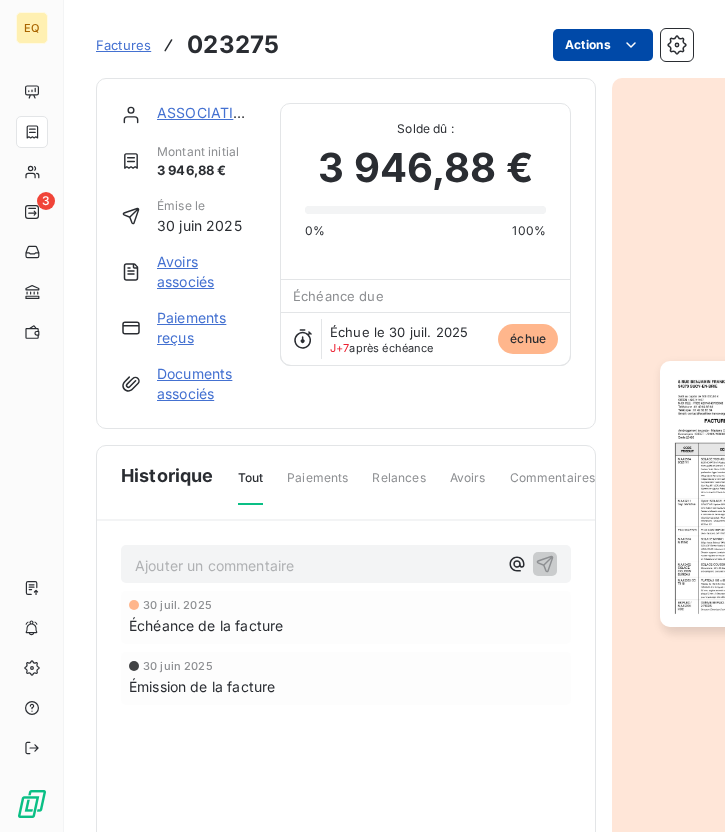 click on "EQ 3 Factures 023275 Actions ASSOCIATION MÉDICO SOCIALE DIEPPOISE Montant initial 3 946,88 € Émise le 30 juin 2025 Avoirs associés Paiements reçus Documents associés Solde dû : 3 946,88 € 0% 100% Échéance due Échue le 30 juil. 2025 J+7  après échéance échue Historique Tout Paiements Relances Avoirs Commentaires Creditsafe Portail client Ajouter un commentaire ﻿ 30 juil. 2025 Échéance de la facture 30 juin 2025 Émission de la facture" at bounding box center (362, 416) 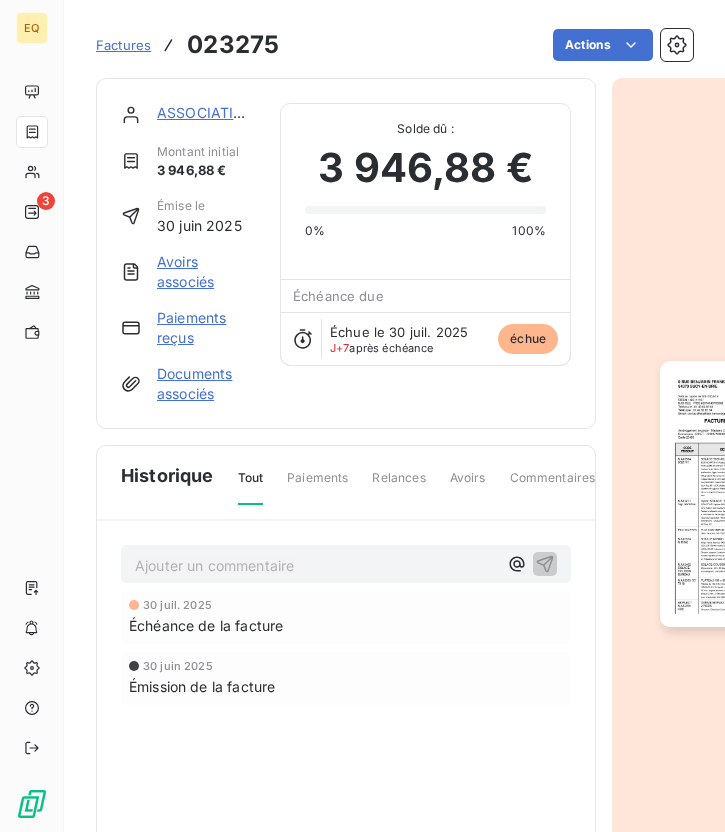 click on "EQ 3 Factures 023275 Actions ASSOCIATION MÉDICO SOCIALE DIEPPOISE Montant initial 3 946,88 € Émise le 30 juin 2025 Avoirs associés Paiements reçus Documents associés Solde dû : 3 946,88 € 0% 100% Échéance due Échue le 30 juil. 2025 J+7  après échéance échue Historique Tout Paiements Relances Avoirs Commentaires Creditsafe Portail client Ajouter un commentaire ﻿ 30 juil. 2025 Échéance de la facture 30 juin 2025 Émission de la facture" at bounding box center [362, 416] 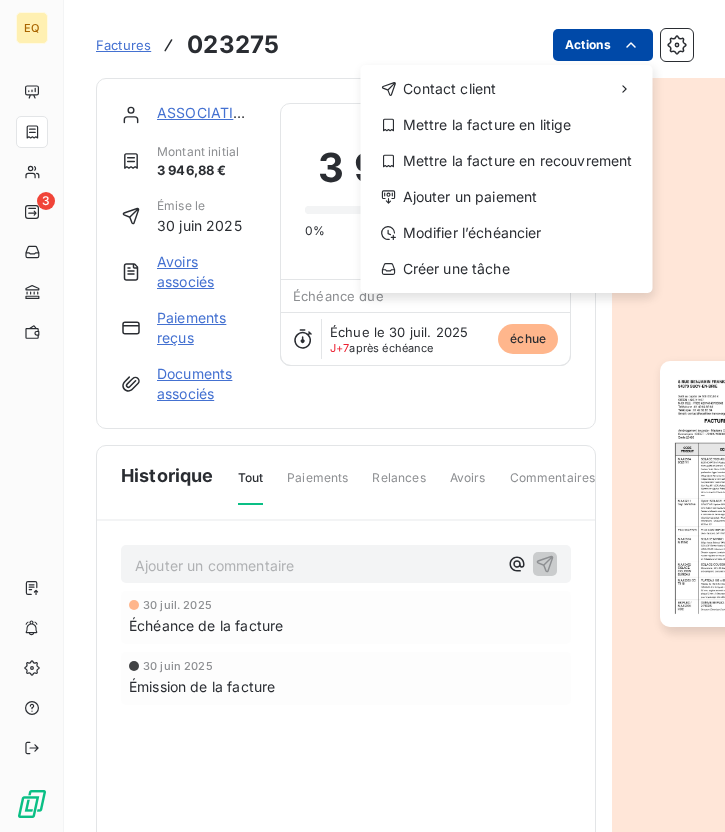 click on "EQ 3 Factures 023275 Actions Contact client Mettre la facture en litige Mettre la facture en recouvrement Ajouter un paiement Modifier l’échéancier Créer une tâche ASSOCIATION MÉDICO SOCIALE DIEPPOISE Montant initial 3 946,88 € Émise le 30 juin 2025 Avoirs associés Paiements reçus Documents associés Solde dû : 3 946,88 € 0% 100% Échéance due Échue le 30 juil. 2025 J+7  après échéance échue Historique Tout Paiements Relances Avoirs Commentaires Creditsafe Portail client Ajouter un commentaire ﻿ 30 juil. 2025 Échéance de la facture 30 juin 2025 Émission de la facture" at bounding box center [362, 416] 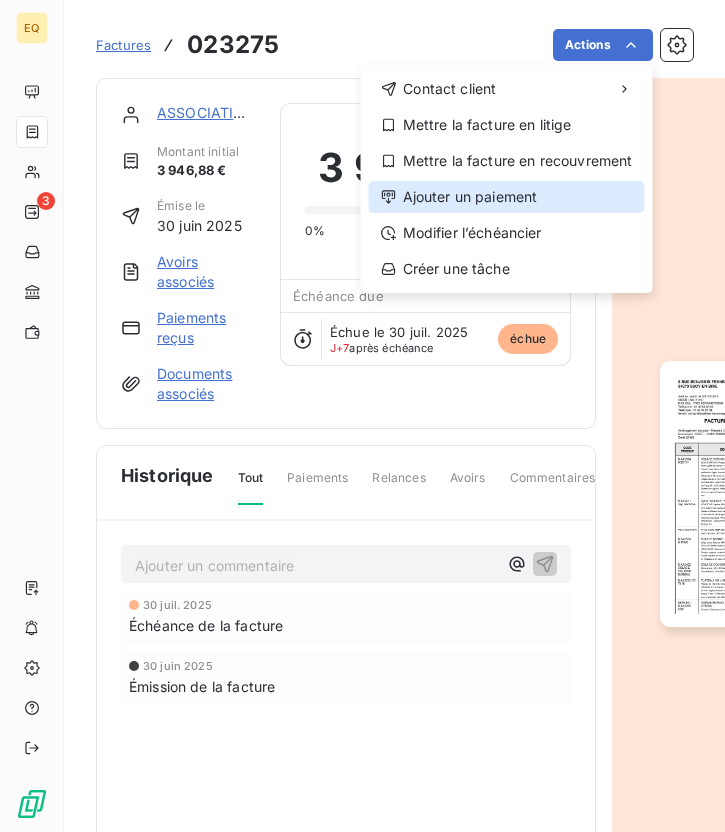 click on "Ajouter un paiement" at bounding box center [507, 197] 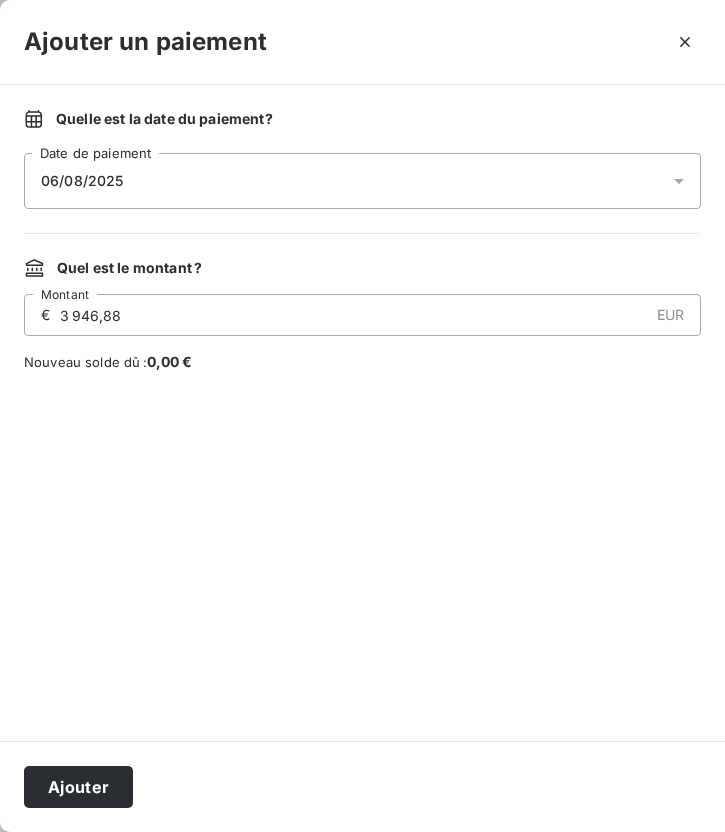 click on "06/08/2025" at bounding box center (362, 181) 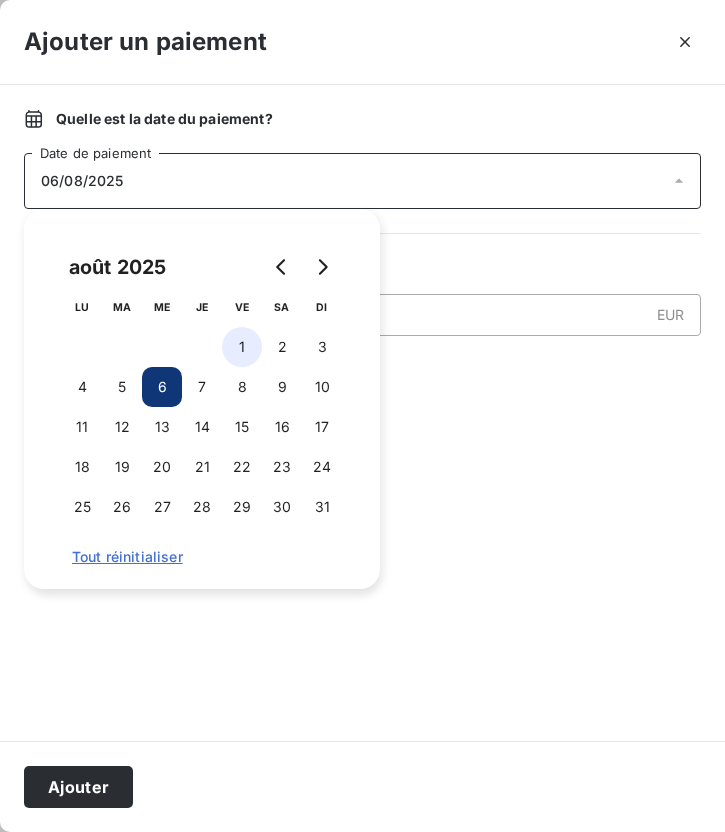 click on "1" at bounding box center [242, 347] 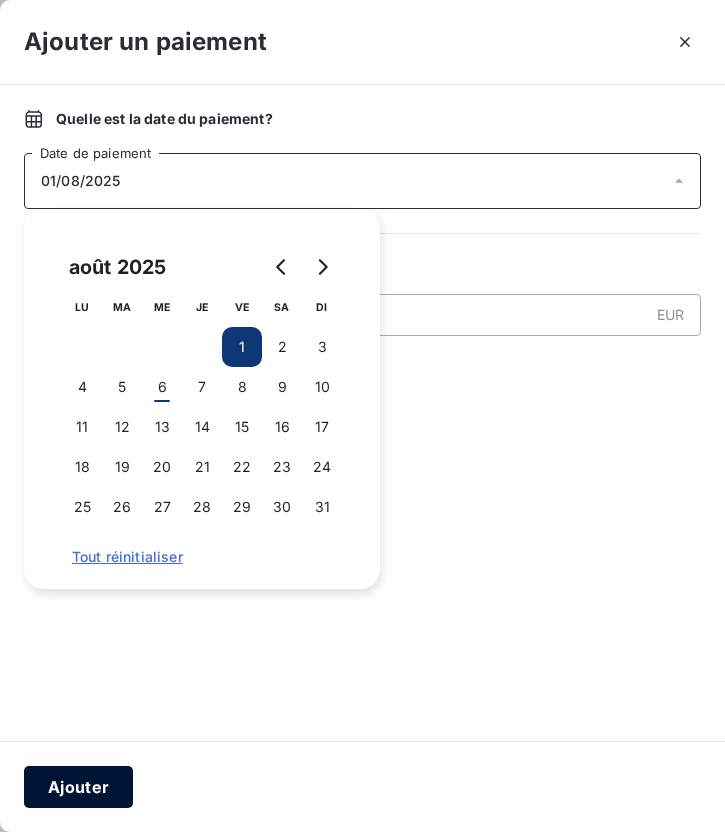 click on "Ajouter" at bounding box center [78, 787] 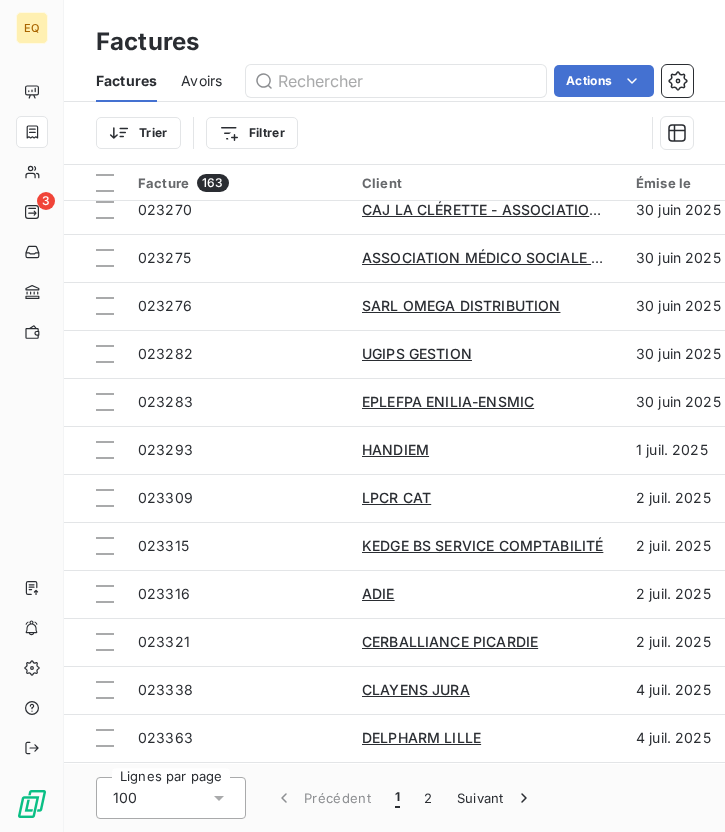scroll, scrollTop: 2529, scrollLeft: 0, axis: vertical 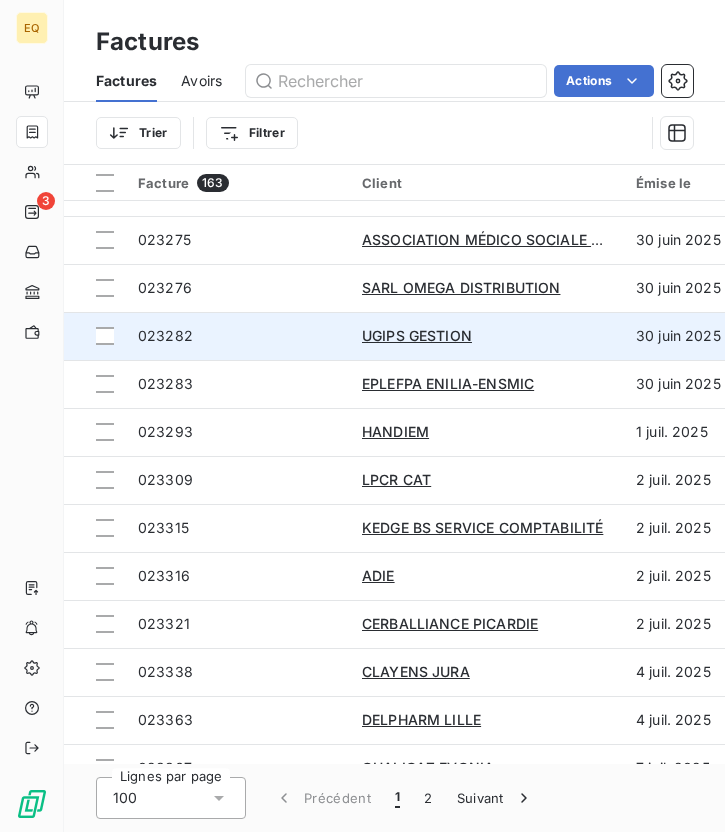 click on "023282" at bounding box center [165, 335] 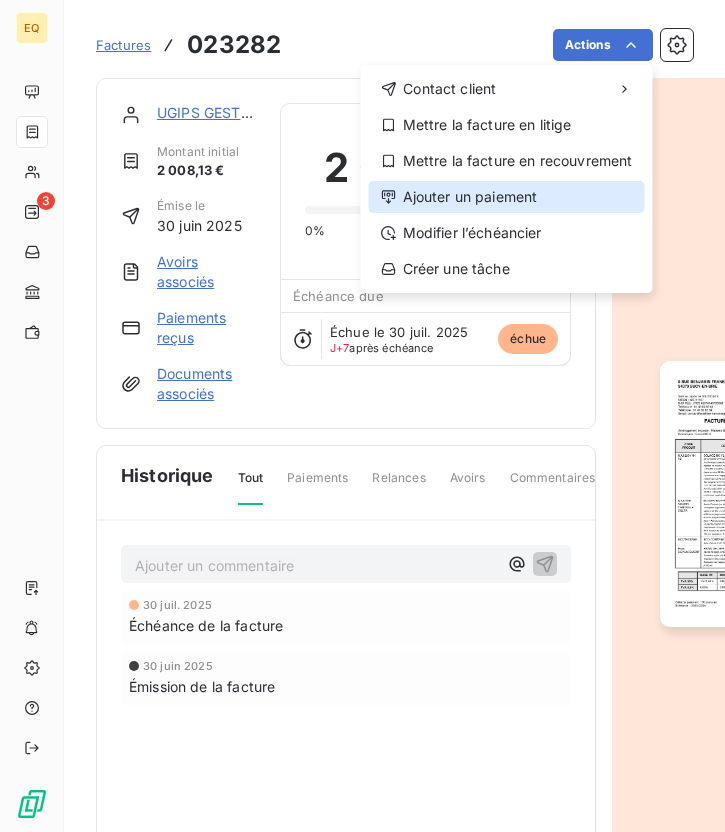 click on "Ajouter un paiement" at bounding box center [507, 197] 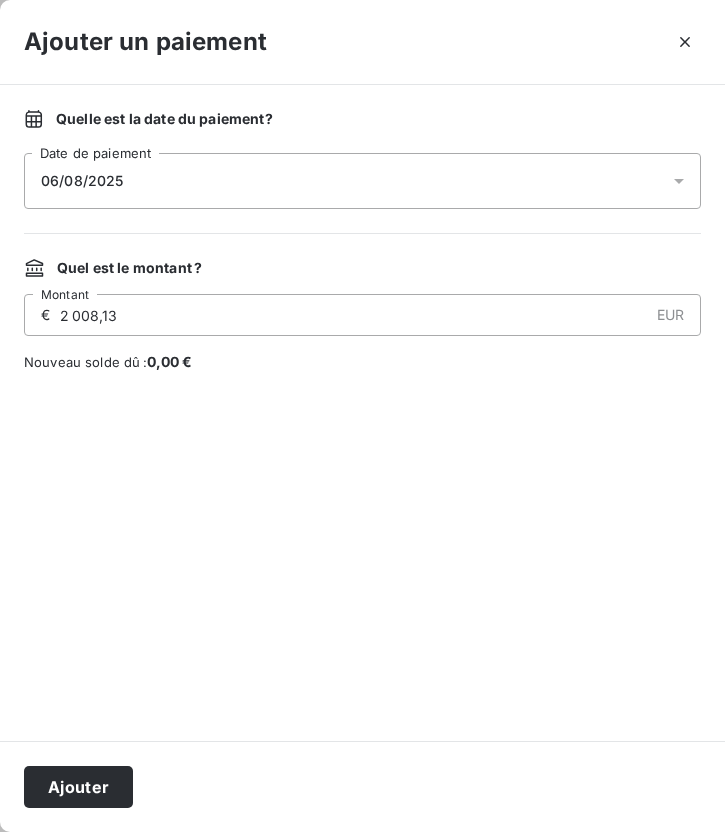 click on "06/08/2025" at bounding box center (82, 181) 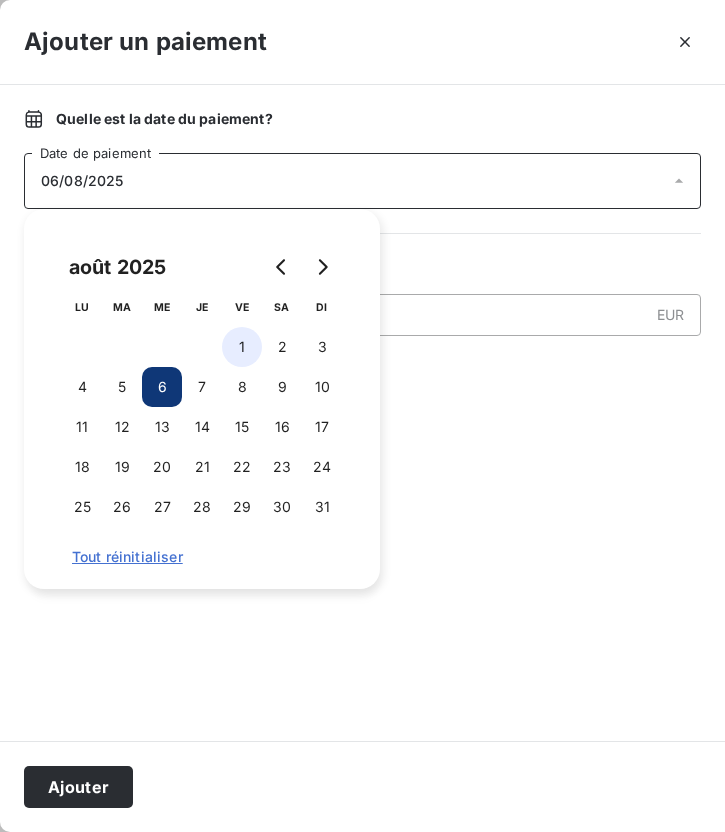 click on "1" at bounding box center [242, 347] 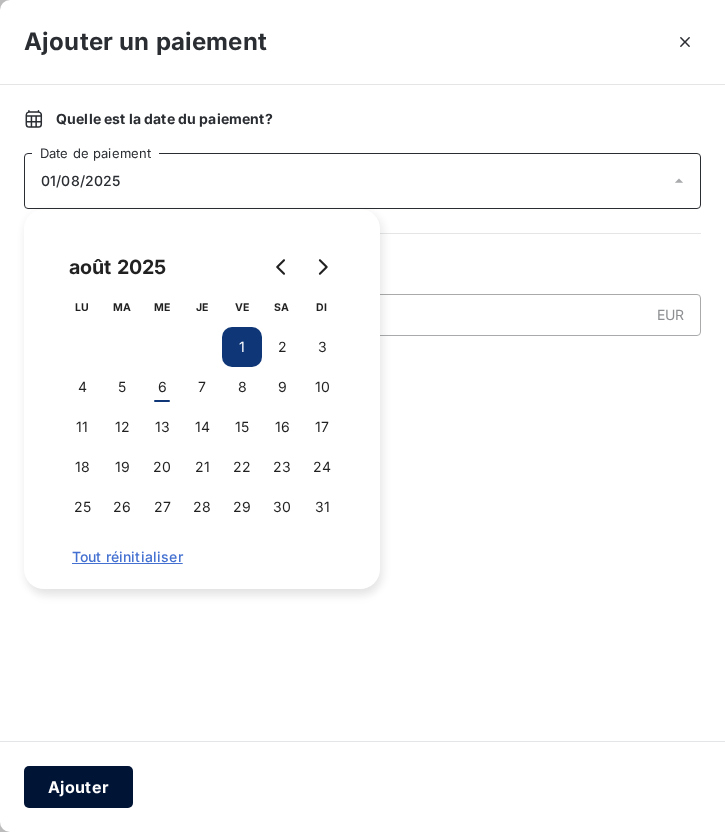 click on "Ajouter" at bounding box center (78, 787) 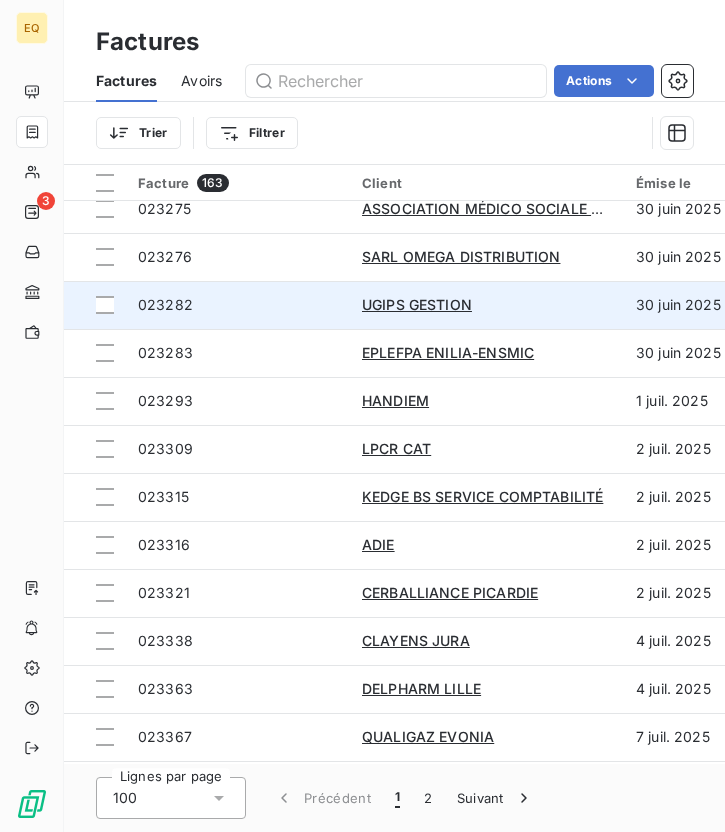 scroll, scrollTop: 2563, scrollLeft: 0, axis: vertical 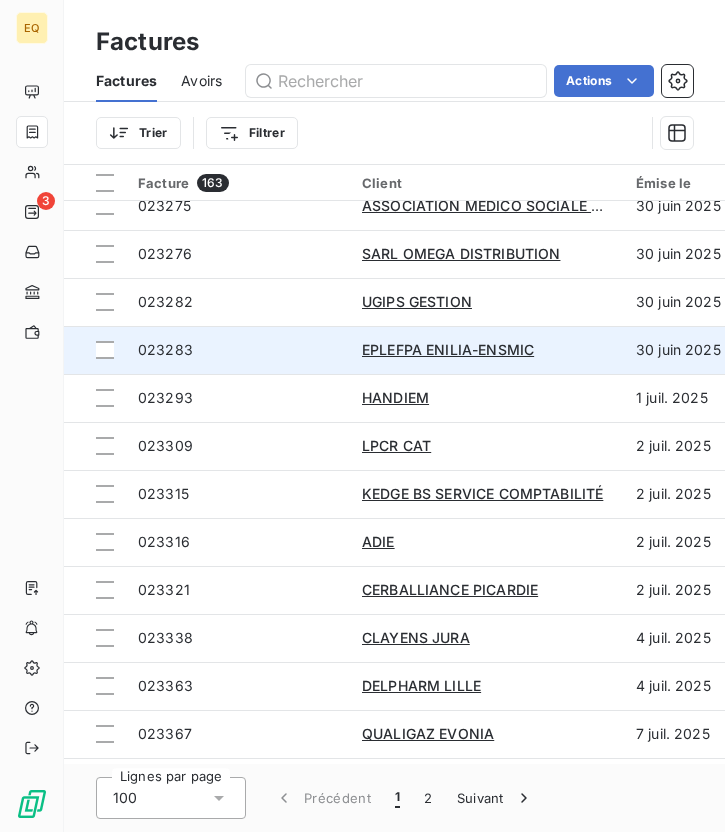 click on "023283" at bounding box center [165, 349] 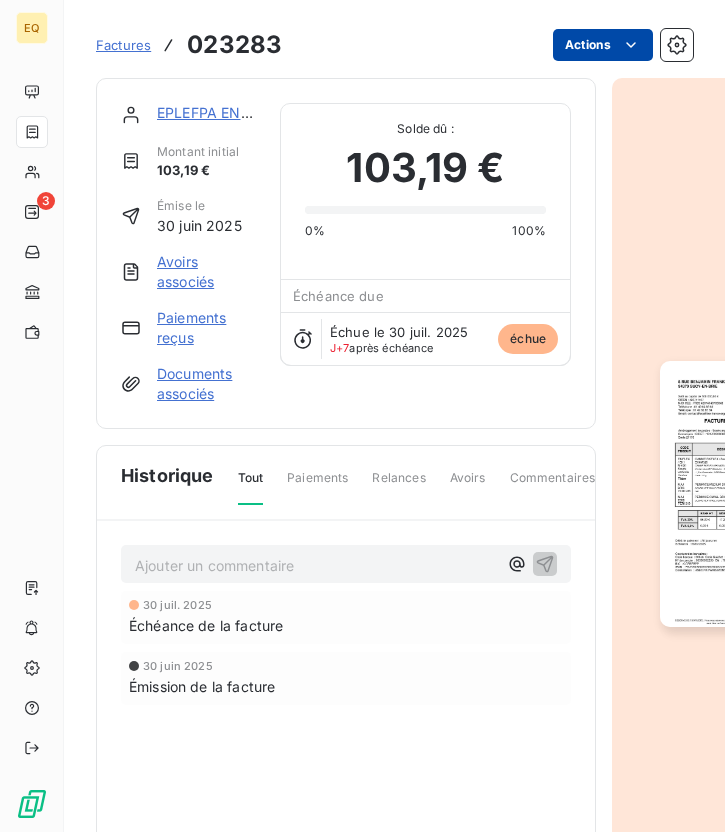 click on "EQ 3 Factures 023283 Actions EPLEFPA ENILIA-ENSMIC Montant initial 103,19 € Émise le 30 juin 2025 Avoirs associés Paiements reçus Documents associés Solde dû : 103,19 € 0% 100% Échéance due Échue le 30 juil. 2025 J+7  après échéance échue Historique Tout Paiements Relances Avoirs Commentaires Creditsafe Portail client Ajouter un commentaire ﻿ 30 juil. 2025 Échéance de la facture 30 juin 2025 Émission de la facture" at bounding box center [362, 416] 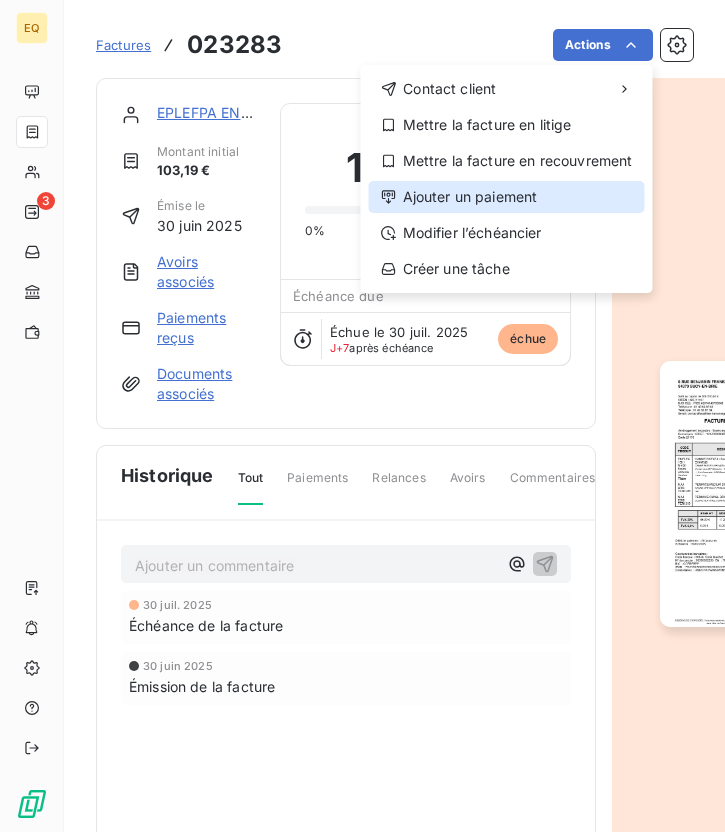 click on "Ajouter un paiement" at bounding box center (507, 197) 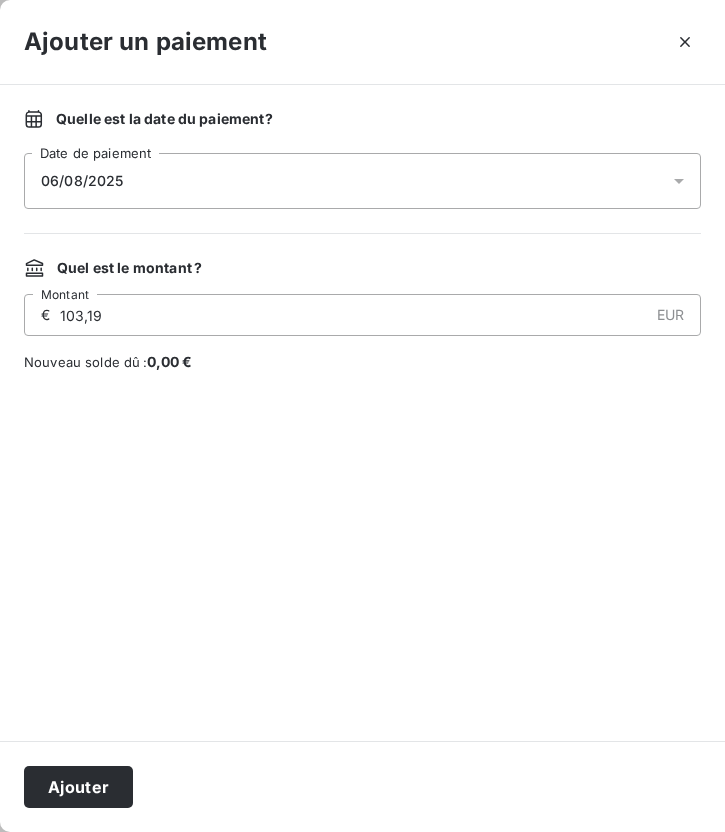 click on "06/08/2025" at bounding box center [362, 181] 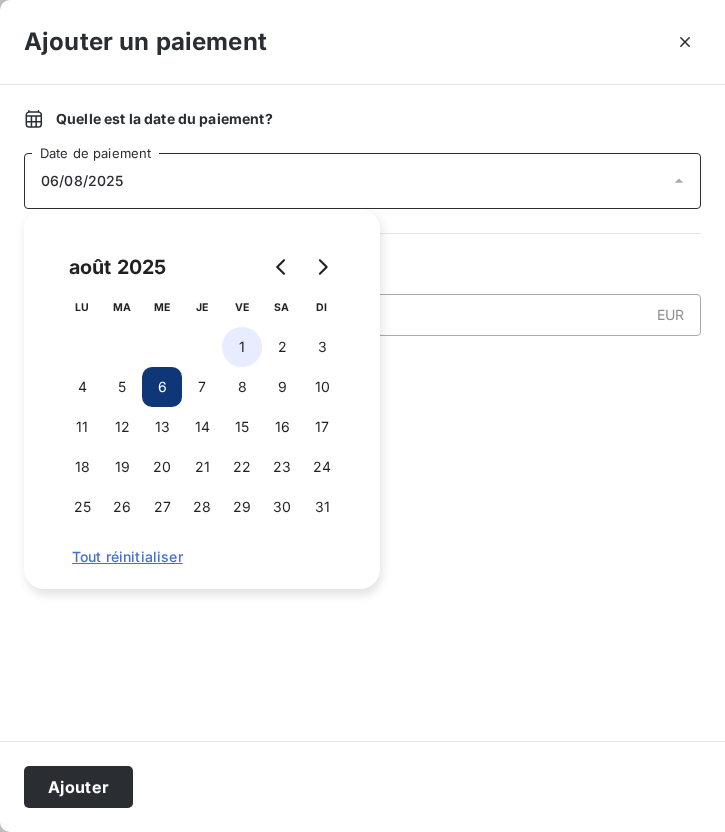 click on "1" at bounding box center [242, 347] 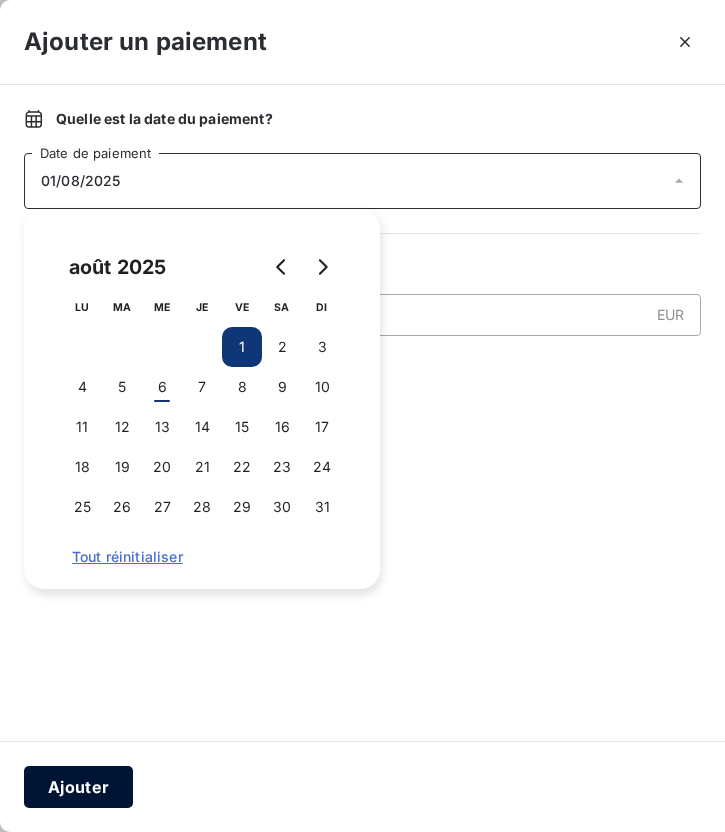 click on "Ajouter" at bounding box center (78, 787) 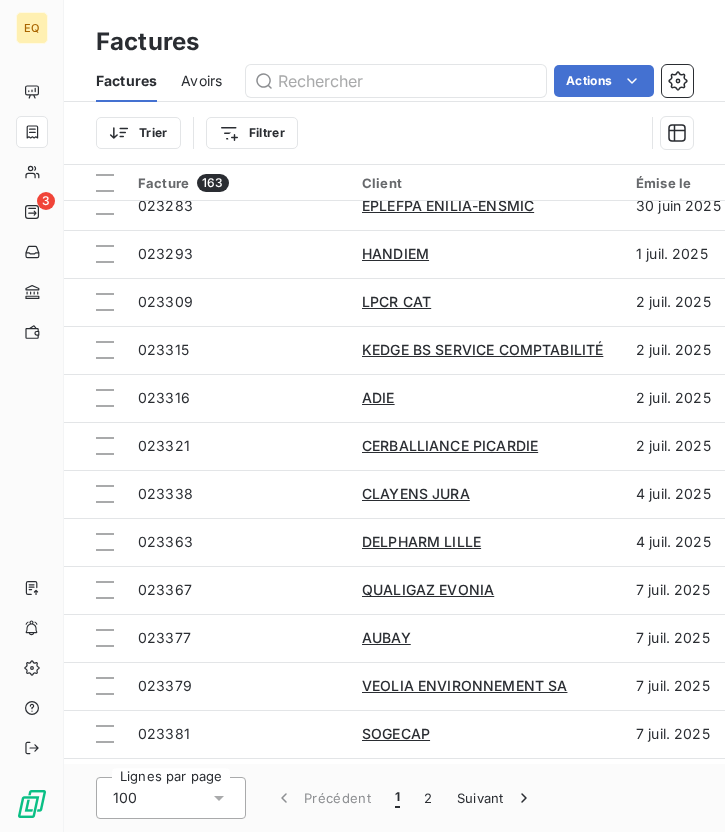 scroll, scrollTop: 2703, scrollLeft: 0, axis: vertical 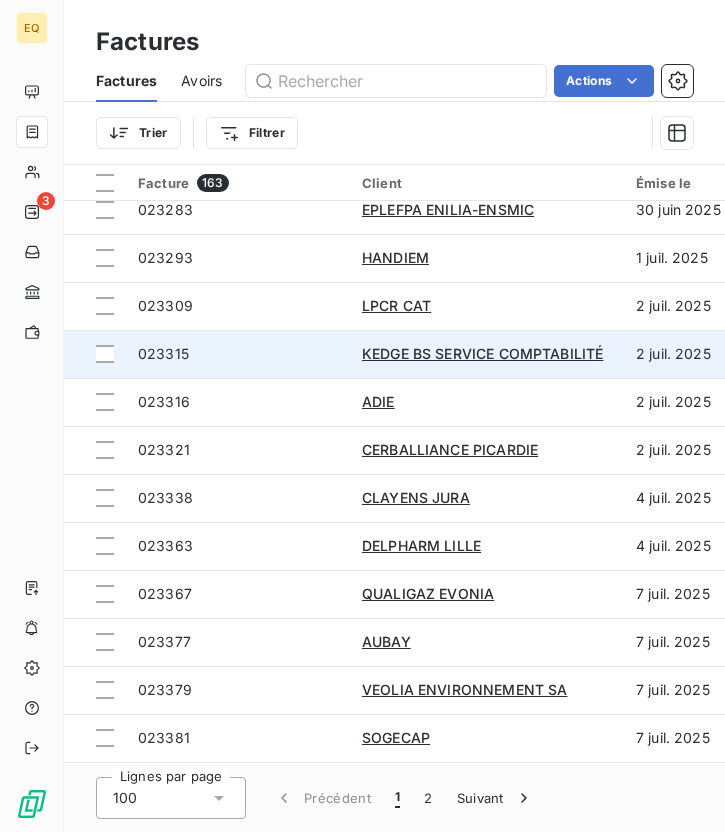 click on "023315" at bounding box center (163, 353) 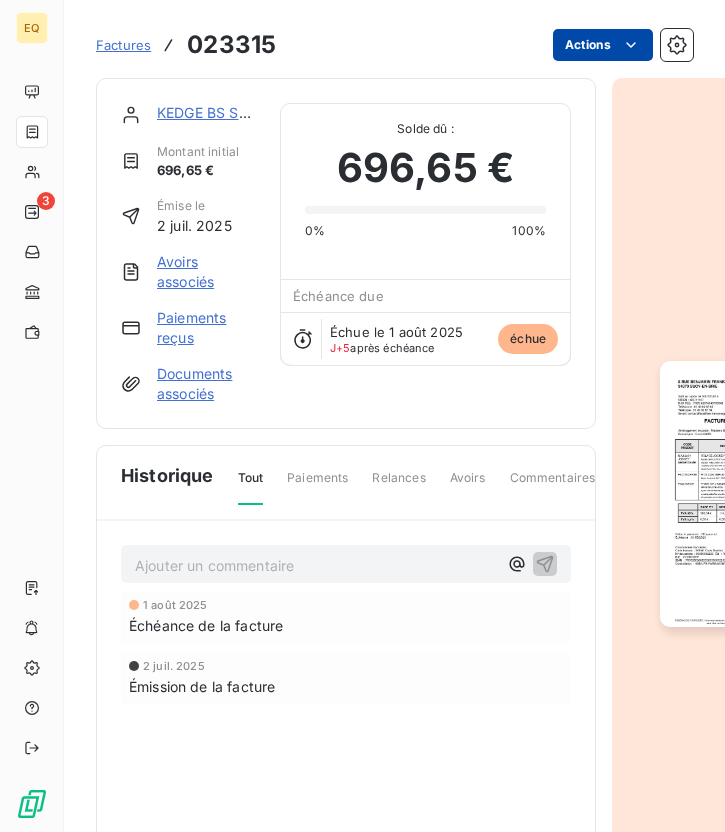 click on "EQ 3 Factures 023315 Actions KEDGE BS SERVICE COMPTABILITÉ Montant initial 696,65 € Émise le 2 juil. 2025 Avoirs associés Paiements reçus Documents associés Solde dû : 696,65 € 0% 100% Échéance due Échue le 1 août 2025 J+5  après échéance échue Historique Tout Paiements Relances Avoirs Commentaires Creditsafe Portail client Ajouter un commentaire ﻿ 1 août 2025 Échéance de la facture 2 juil. 2025 Émission de la facture" at bounding box center [362, 416] 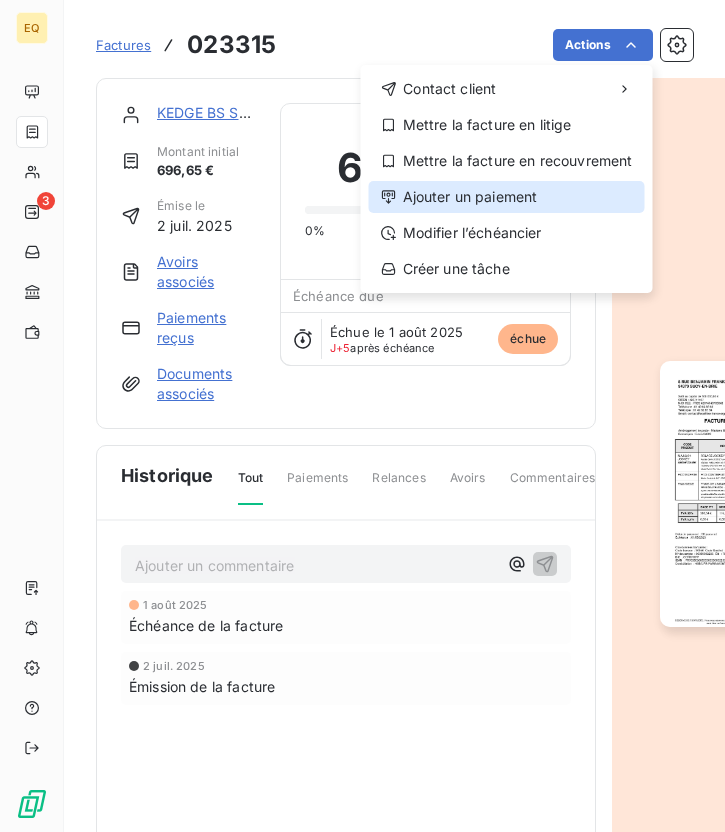 click on "Ajouter un paiement" at bounding box center [507, 197] 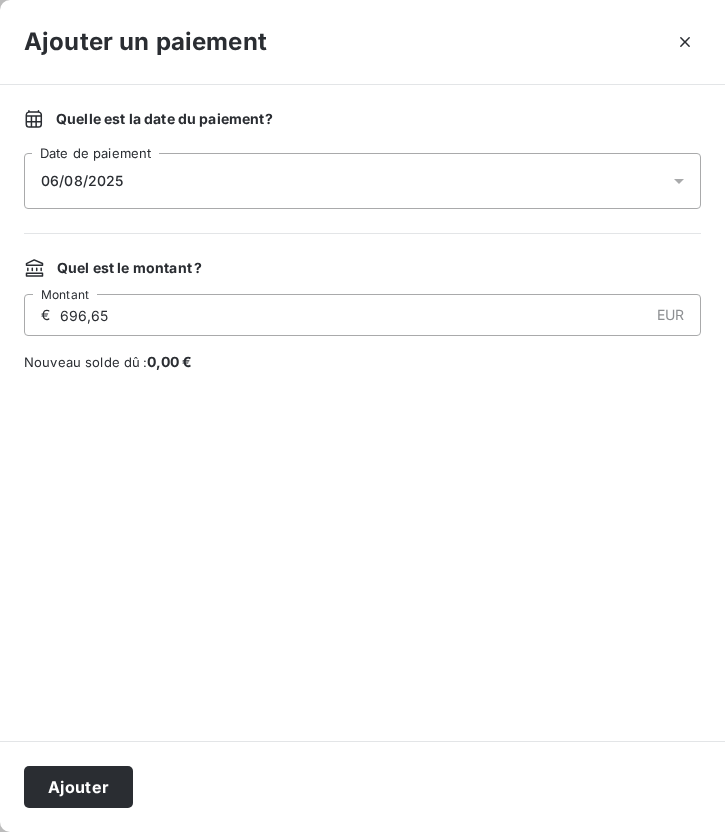 click on "06/08/2025" at bounding box center [362, 181] 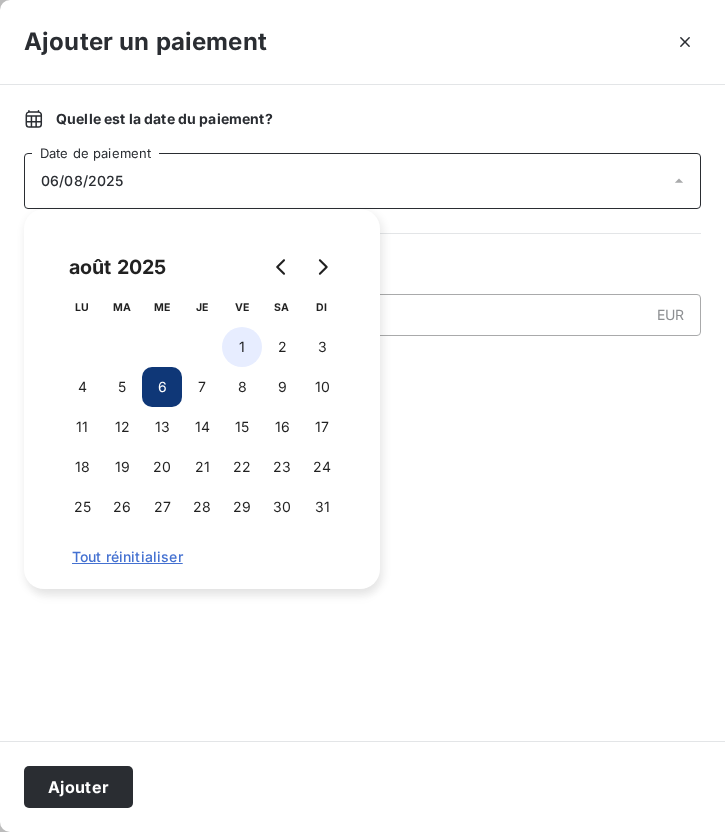 click on "1" at bounding box center [242, 347] 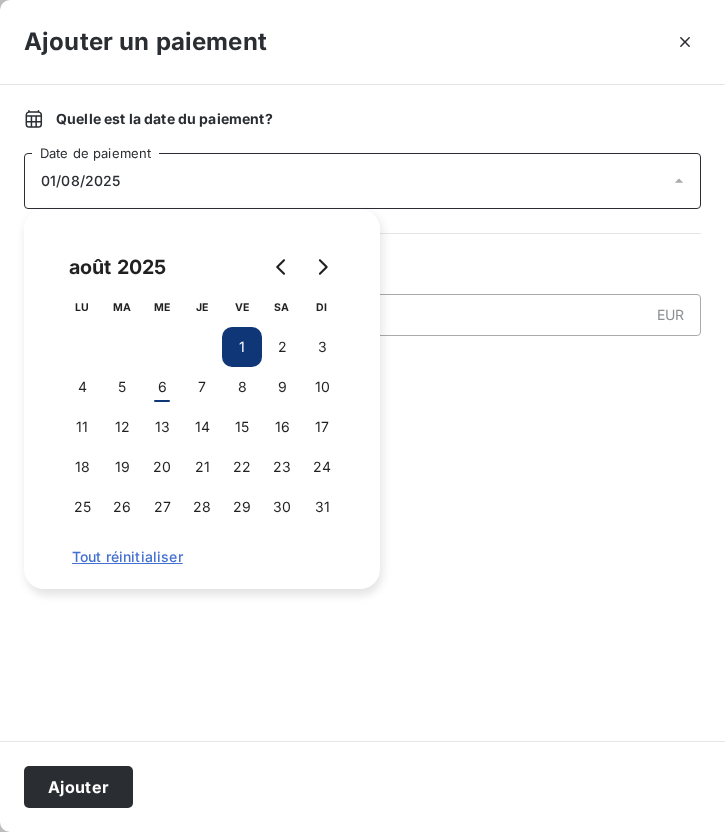 click at bounding box center [362, 556] 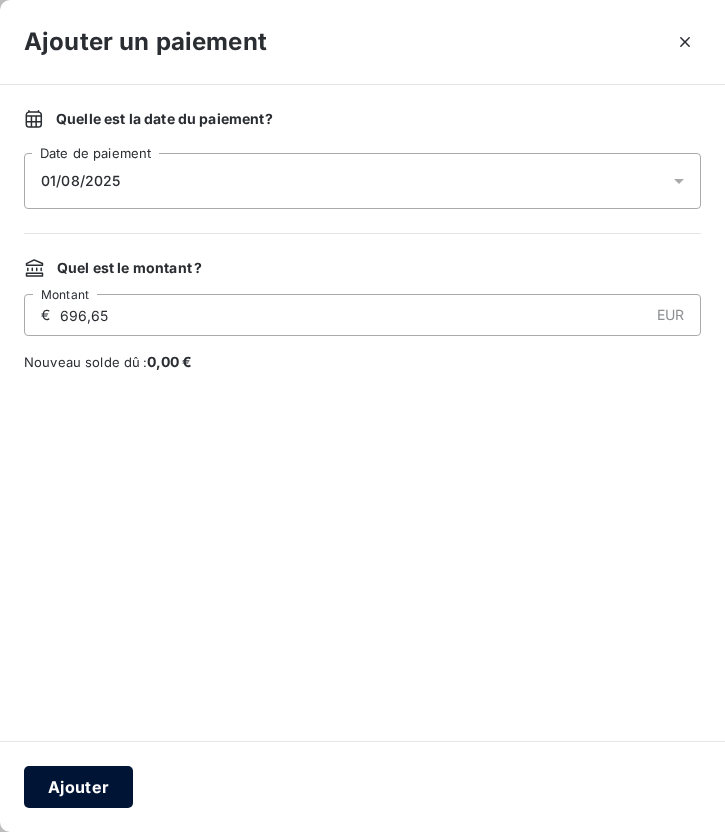 click on "Ajouter" at bounding box center (78, 787) 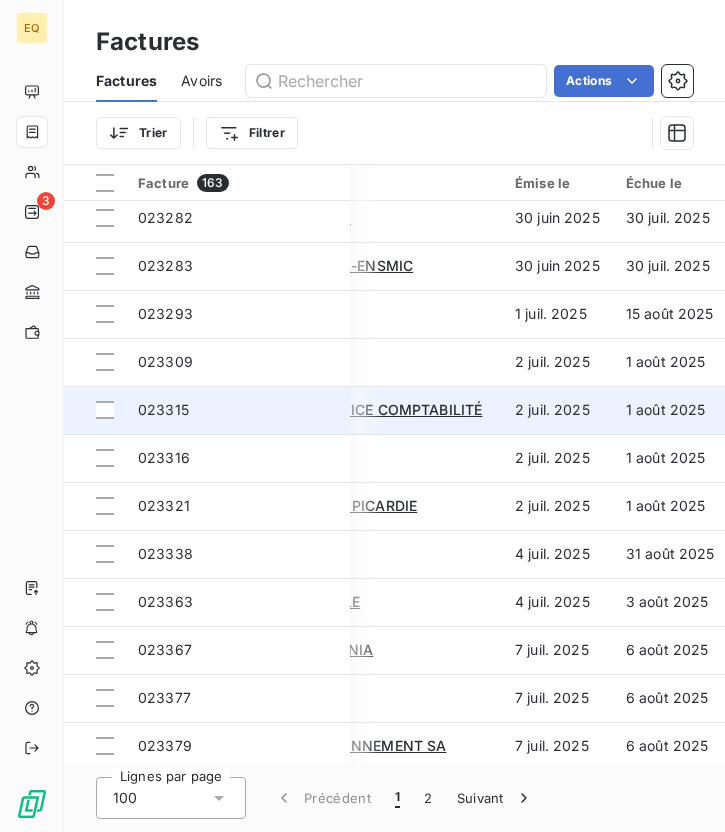 scroll, scrollTop: 2647, scrollLeft: 0, axis: vertical 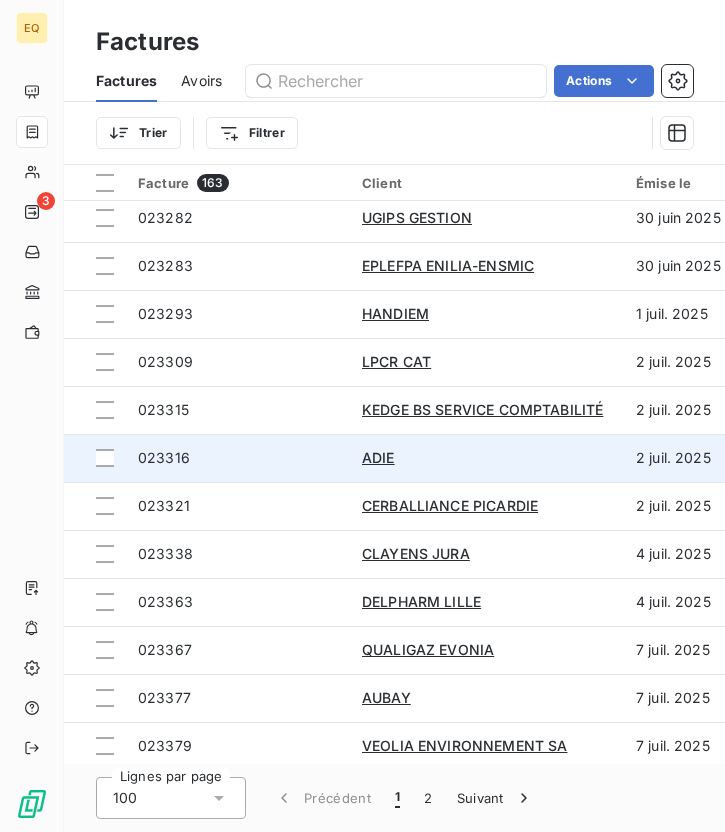 click on "023316" at bounding box center (164, 457) 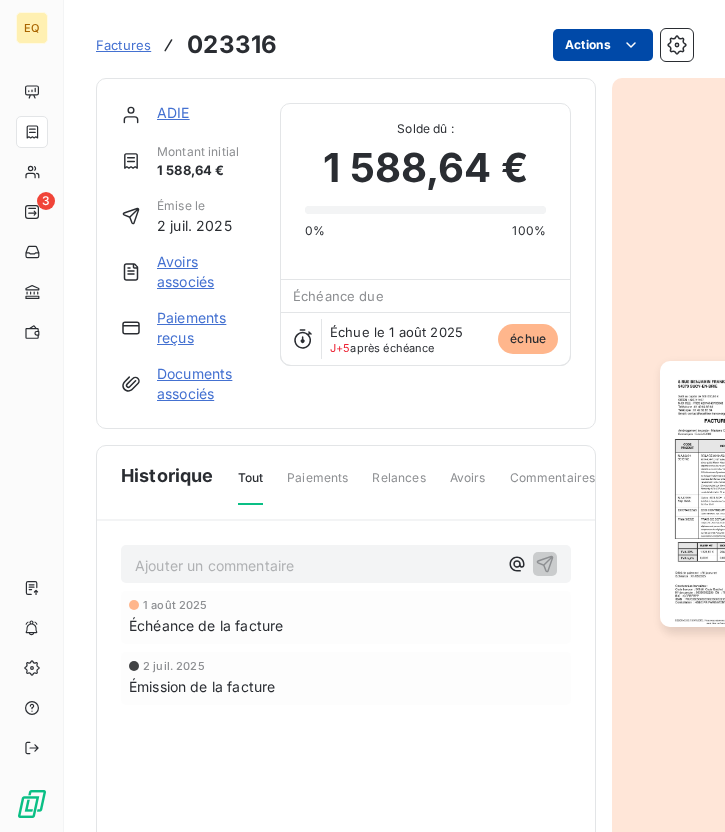 click on "EQ 3 Factures 023316 Actions ADIE Montant initial 1 588,64 € Émise le 2 juil. 2025 Avoirs associés Paiements reçus Documents associés Solde dû : 1 588,64 € 0% 100% Échéance due Échue le 1 août 2025 J+5  après échéance échue Historique Tout Paiements Relances Avoirs Commentaires Creditsafe Portail client Ajouter un commentaire ﻿ 1 août 2025 Échéance de la facture 2 juil. 2025 Émission de la facture" at bounding box center [362, 416] 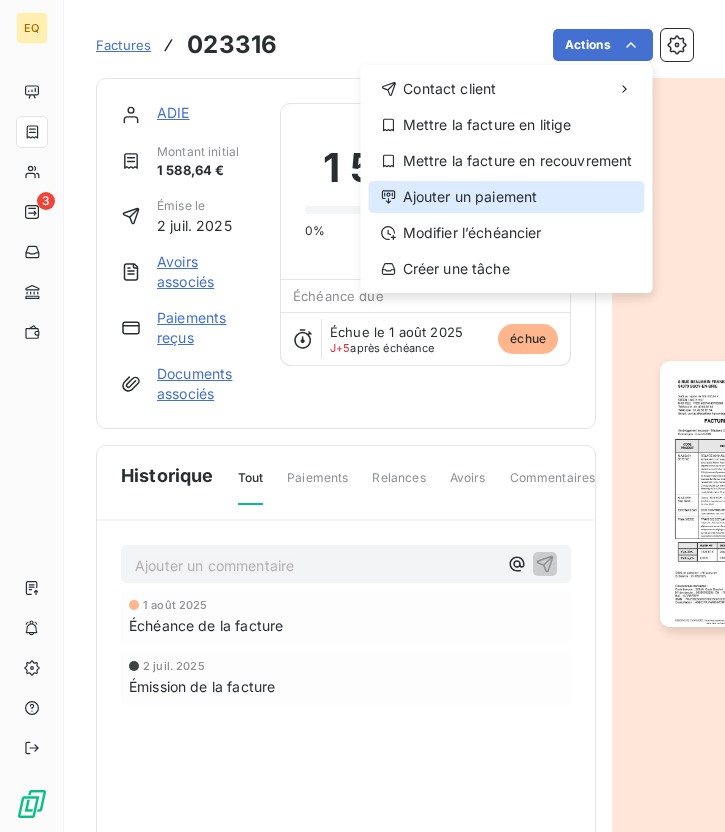 click on "Ajouter un paiement" at bounding box center (507, 197) 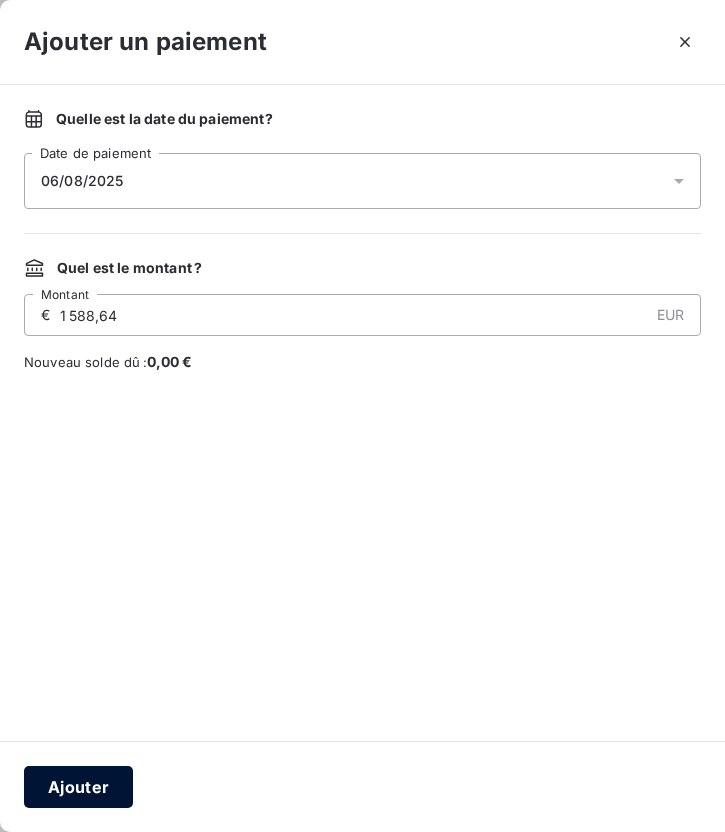 click on "Ajouter" at bounding box center [78, 787] 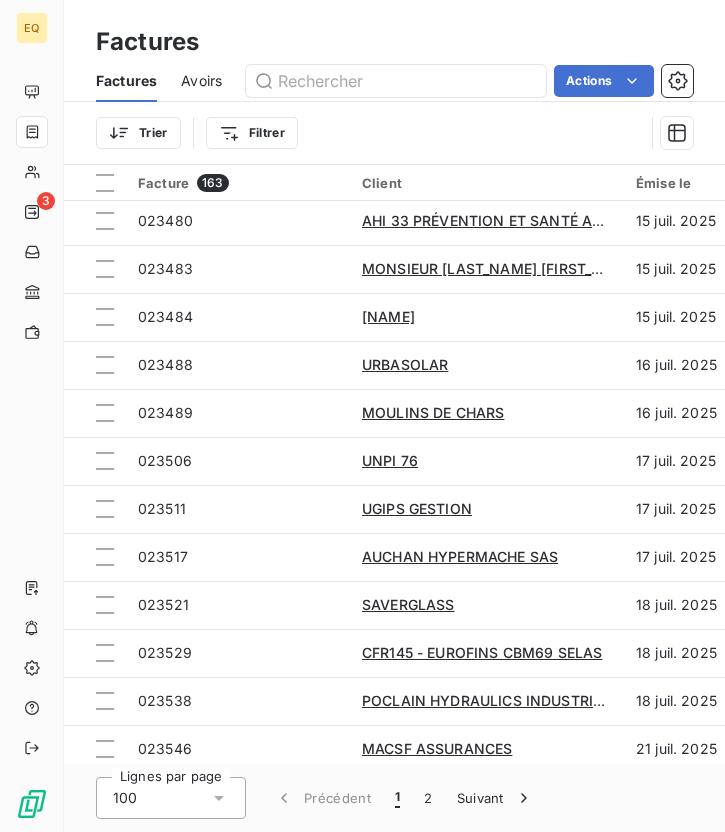 scroll, scrollTop: 4245, scrollLeft: 0, axis: vertical 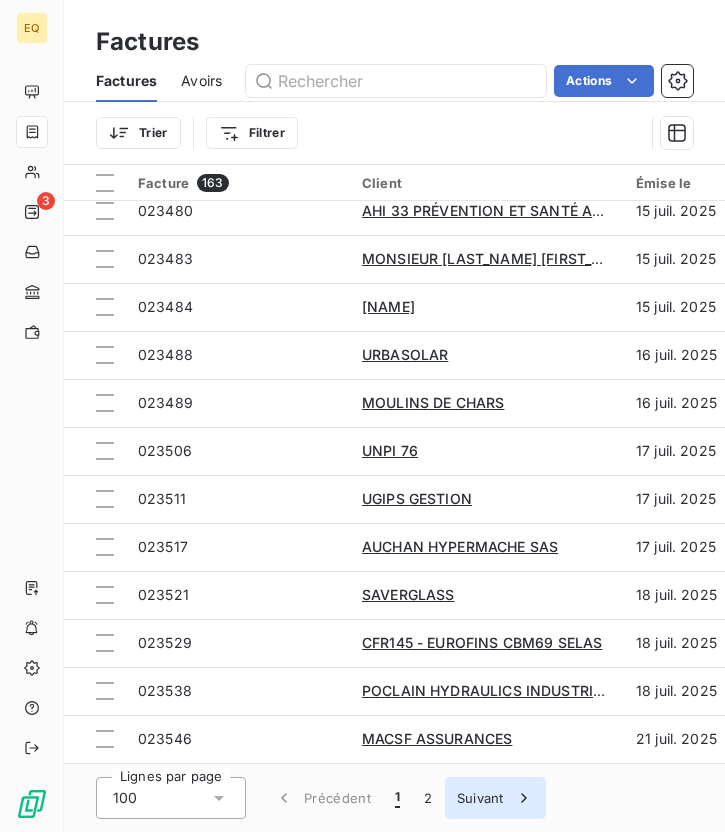click on "Suivant" at bounding box center (495, 798) 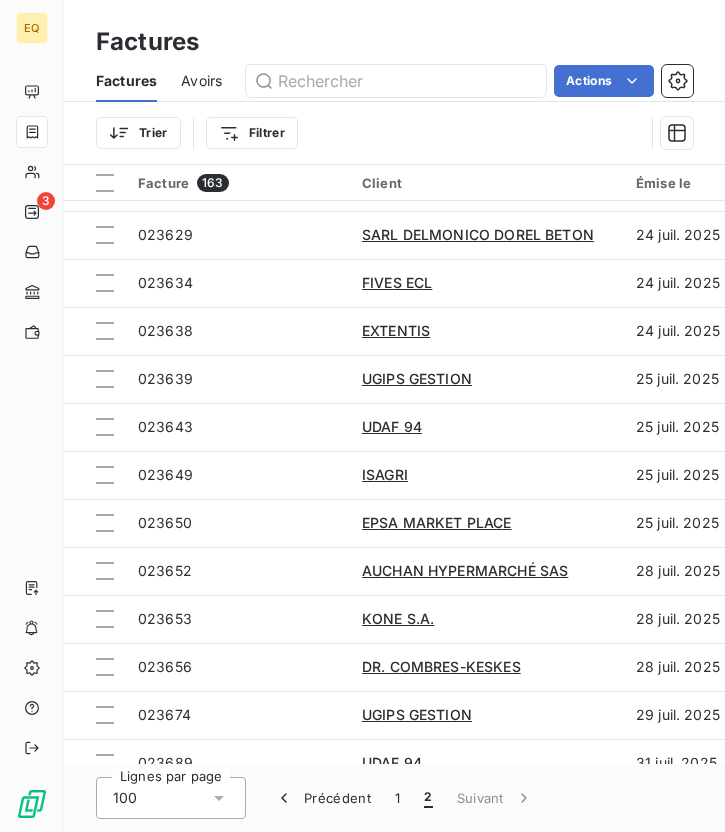 scroll, scrollTop: 903, scrollLeft: 0, axis: vertical 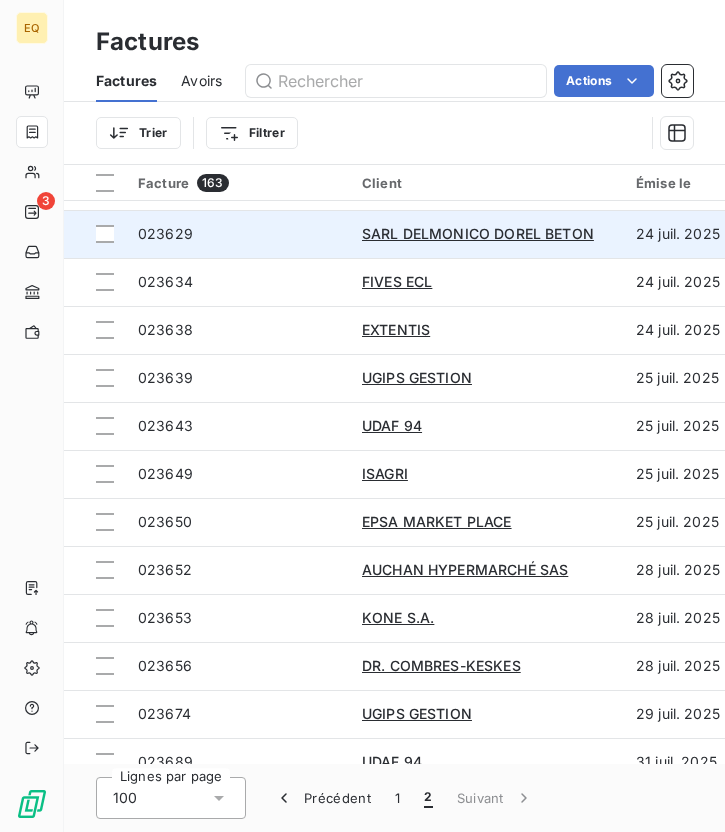 click on "023629" at bounding box center (165, 233) 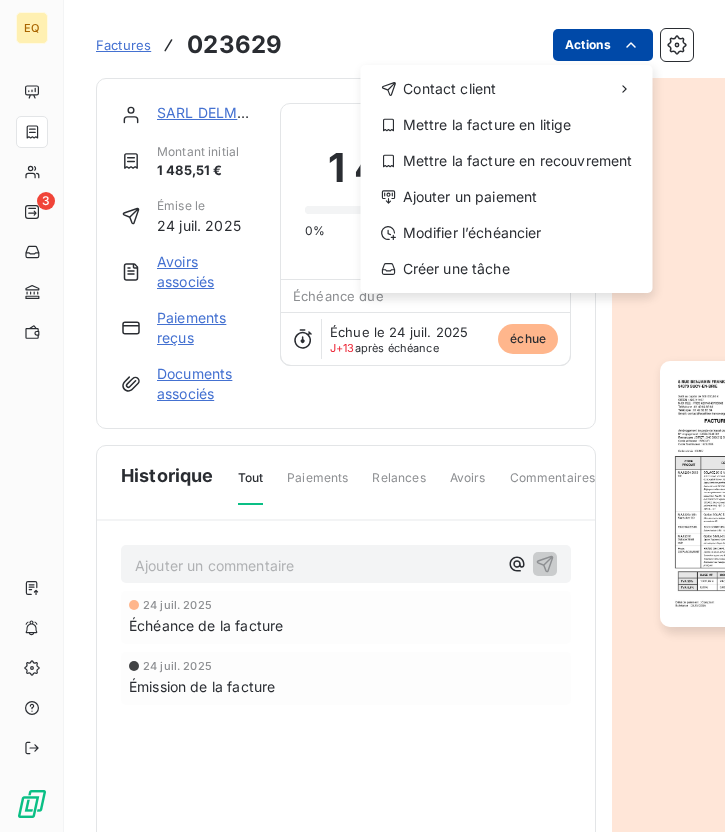 click on "EQ 3 Factures 023629 Actions Contact client Mettre la facture en litige Mettre la facture en recouvrement Ajouter un paiement Modifier l’échéancier Créer une tâche SARL DELMONICO DOREL BETON Montant initial 1 485,51 € Émise le 24 juil. 2025 Avoirs associés Paiements reçus Documents associés Solde dû : 1 485,51 € 0% 100% Échéance due Échue le 24 juil. 2025 J+13  après échéance échue Historique Tout Paiements Relances Avoirs Commentaires Creditsafe Portail client Ajouter un commentaire ﻿ 24 juil. 2025 Échéance de la facture 24 juil. 2025 Émission de la facture" at bounding box center [362, 416] 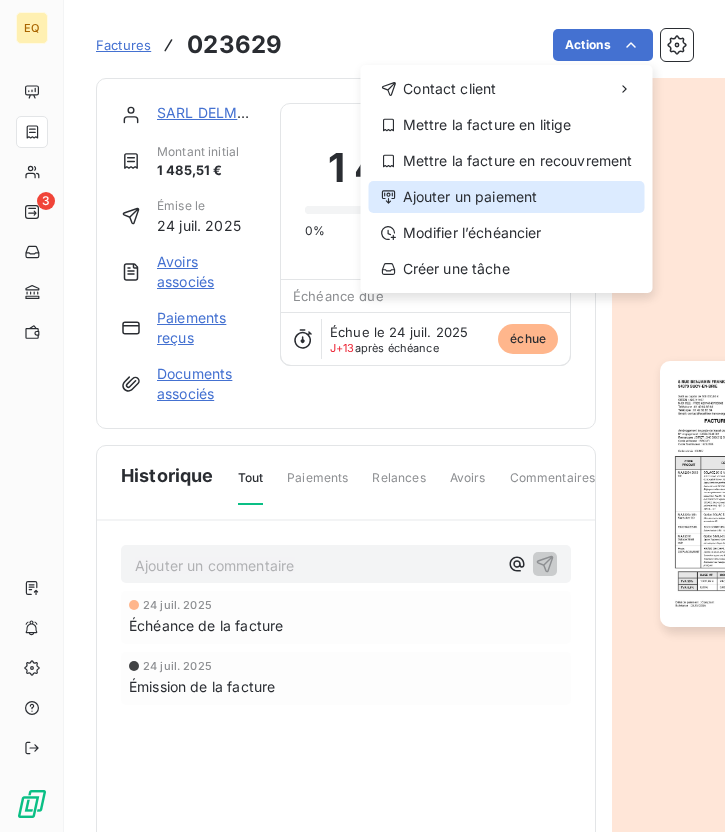 click on "Ajouter un paiement" at bounding box center [507, 197] 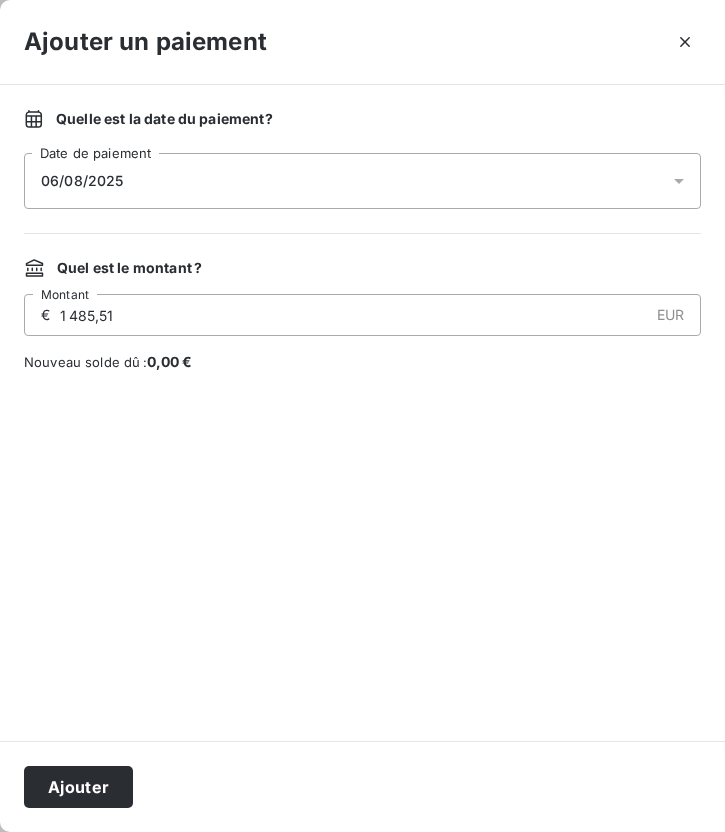 click on "06/08/2025" at bounding box center (362, 181) 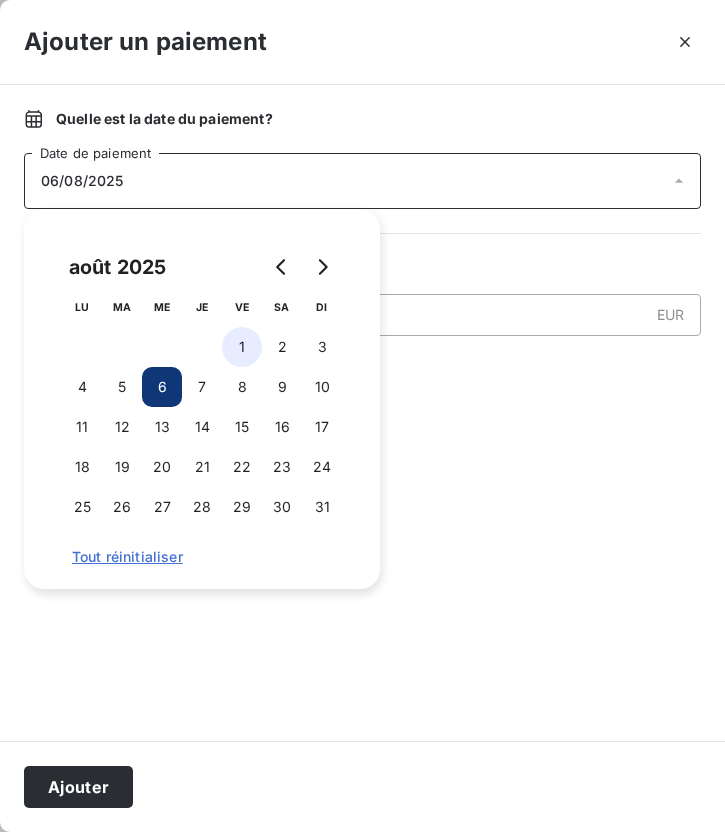 click on "1" at bounding box center [242, 347] 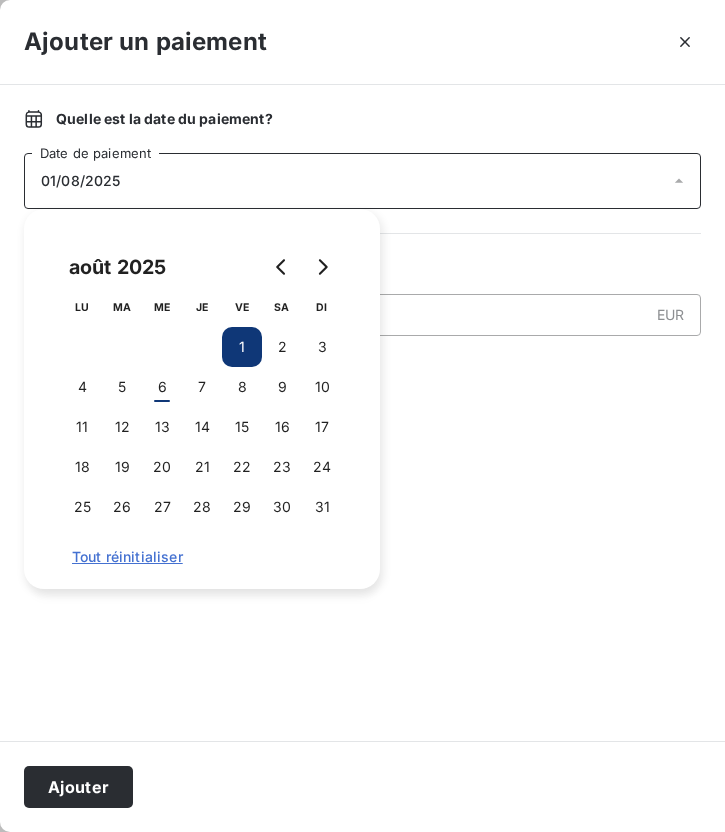 click at bounding box center [362, 556] 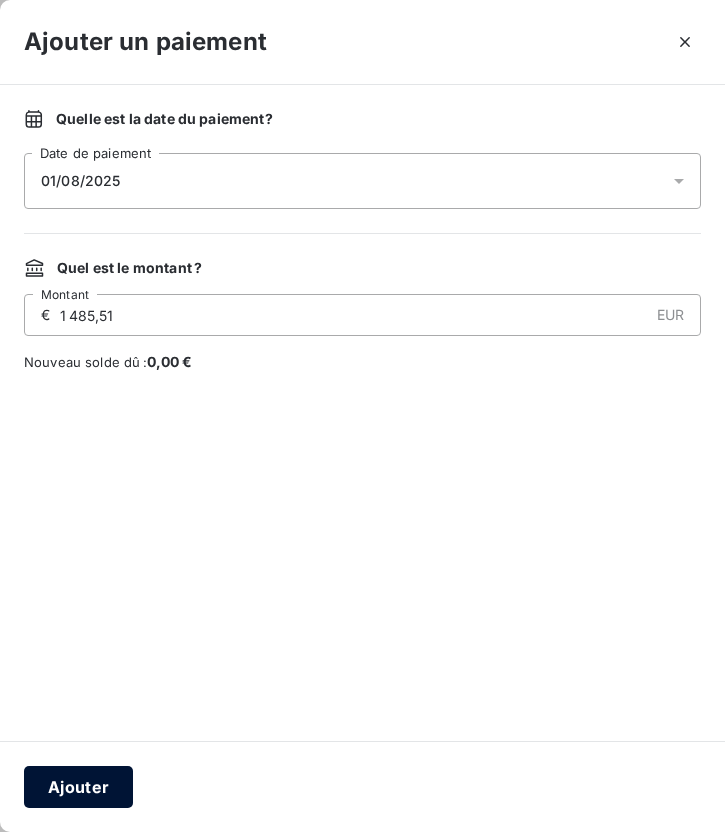 click on "Ajouter" at bounding box center [78, 787] 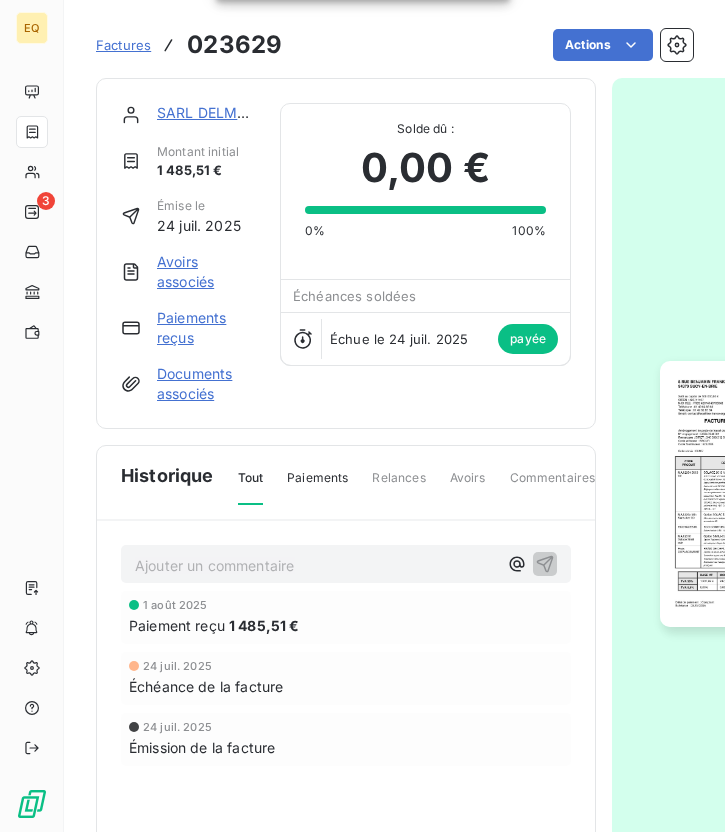 click on "Actions" at bounding box center (499, 45) 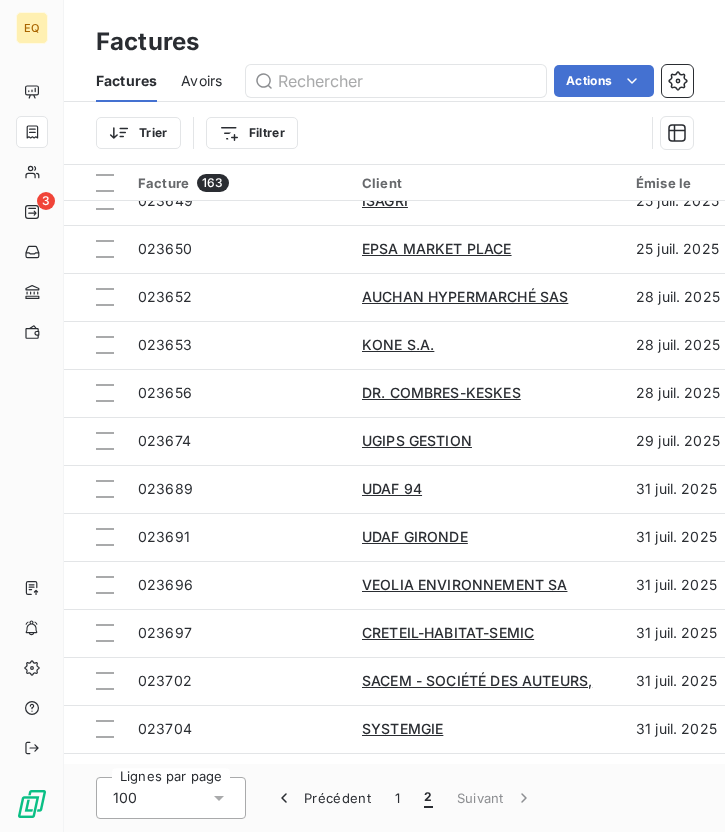 scroll, scrollTop: 1176, scrollLeft: 8, axis: both 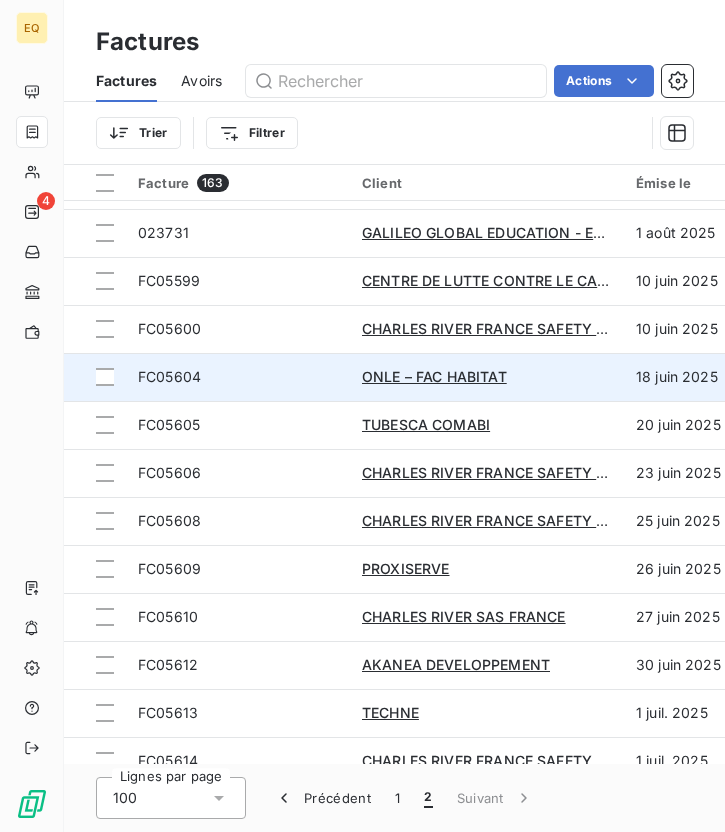 click on "FC05604" at bounding box center [169, 376] 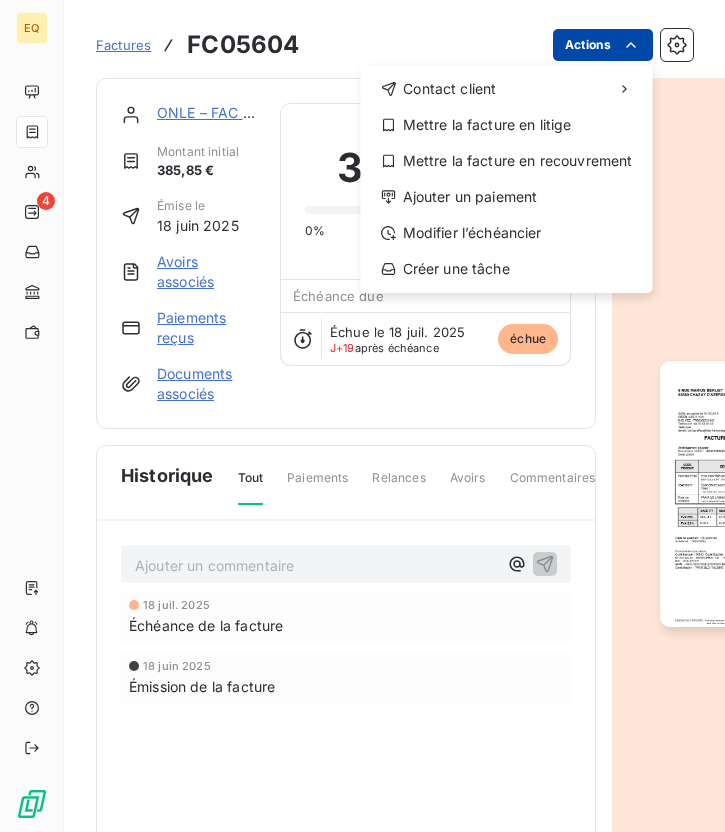 click on "EQ 4 Factures FC05604 Actions Contact client Mettre la facture en litige Mettre la facture en recouvrement Ajouter un paiement Modifier l’échéancier Créer une tâche ONLE – FAC HABITAT Montant initial 385,85 € Émise le 18 juin 2025 Avoirs associés Paiements reçus Documents associés Solde dû : 385,85 € 0% 100% Échéance due Échue le 18 juil. 2025 J+19  après échéance échue Historique Tout Paiements Relances Avoirs Commentaires Creditsafe Portail client Ajouter un commentaire ﻿ 18 juil. 2025 Échéance de la facture 18 juin 2025 Émission de la facture" at bounding box center (362, 416) 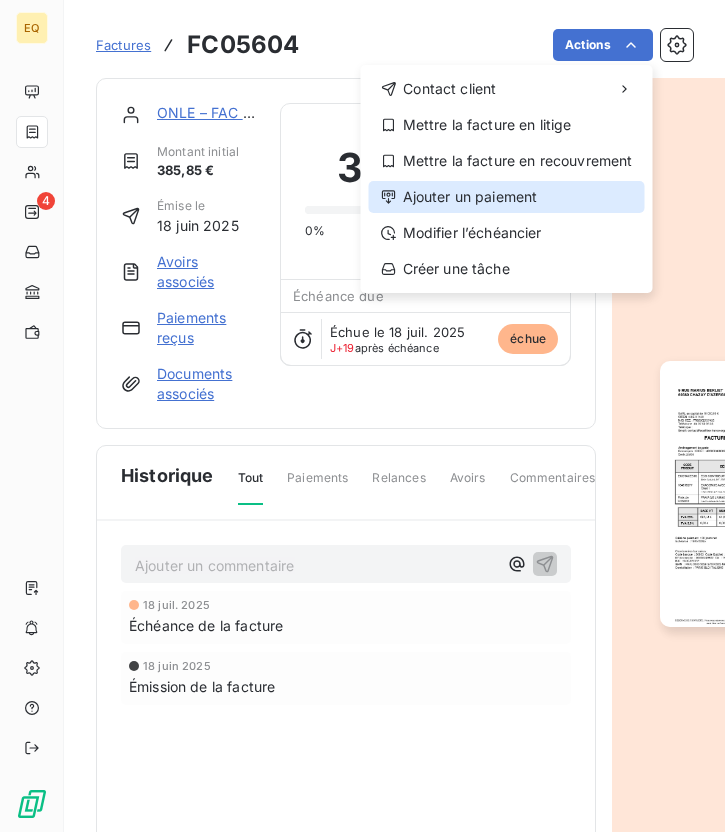 click on "Ajouter un paiement" at bounding box center [507, 197] 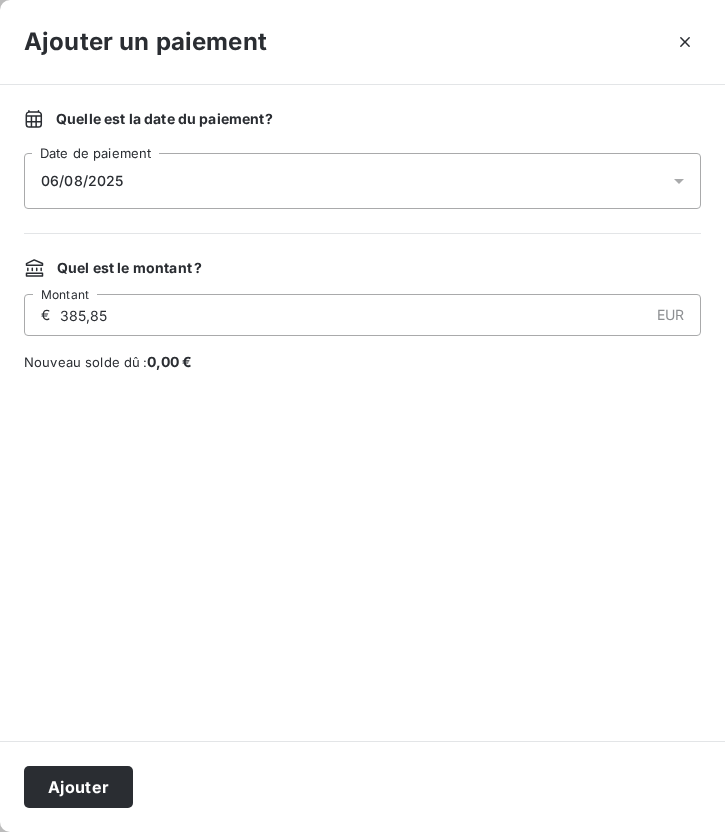 click on "06/08/2025" at bounding box center [362, 181] 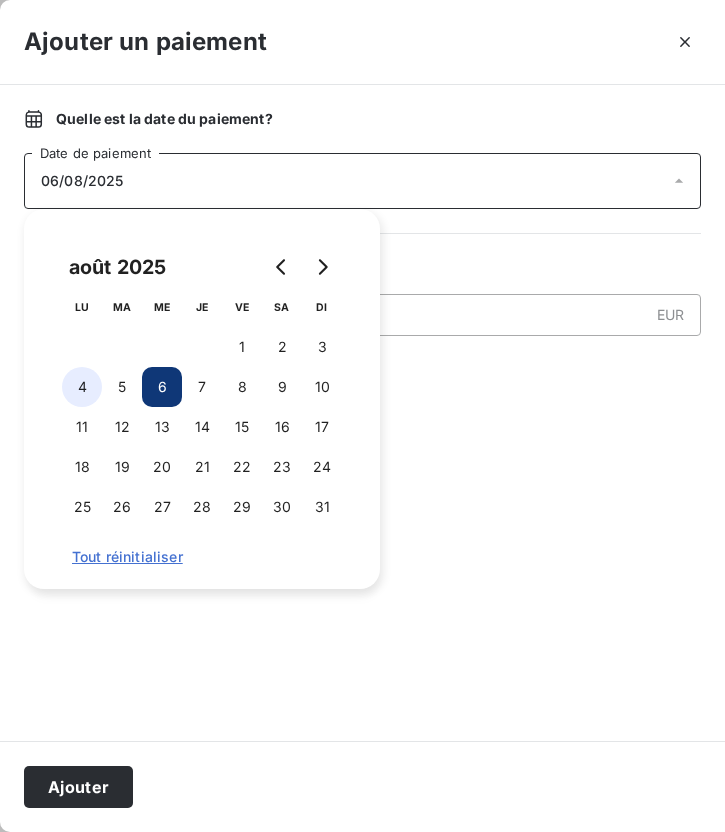 click on "4" at bounding box center (82, 387) 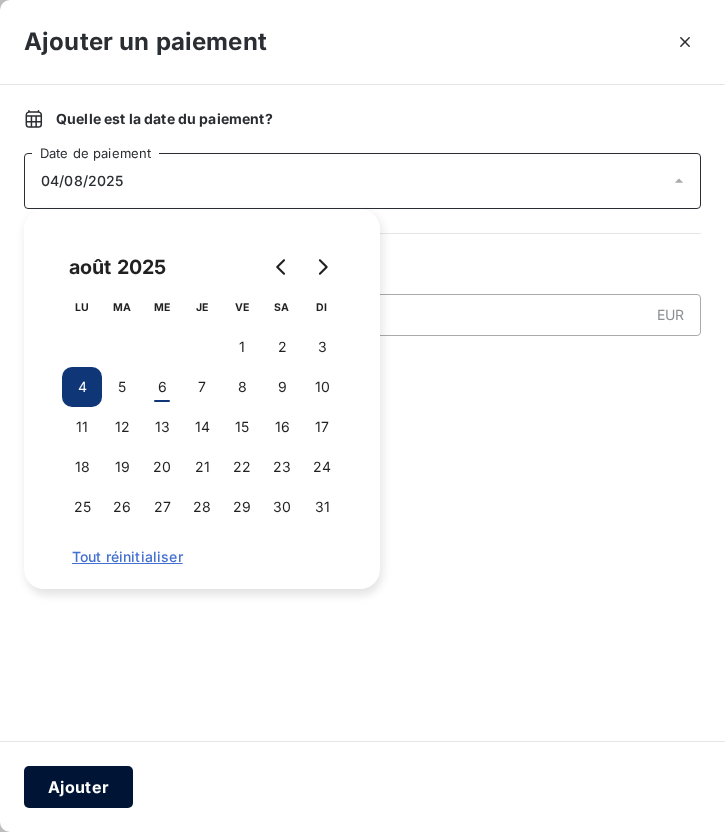 click on "Ajouter" at bounding box center [78, 787] 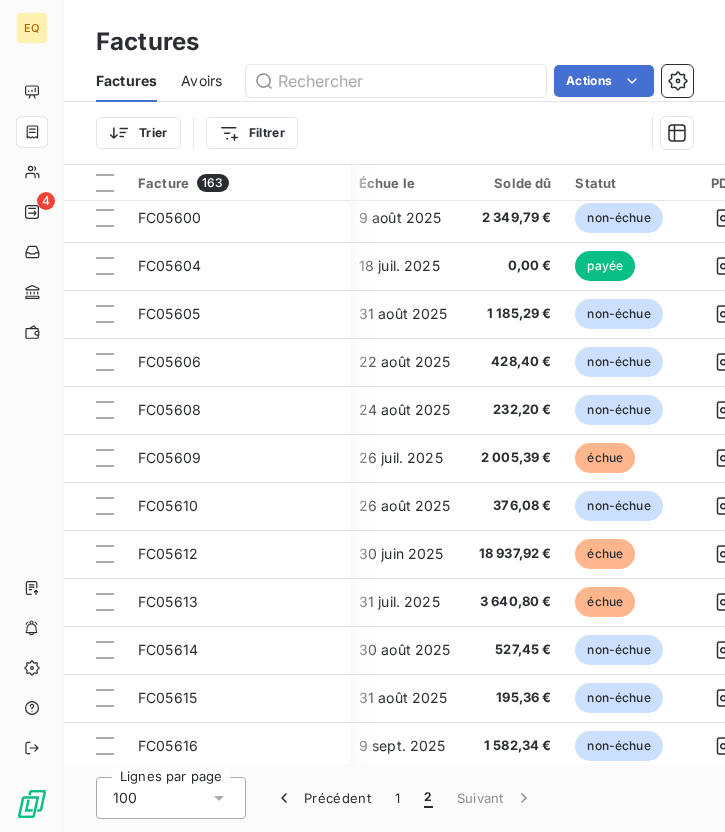 scroll, scrollTop: 2134, scrollLeft: 386, axis: both 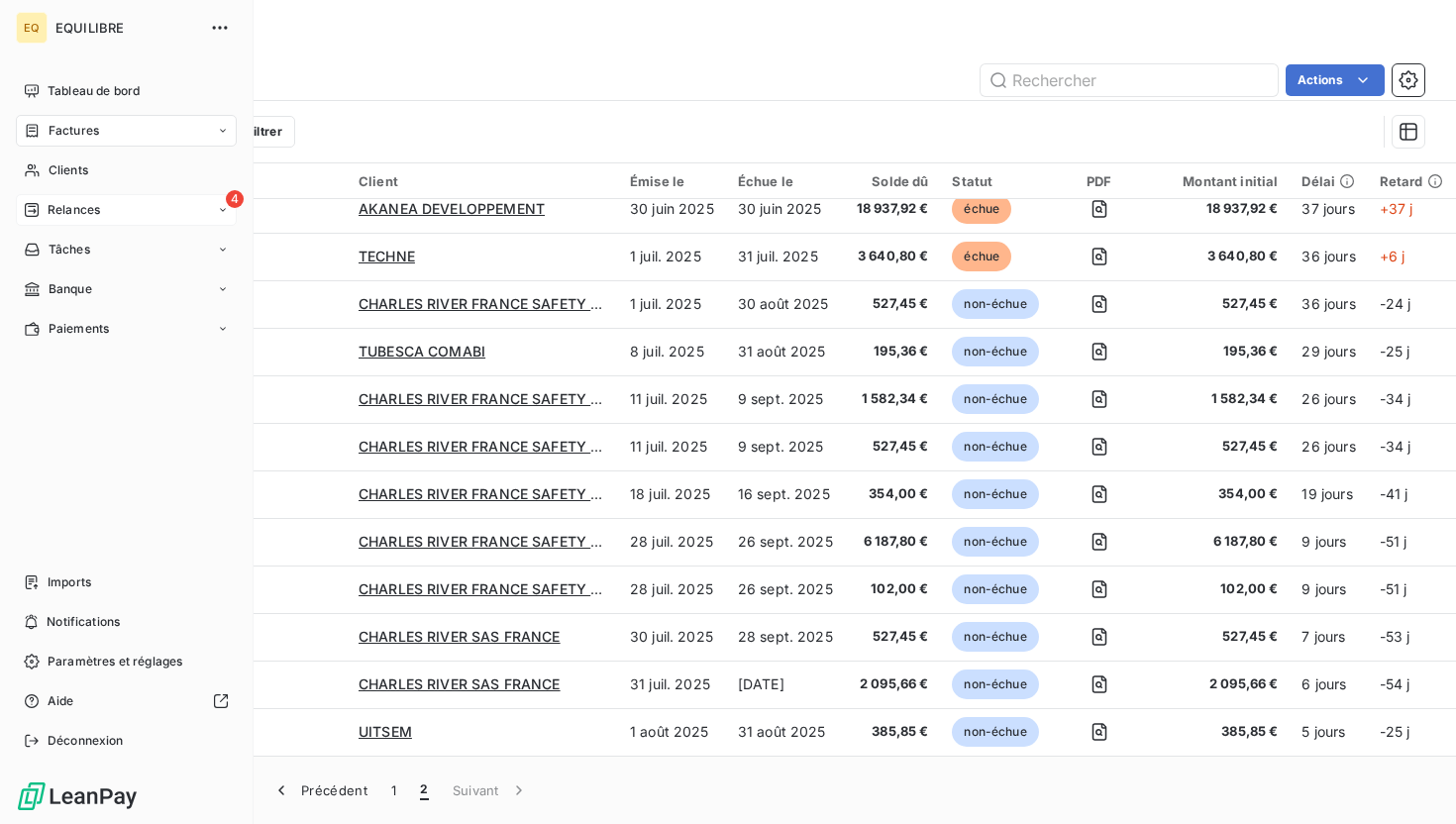click on "4 Relances" at bounding box center (126, 210) 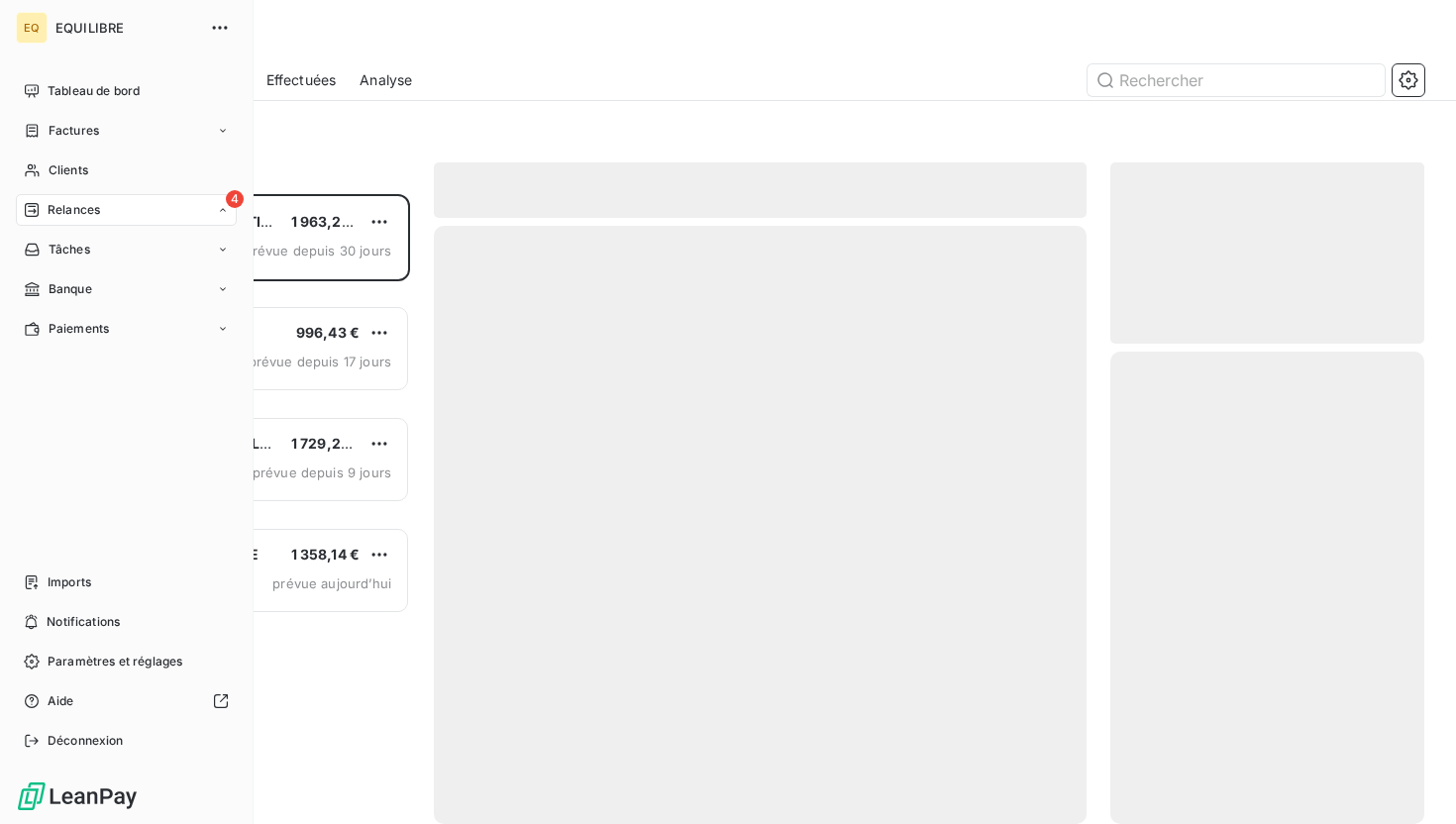 scroll, scrollTop: 1, scrollLeft: 1, axis: both 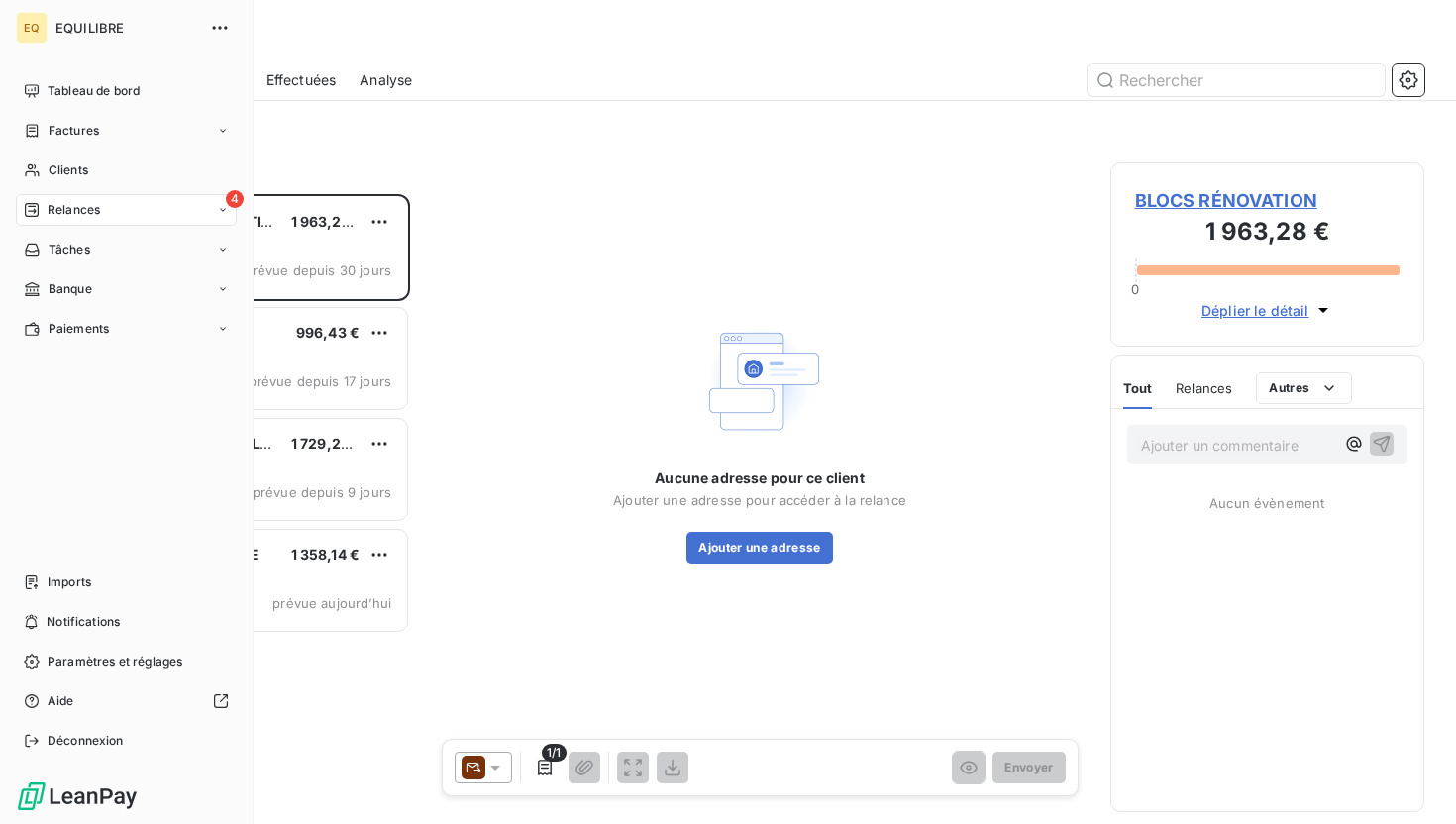 click on "Relances" at bounding box center (61, 210) 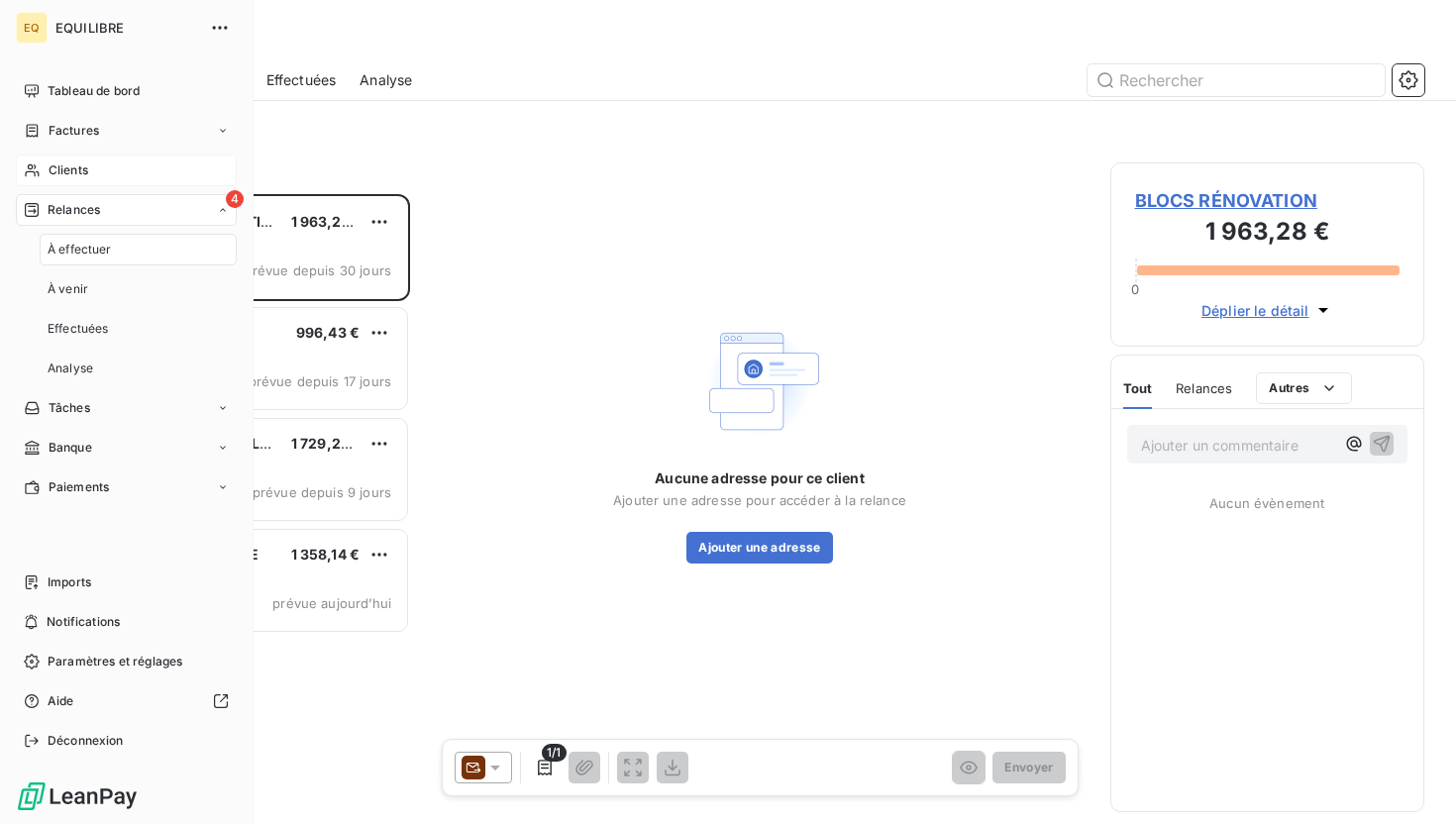 click on "Clients" at bounding box center [68, 170] 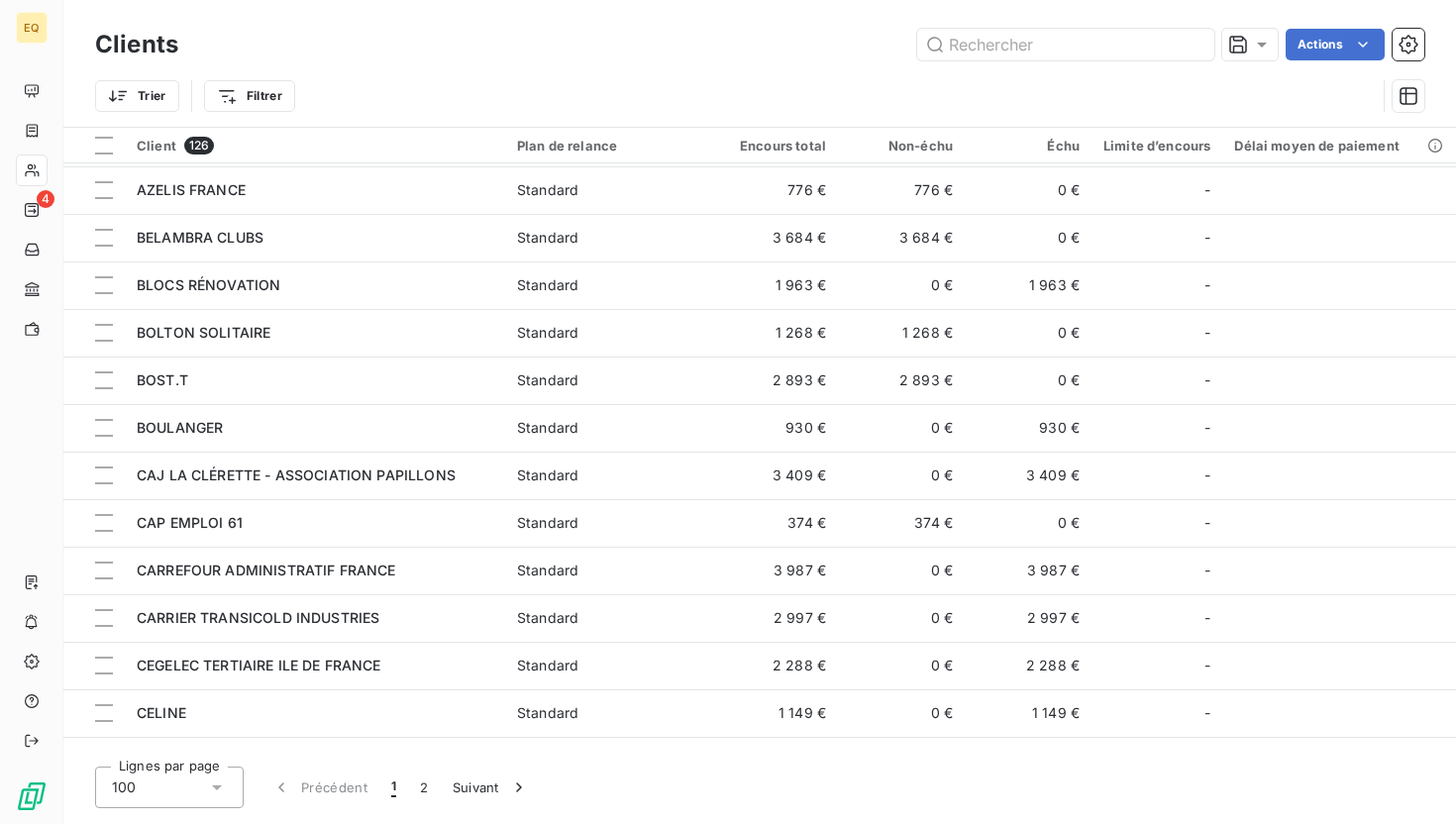 scroll, scrollTop: 0, scrollLeft: 0, axis: both 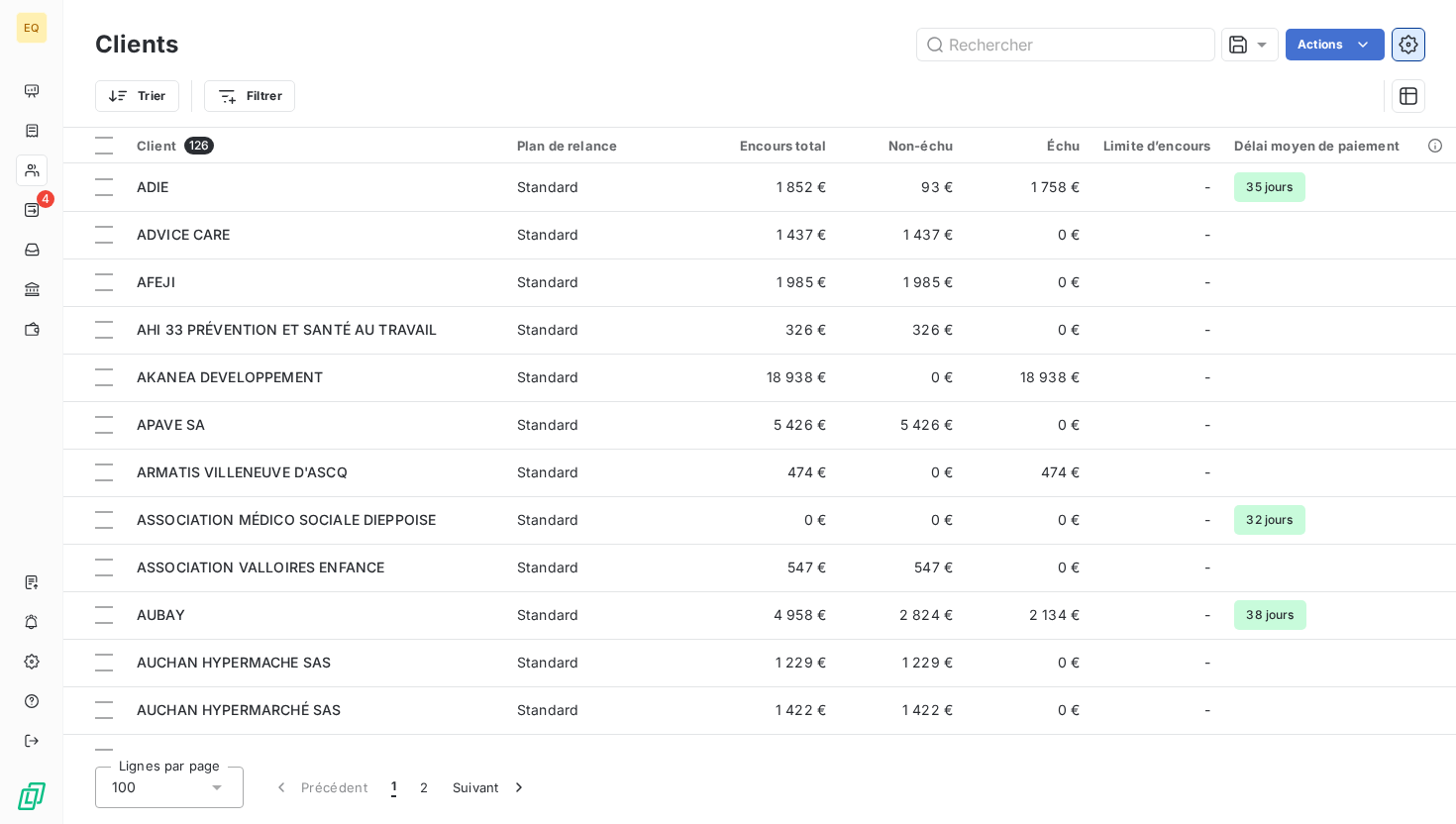 click 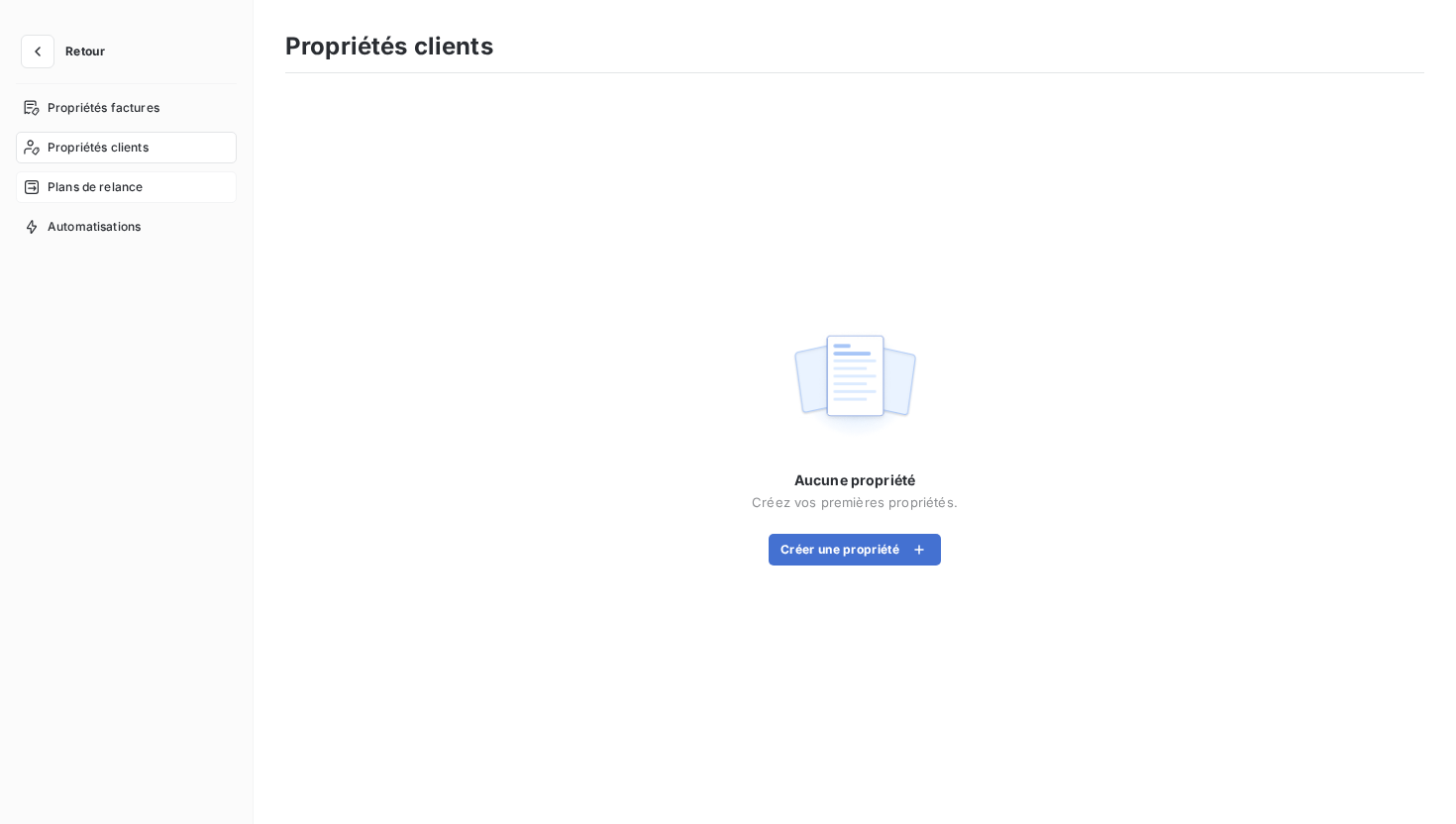 click on "Plans de relance" at bounding box center [95, 187] 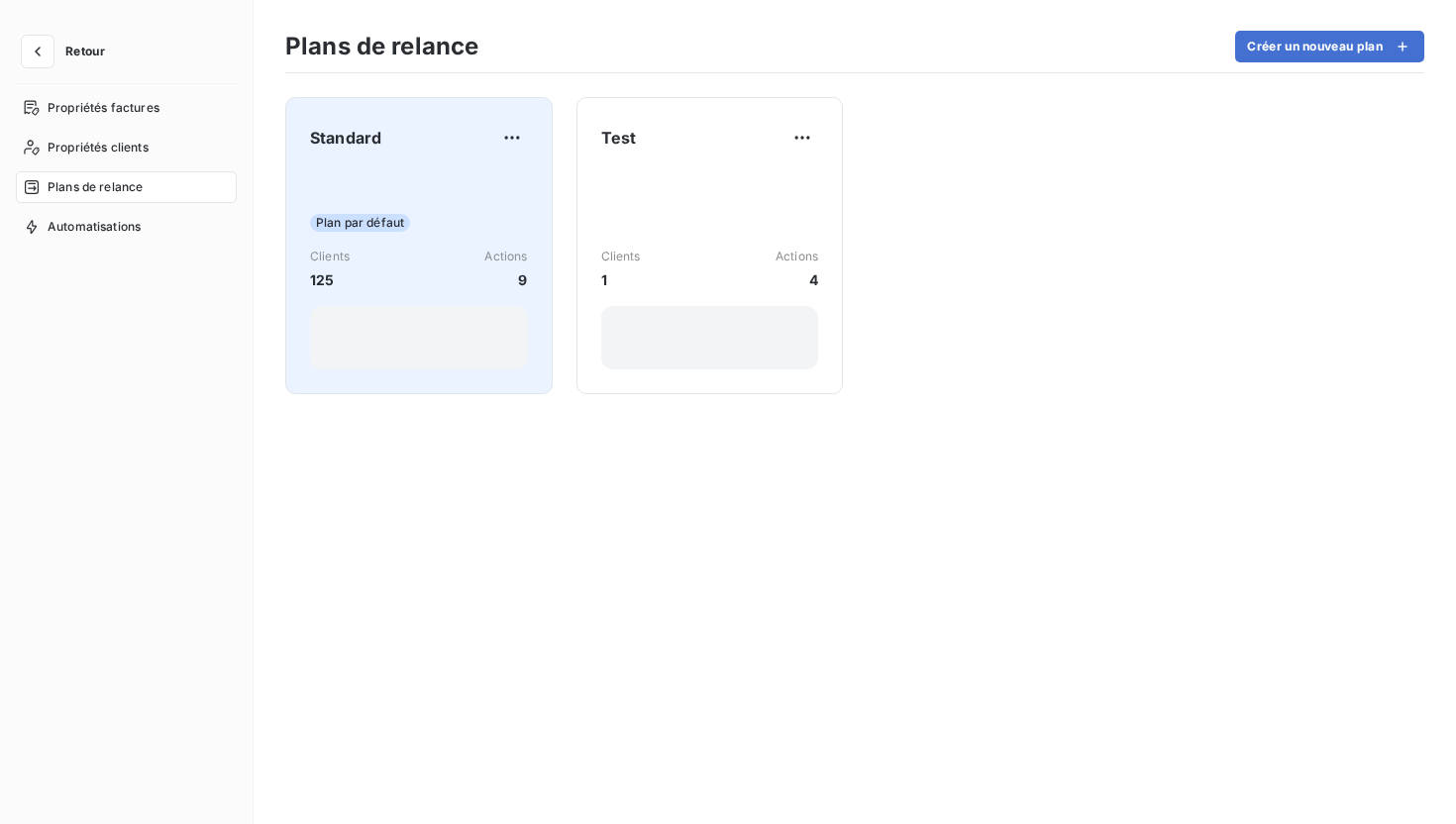 click on "Plan par défaut Clients 125 Actions 9" at bounding box center [419, 269] 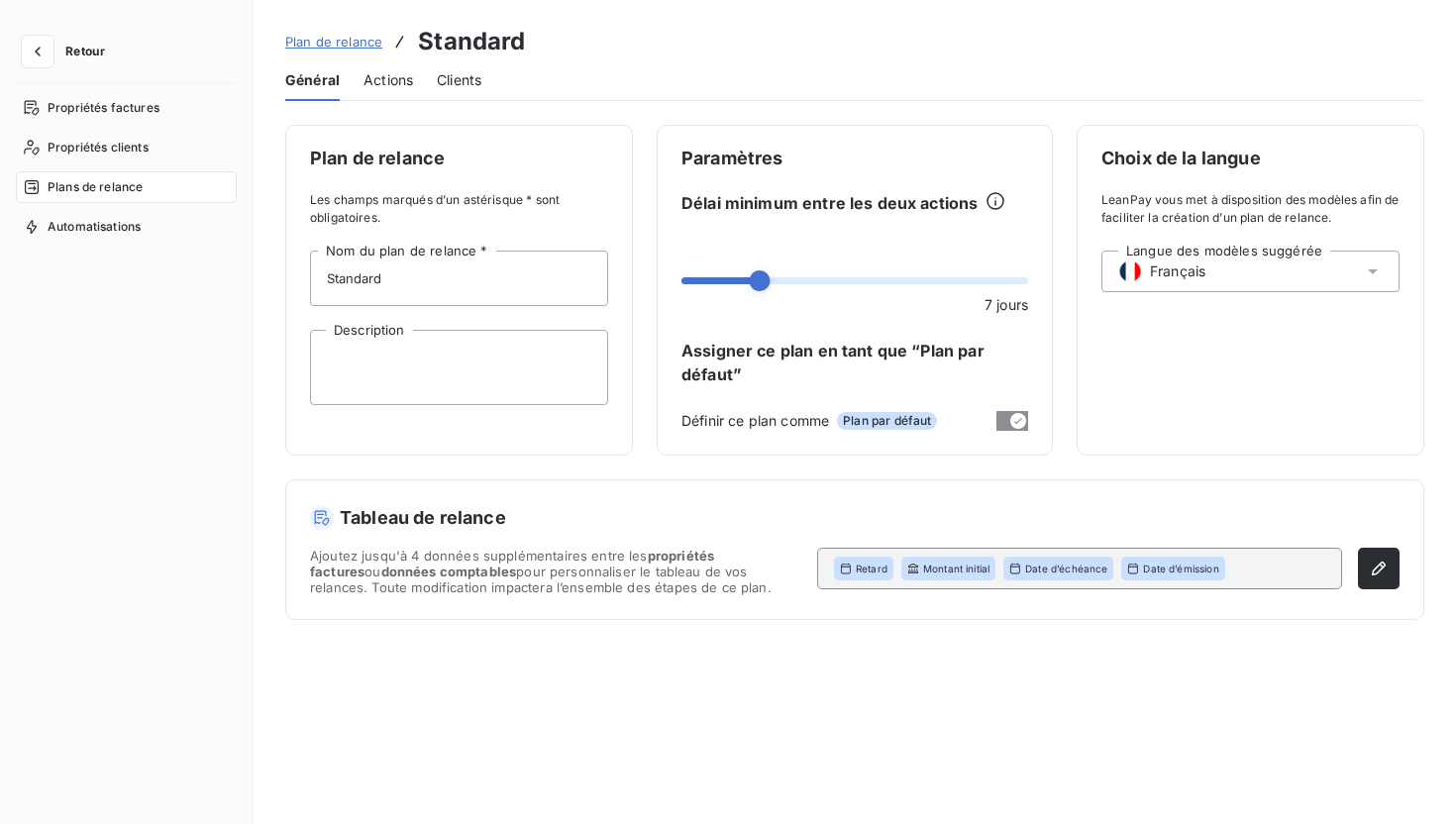 click on "Actions" at bounding box center (388, 80) 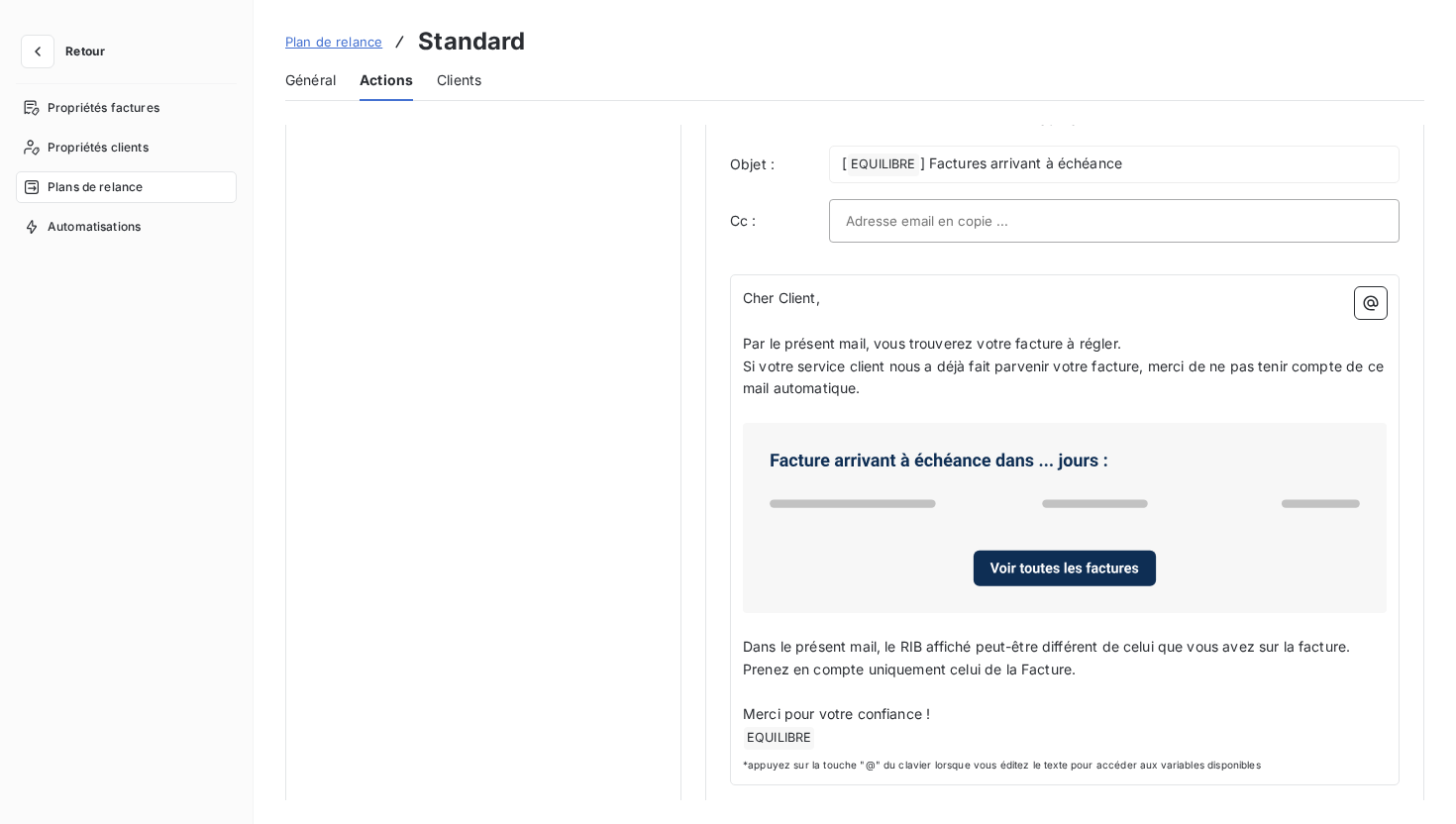 scroll, scrollTop: 1024, scrollLeft: 0, axis: vertical 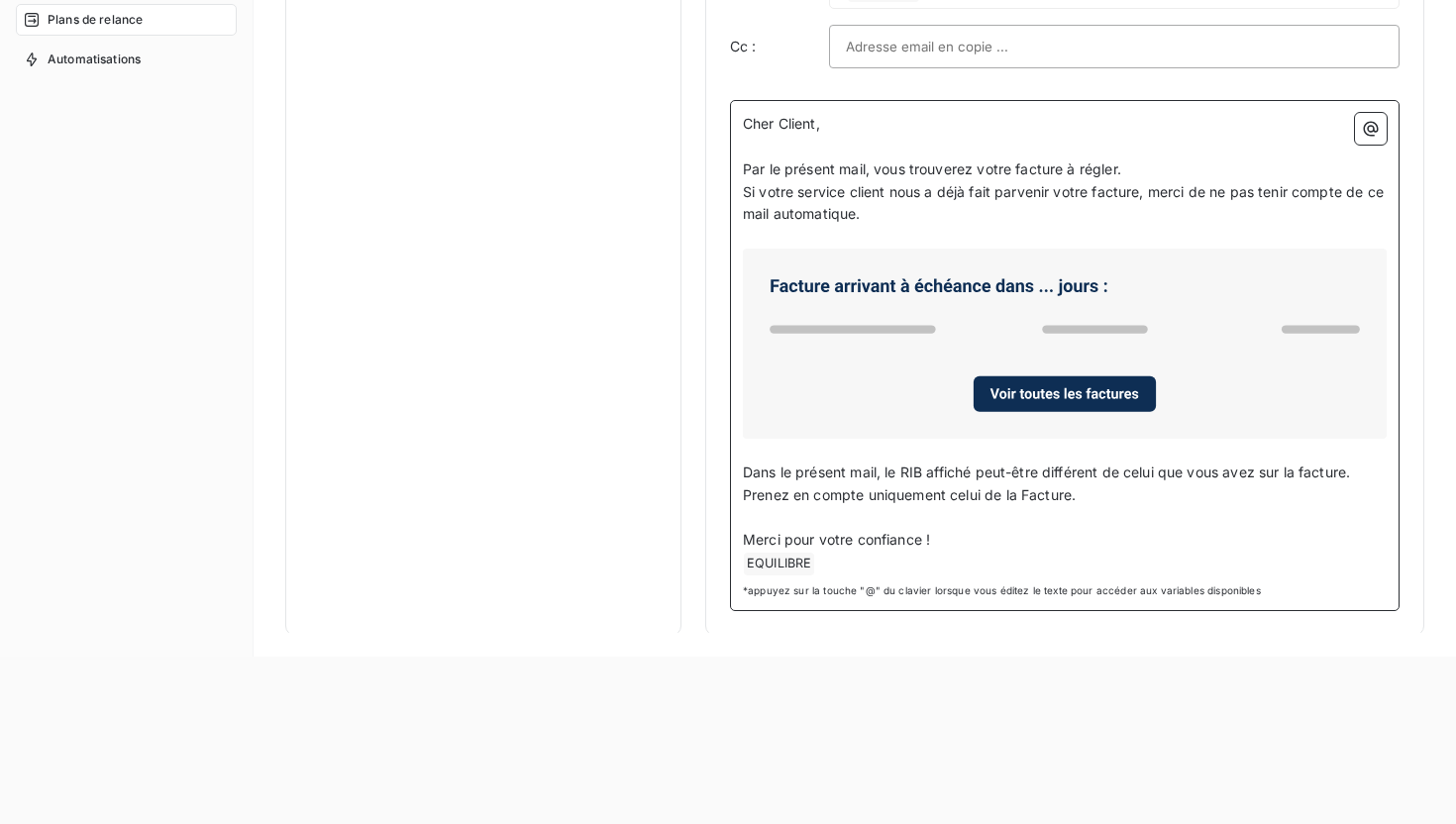 click on "Si votre service client nous a déjà fait parvenir votre facture, merci de ne pas tenir compte de ce mail automatique." at bounding box center (1065, 203) 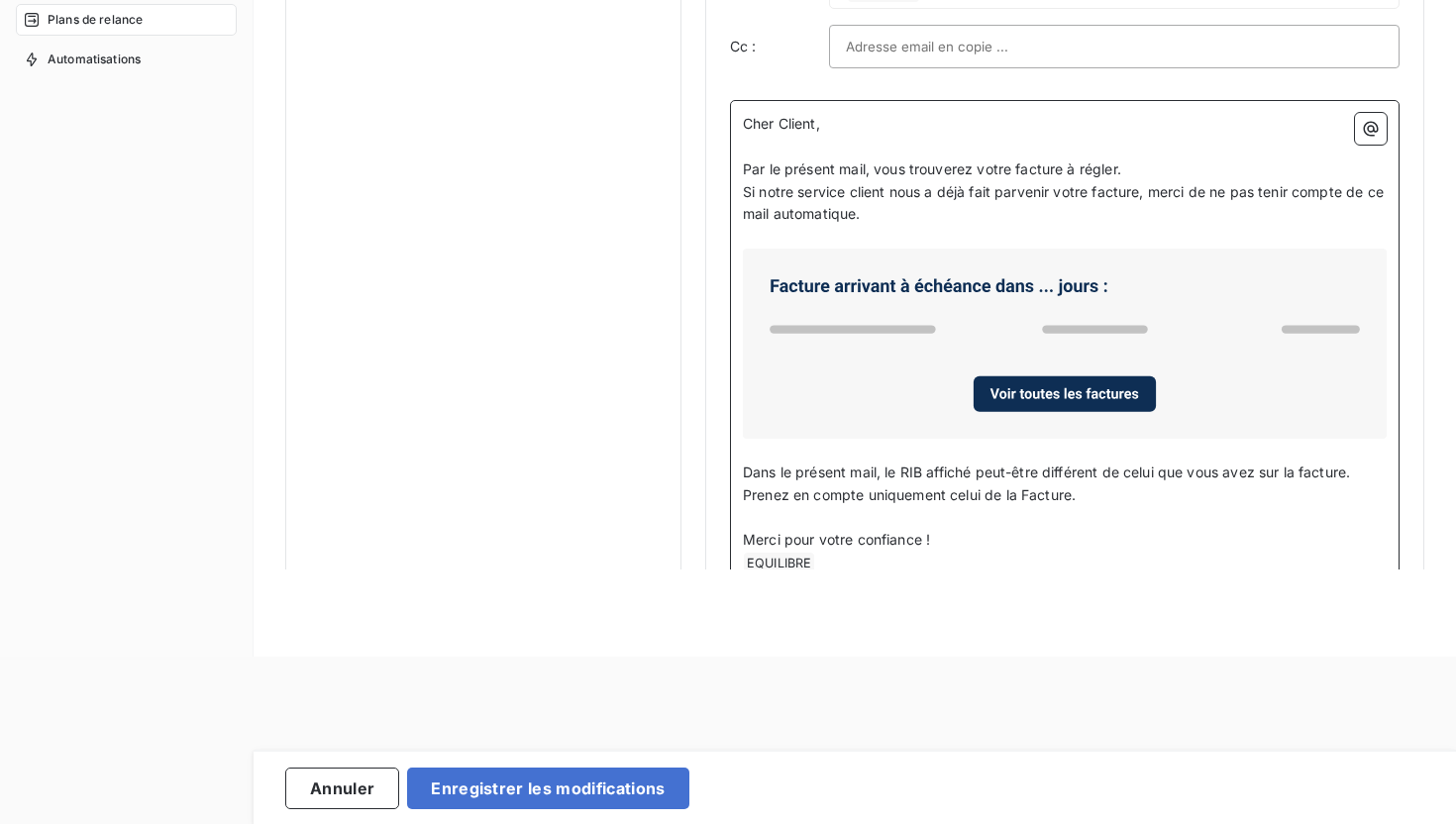 click on "Si notre service client nous a déjà fait parvenir votre facture, merci de ne pas tenir compte de ce mail automatique." at bounding box center [1065, 203] 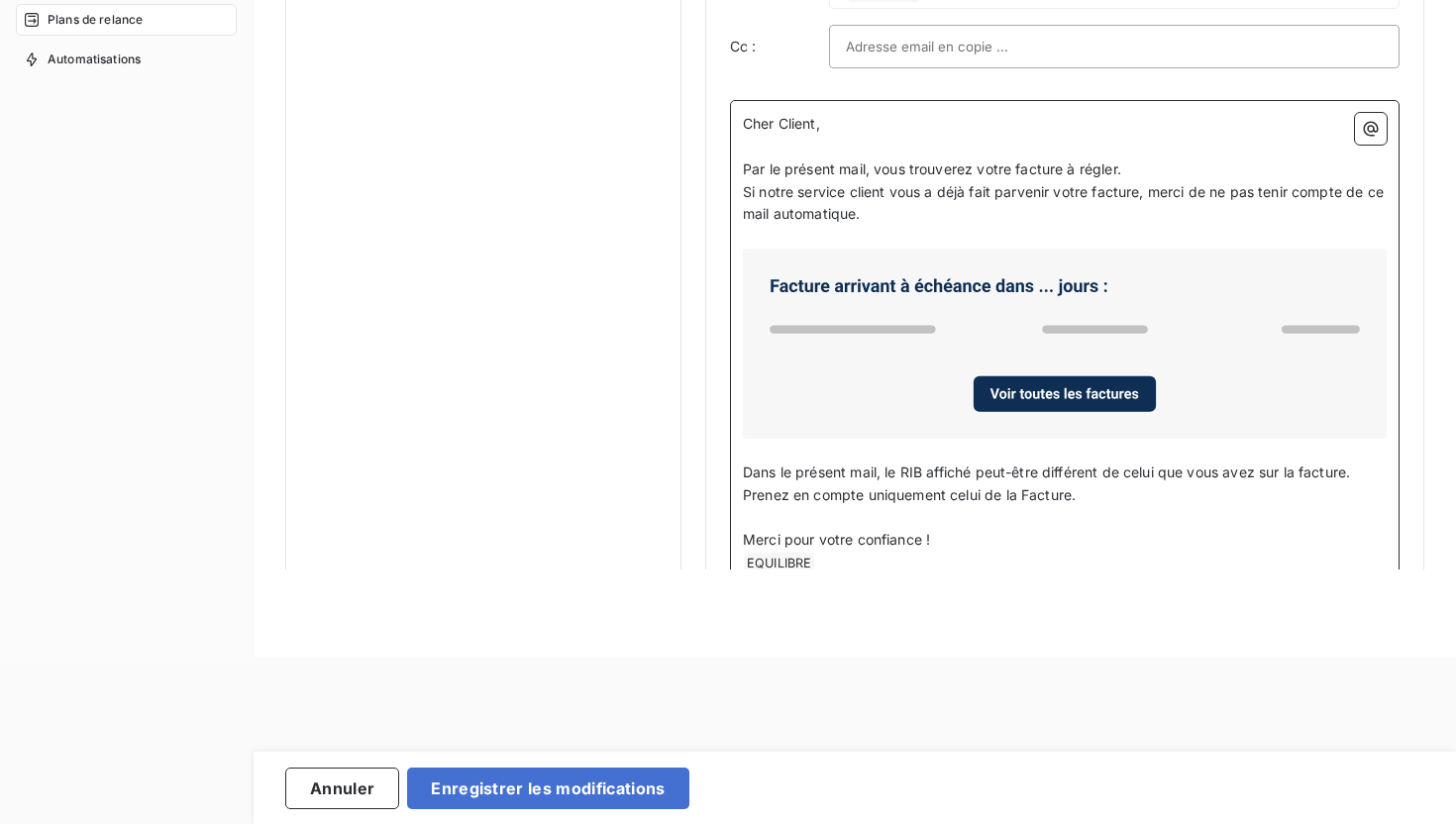 click on "Si notre service client vous a déjà fait parvenir votre facture, merci de ne pas tenir compte de ce mail automatique." at bounding box center [1065, 203] 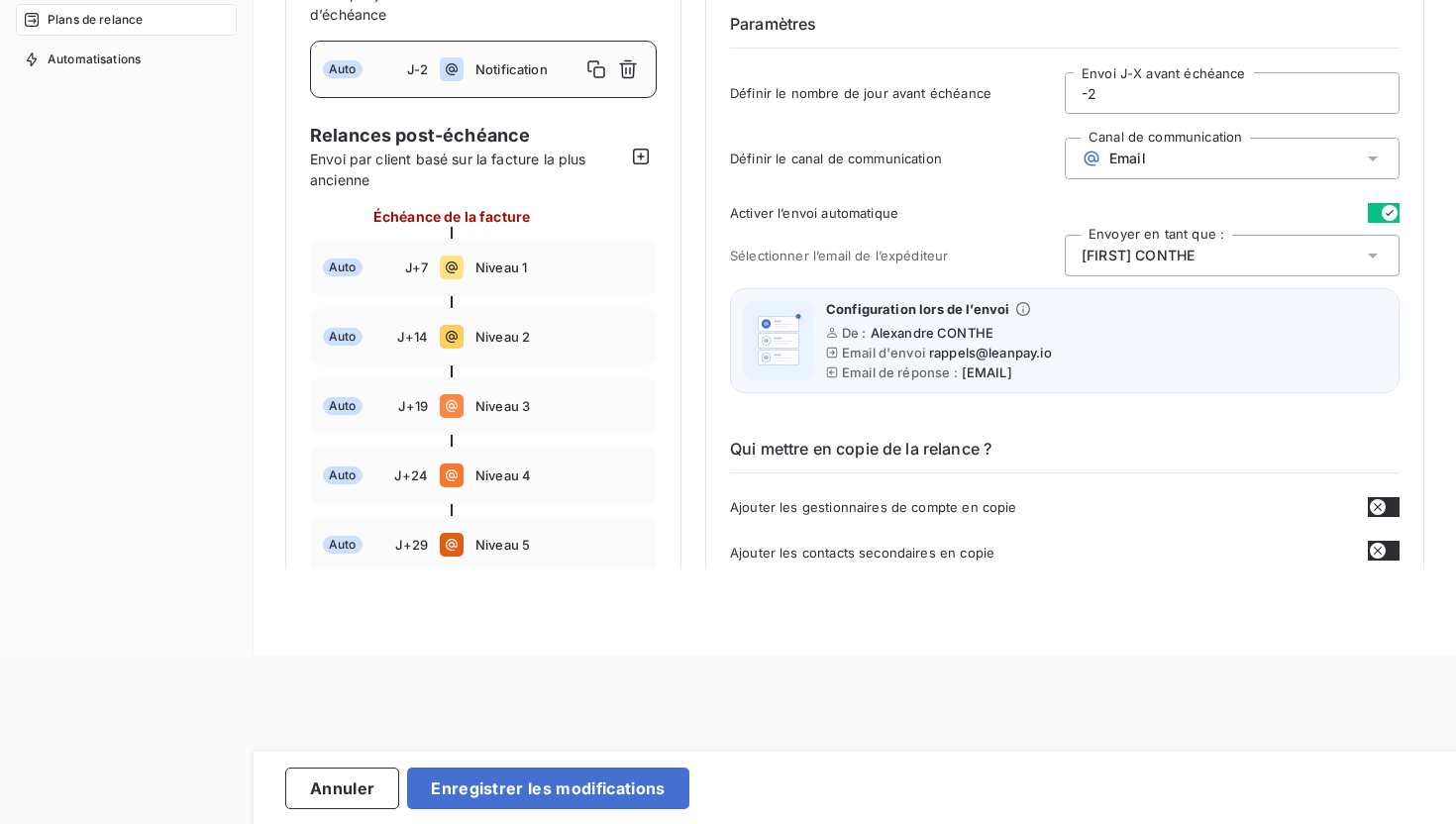 scroll, scrollTop: 0, scrollLeft: 0, axis: both 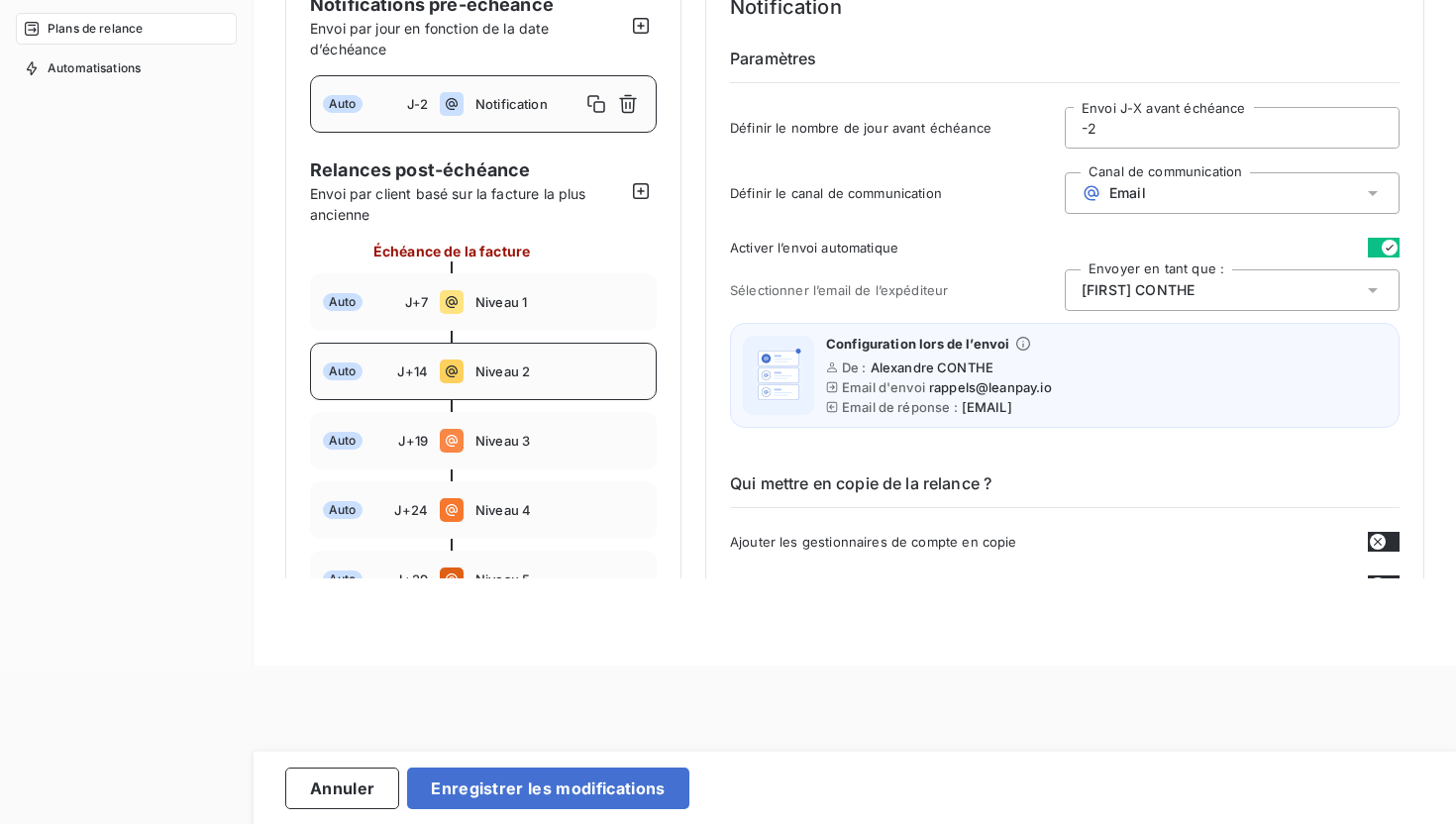 click on "Auto J+14 Niveau 2" at bounding box center (483, 371) 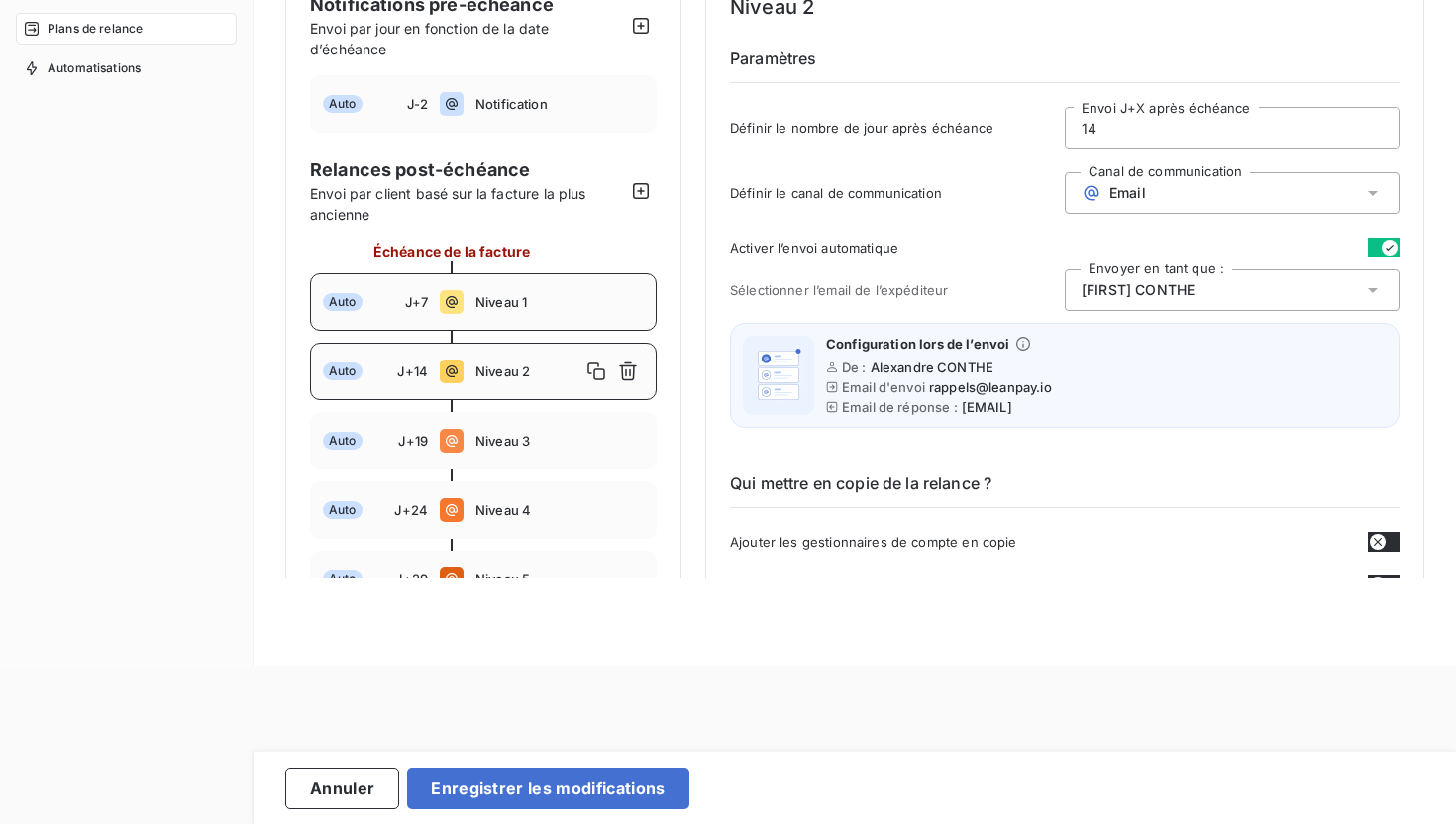 click on "Niveau 1" at bounding box center [560, 302] 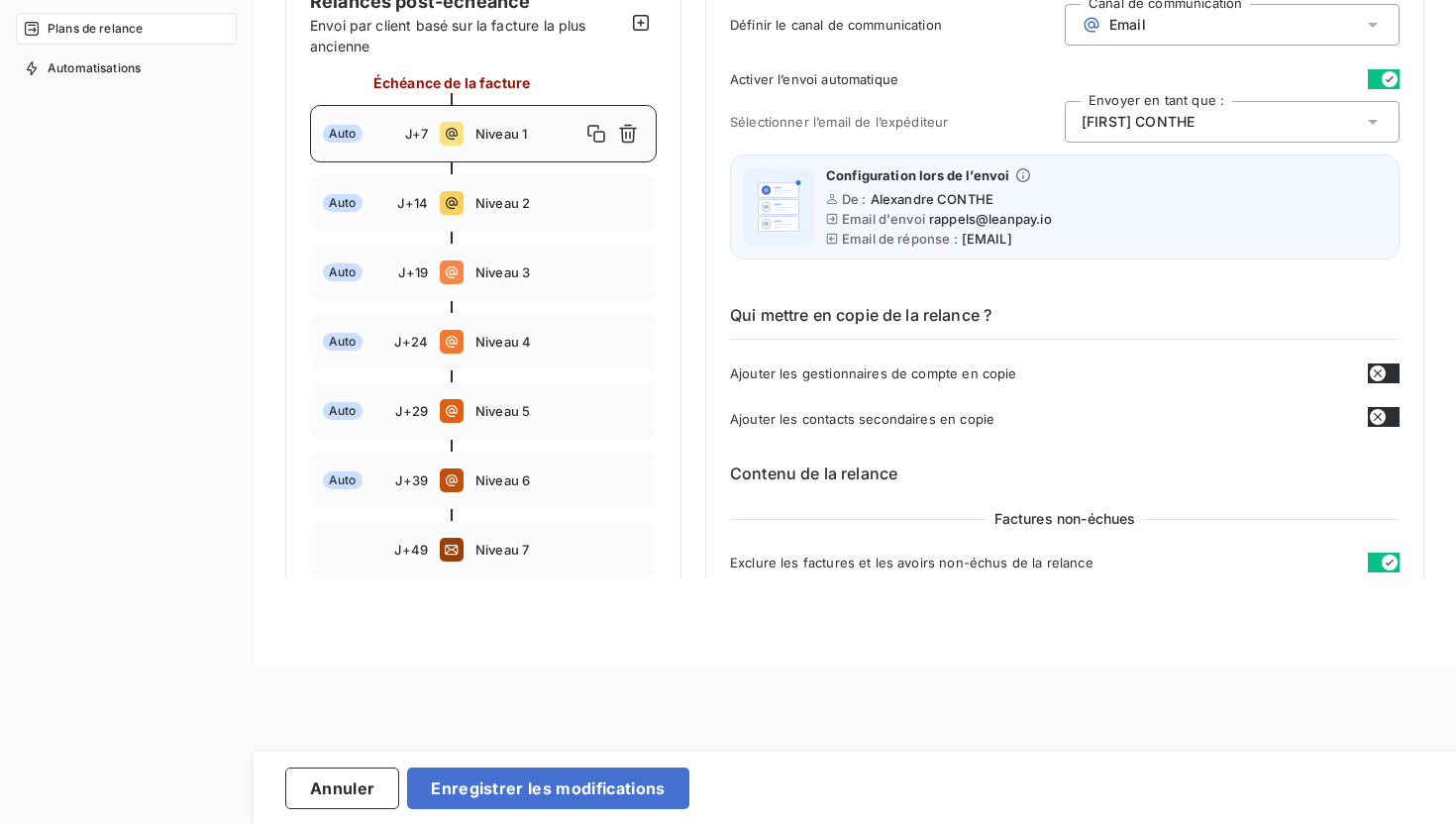scroll, scrollTop: 198, scrollLeft: 0, axis: vertical 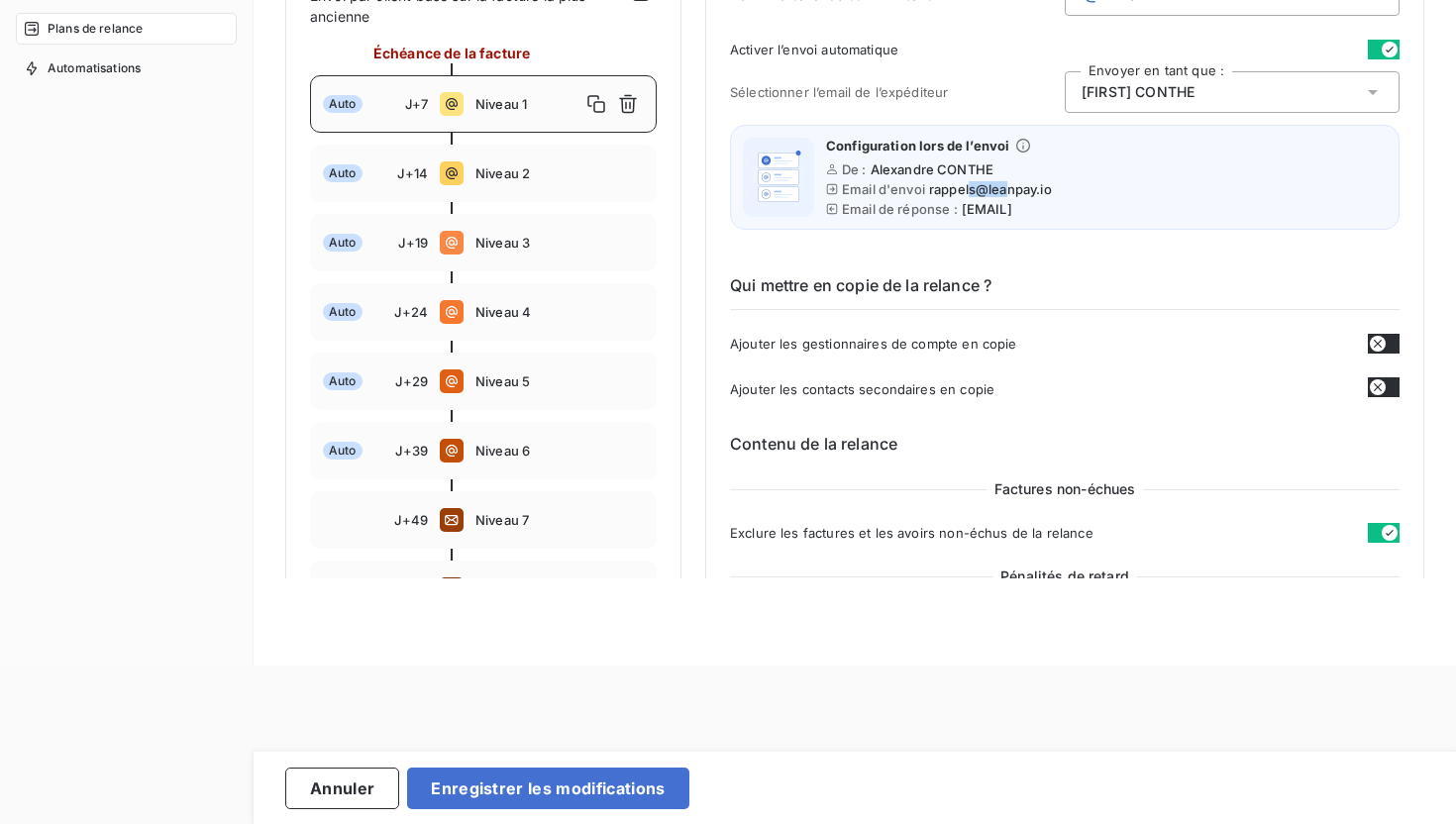 drag, startPoint x: 1011, startPoint y: 188, endPoint x: 962, endPoint y: 188, distance: 49 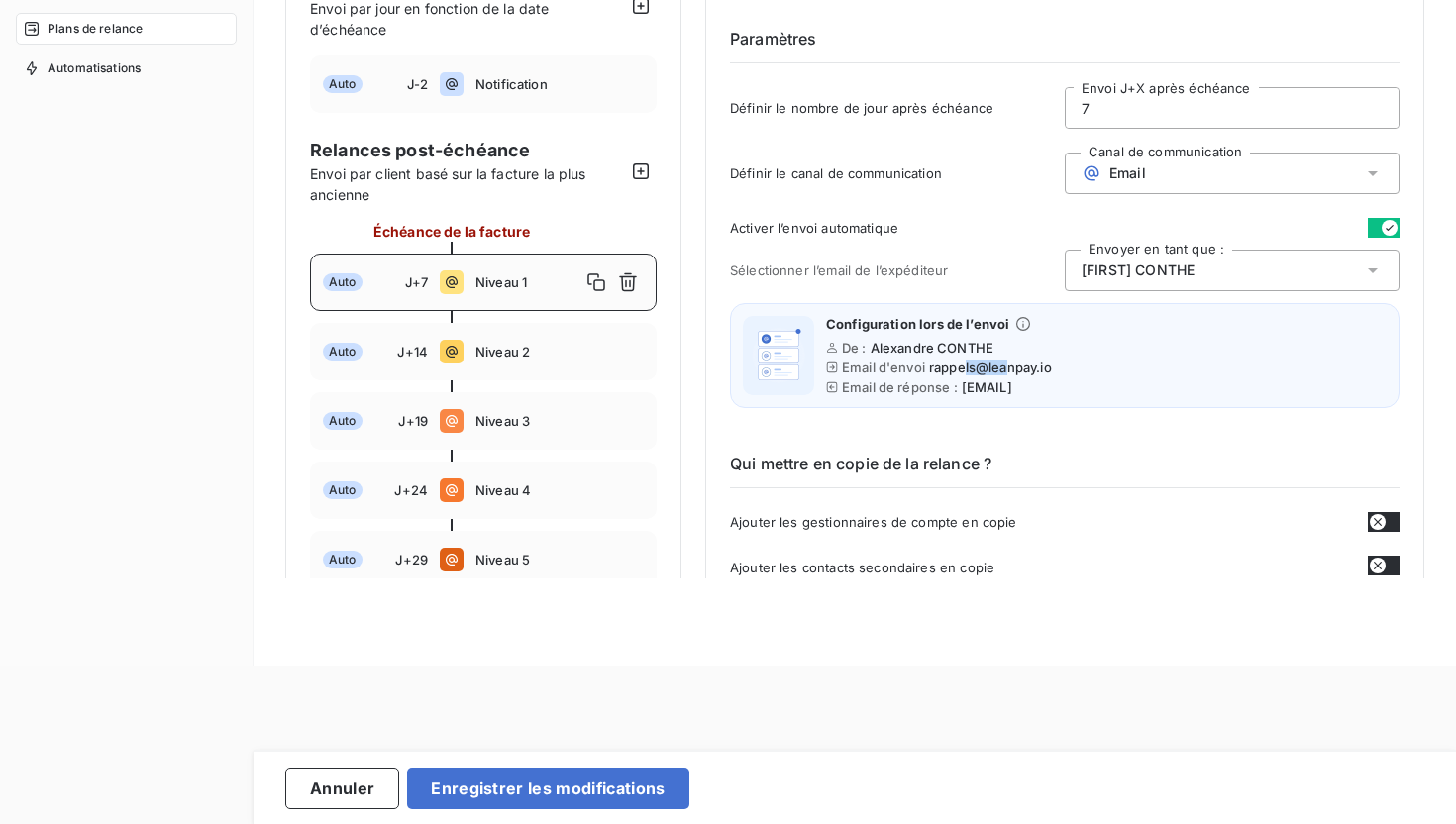 scroll, scrollTop: 0, scrollLeft: 0, axis: both 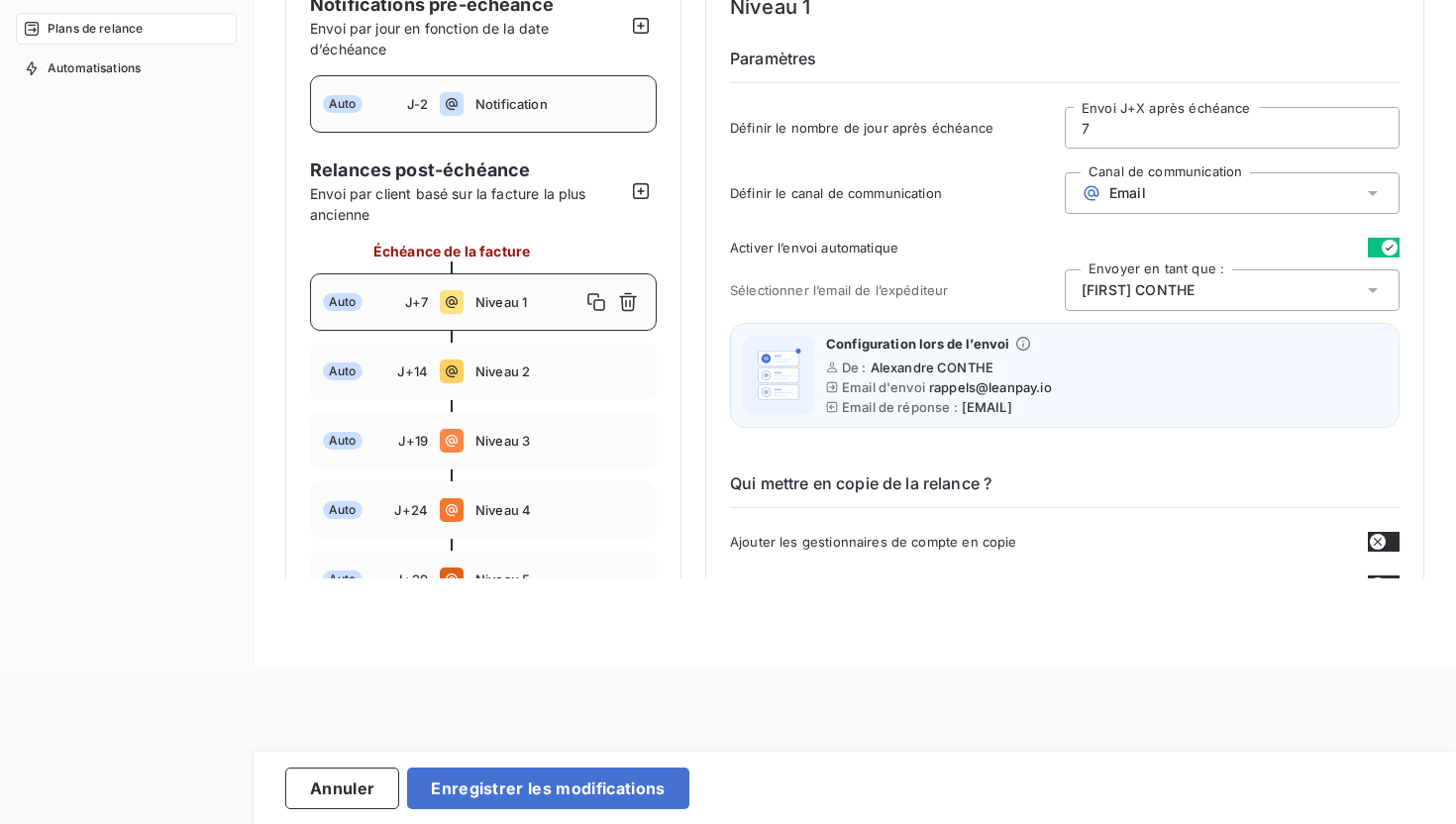 click on "Auto J-2 Notification" at bounding box center [483, 104] 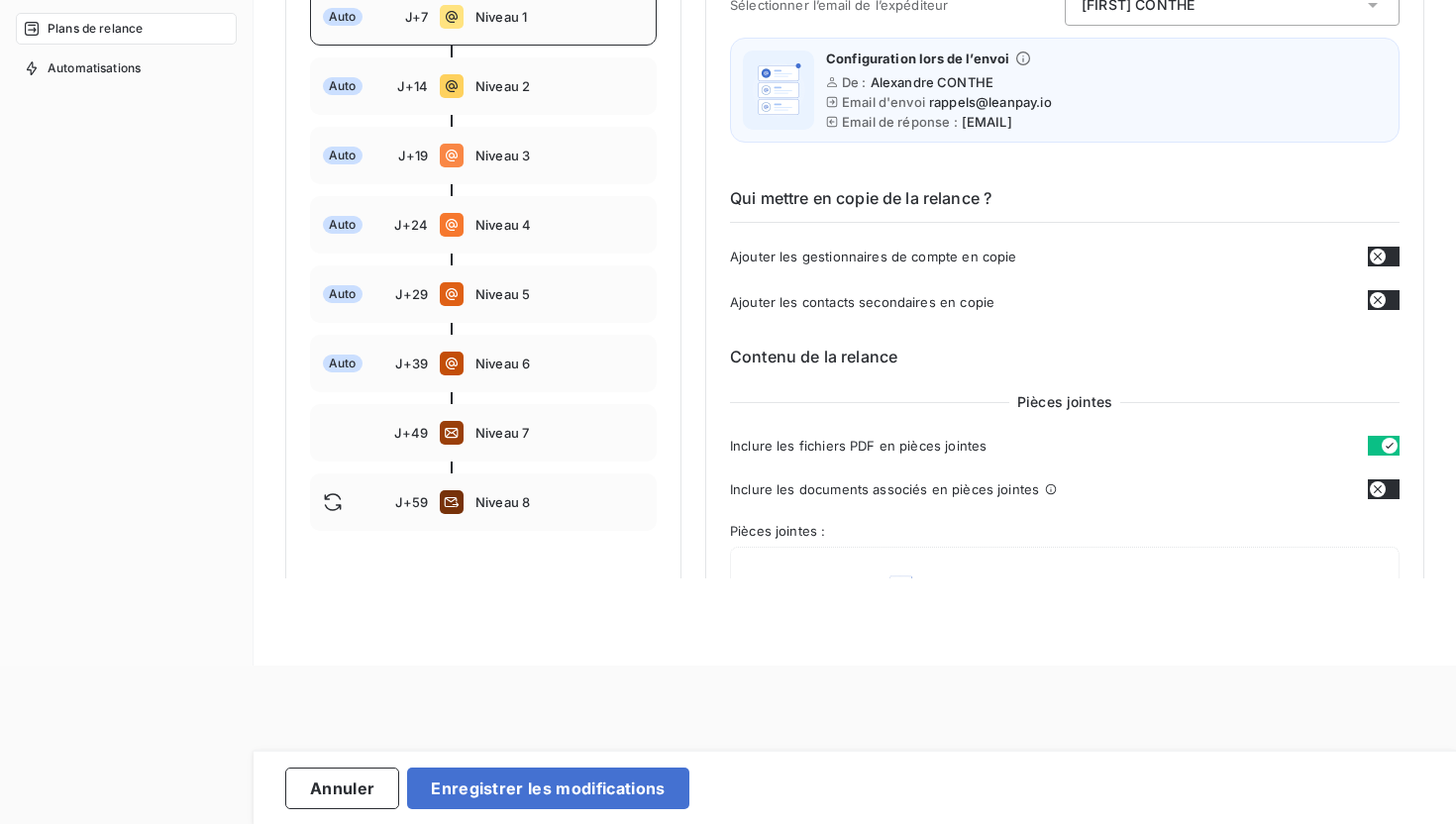 scroll, scrollTop: 62, scrollLeft: 0, axis: vertical 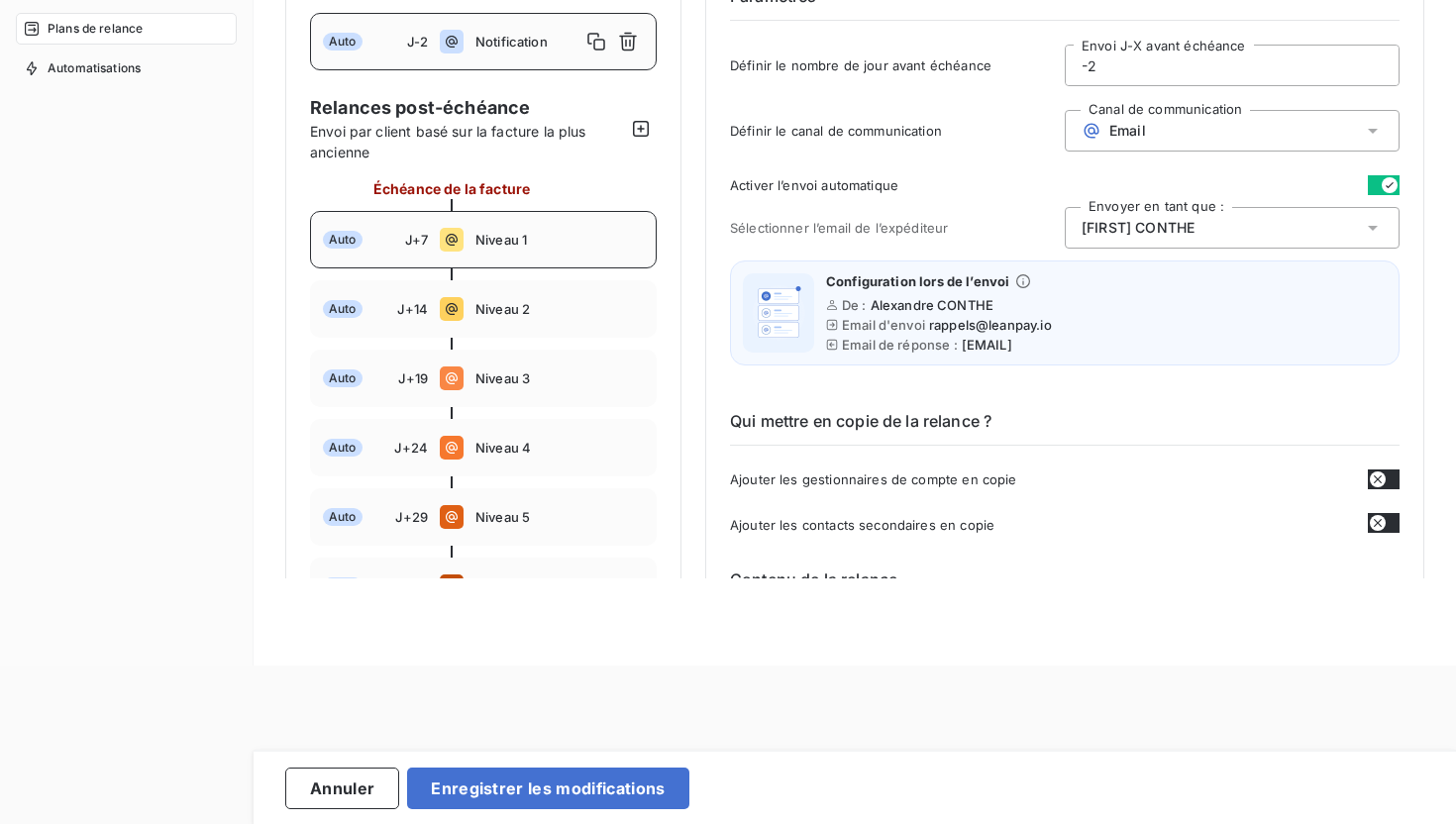 click on "Niveau 1" at bounding box center [560, 240] 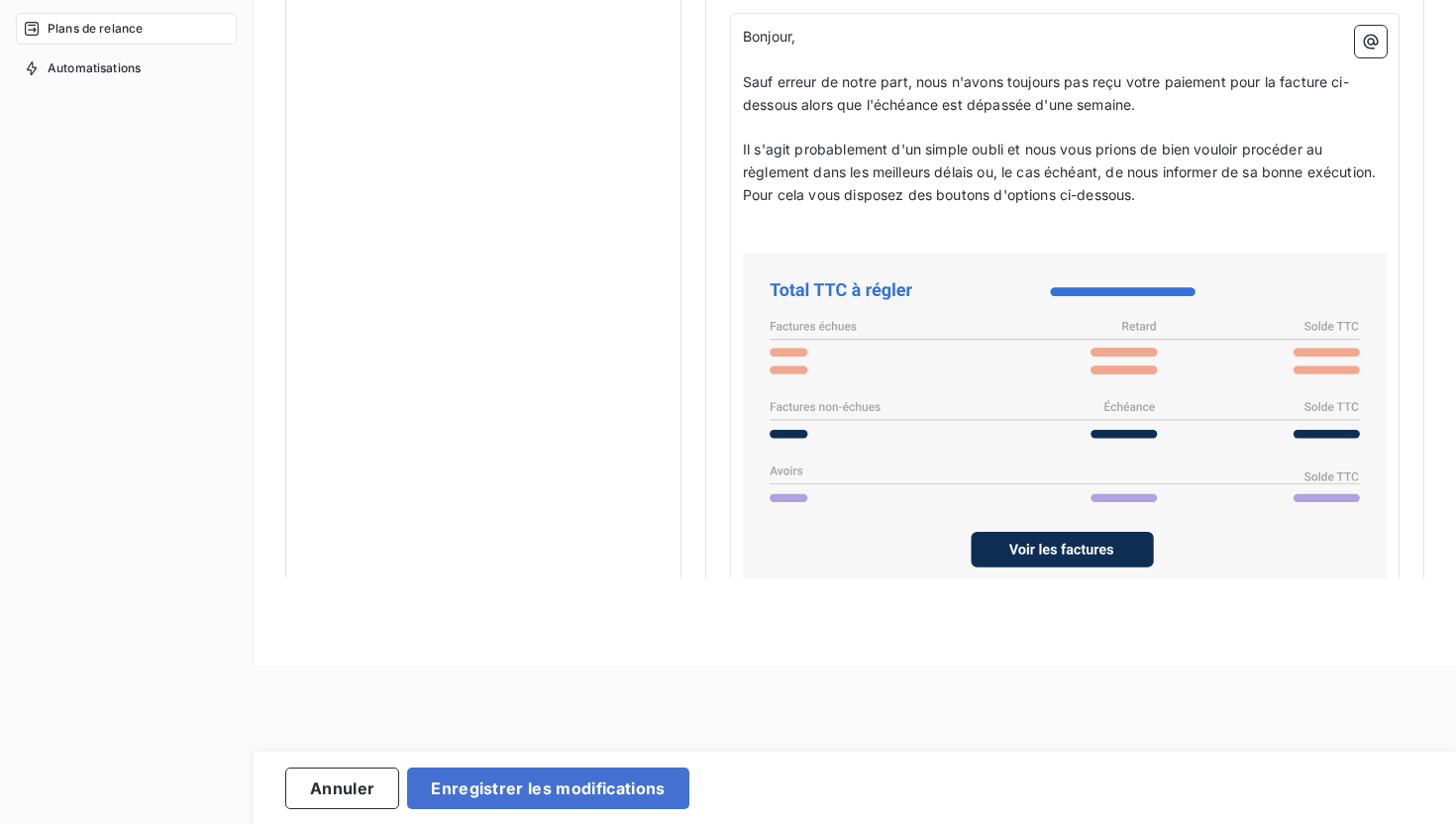 scroll, scrollTop: 1355, scrollLeft: 0, axis: vertical 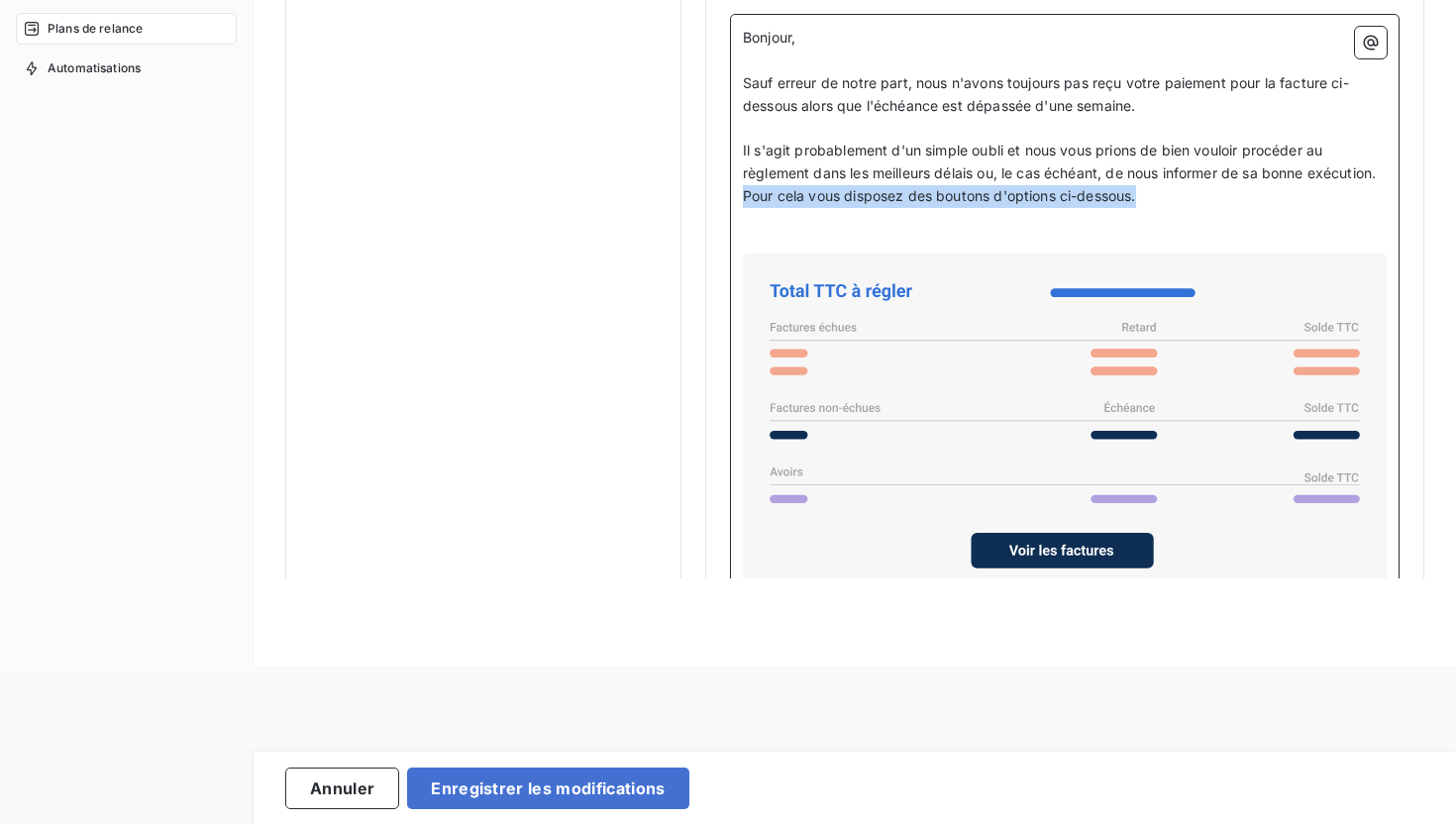 drag, startPoint x: 1223, startPoint y: 204, endPoint x: 816, endPoint y: 194, distance: 407.12283 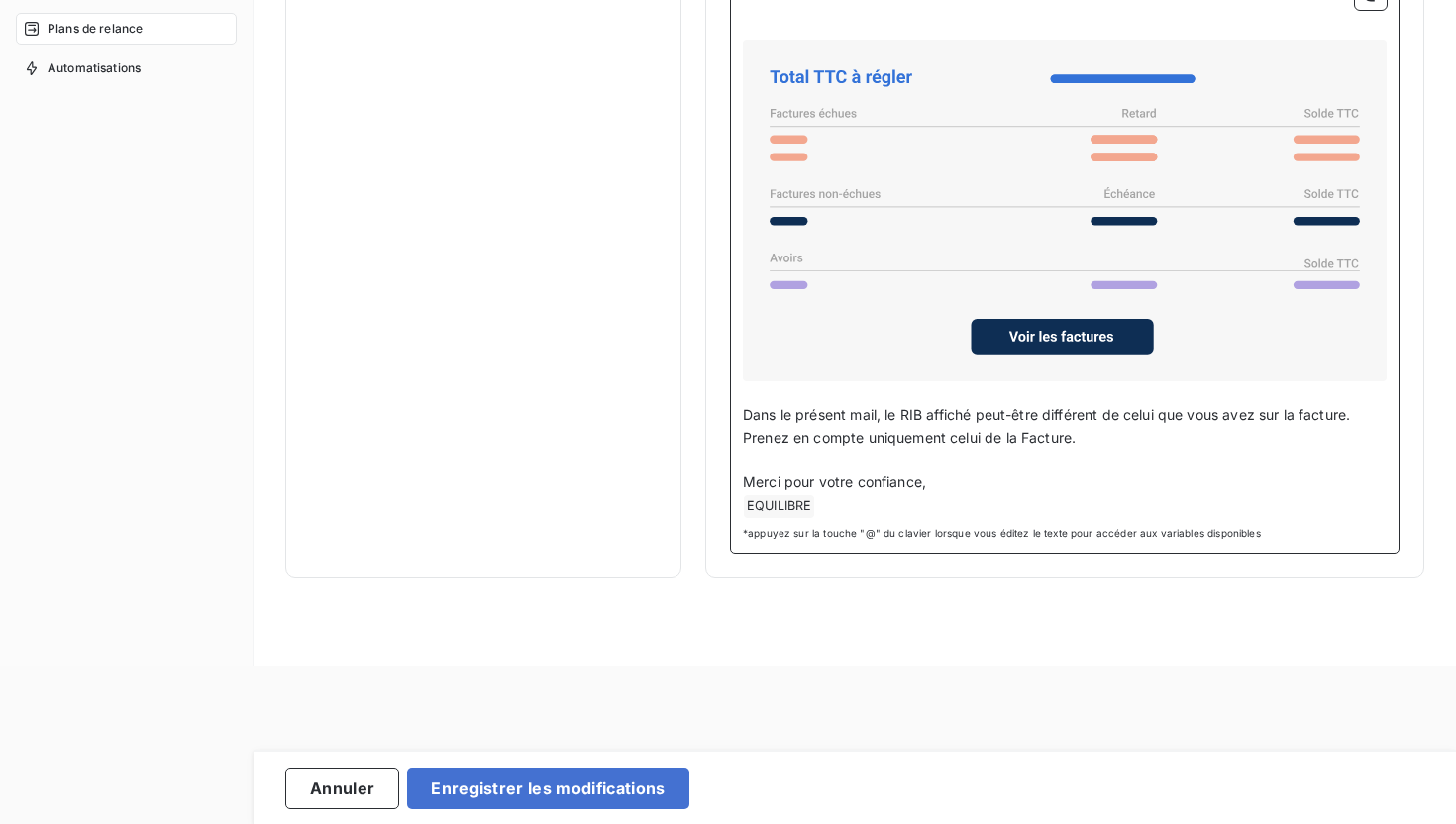 scroll, scrollTop: 1564, scrollLeft: 0, axis: vertical 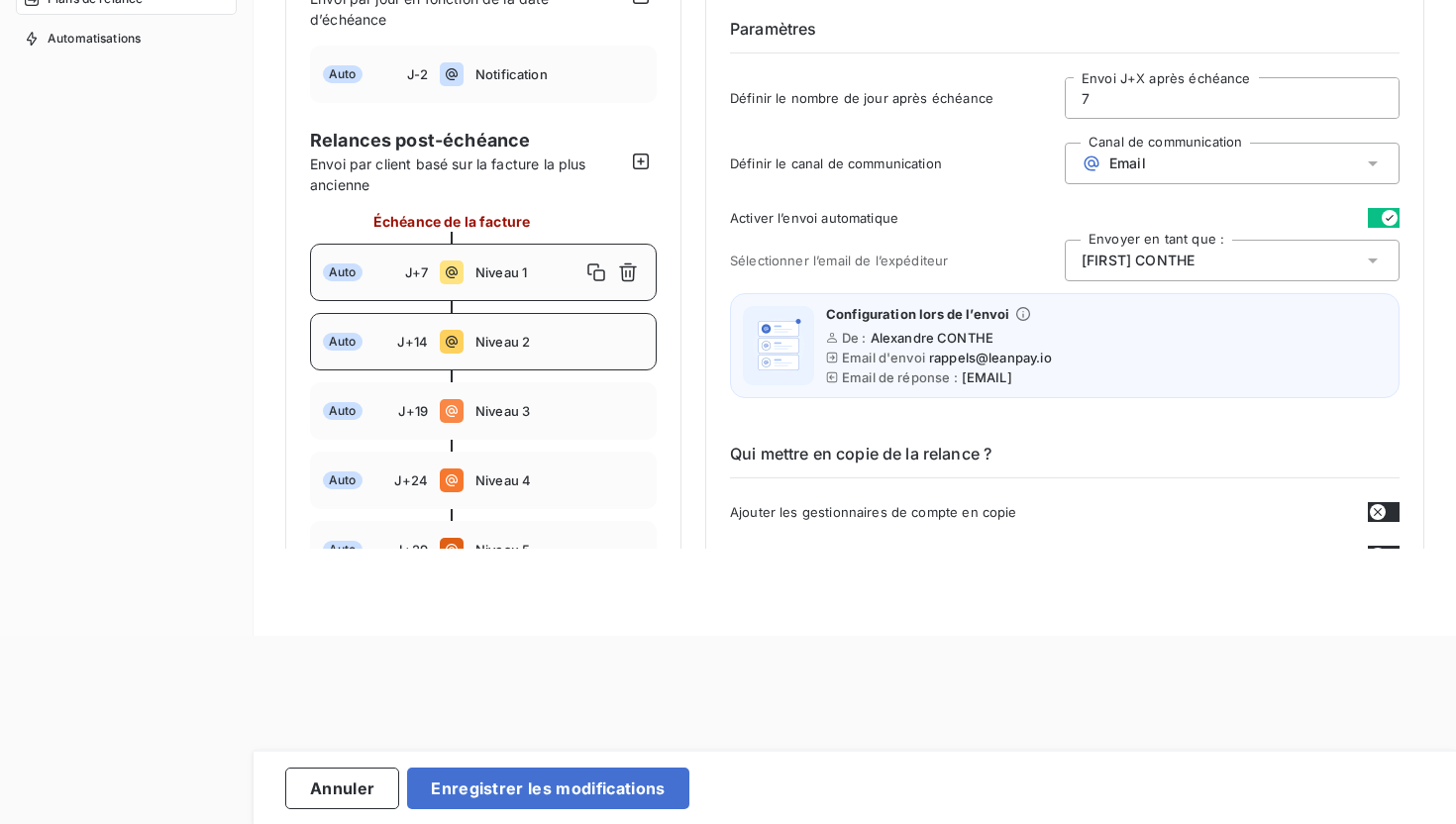 click on "Niveau 2" at bounding box center [560, 342] 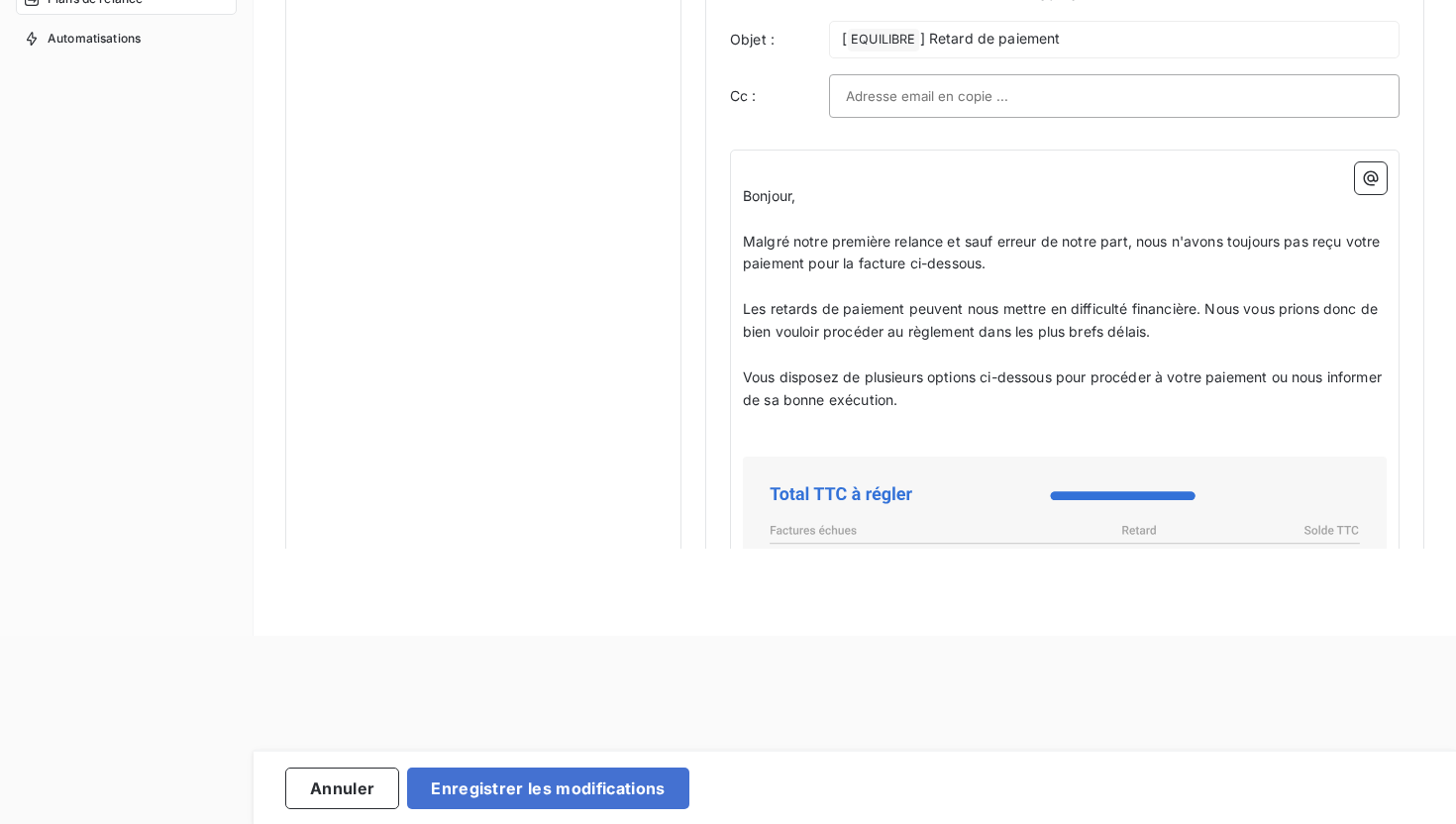 scroll, scrollTop: 1204, scrollLeft: 0, axis: vertical 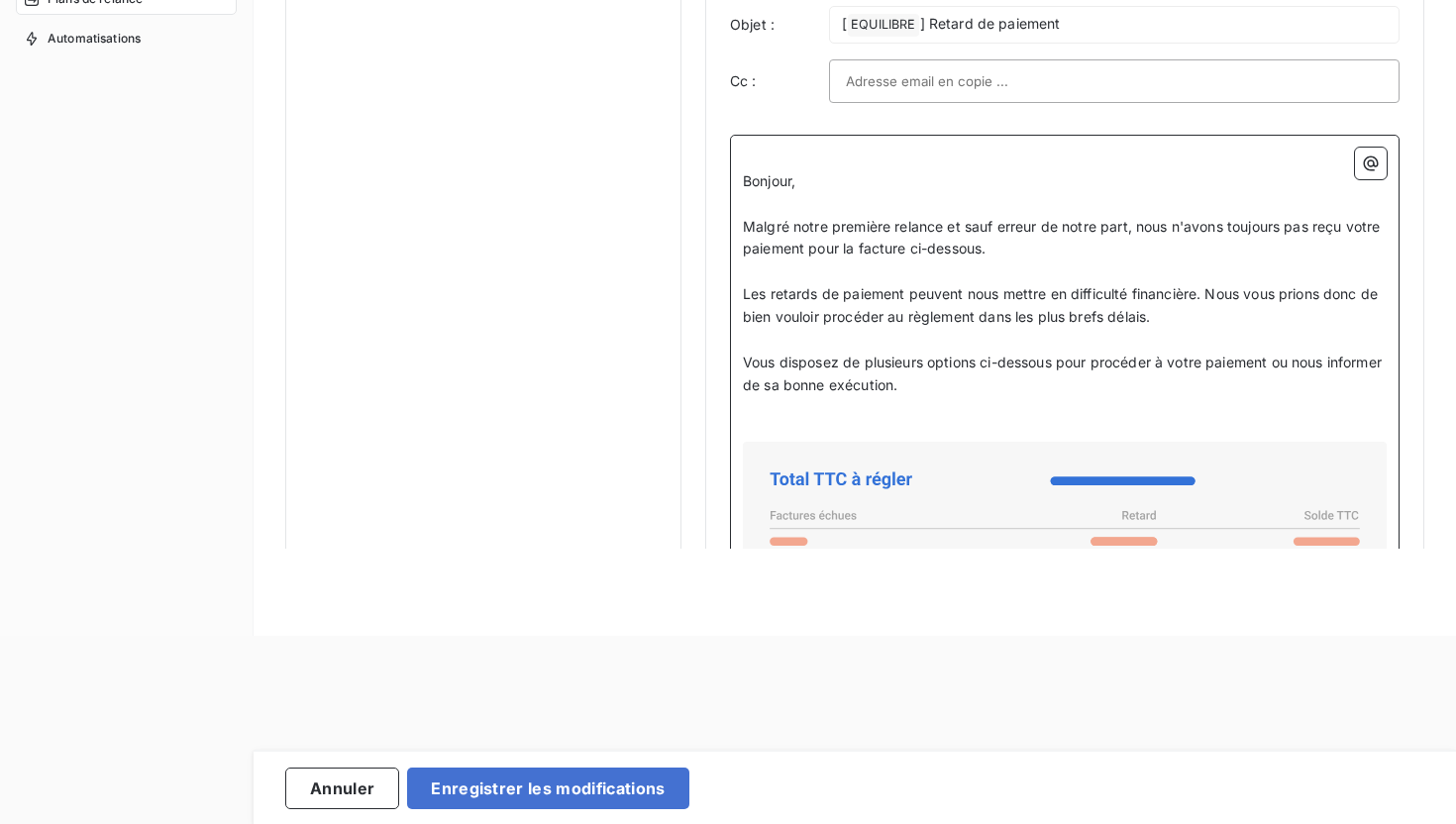 click on "Bonjour," at bounding box center [769, 180] 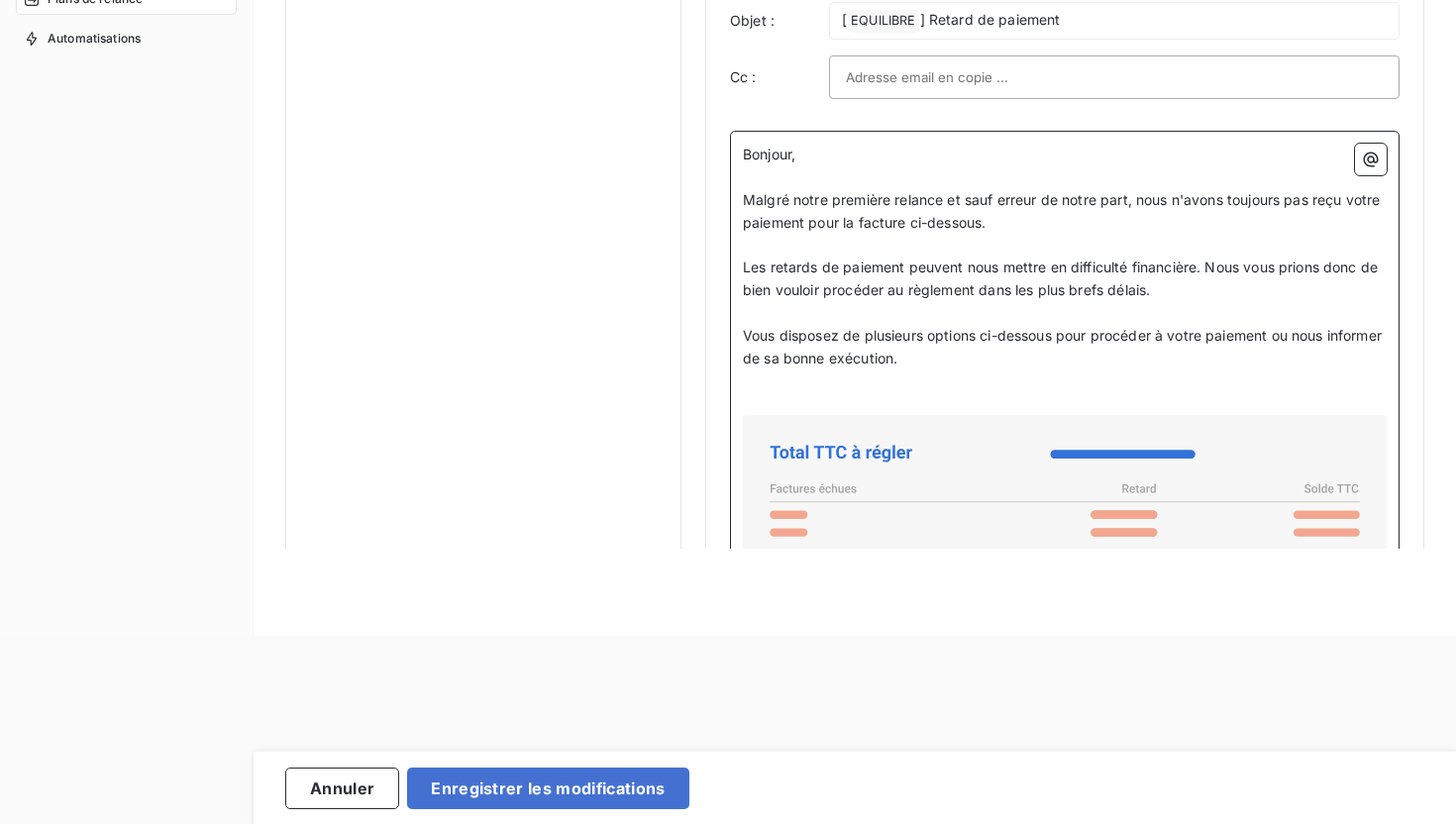 scroll, scrollTop: 1216, scrollLeft: 0, axis: vertical 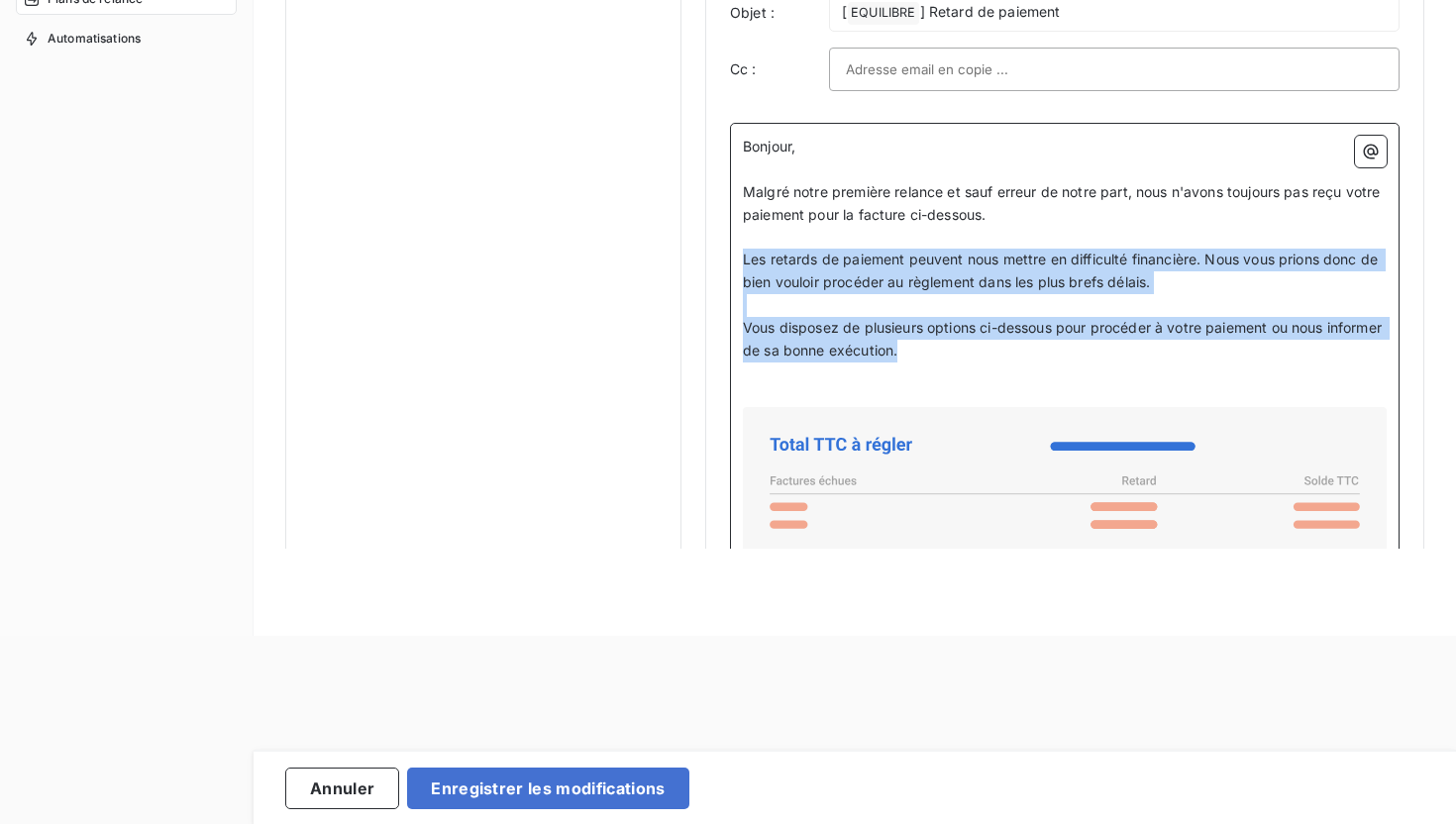 drag, startPoint x: 968, startPoint y: 351, endPoint x: 733, endPoint y: 255, distance: 253.85232 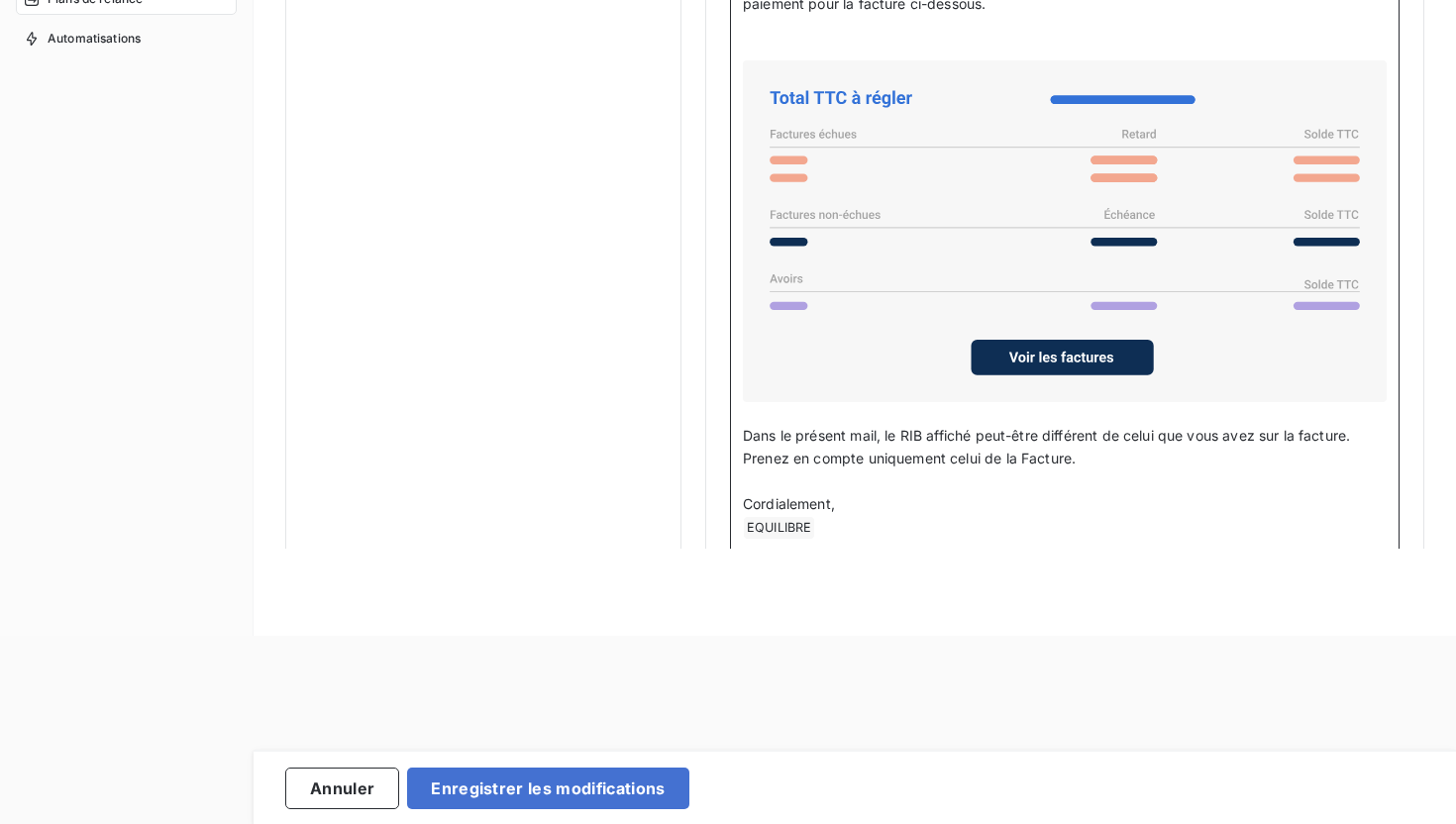 scroll, scrollTop: 1473, scrollLeft: 0, axis: vertical 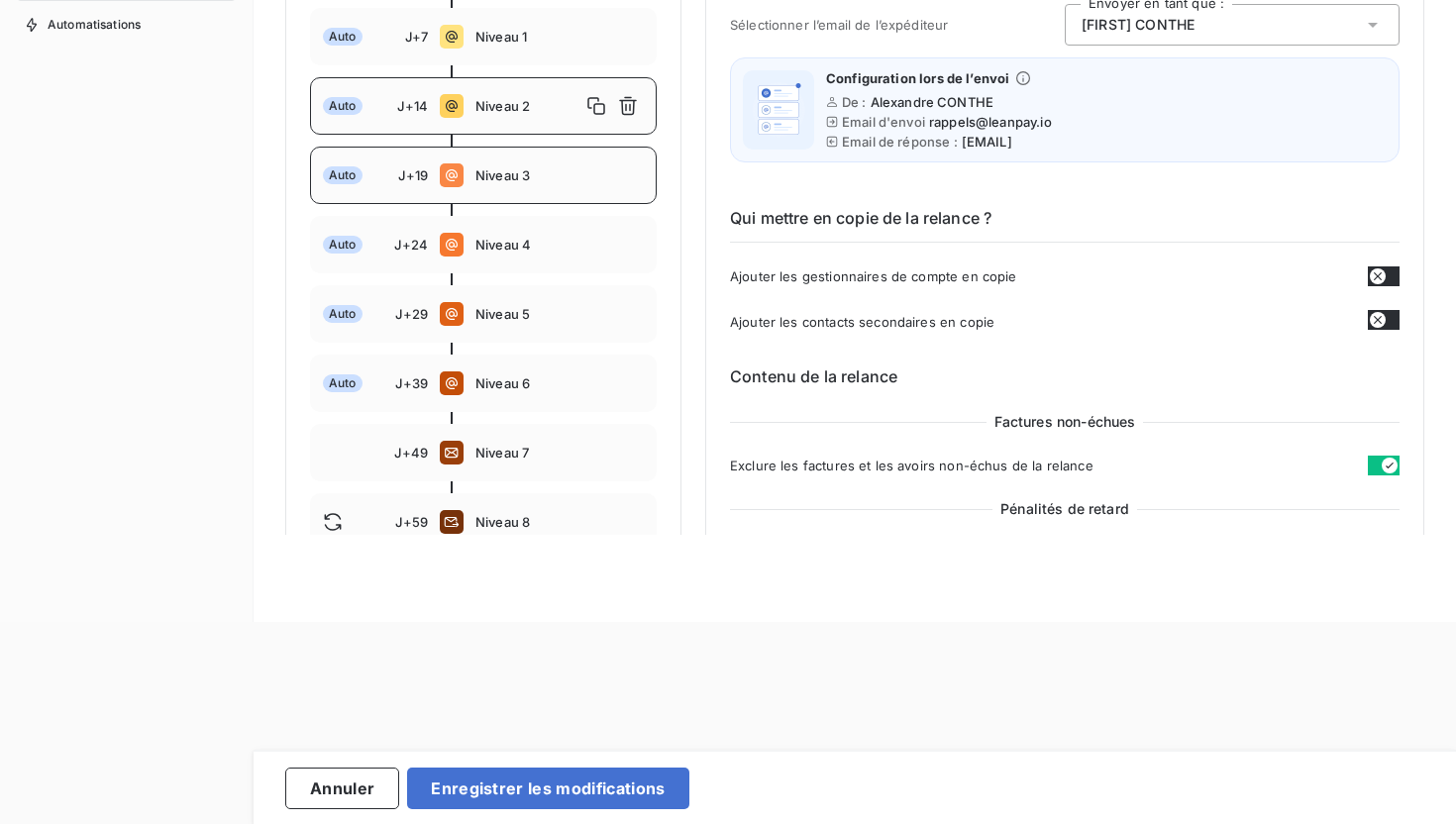 click on "Auto J+19 Niveau 3" at bounding box center (483, 175) 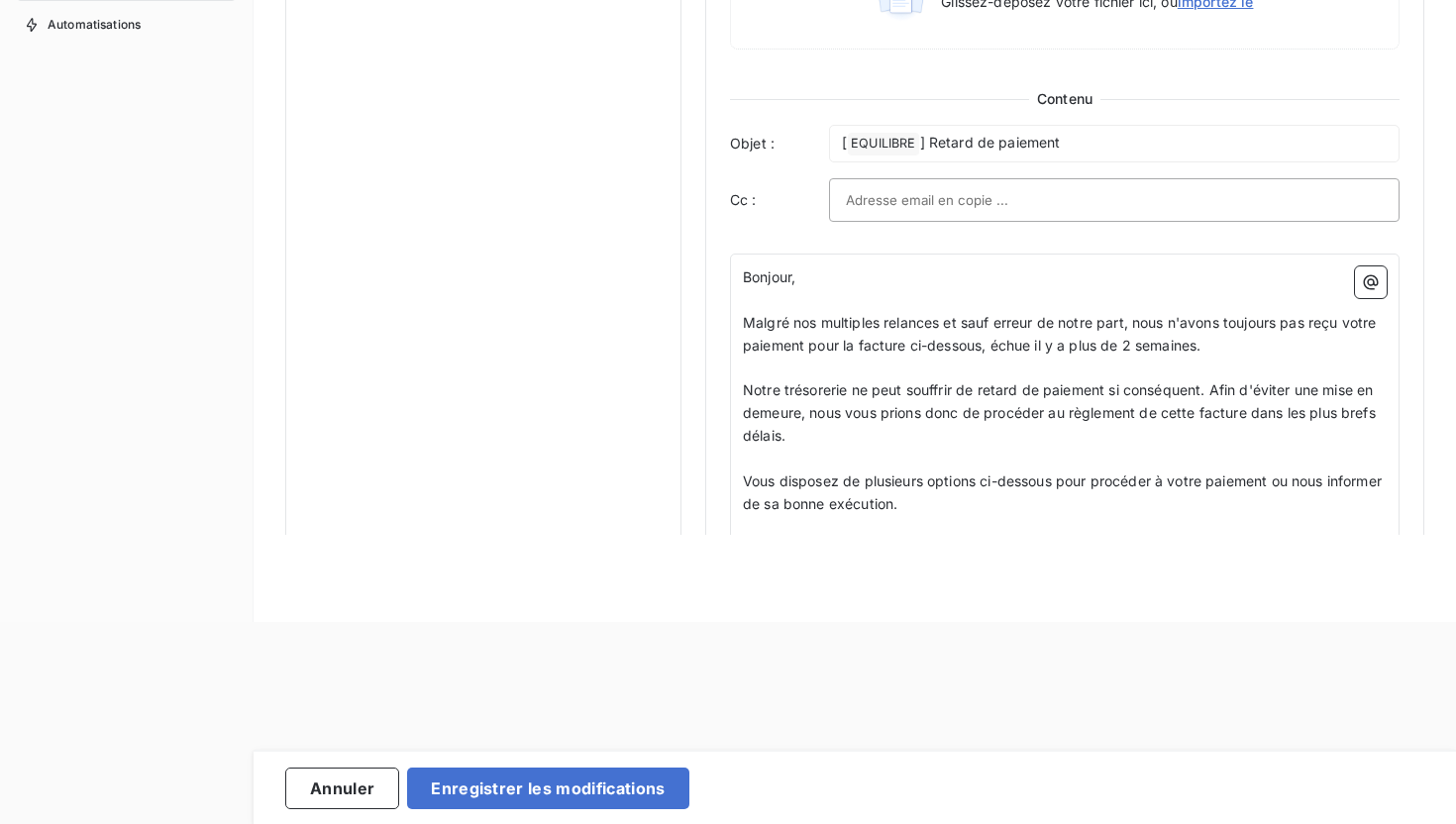 scroll, scrollTop: 1116, scrollLeft: 0, axis: vertical 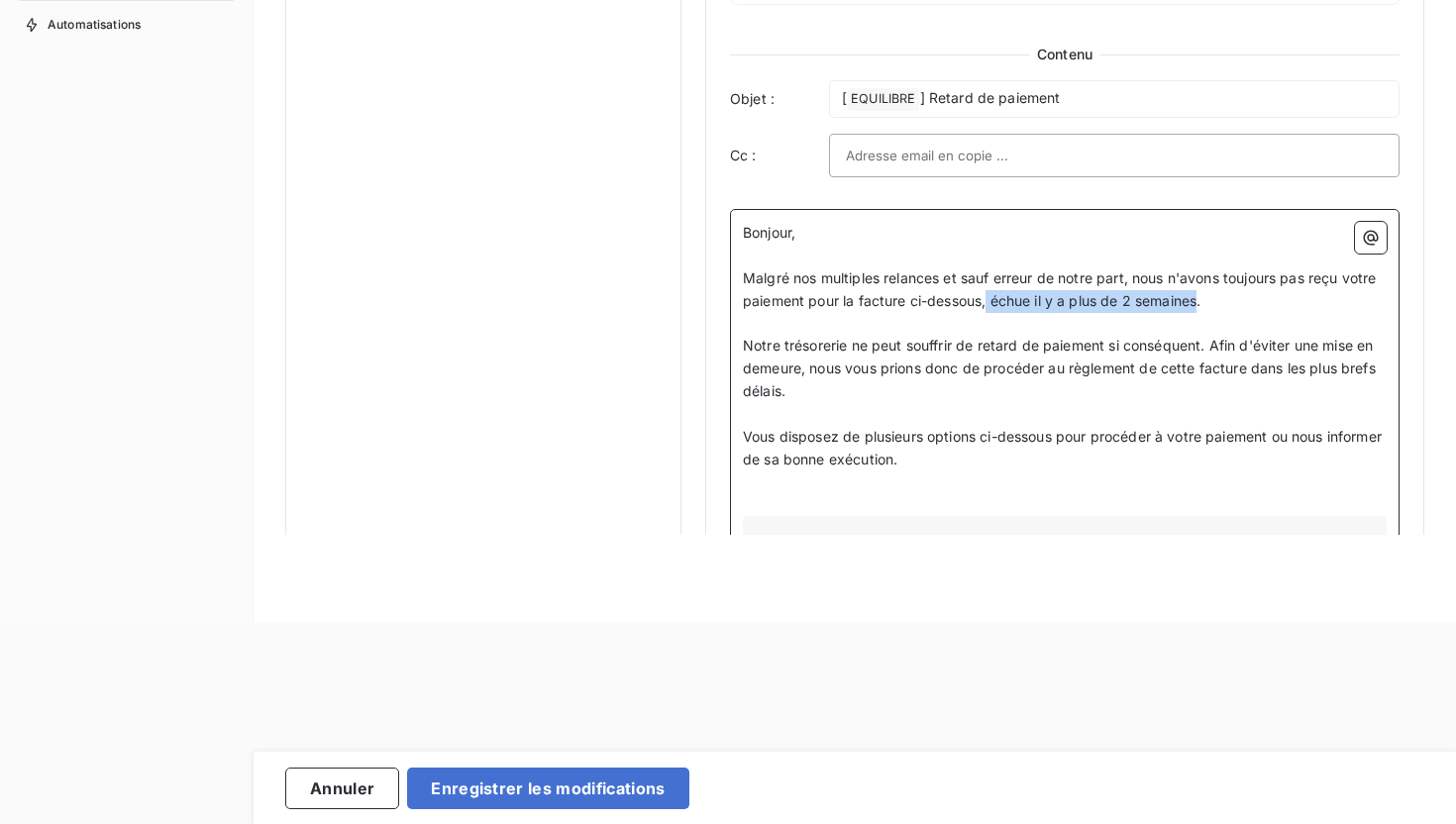 drag, startPoint x: 1239, startPoint y: 300, endPoint x: 1027, endPoint y: 303, distance: 212.02123 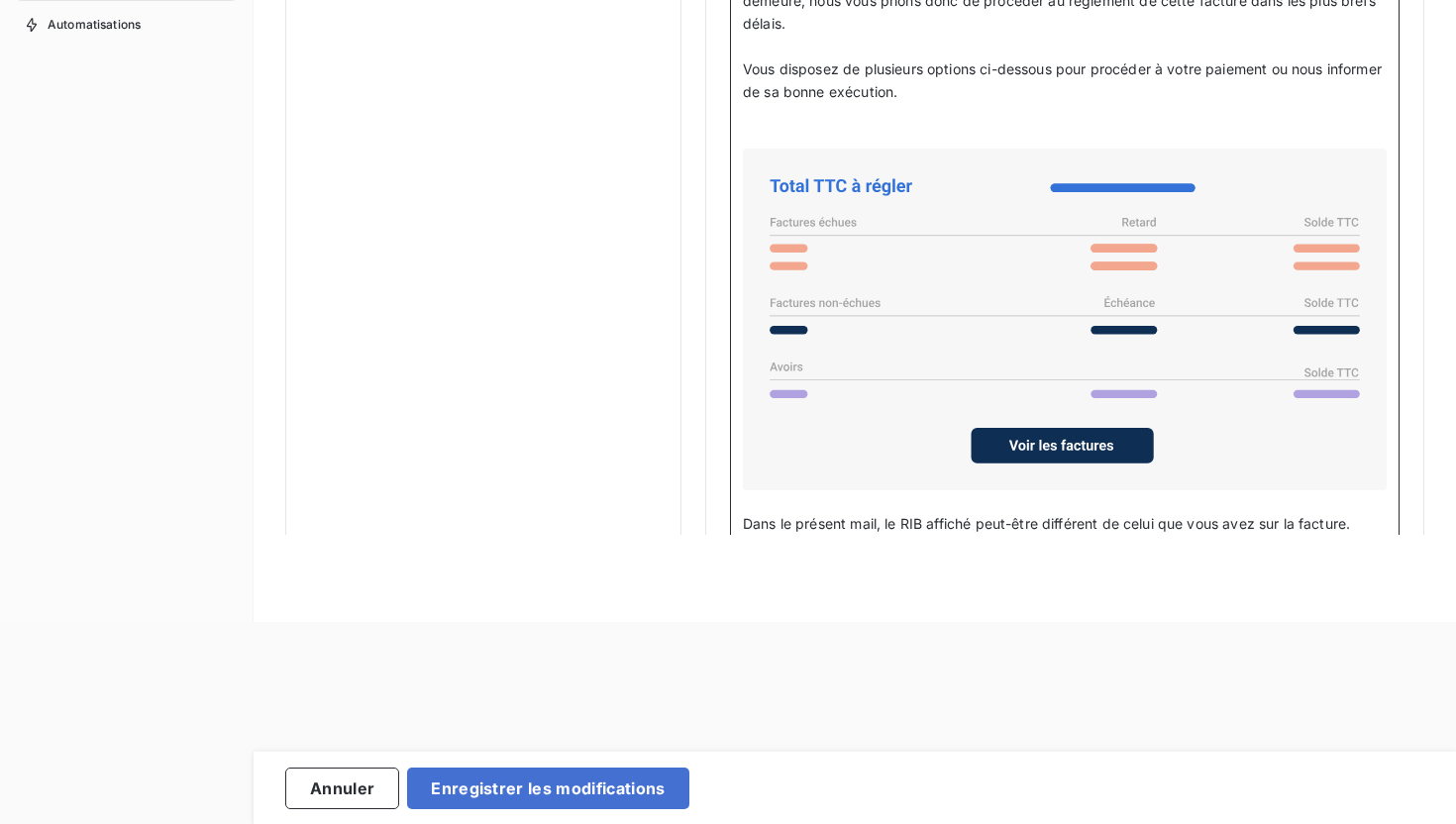 scroll, scrollTop: 1631, scrollLeft: 0, axis: vertical 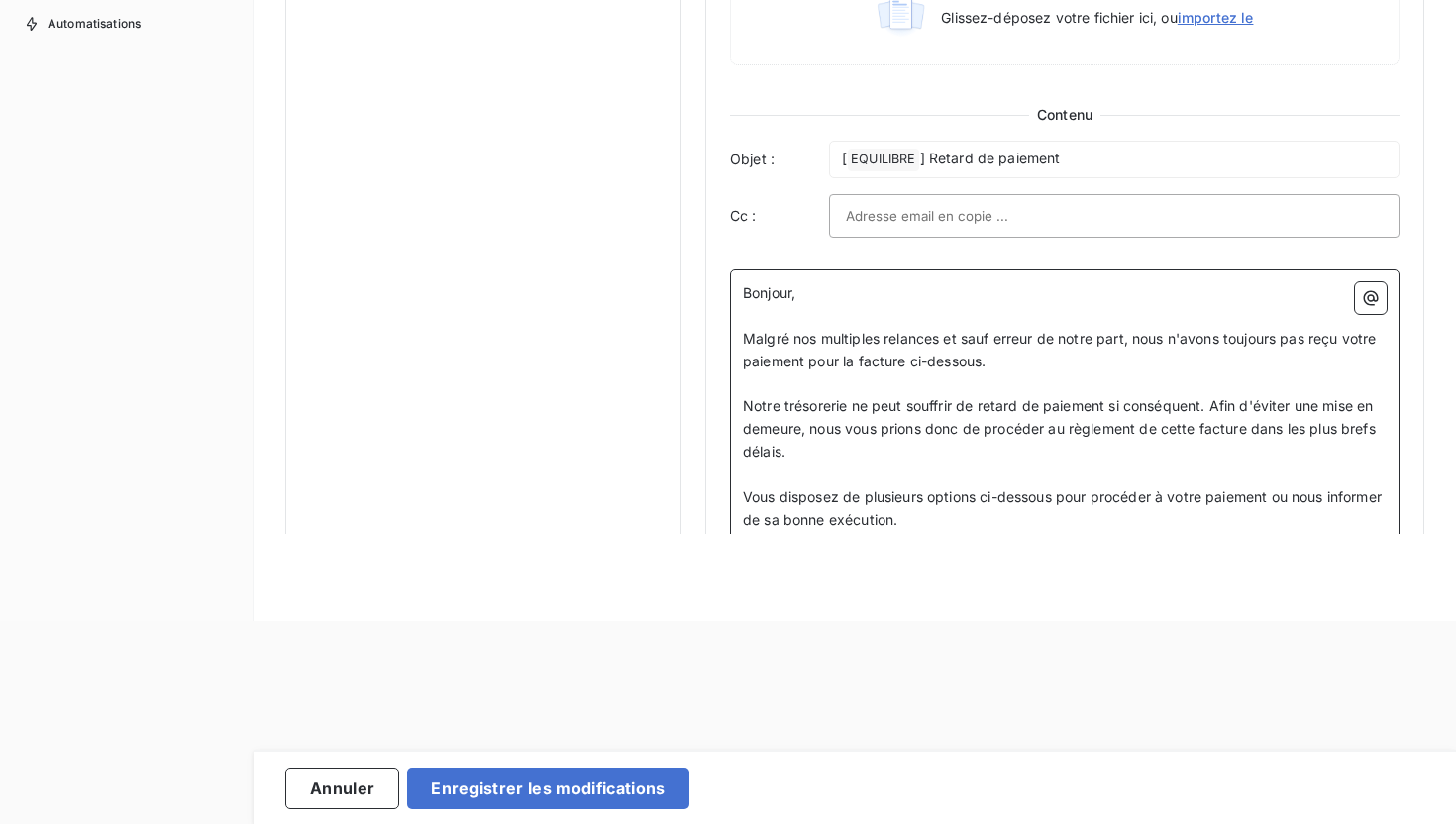 drag, startPoint x: 1022, startPoint y: 361, endPoint x: 1047, endPoint y: 365, distance: 25.317978 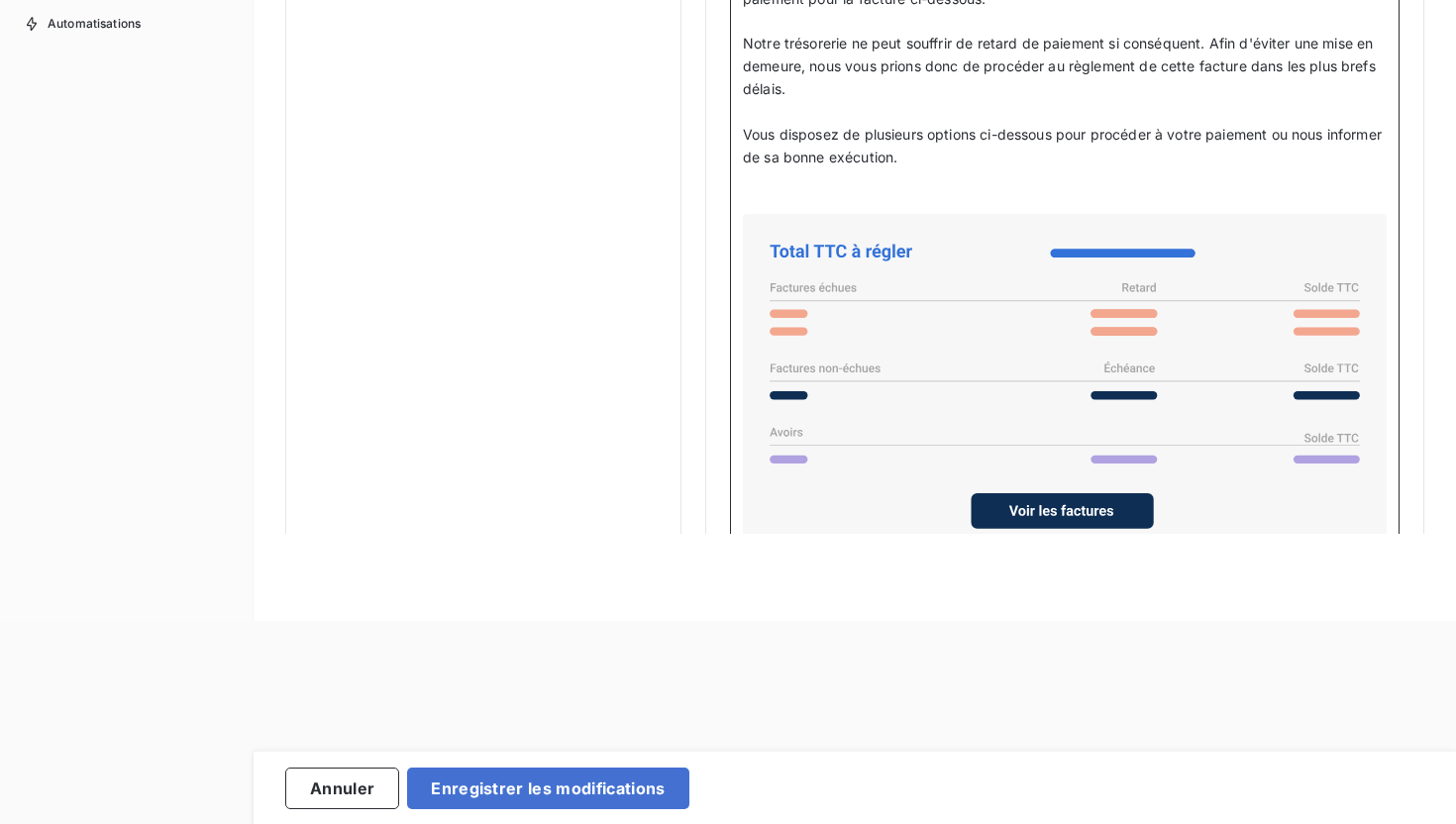 scroll, scrollTop: 1631, scrollLeft: 0, axis: vertical 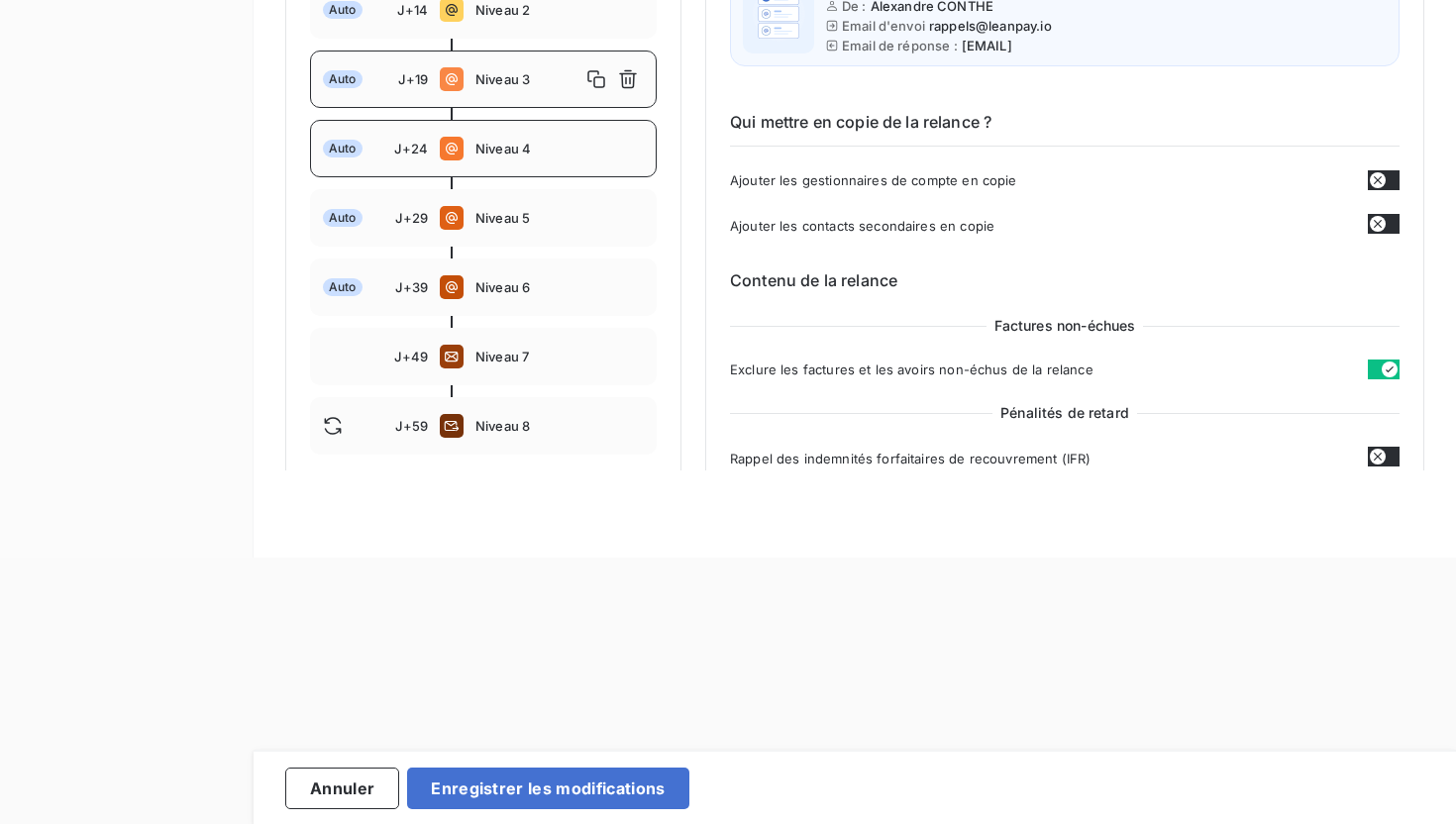 click on "Auto J+24 Niveau 4" at bounding box center (483, 149) 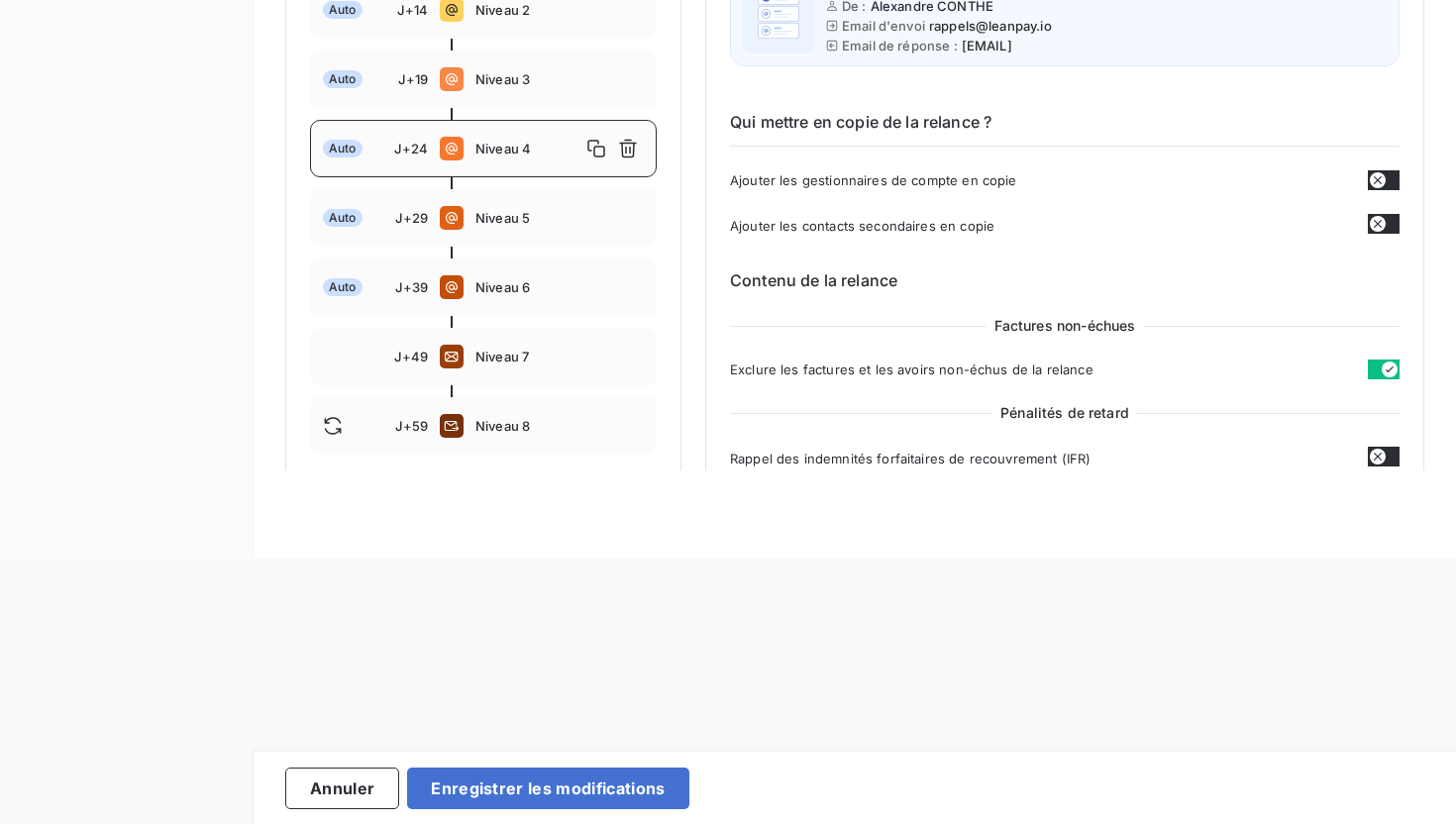 click on "Niveau 4" at bounding box center [560, 149] 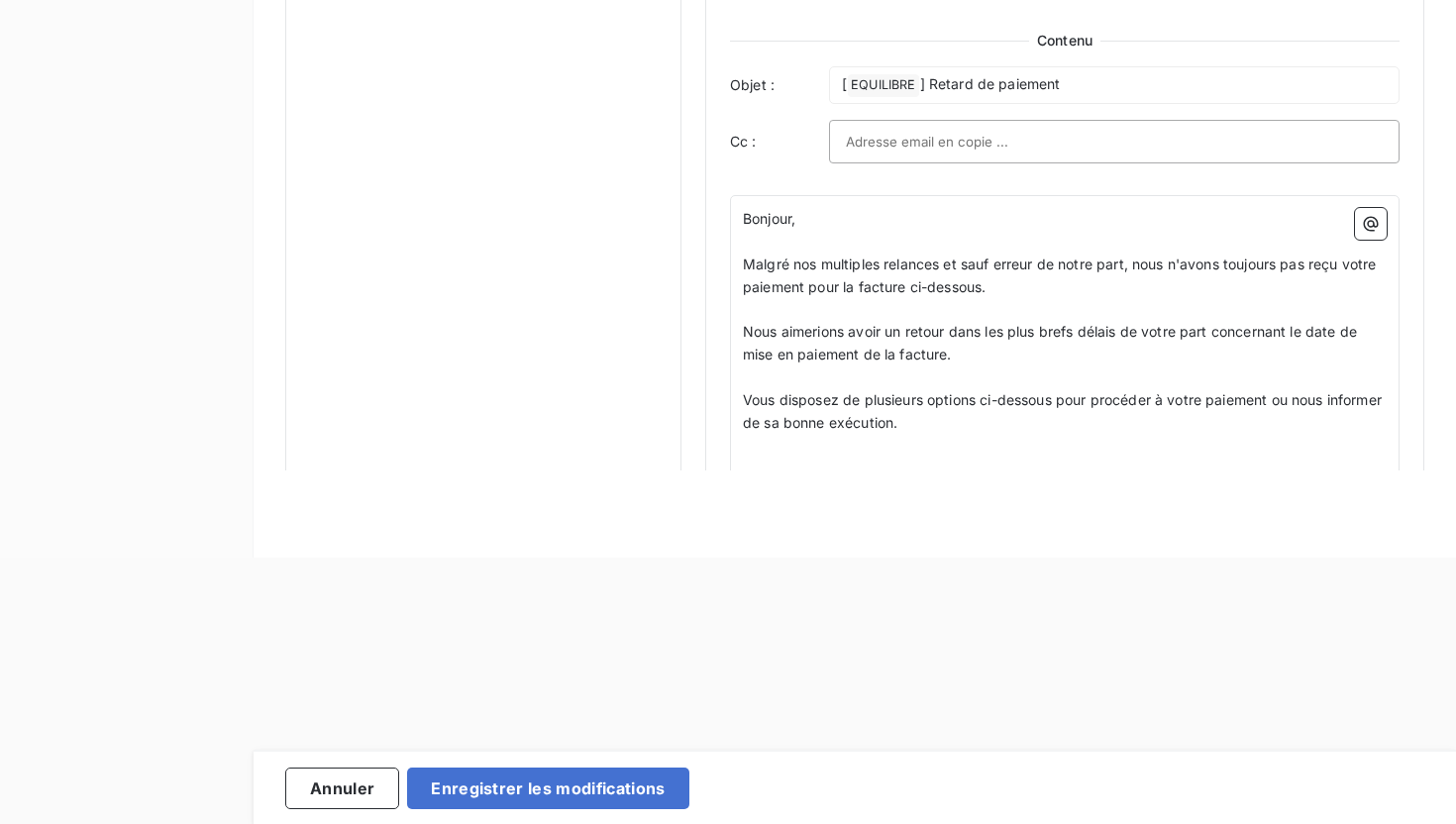 scroll, scrollTop: 1207, scrollLeft: 0, axis: vertical 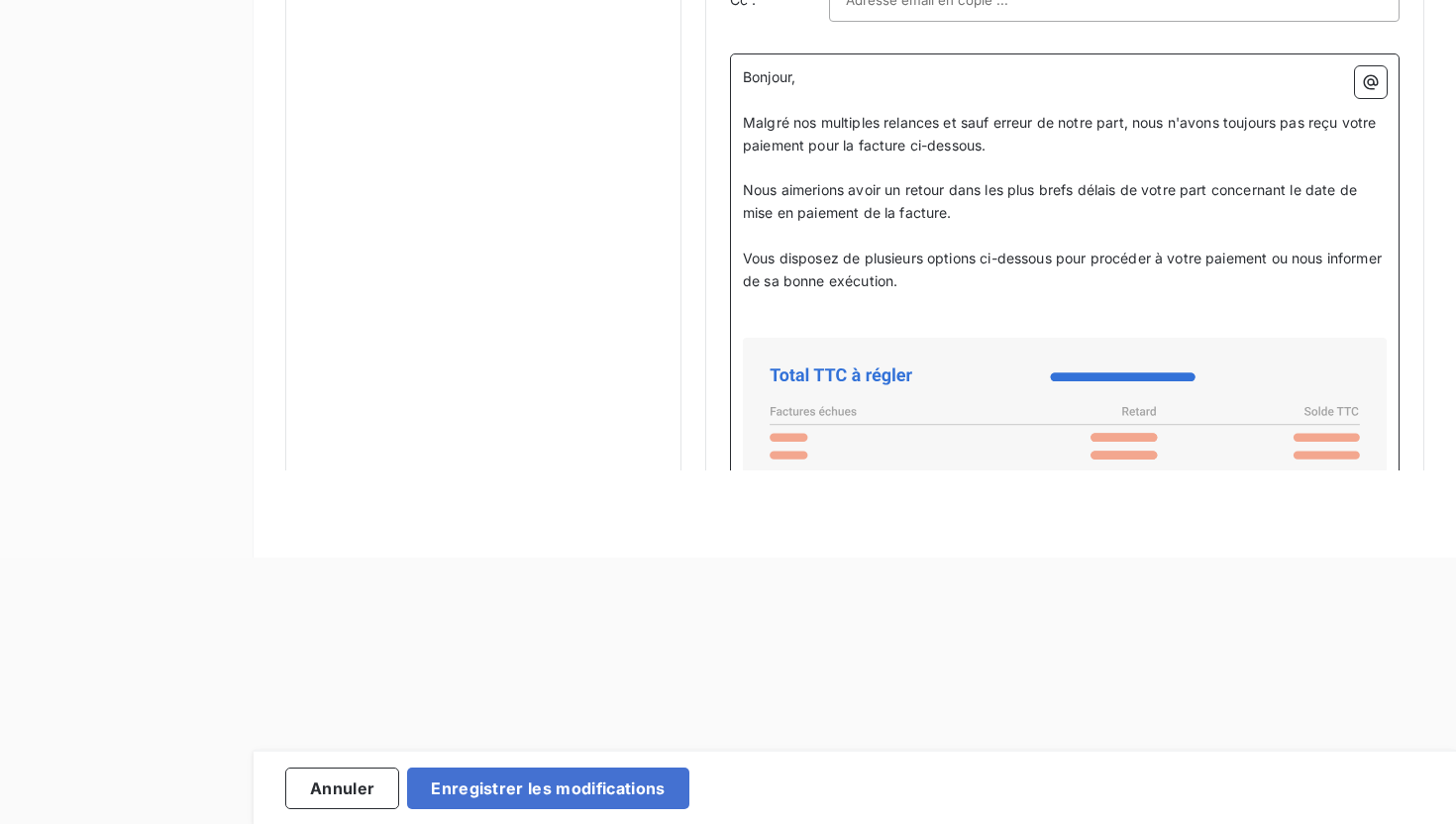 click on "Nous aimerions avoir un retour dans les plus brefs délais de votre part concernant le date de mise en paiement de la facture." at bounding box center (1052, 201) 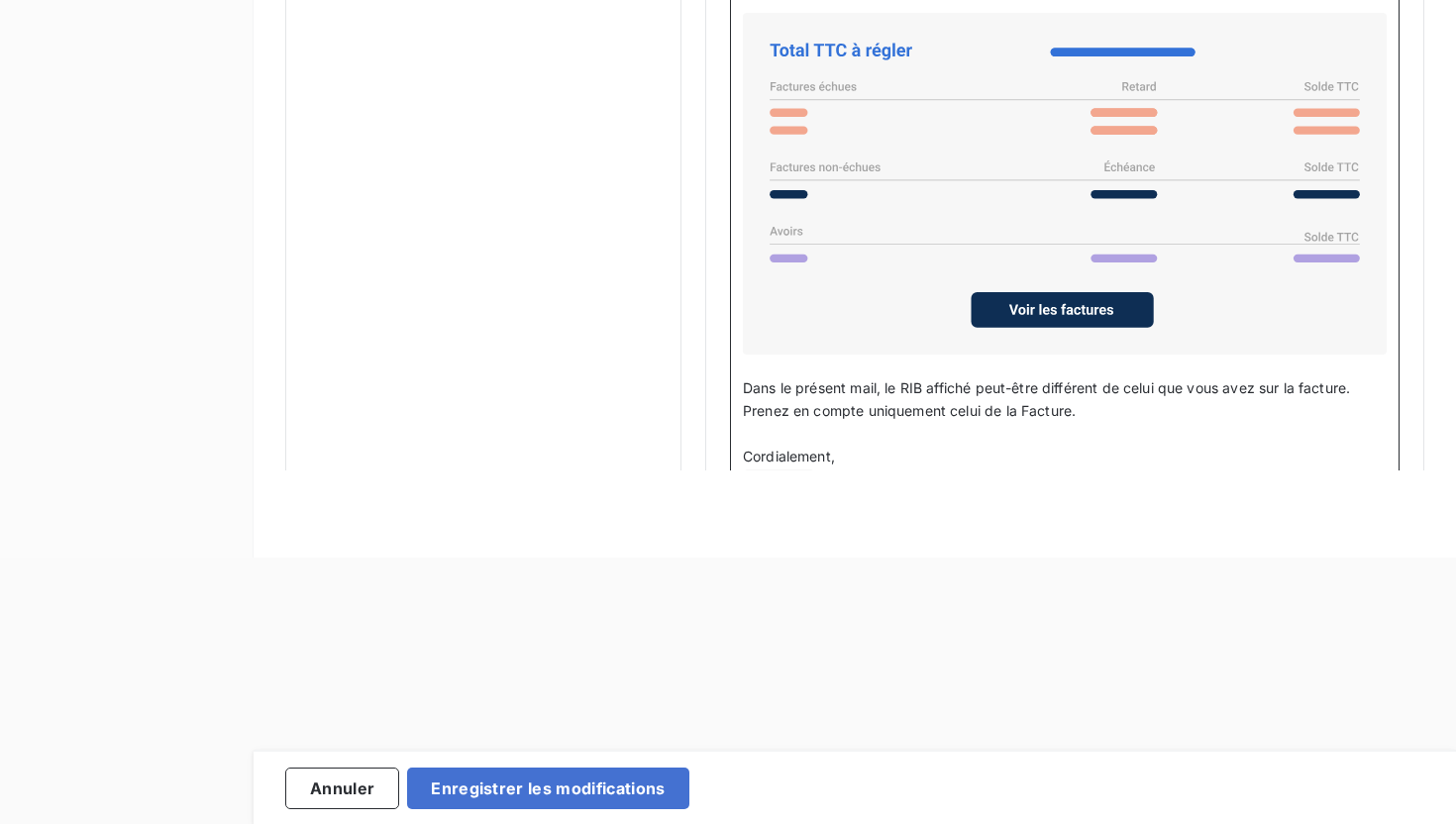 scroll, scrollTop: 1608, scrollLeft: 0, axis: vertical 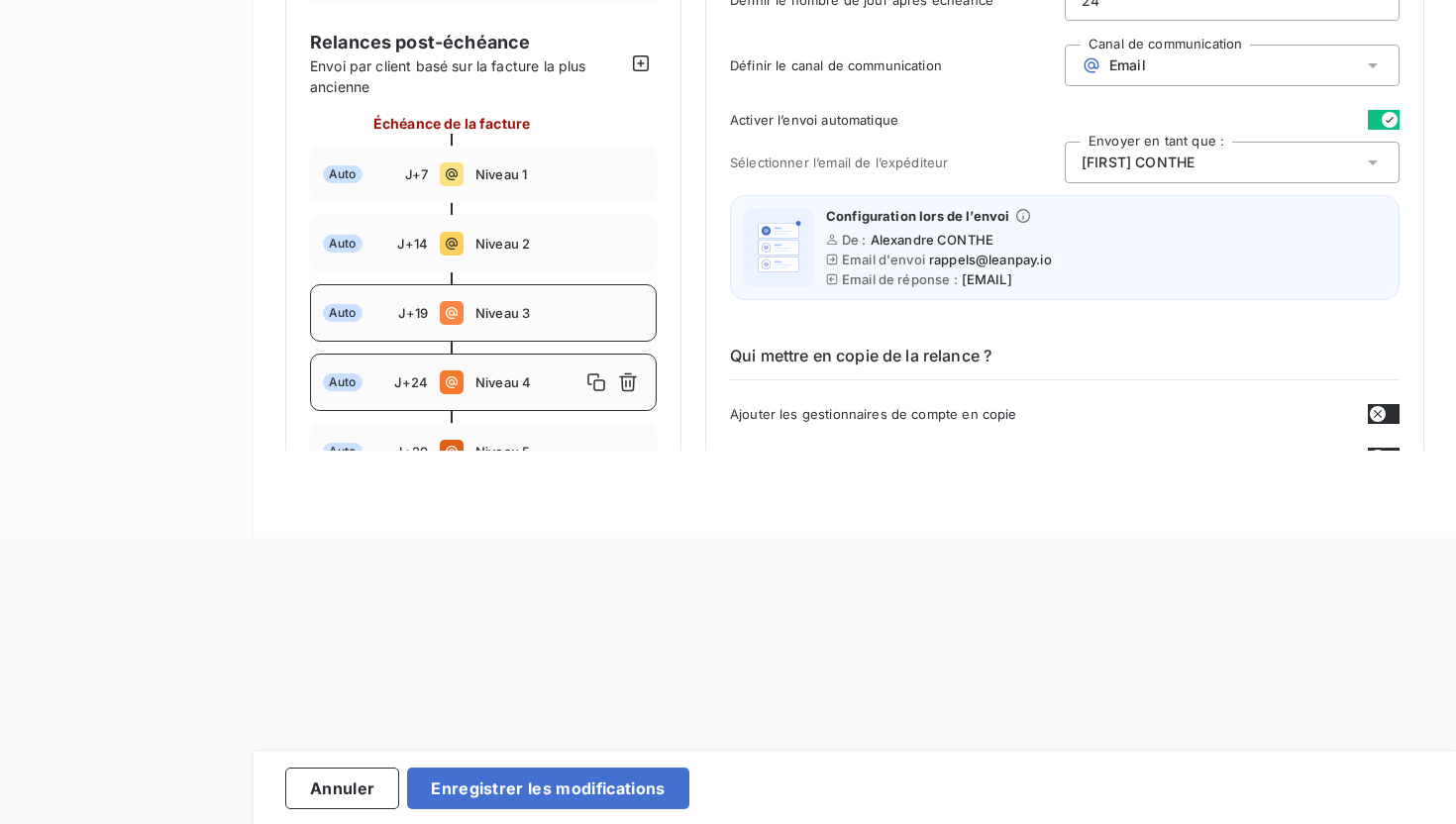 click on "Niveau 3" at bounding box center [560, 313] 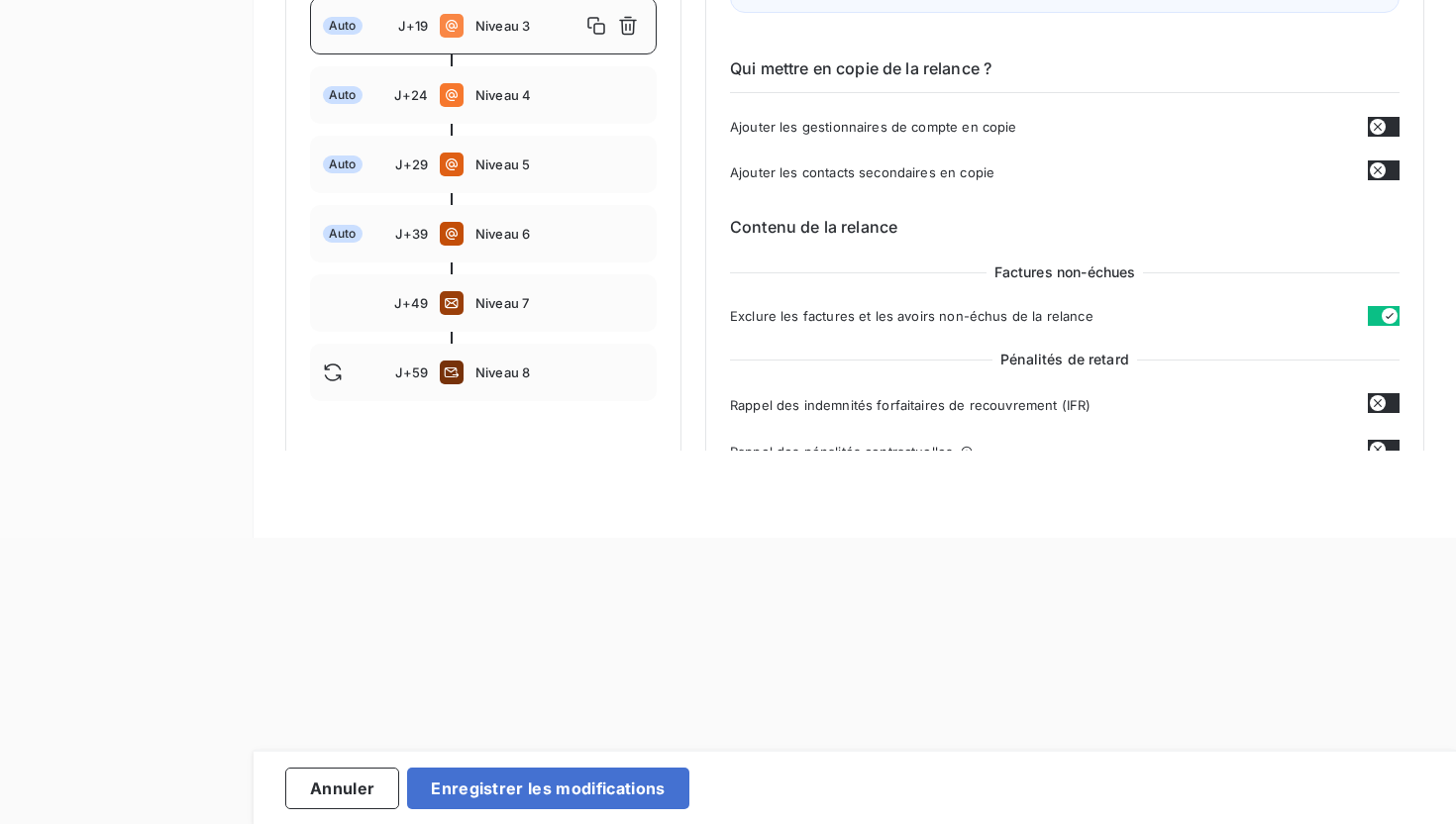 scroll, scrollTop: 233, scrollLeft: 0, axis: vertical 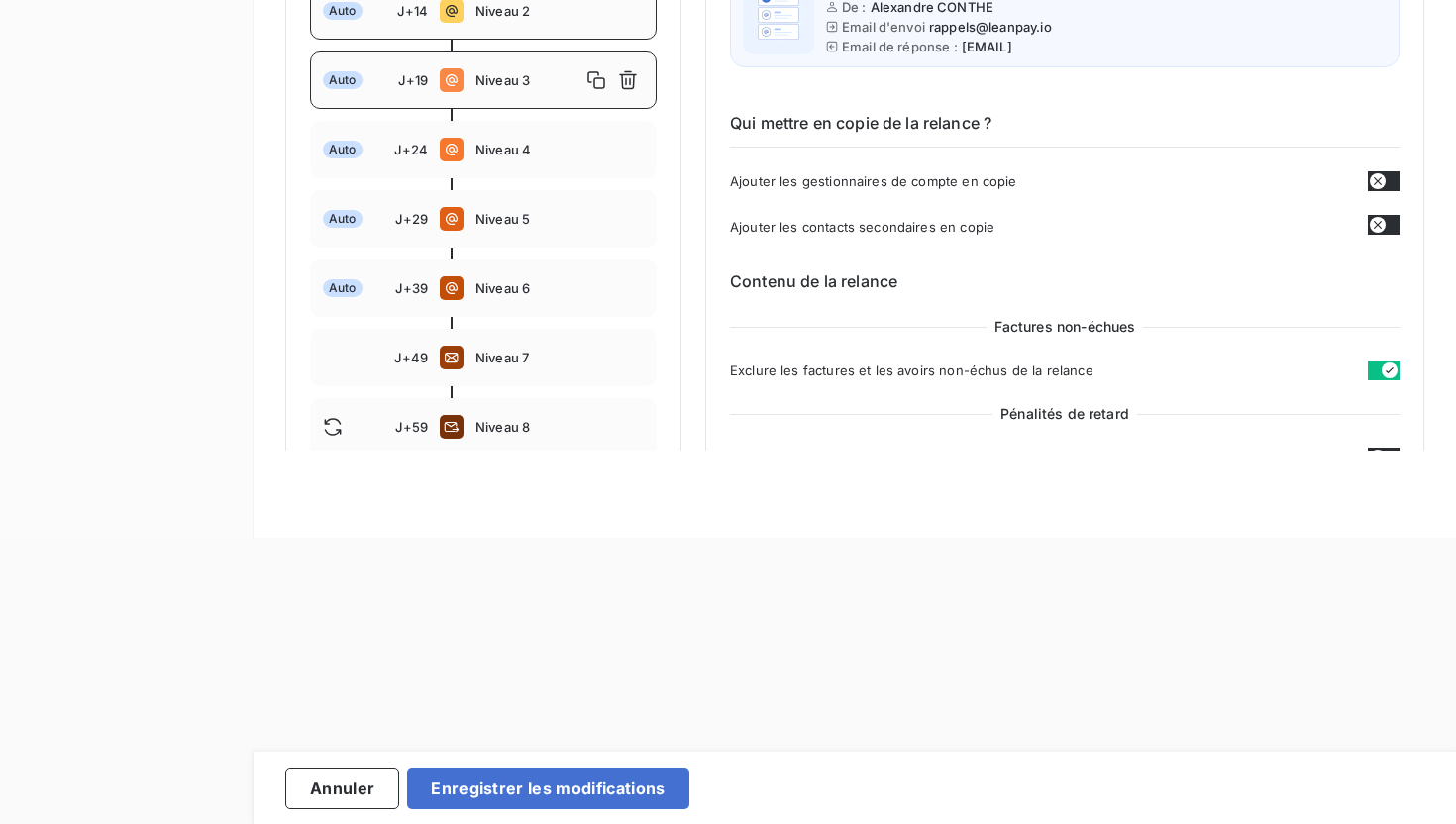 click on "Auto J+14 Niveau 2" at bounding box center (483, 11) 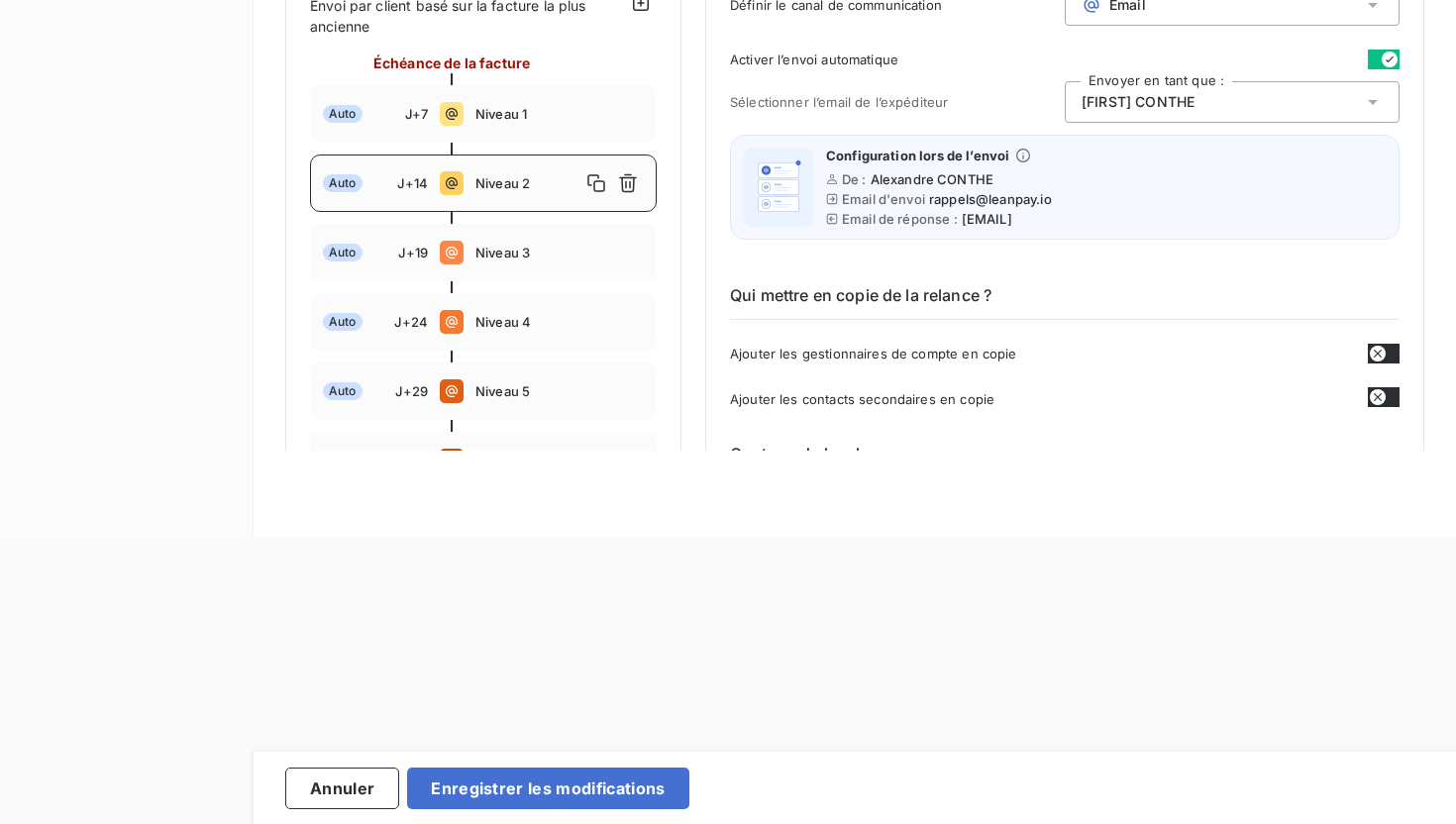 scroll, scrollTop: 55, scrollLeft: 0, axis: vertical 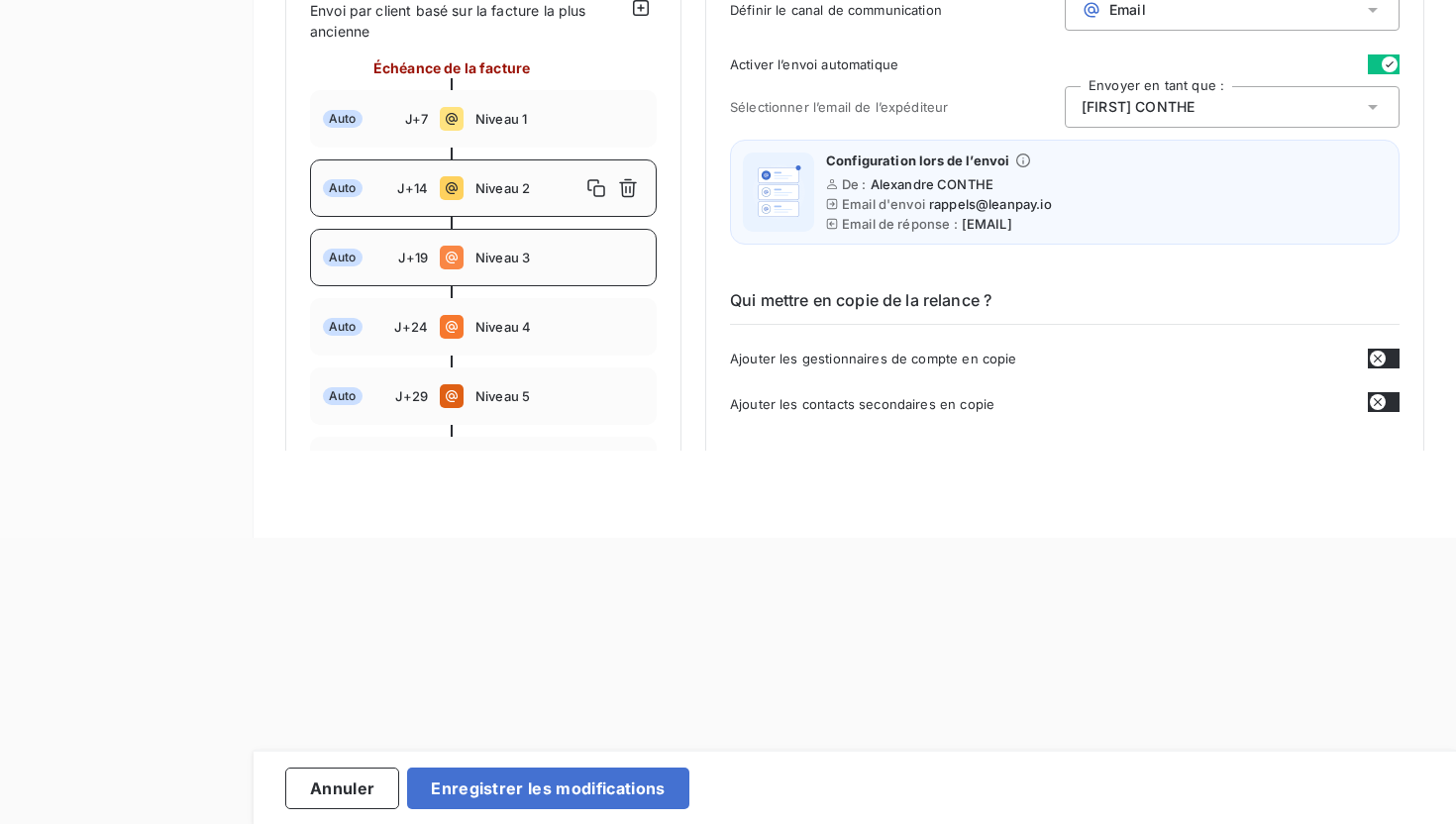 click on "Niveau 3" at bounding box center (560, 258) 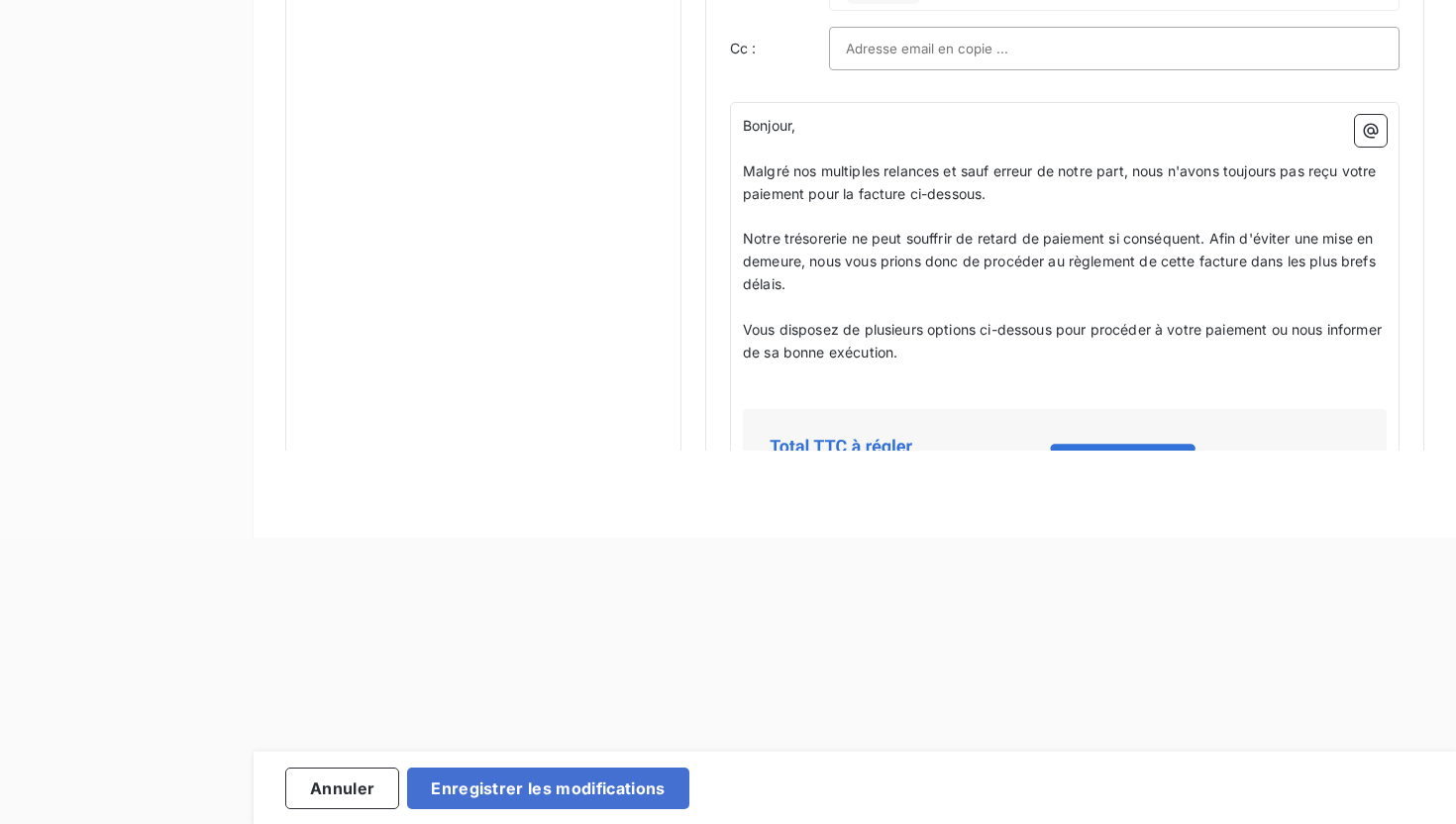scroll, scrollTop: 1141, scrollLeft: 0, axis: vertical 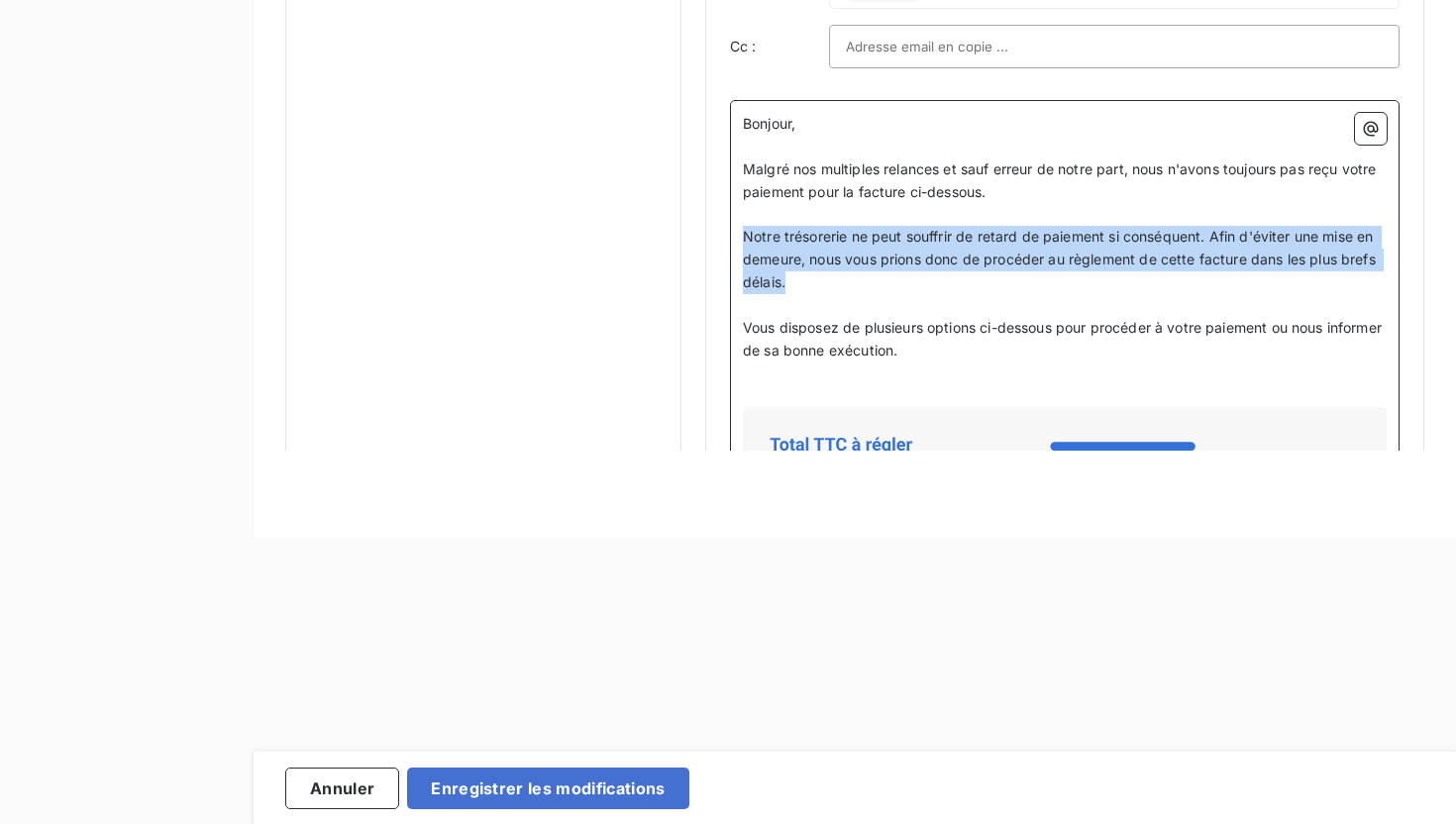 drag, startPoint x: 835, startPoint y: 284, endPoint x: 725, endPoint y: 245, distance: 116.70904 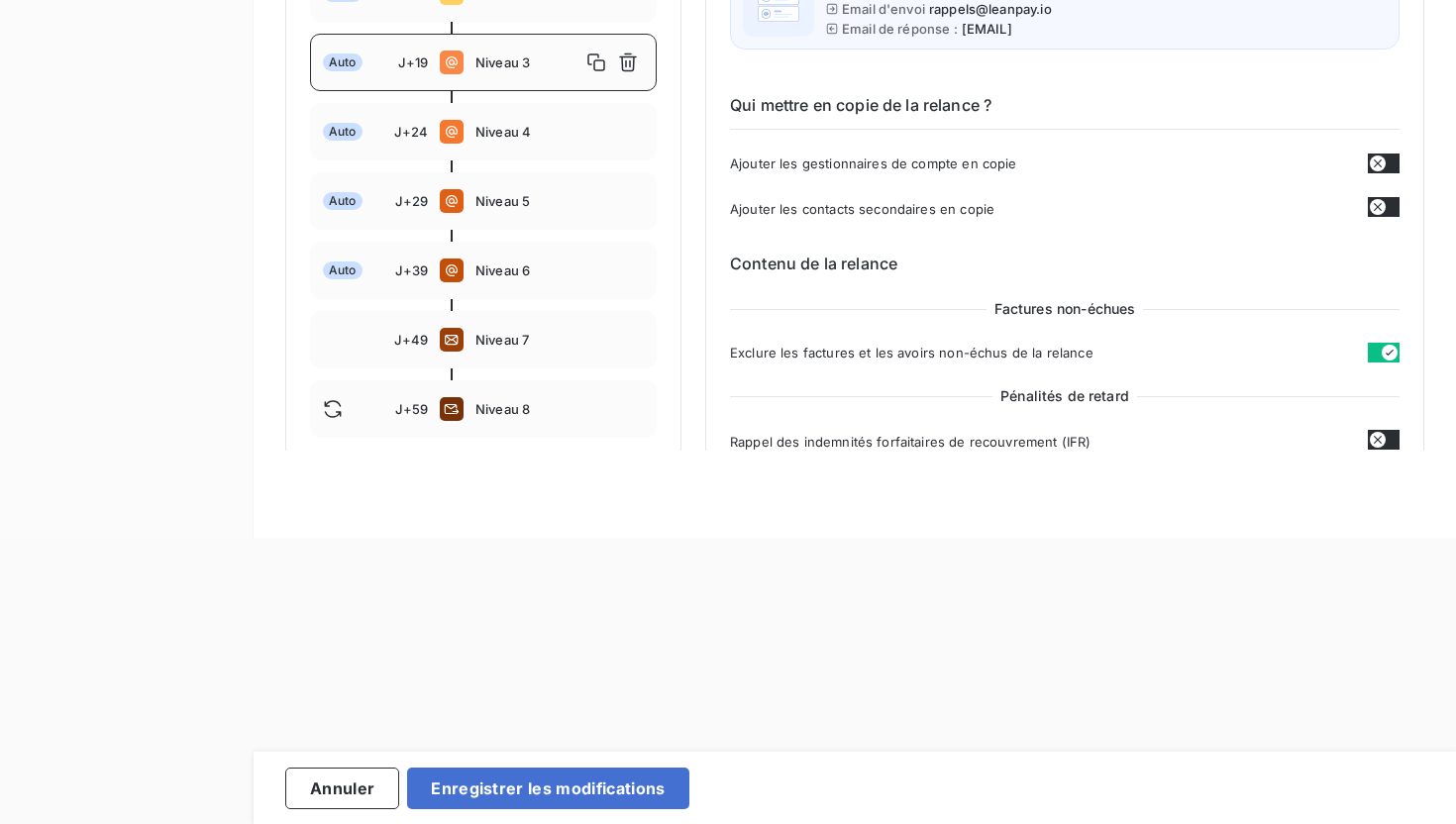 scroll, scrollTop: 235, scrollLeft: 0, axis: vertical 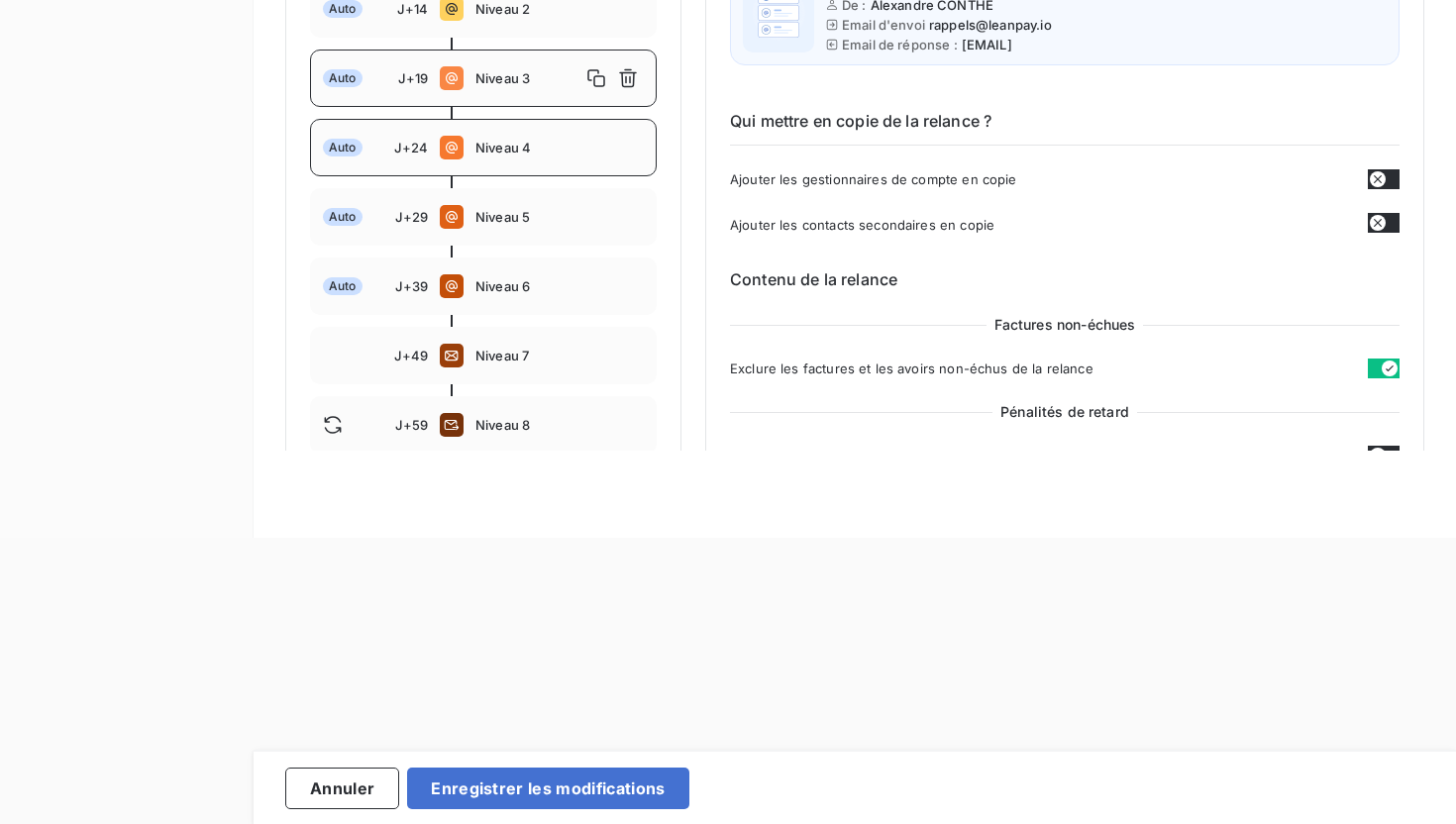 click on "Auto J+24 Niveau 4" at bounding box center [483, 148] 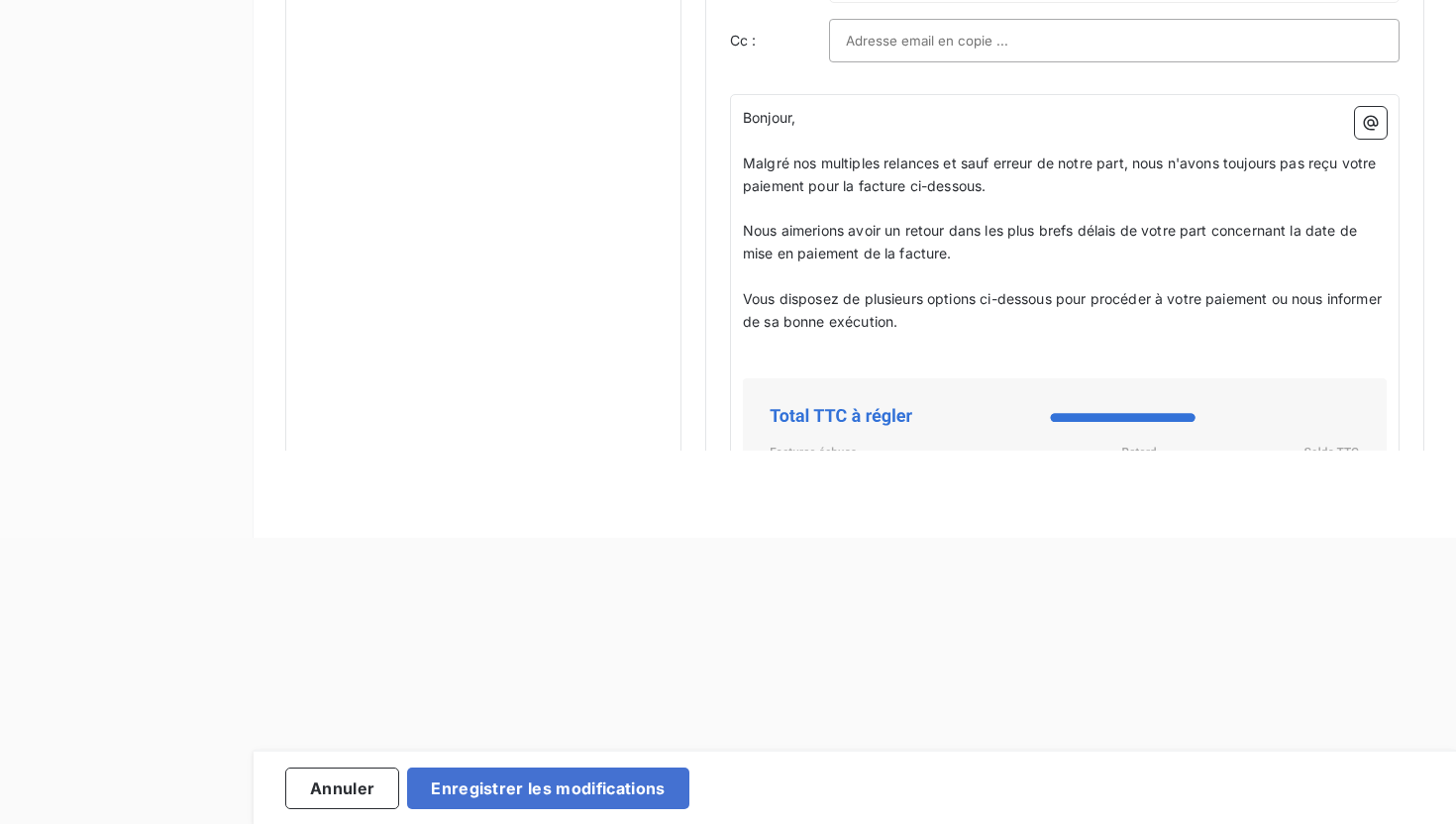 scroll, scrollTop: 1156, scrollLeft: 0, axis: vertical 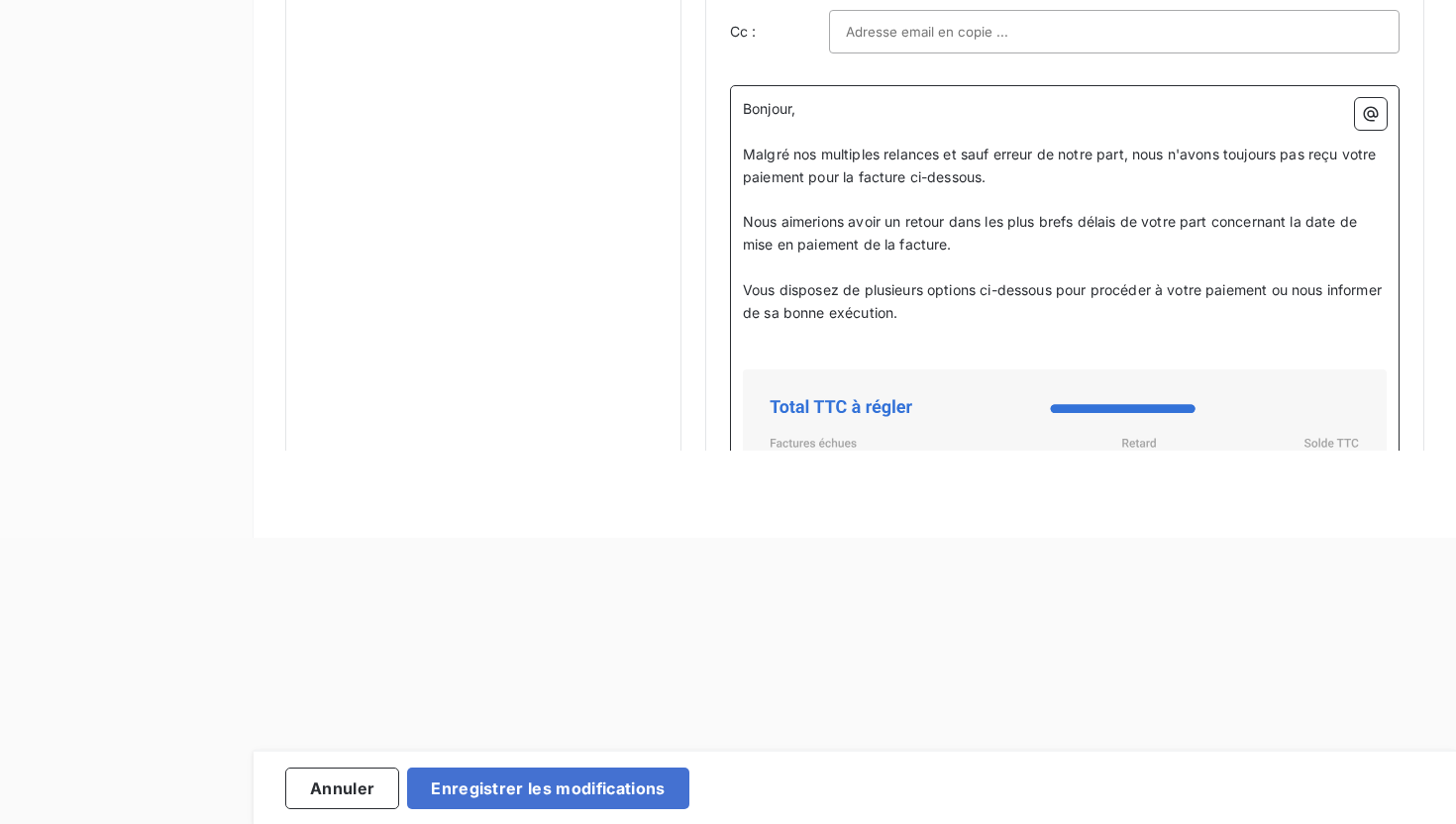 click on "﻿" at bounding box center (1065, 267) 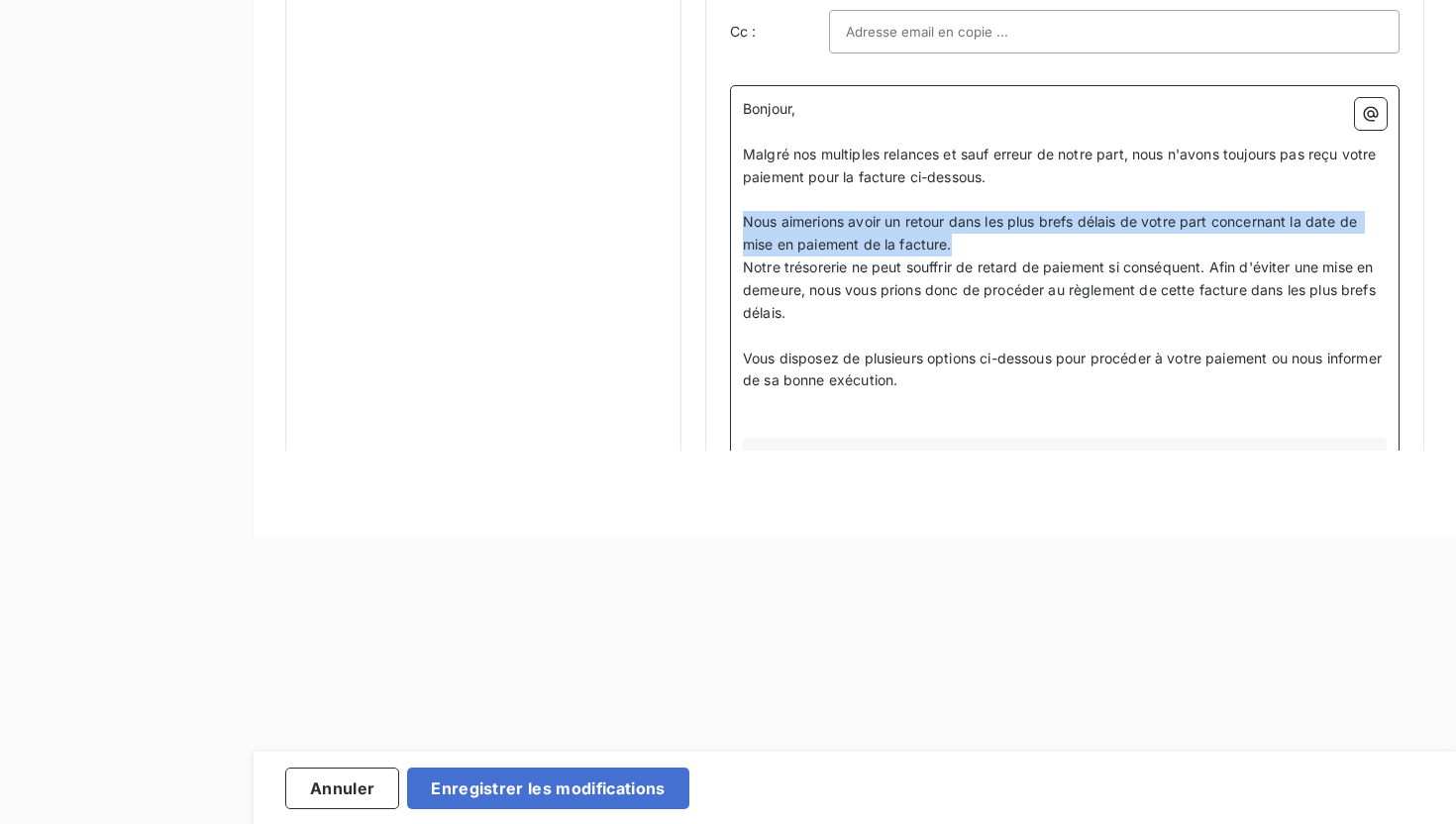 drag, startPoint x: 978, startPoint y: 249, endPoint x: 740, endPoint y: 222, distance: 239.52662 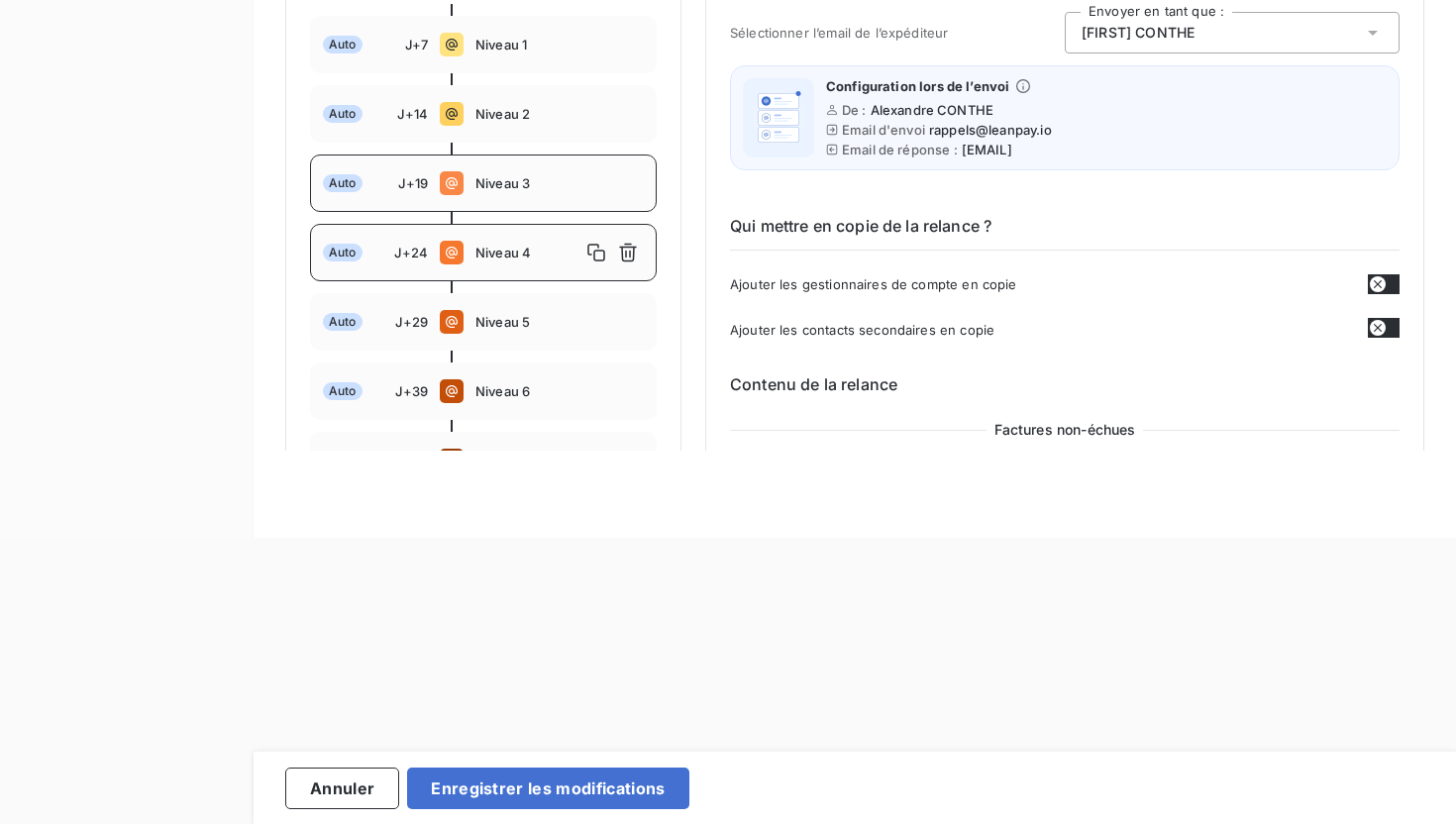 click on "Niveau 3" at bounding box center (560, 183) 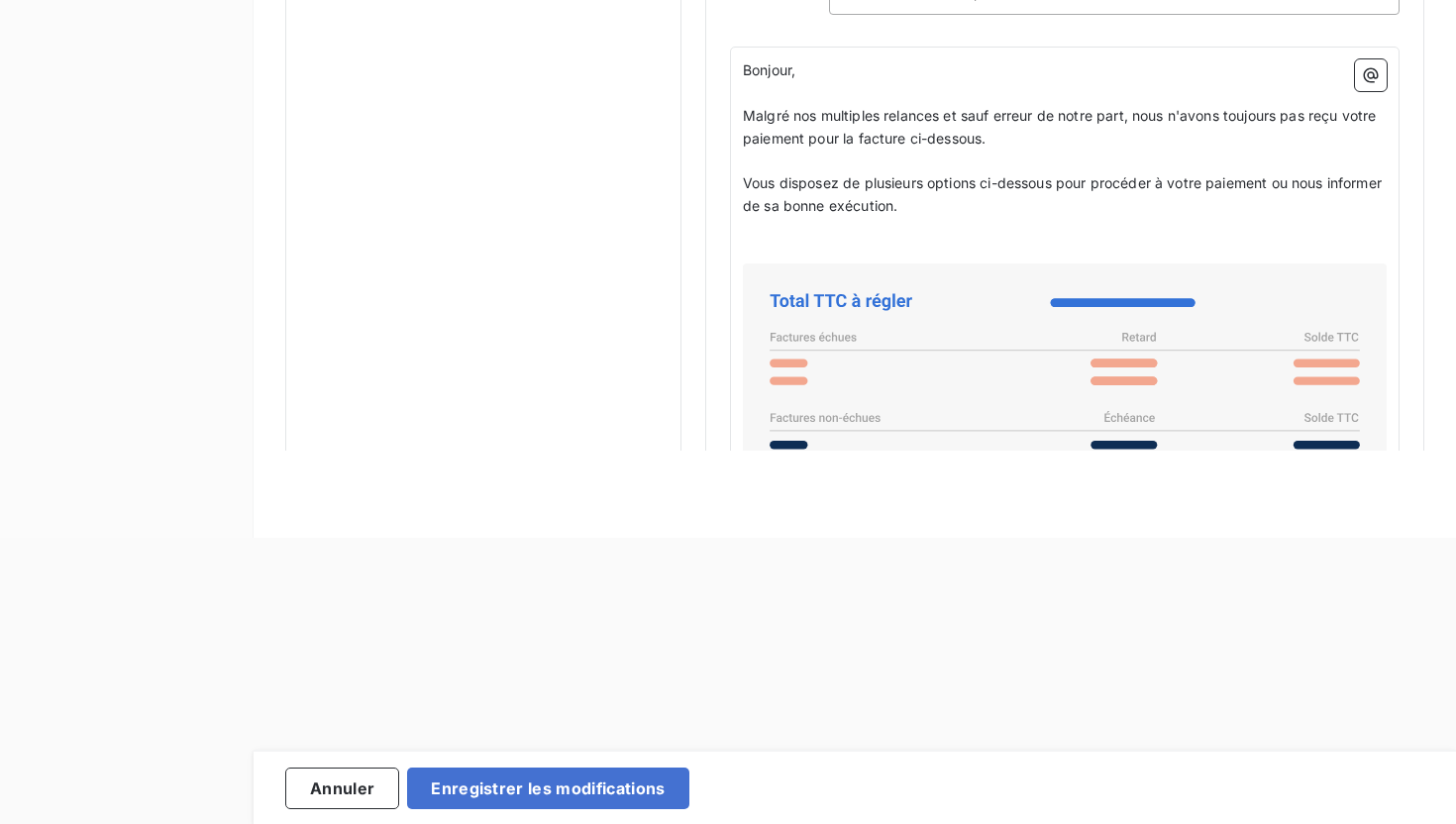 scroll, scrollTop: 1197, scrollLeft: 0, axis: vertical 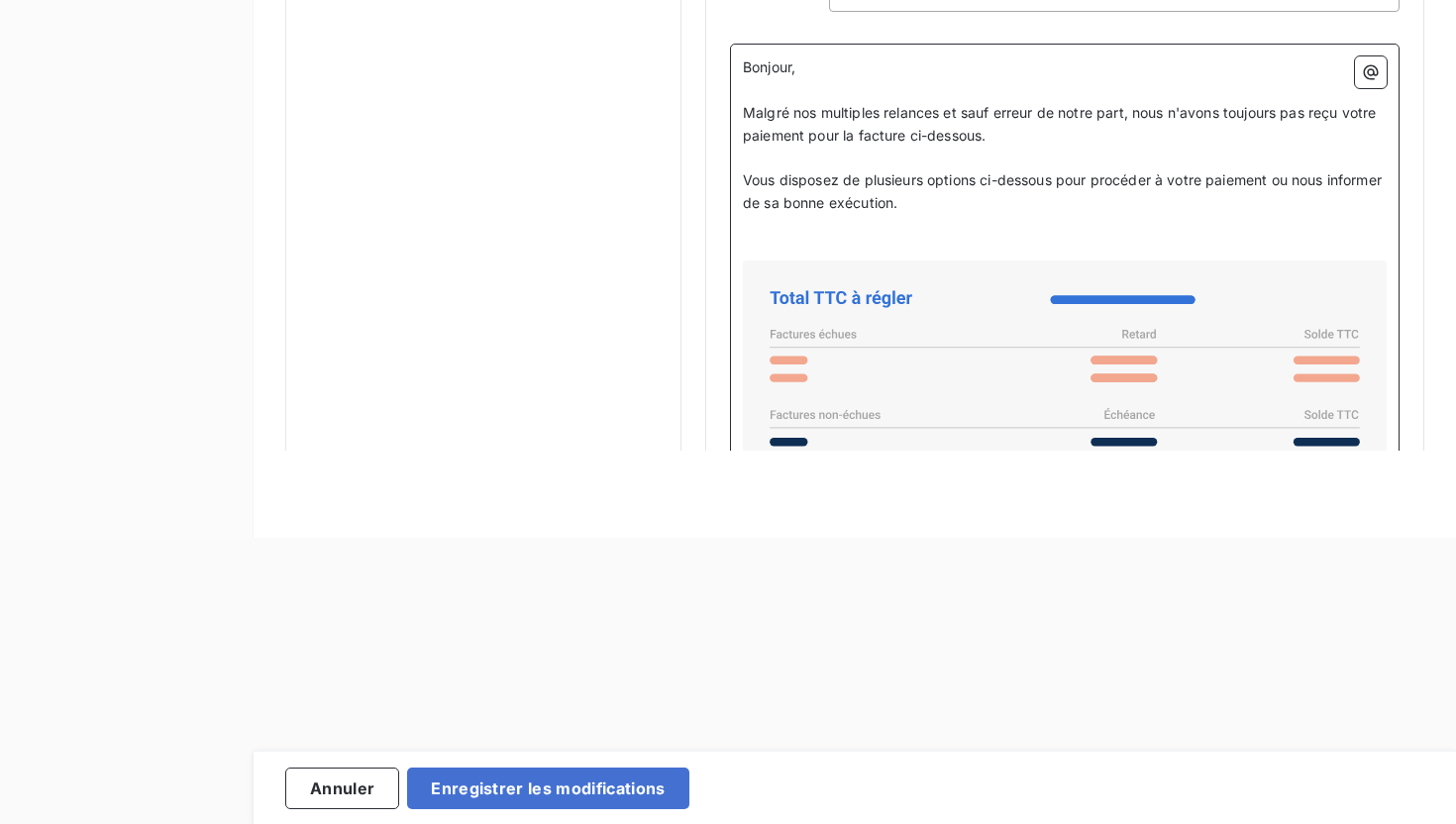 click on "﻿" at bounding box center [1065, 157] 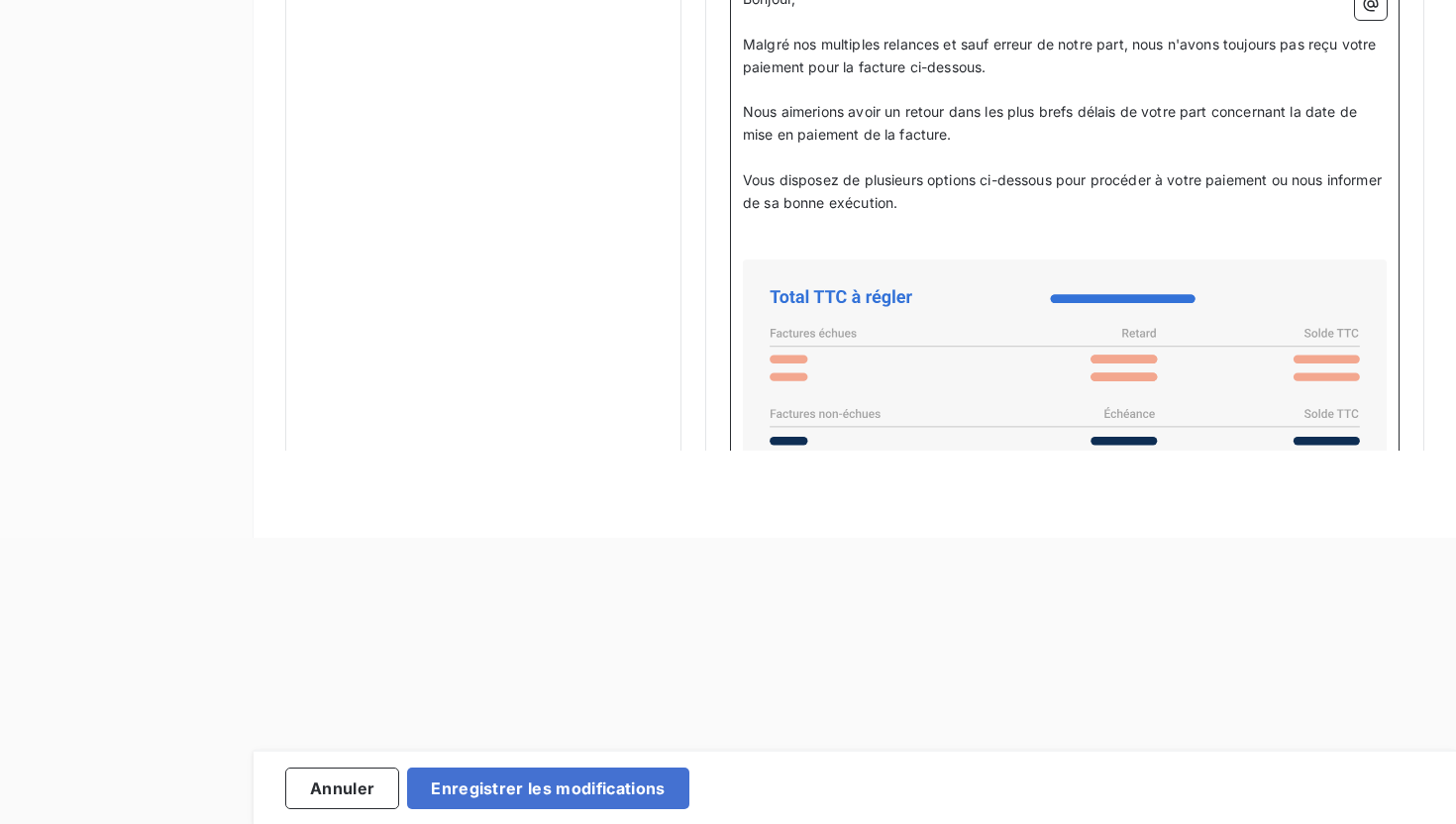 scroll, scrollTop: 1276, scrollLeft: 0, axis: vertical 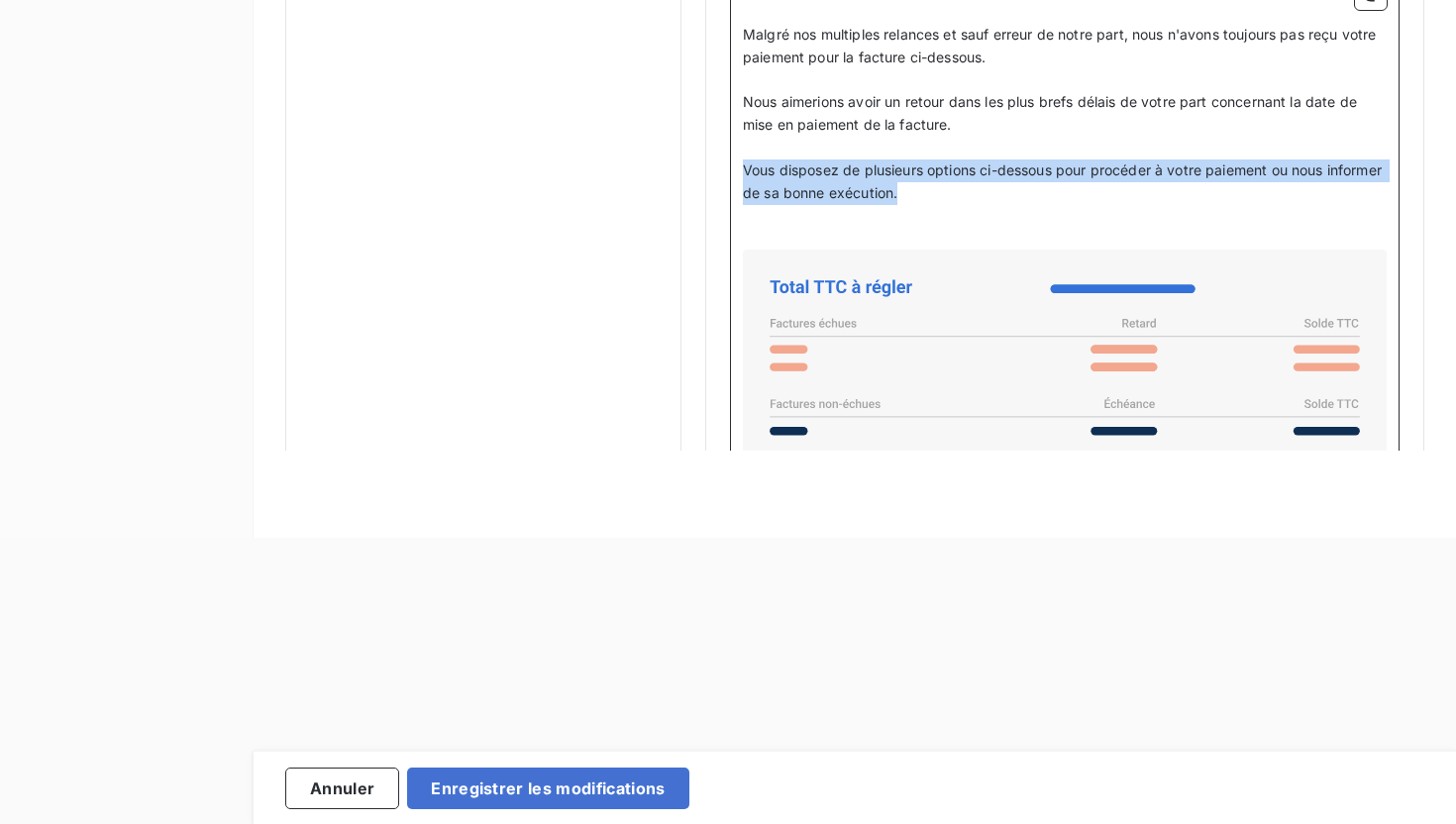 drag, startPoint x: 975, startPoint y: 202, endPoint x: 734, endPoint y: 174, distance: 242.6211 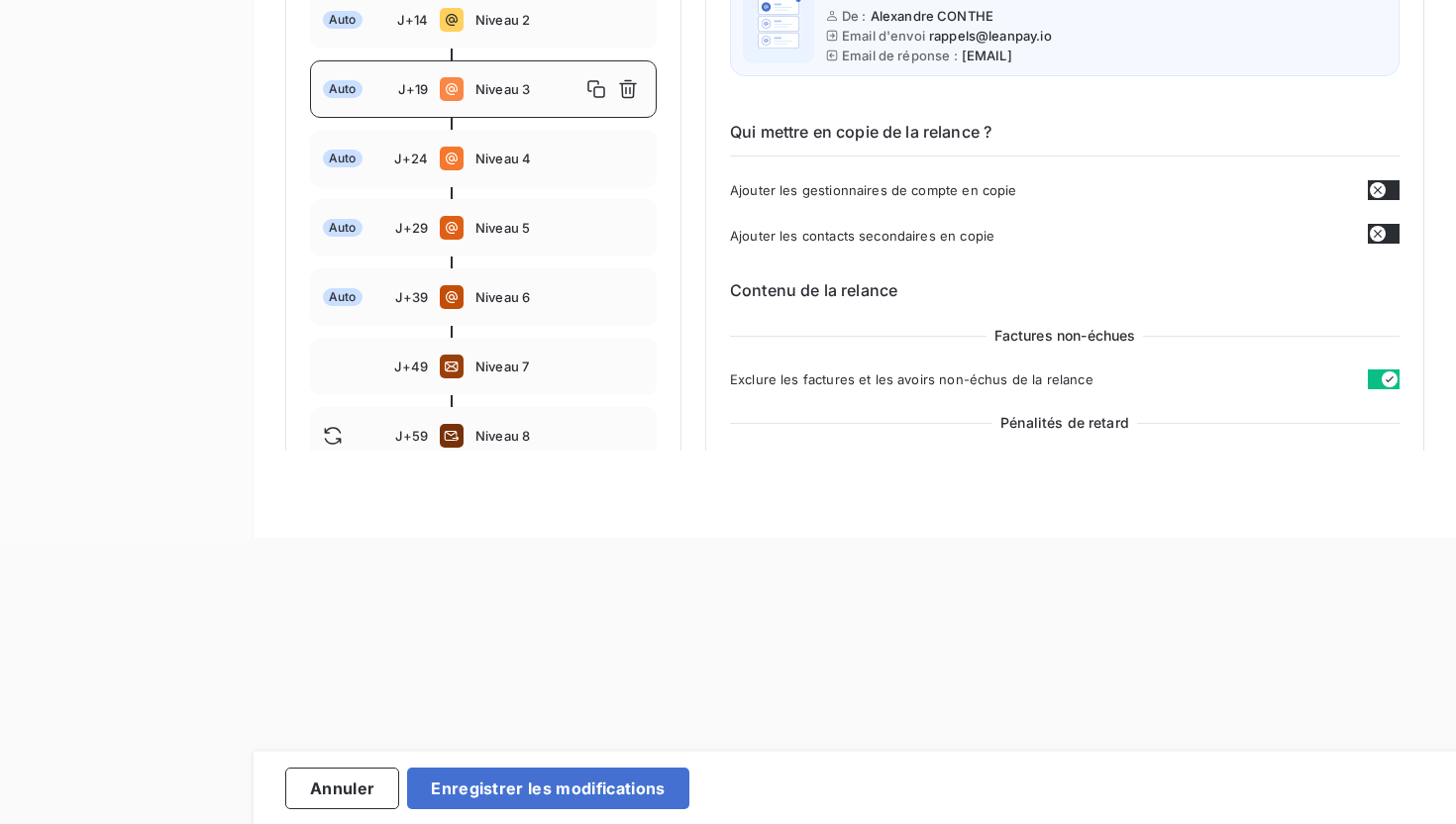 scroll, scrollTop: 5, scrollLeft: 0, axis: vertical 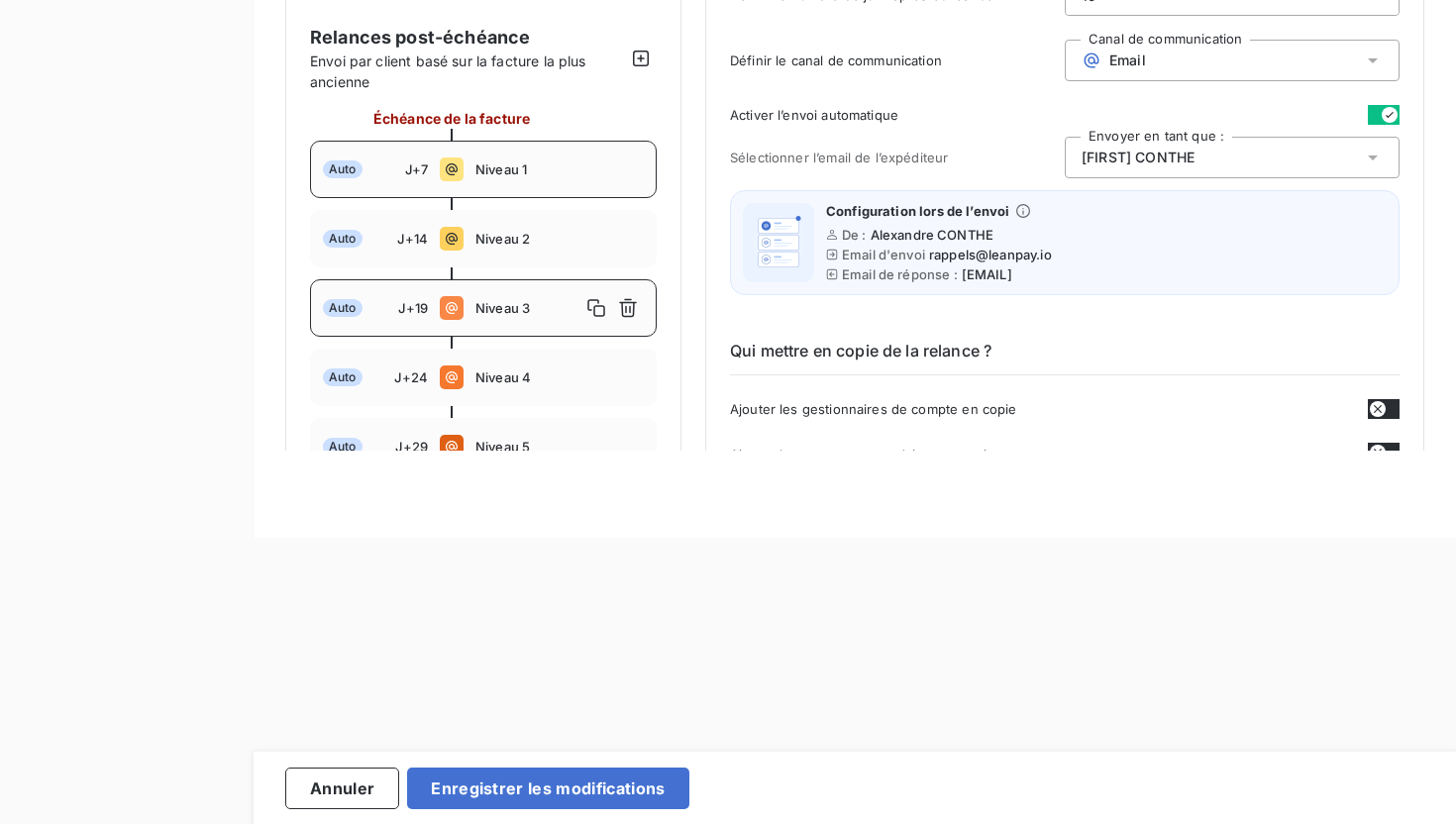 click on "Niveau 1" at bounding box center [560, 169] 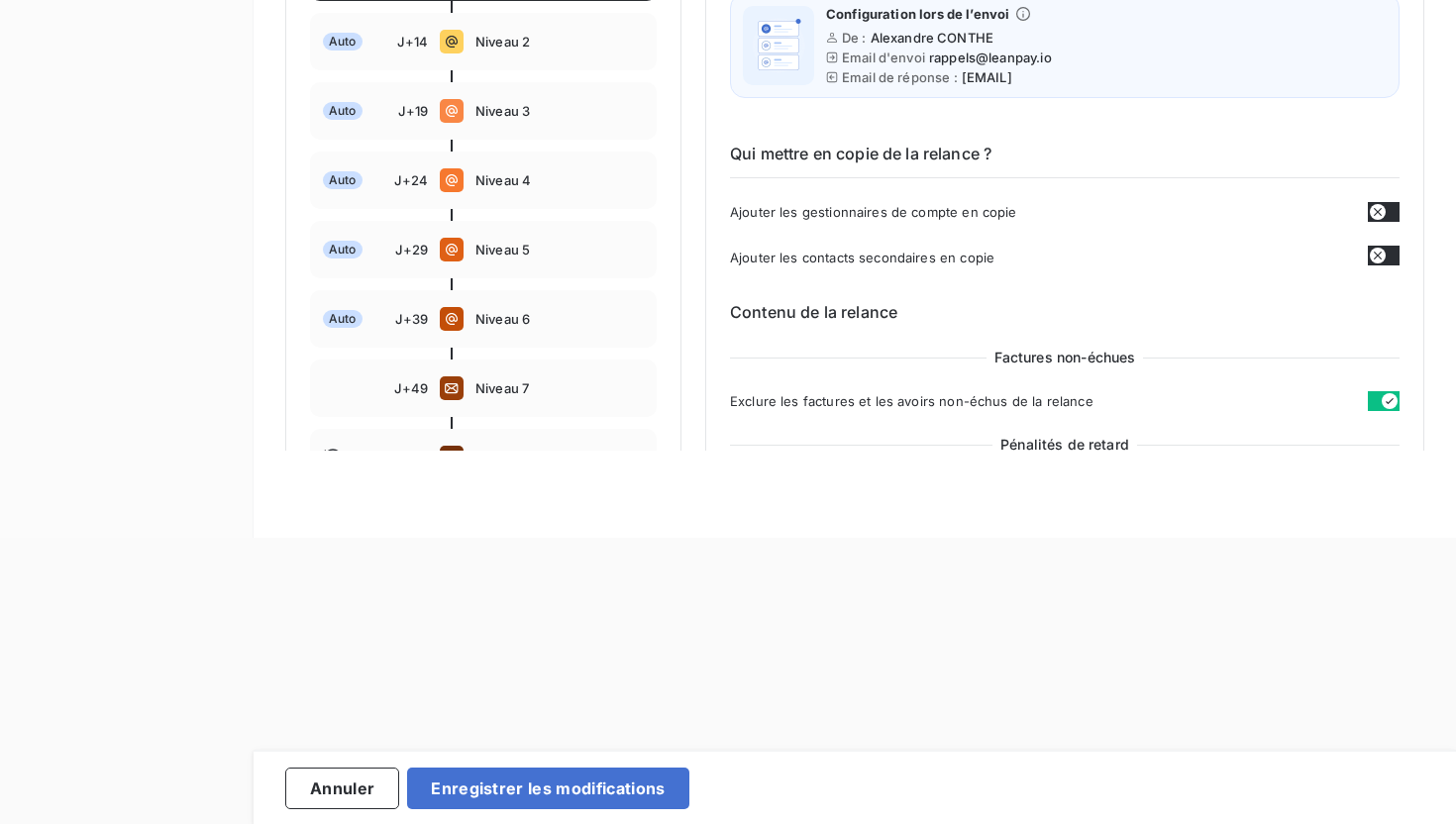scroll, scrollTop: 183, scrollLeft: 0, axis: vertical 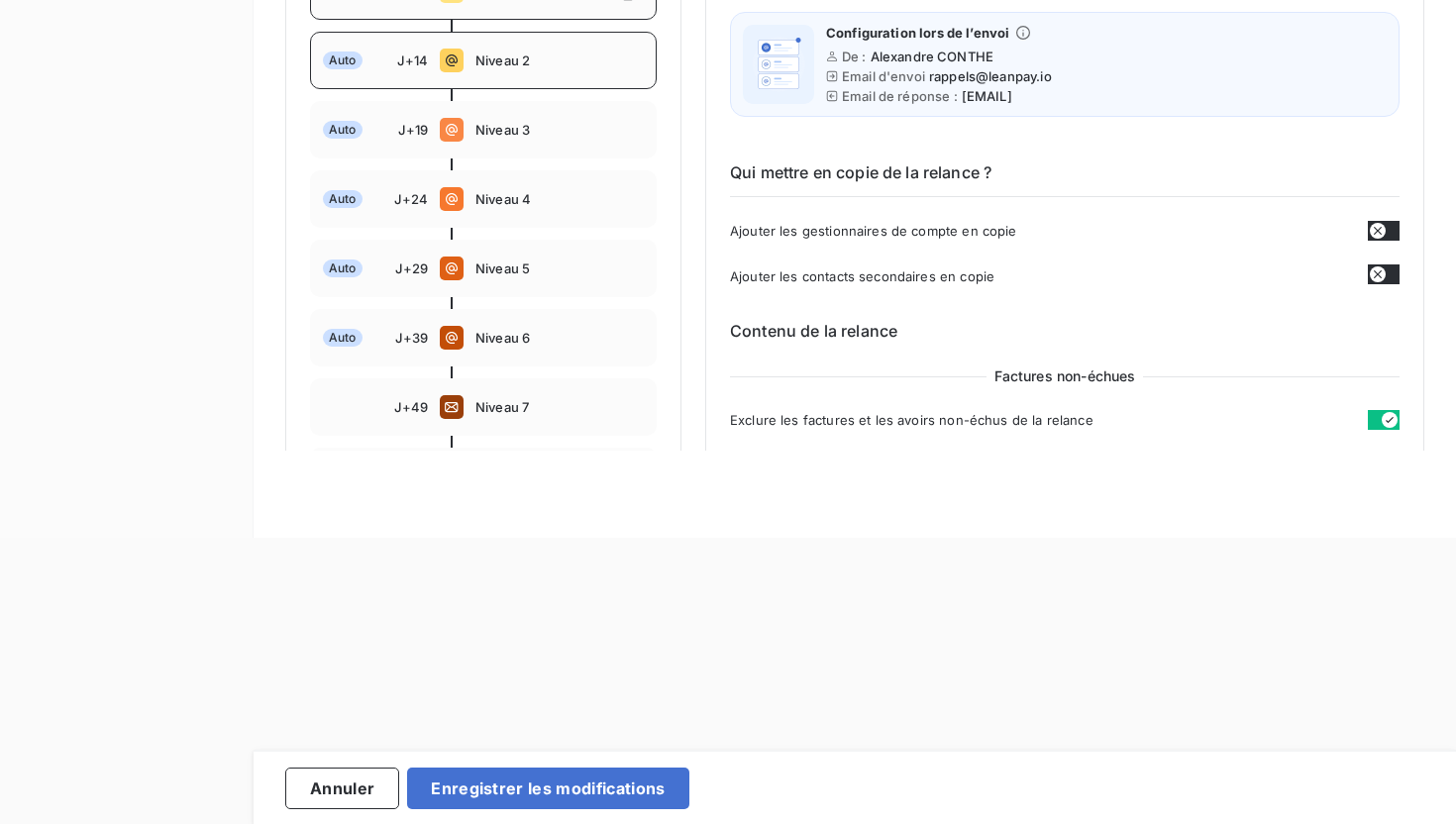 click on "Auto J+14 Niveau 2" at bounding box center [483, 60] 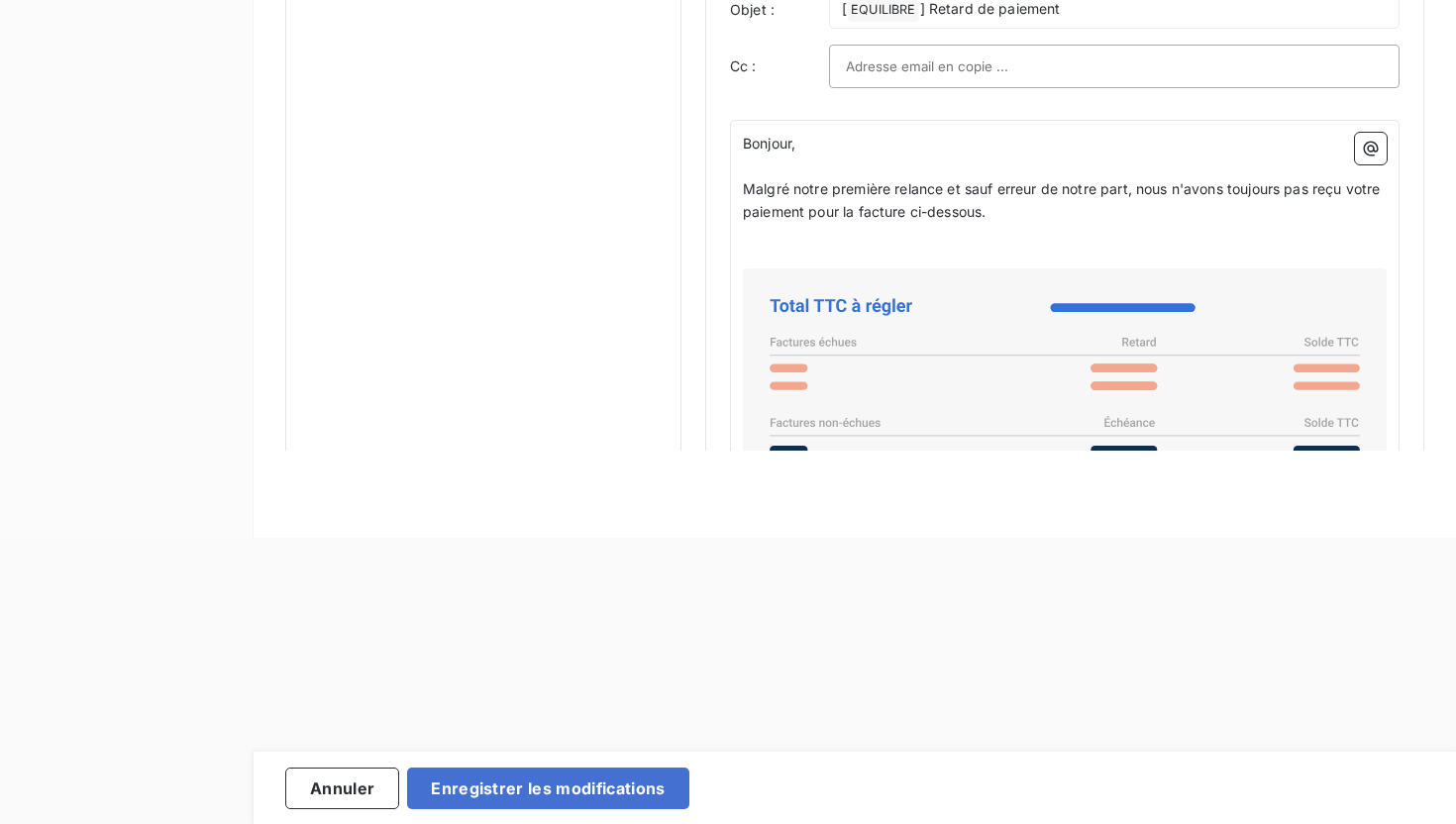 scroll, scrollTop: 1277, scrollLeft: 0, axis: vertical 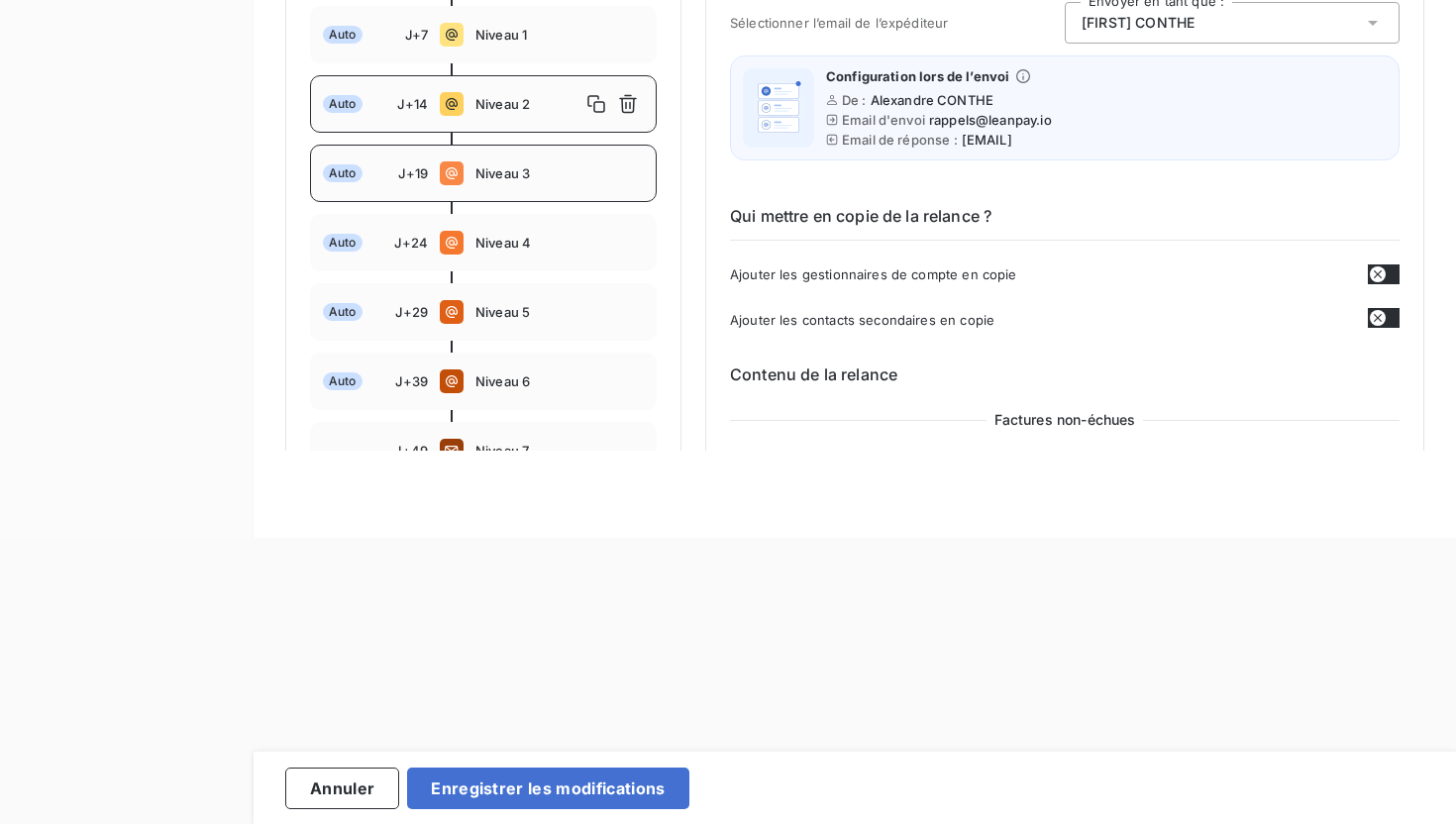 click on "Niveau 3" at bounding box center (560, 173) 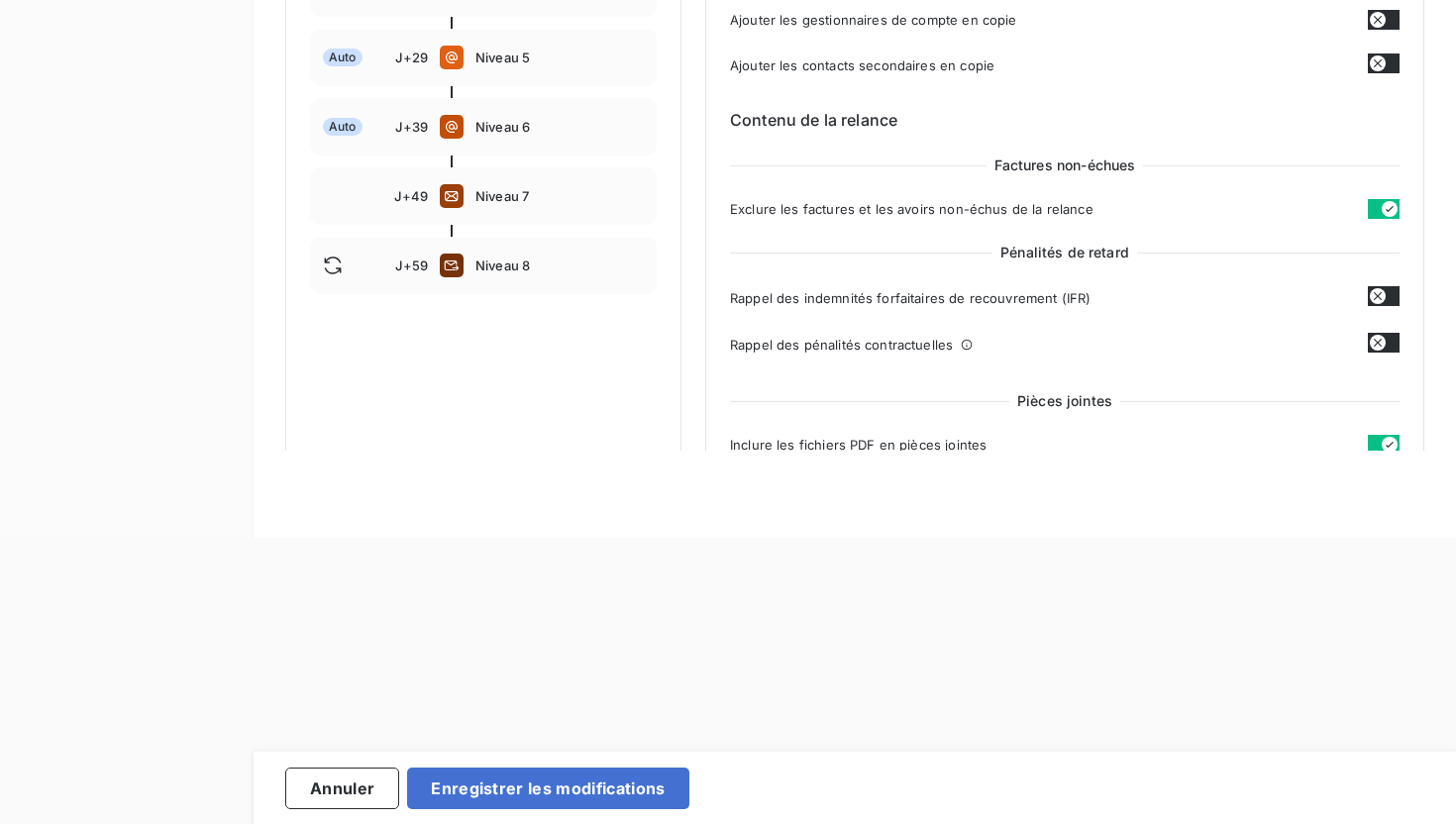 scroll, scrollTop: 125, scrollLeft: 0, axis: vertical 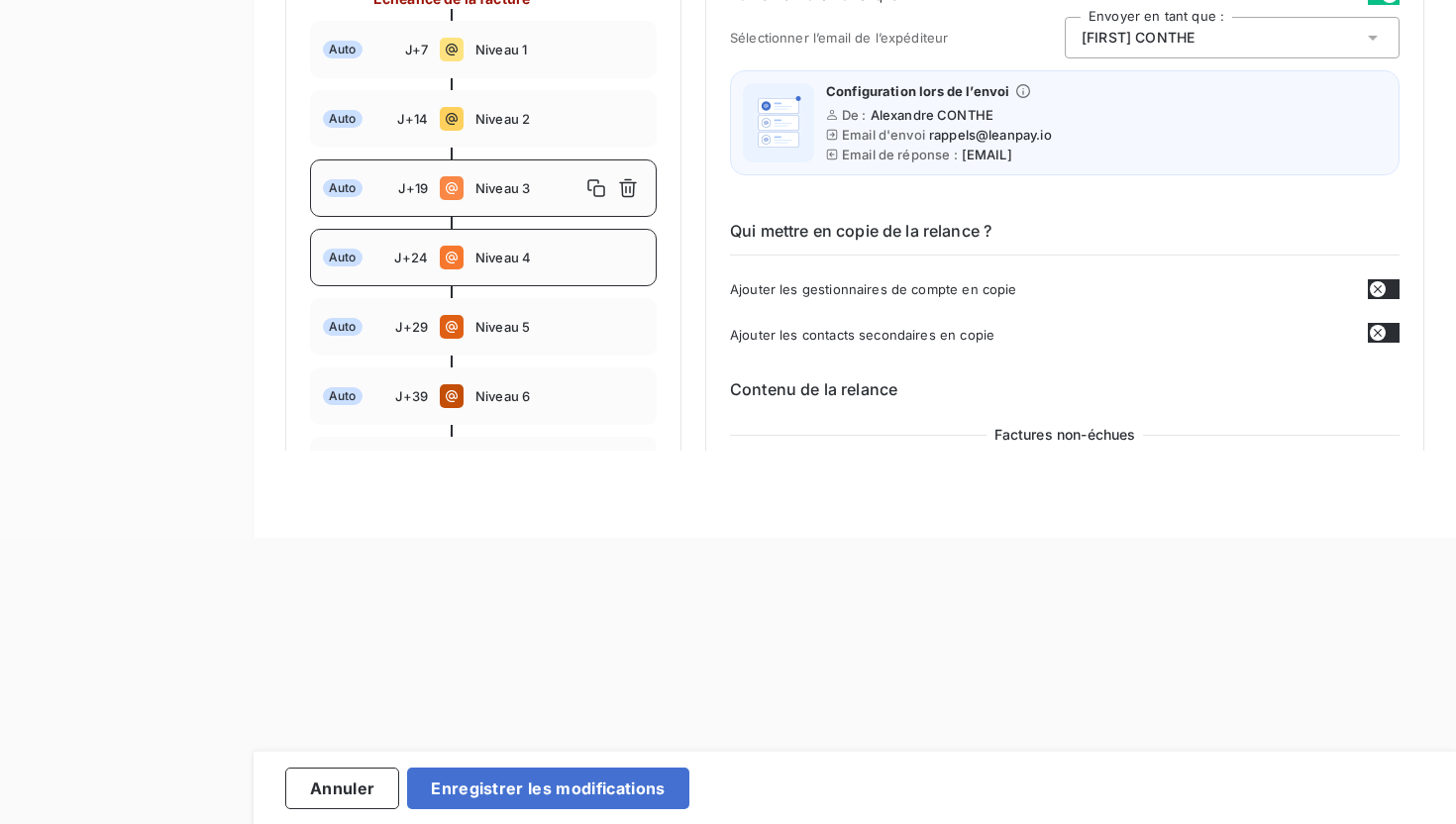click on "Niveau 4" at bounding box center (560, 258) 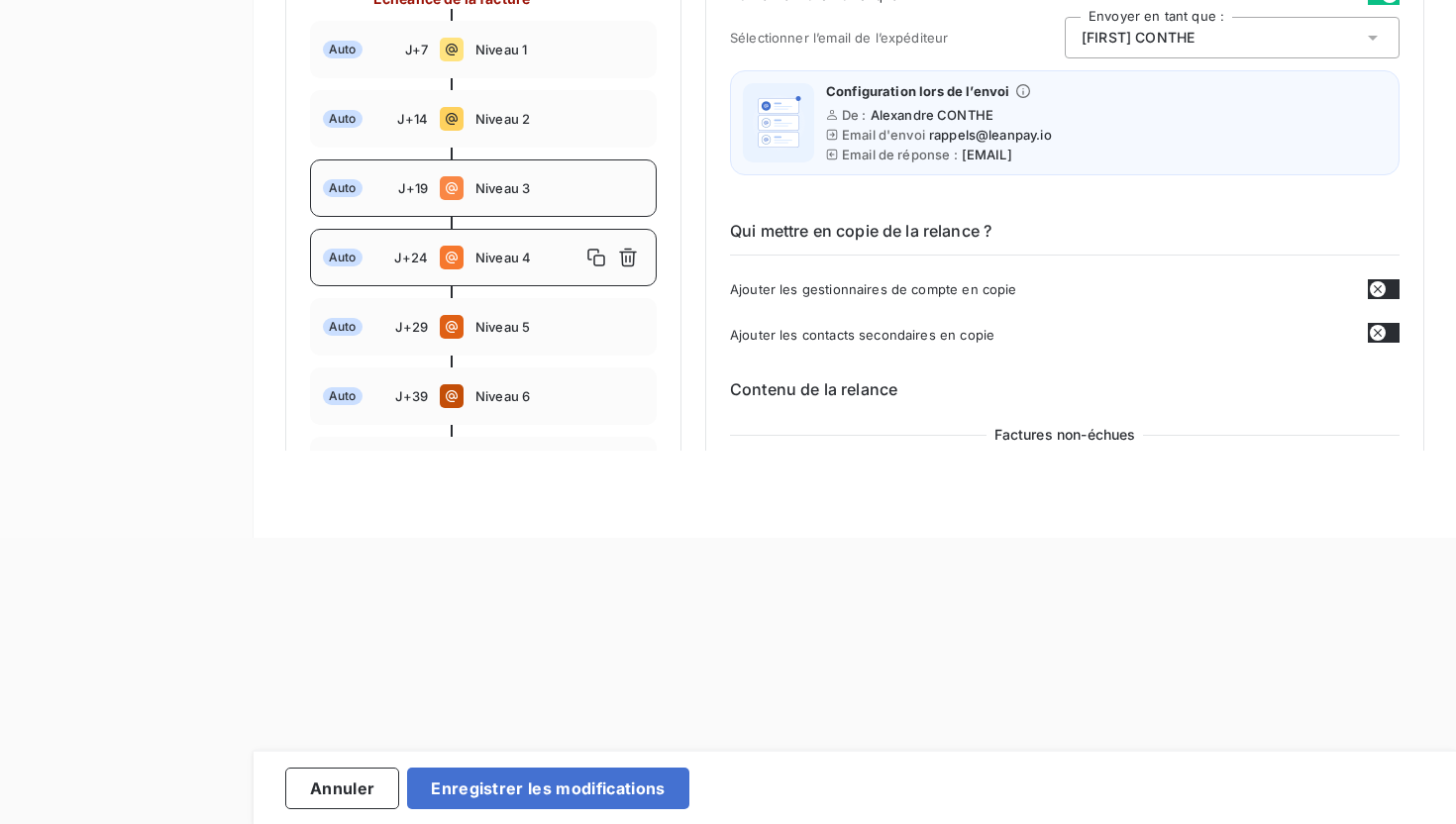 click on "Auto J+19 Niveau 3" at bounding box center [483, 188] 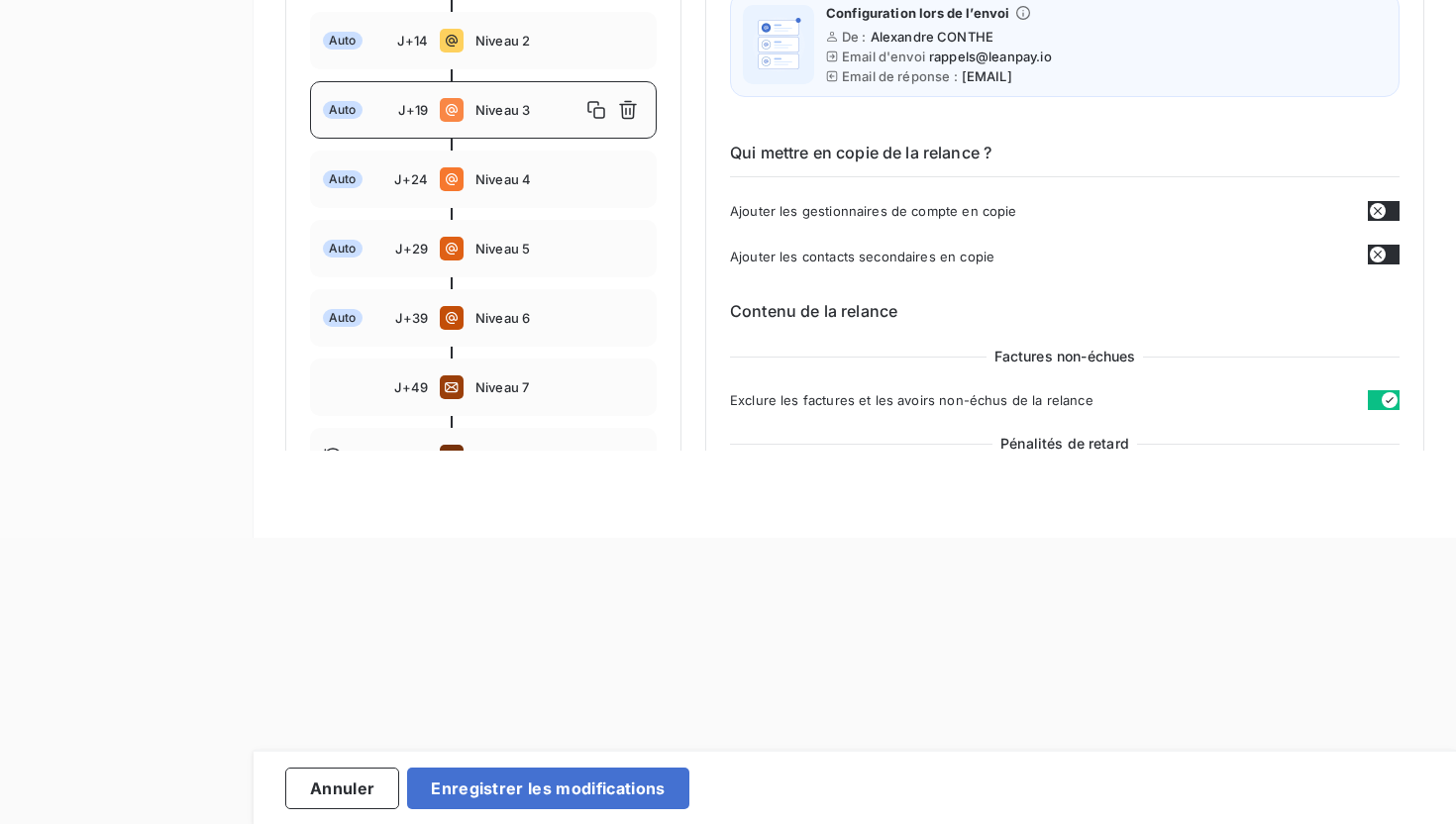 scroll, scrollTop: 0, scrollLeft: 0, axis: both 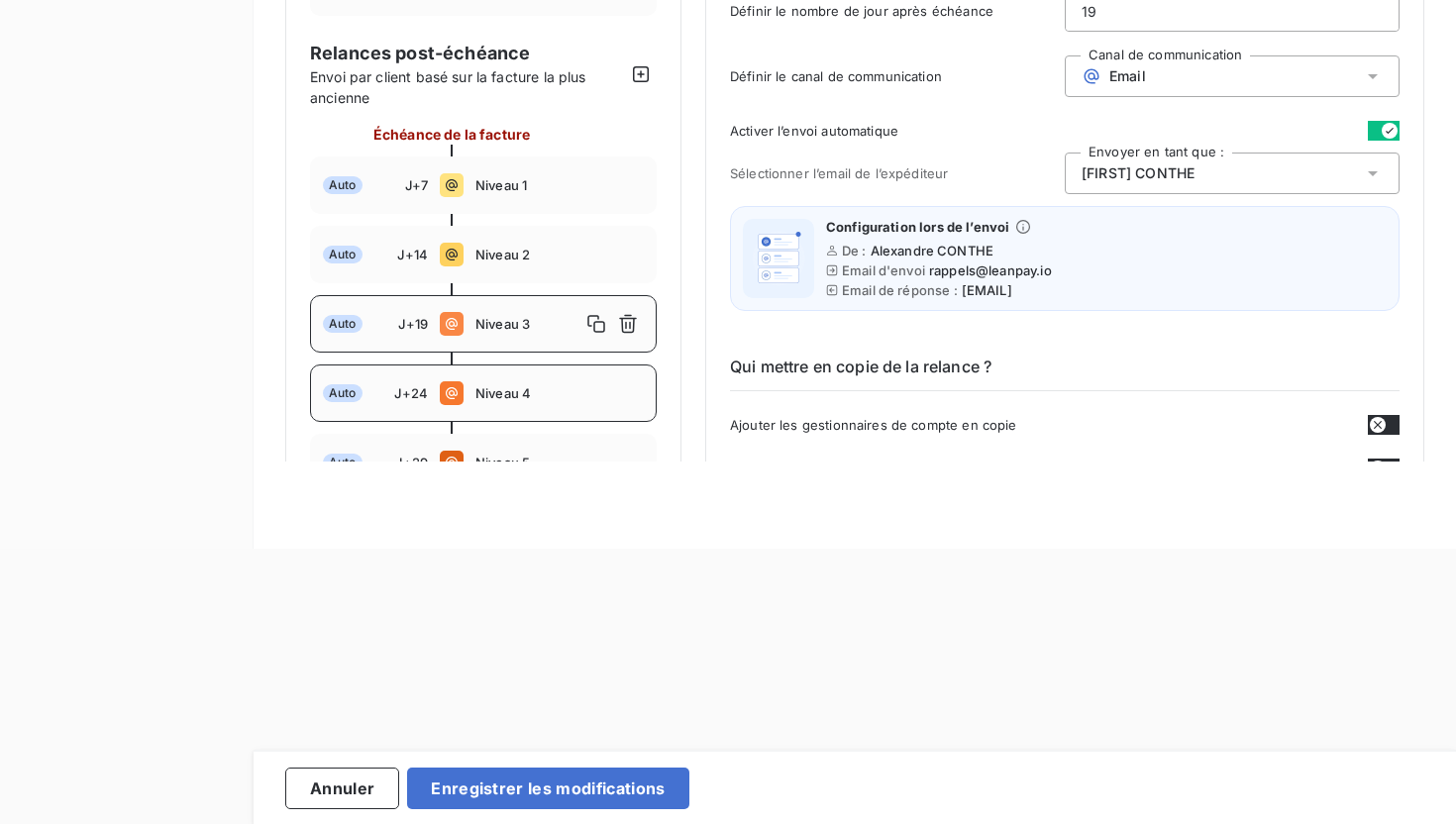 click on "Niveau 4" at bounding box center (560, 393) 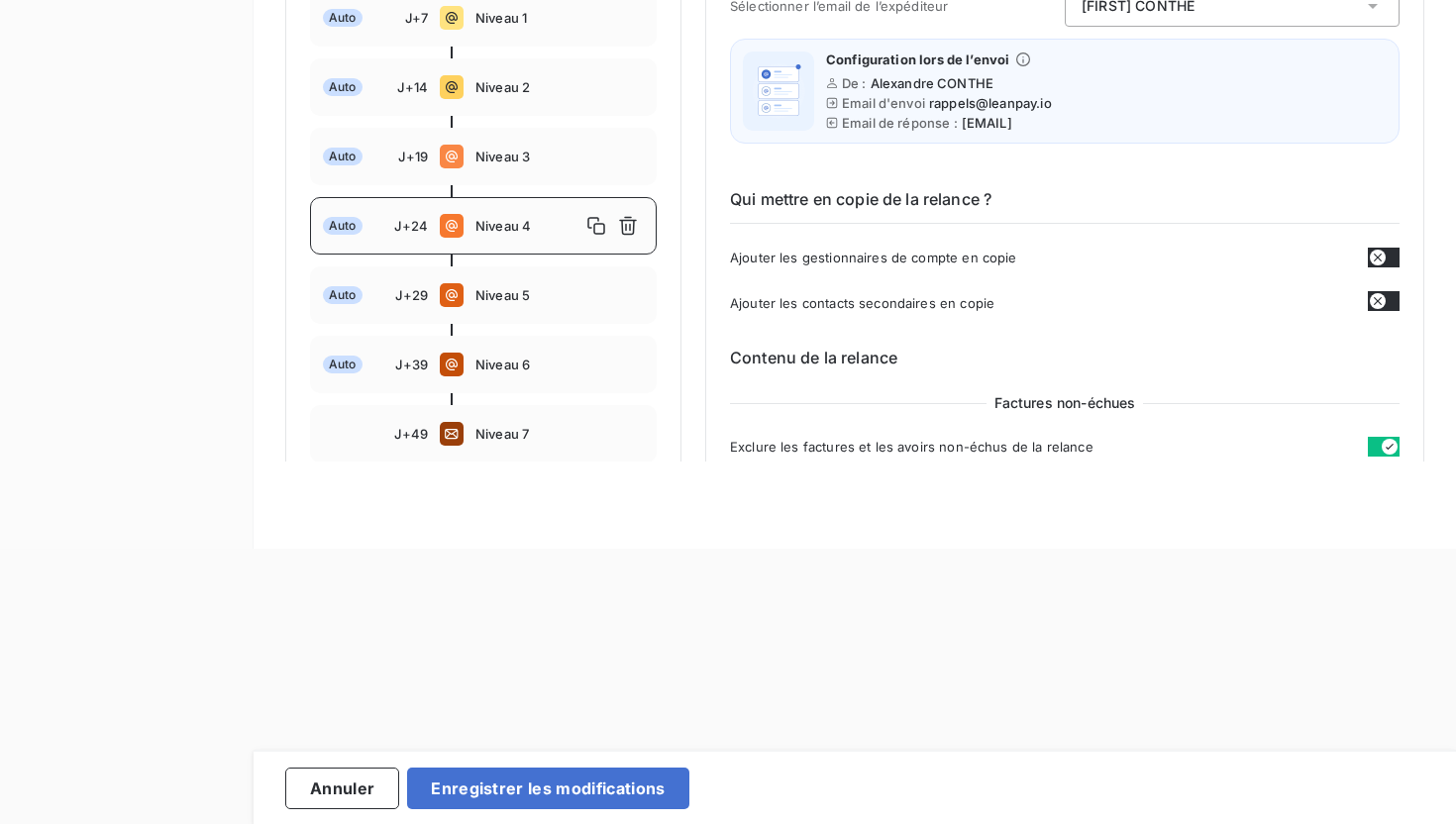 scroll, scrollTop: 129, scrollLeft: 0, axis: vertical 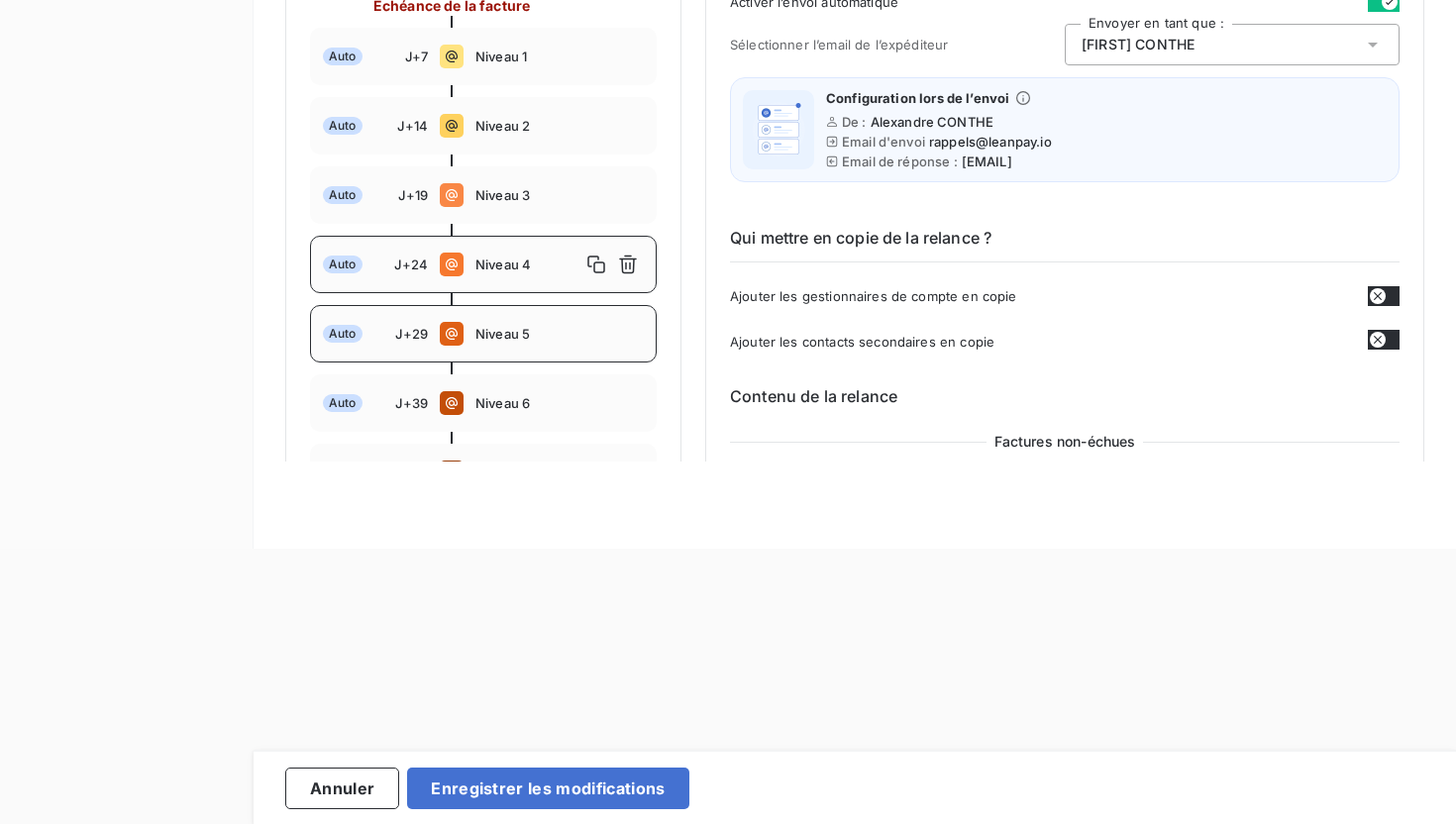 click on "Niveau 5" at bounding box center (560, 334) 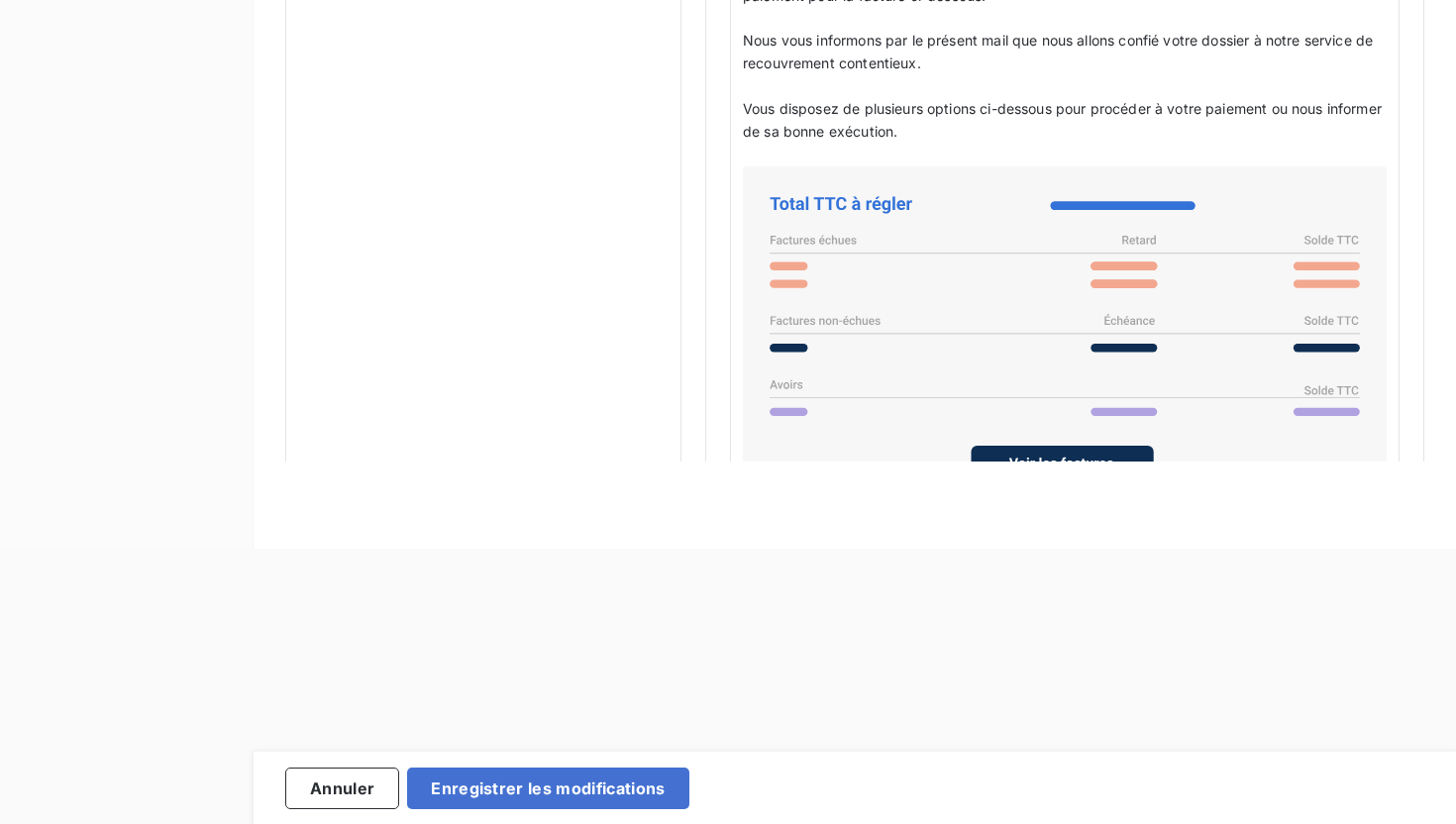 scroll, scrollTop: 1586, scrollLeft: 0, axis: vertical 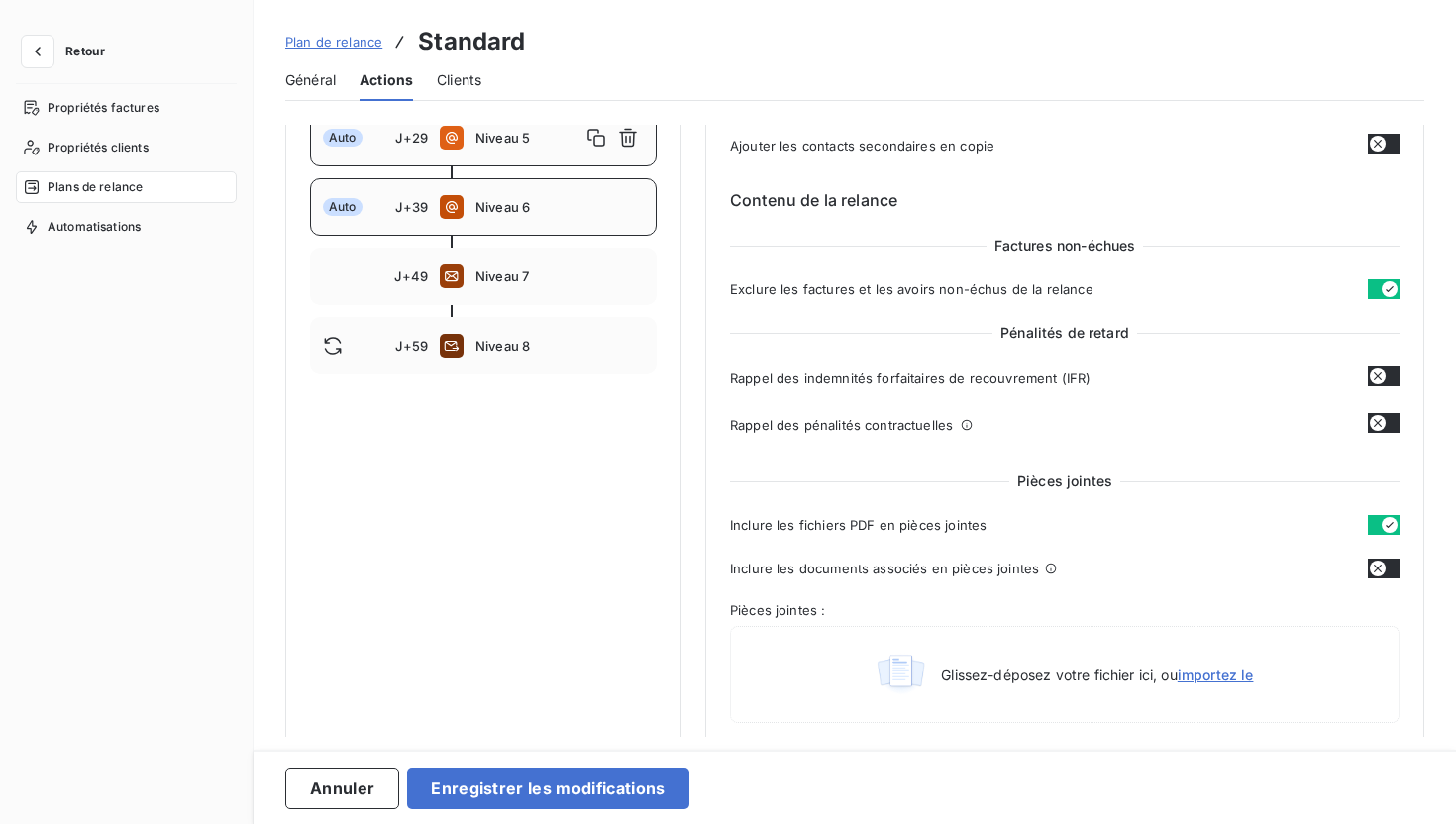 click on "Niveau 6" at bounding box center (560, 207) 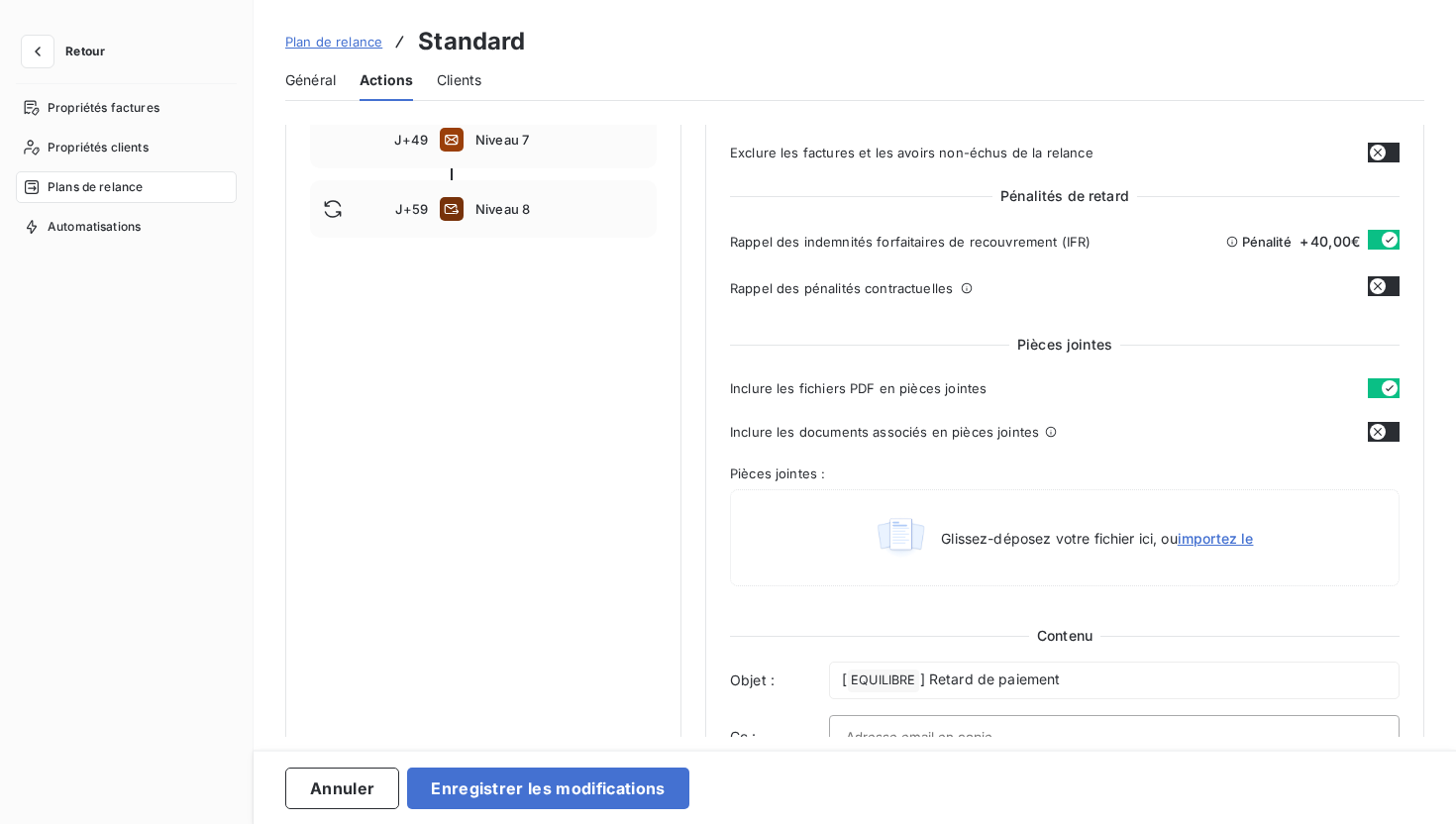 scroll, scrollTop: 581, scrollLeft: 0, axis: vertical 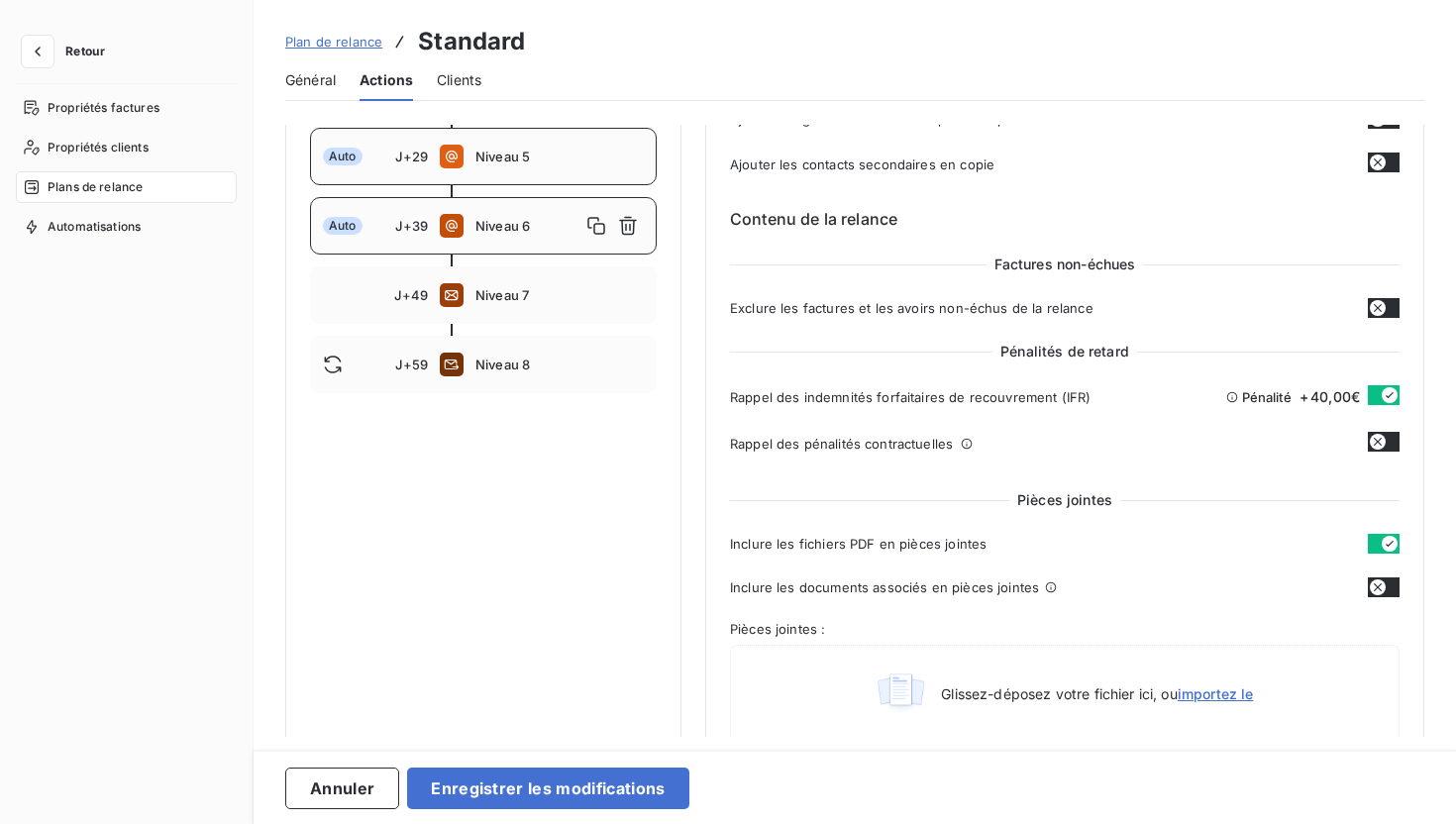 click on "Auto J+29 Niveau 5" at bounding box center (483, 156) 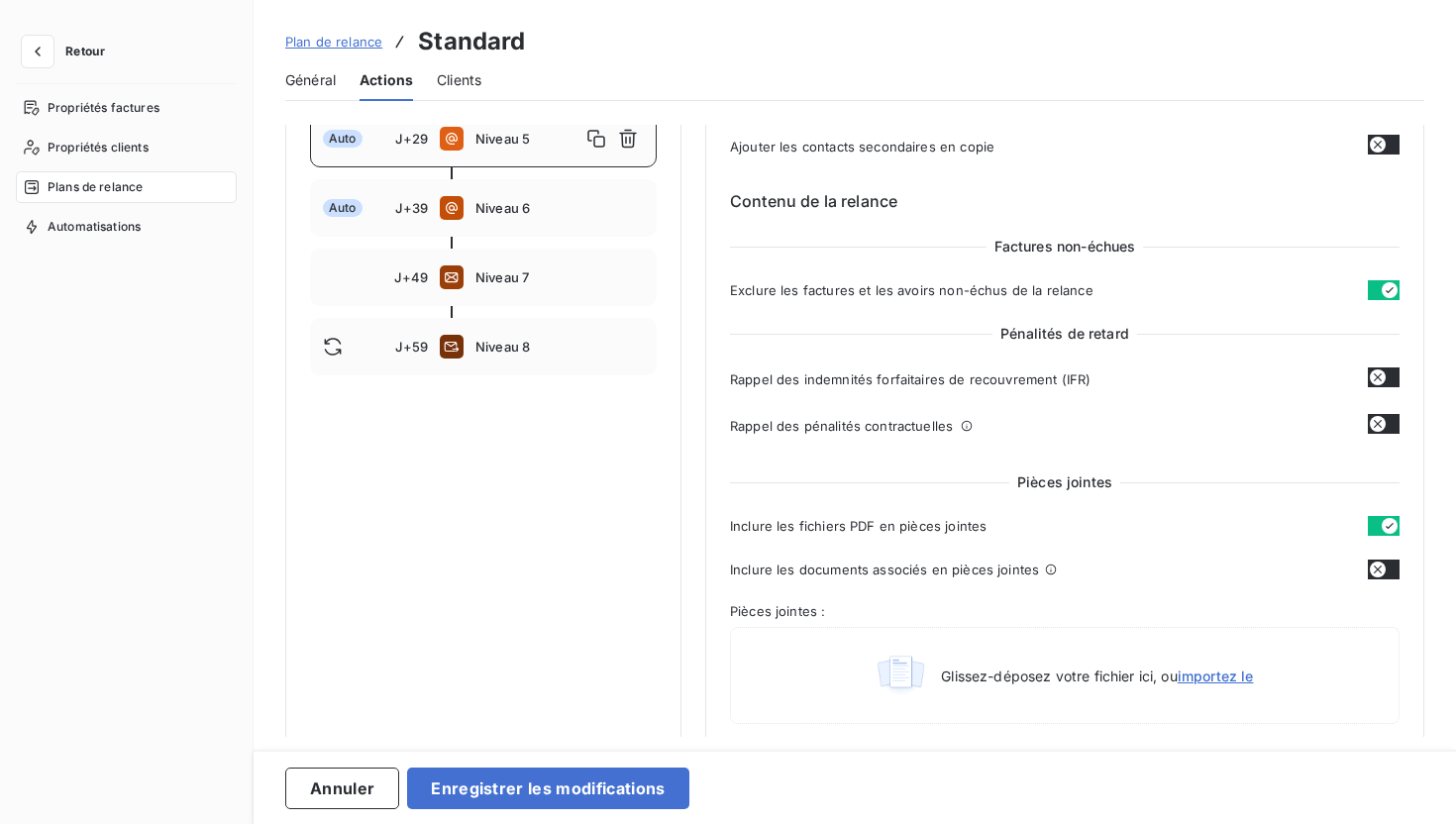 scroll, scrollTop: 581, scrollLeft: 0, axis: vertical 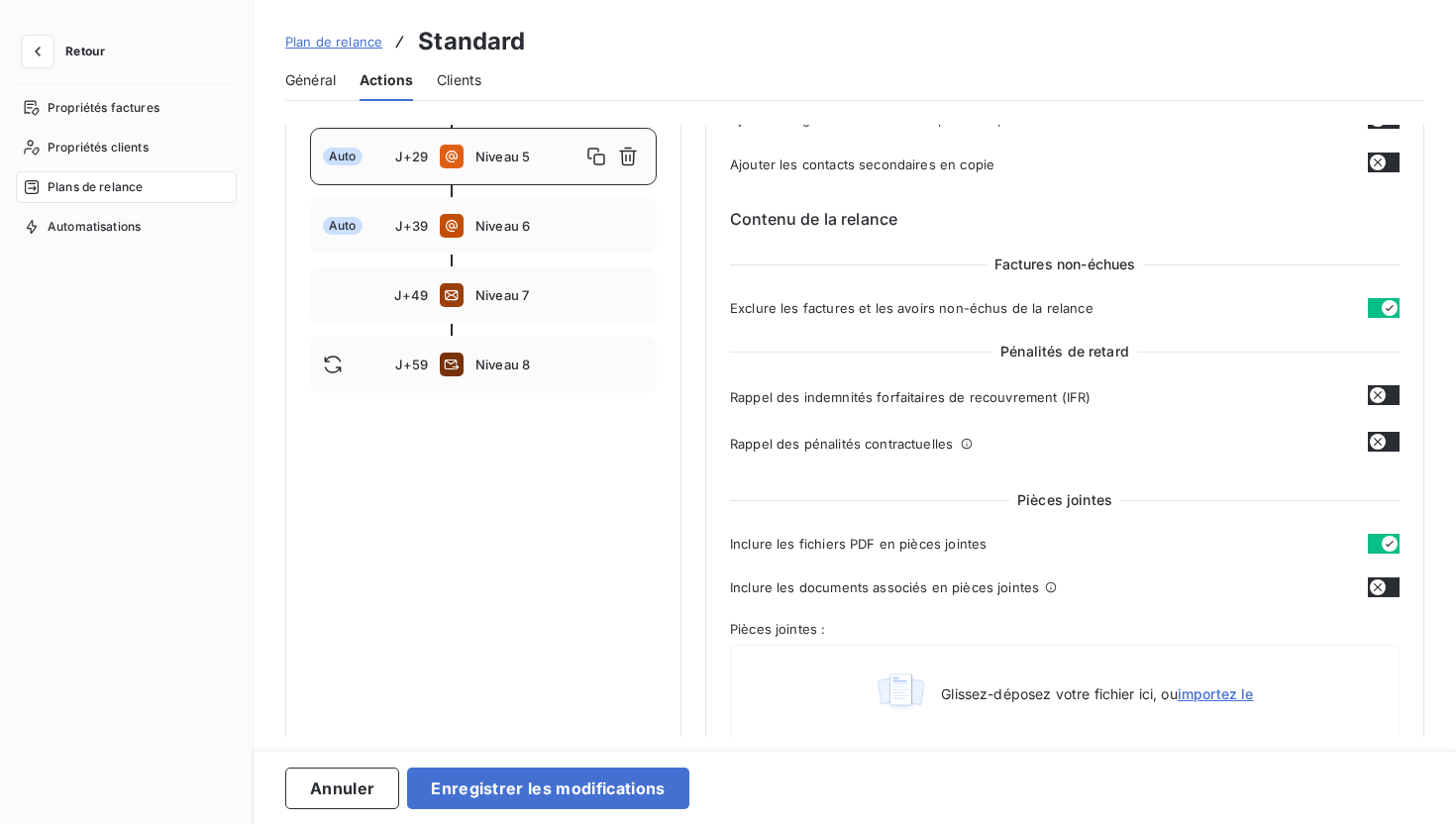 click at bounding box center (1384, 395) 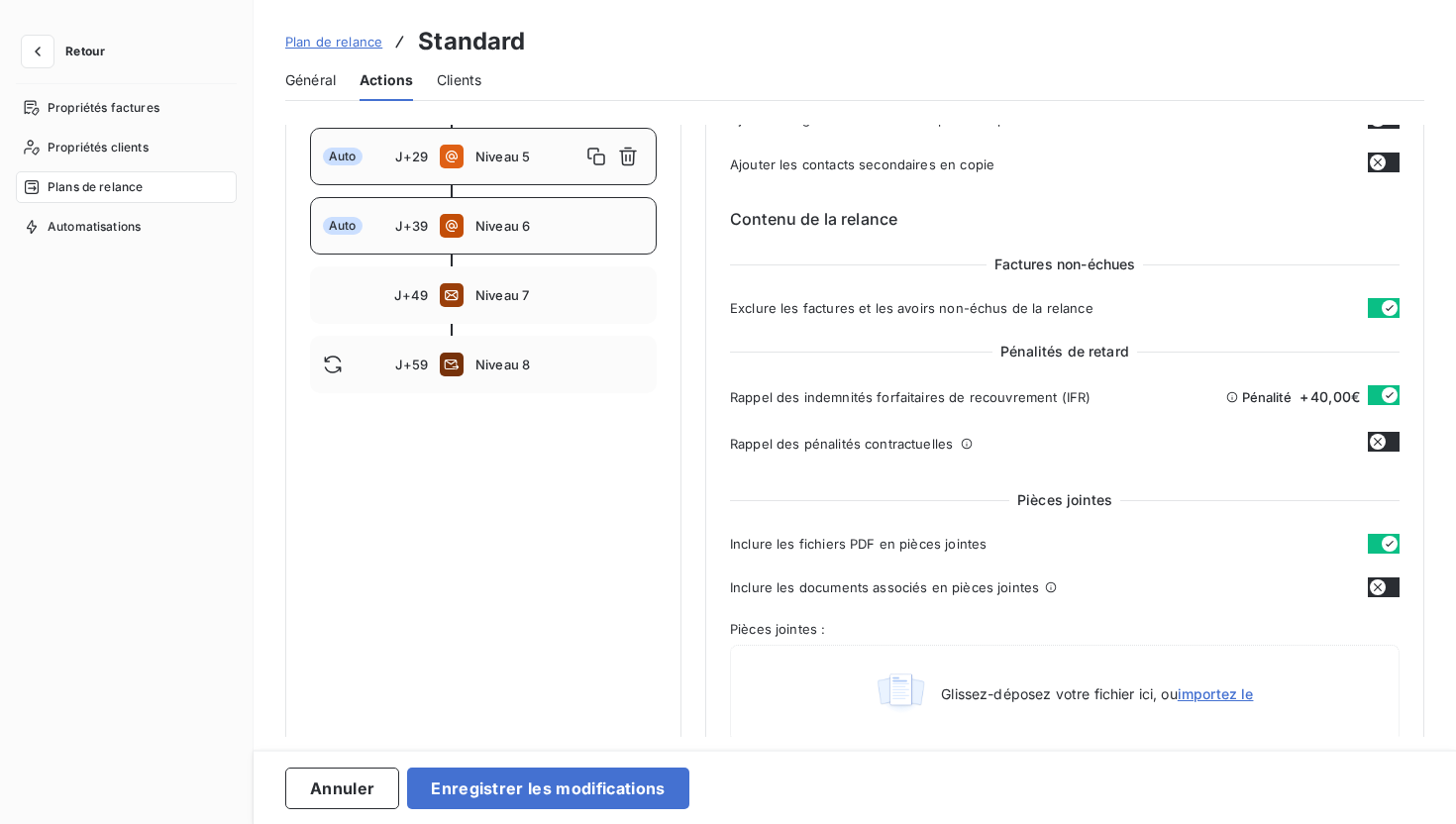 click on "Niveau 6" at bounding box center (560, 226) 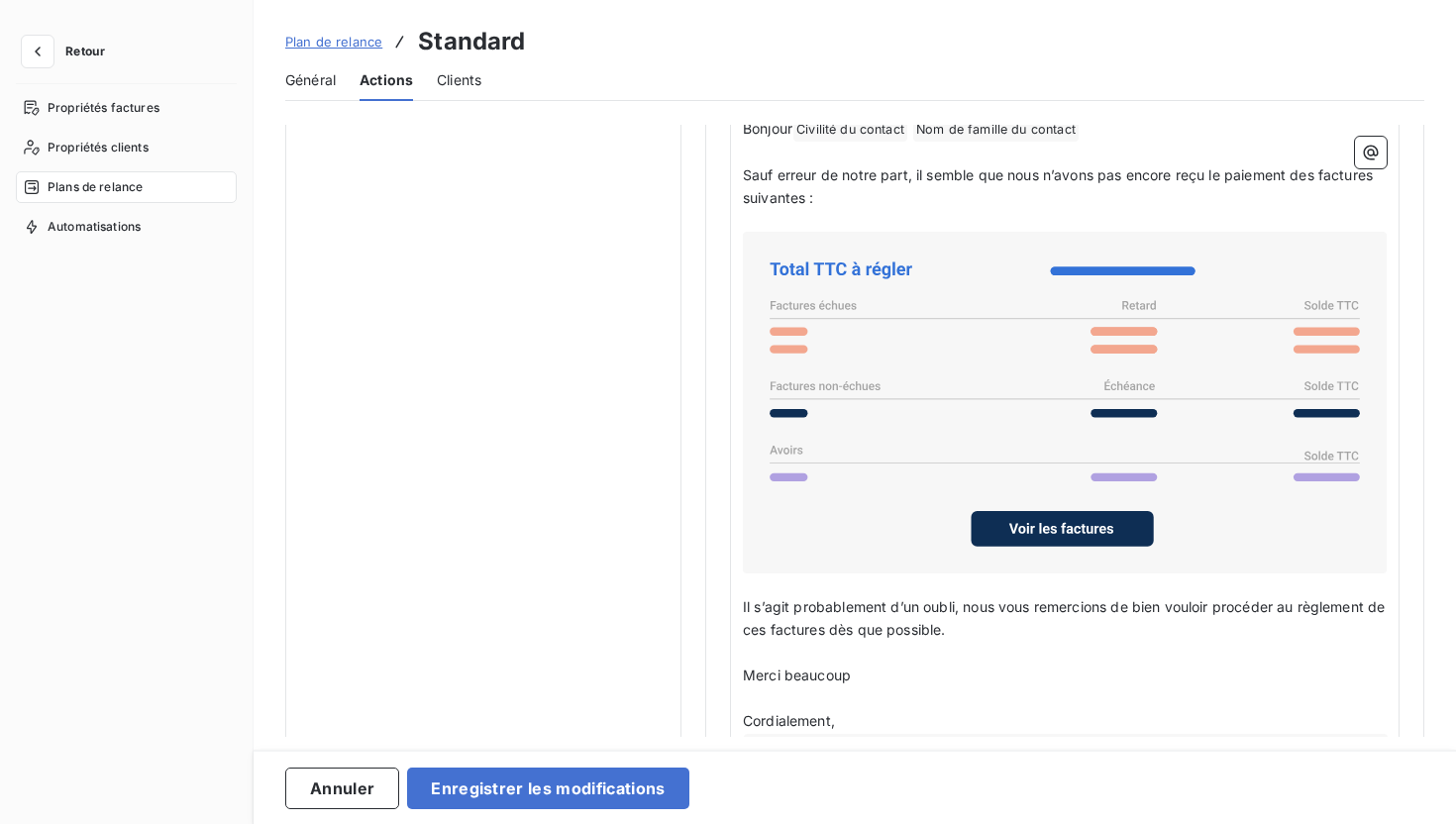 scroll, scrollTop: 1493, scrollLeft: 0, axis: vertical 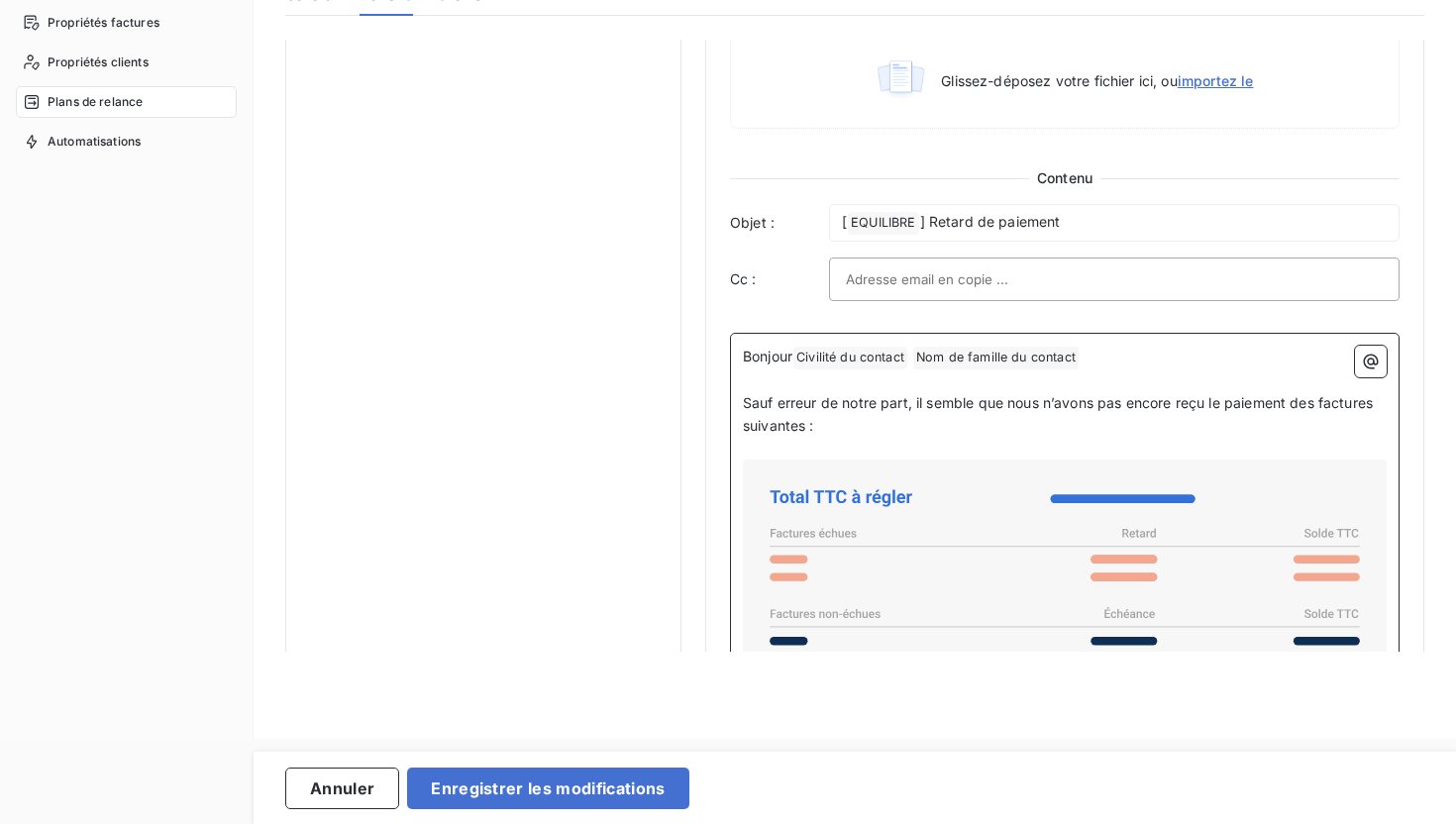 click on "Bonjour  Civilité du contact ﻿   Nom de famille du contact ﻿ ﻿" at bounding box center (1065, 358) 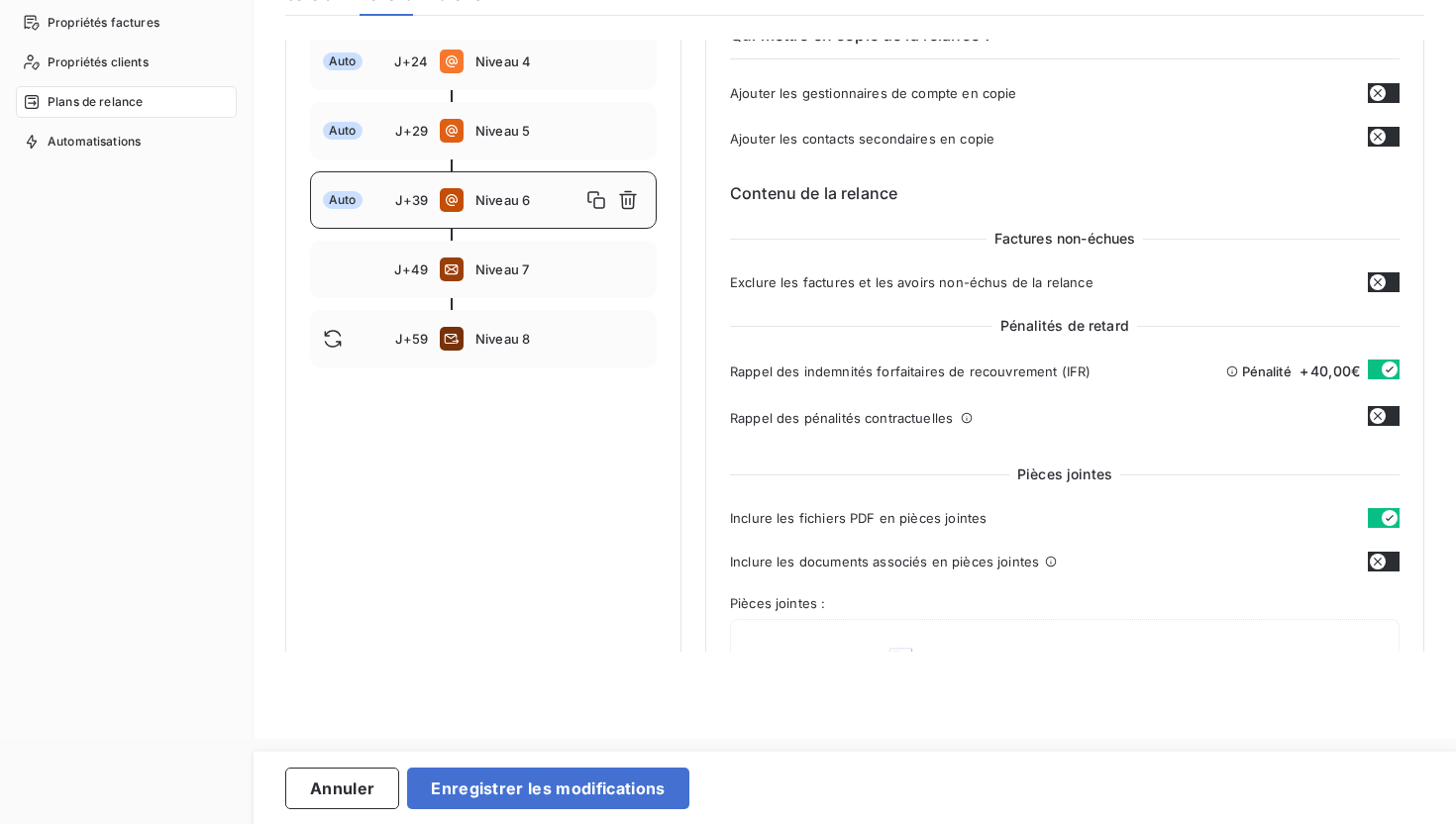 scroll, scrollTop: 519, scrollLeft: 0, axis: vertical 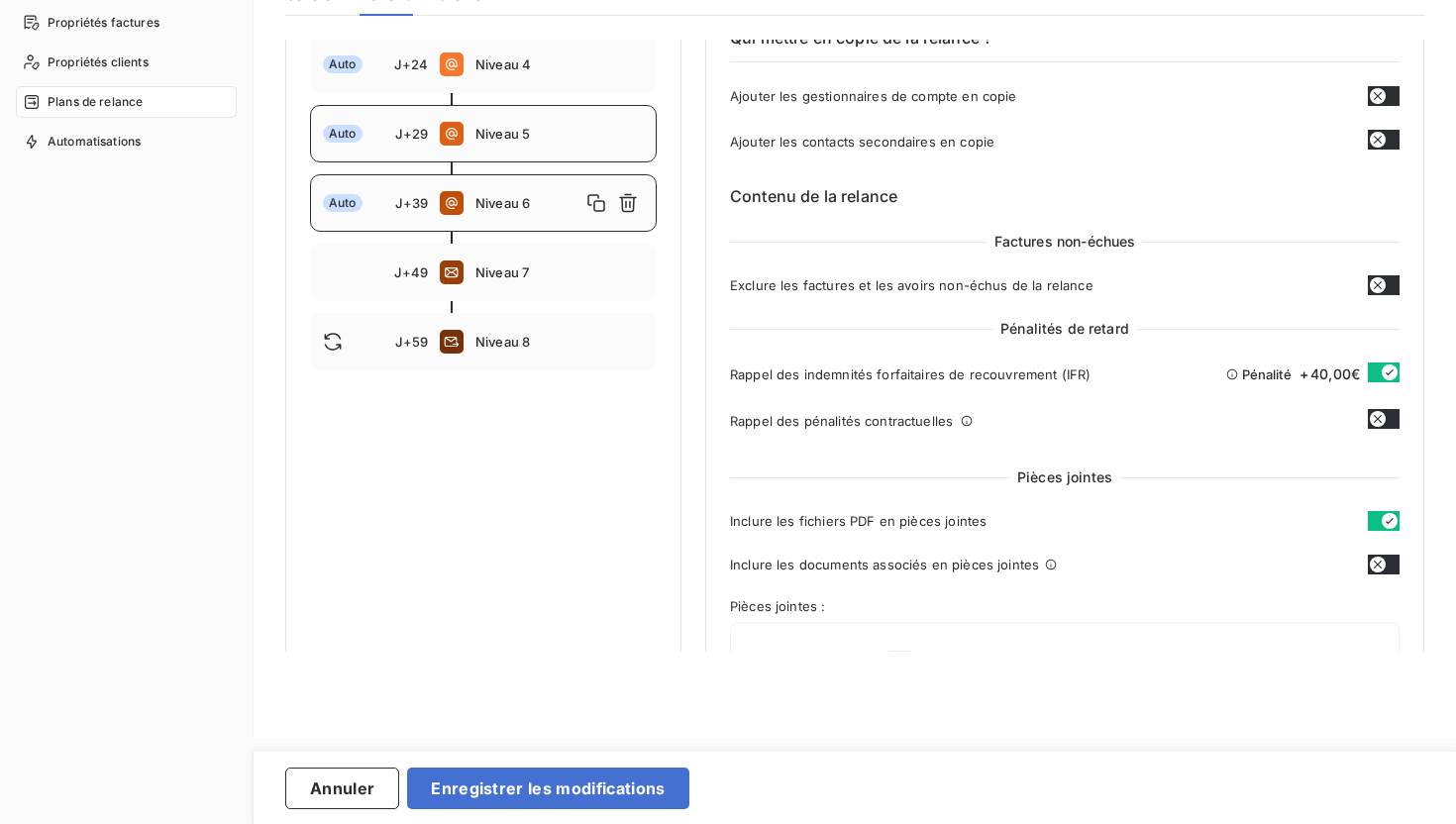 click on "Niveau 5" at bounding box center [560, 134] 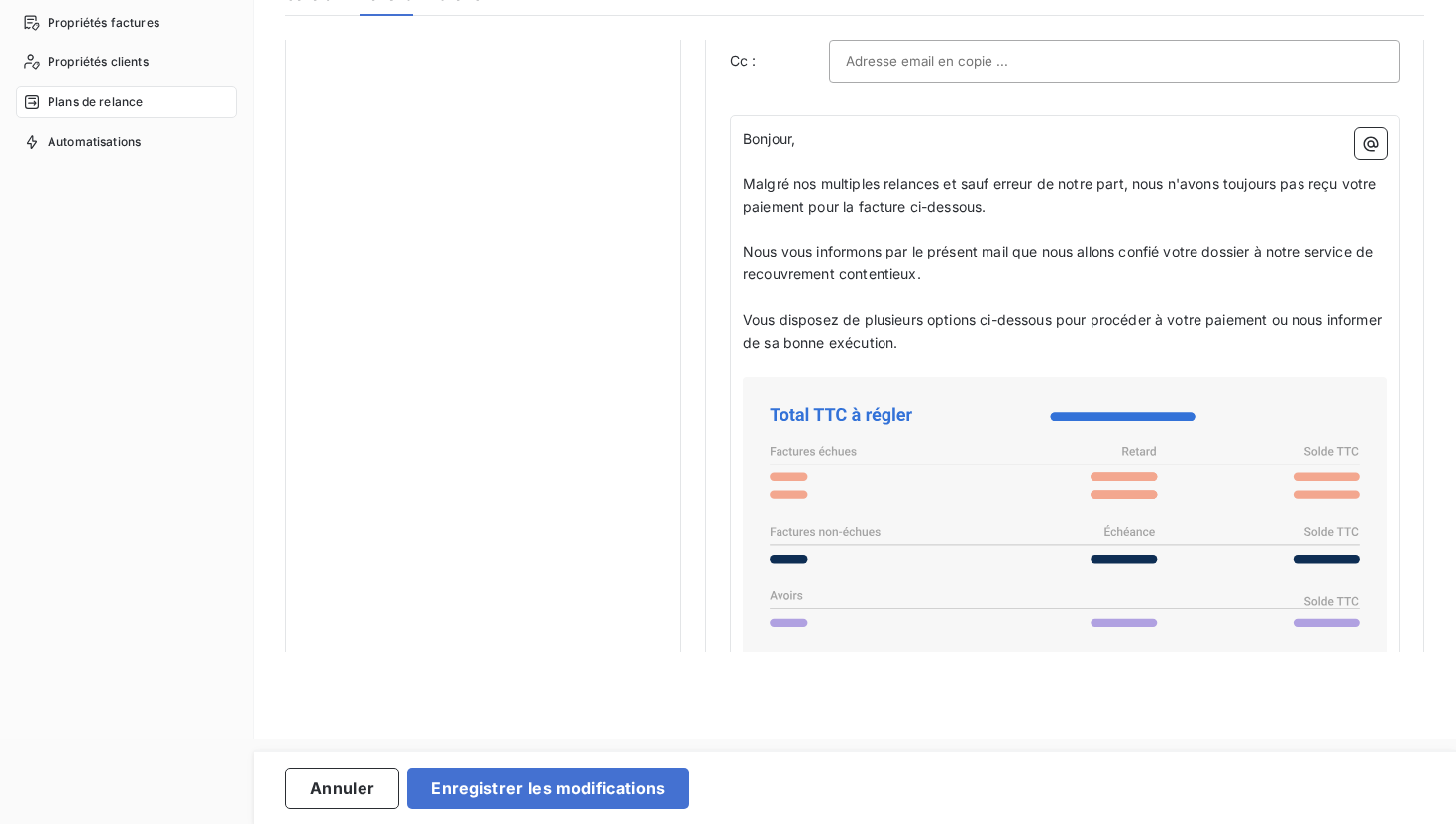 scroll, scrollTop: 1329, scrollLeft: 0, axis: vertical 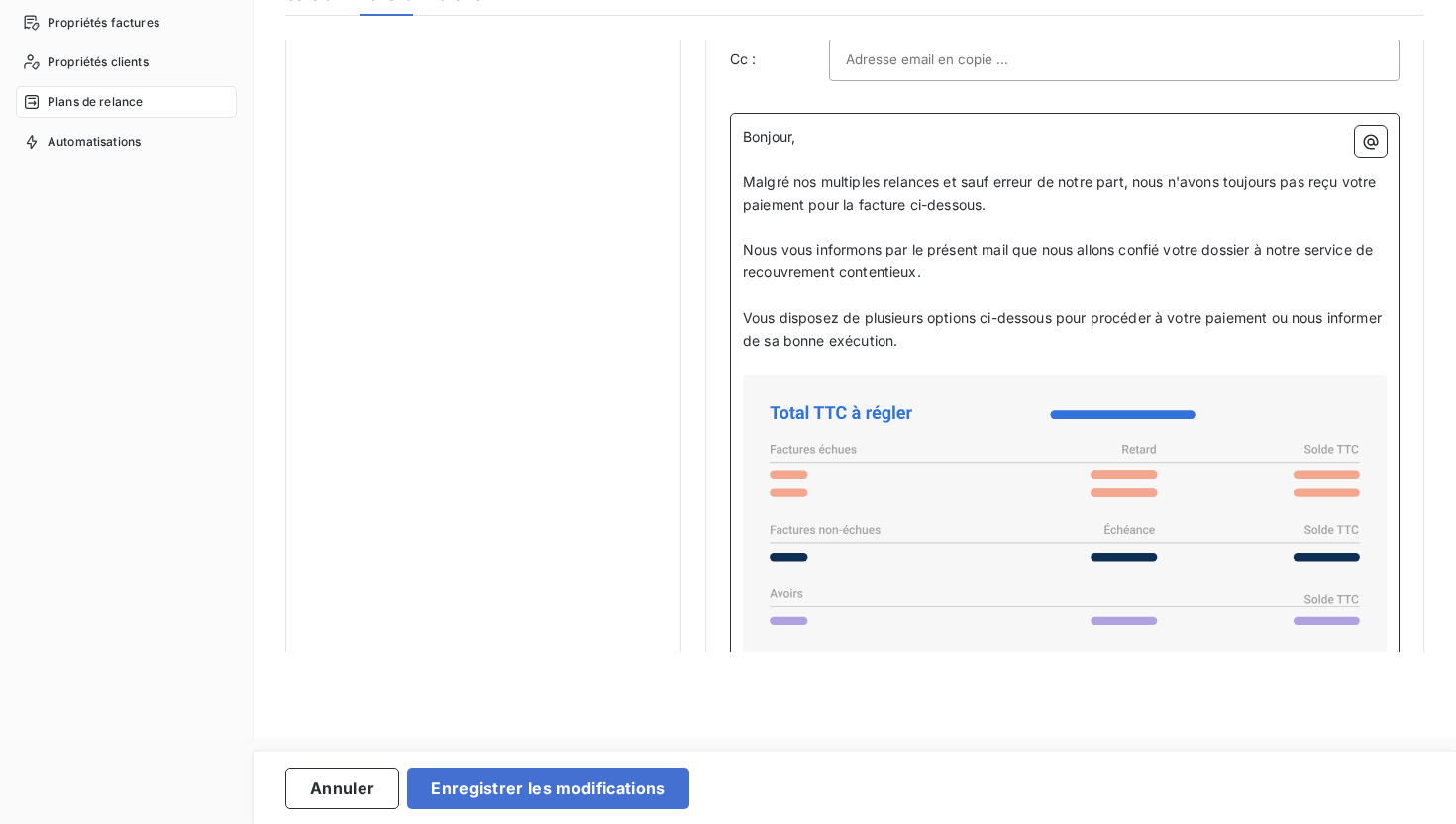 drag, startPoint x: 960, startPoint y: 277, endPoint x: 739, endPoint y: 248, distance: 222.8946 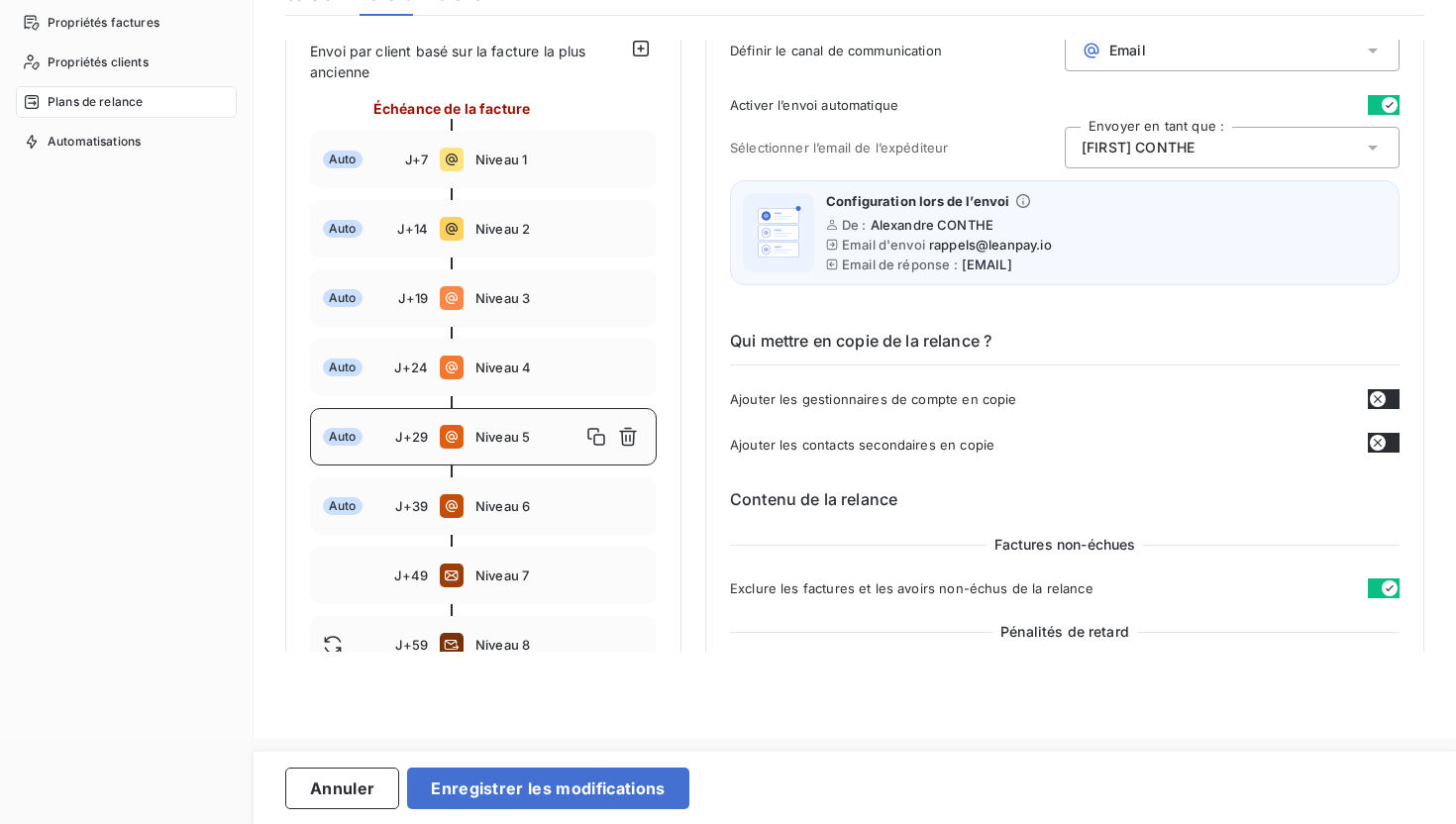 scroll, scrollTop: 215, scrollLeft: 0, axis: vertical 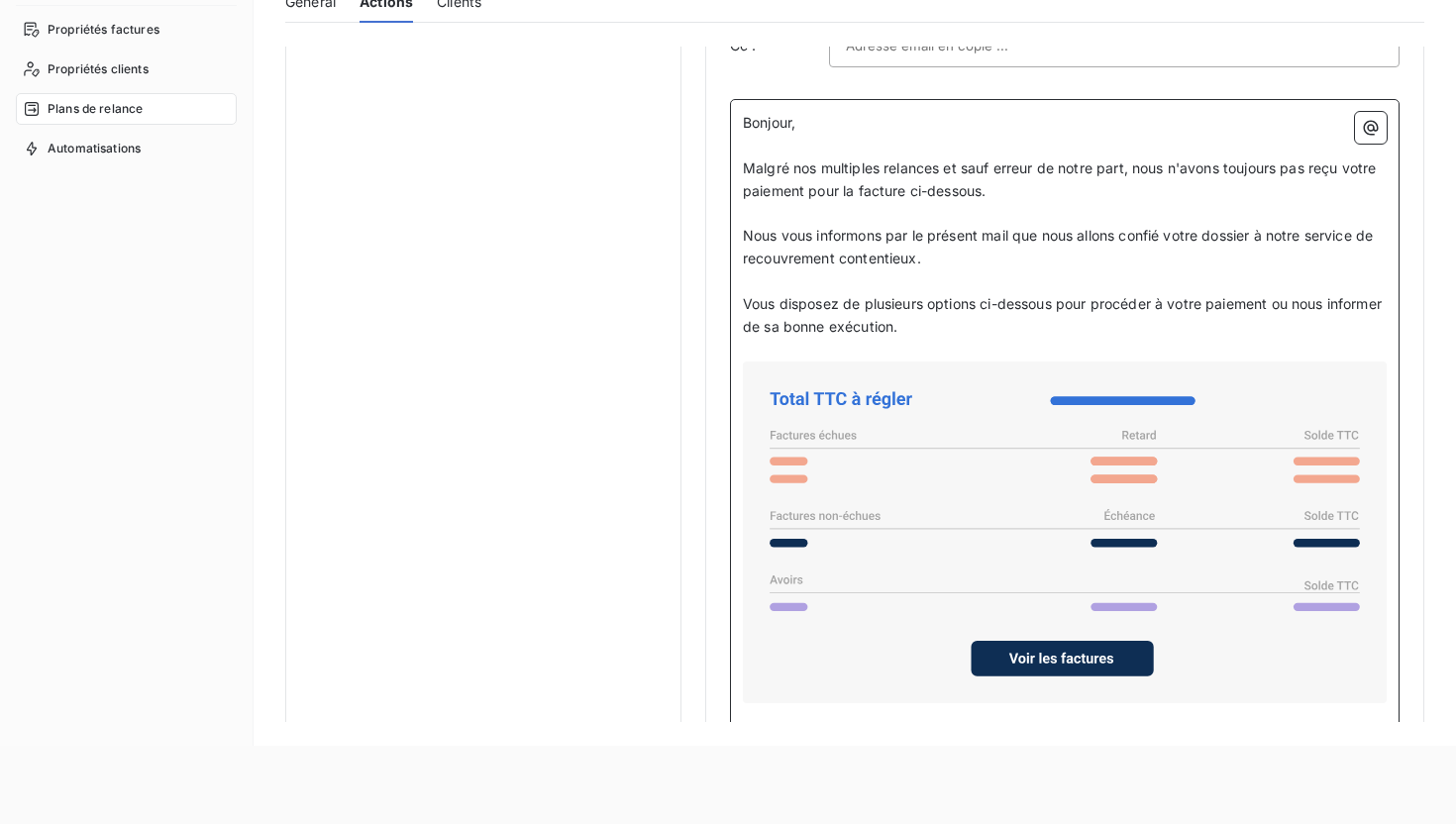 click on "Nous vous informons par le présent mail que nous allons confié votre dossier à notre service de recouvrement contentieux." at bounding box center [1065, 248] 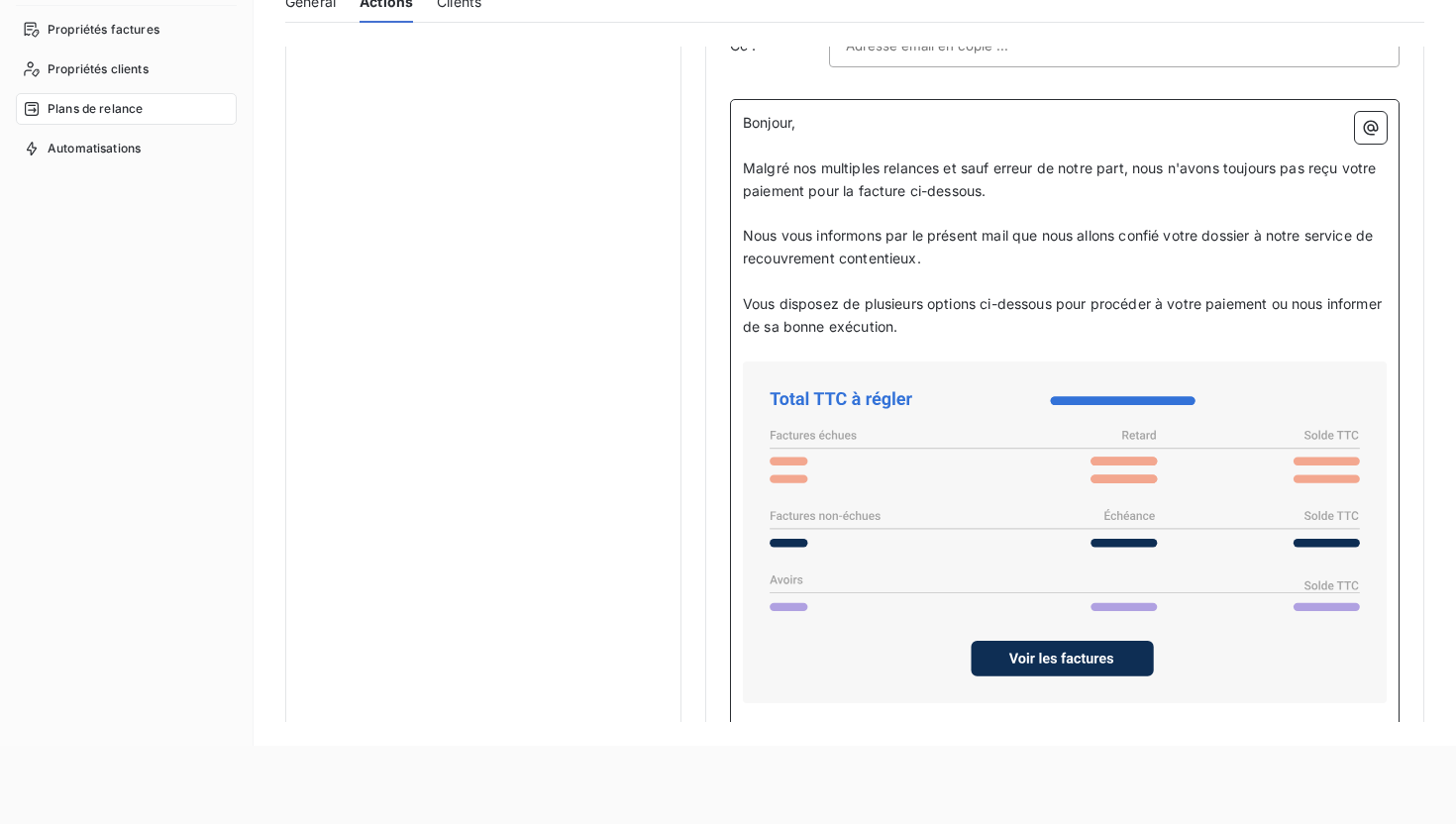 drag, startPoint x: 1035, startPoint y: 236, endPoint x: 1042, endPoint y: 250, distance: 15.652476 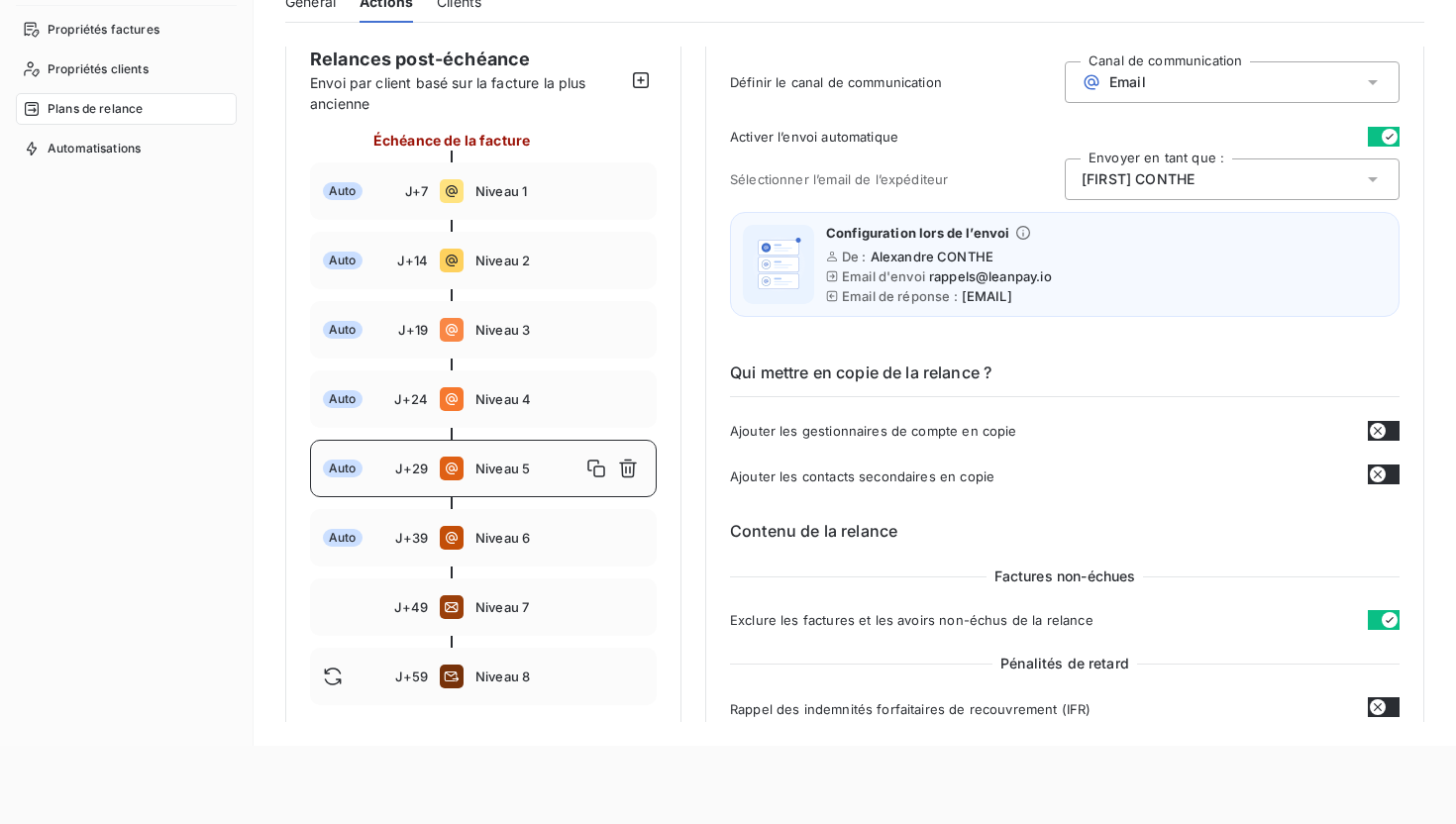 scroll, scrollTop: 143, scrollLeft: 0, axis: vertical 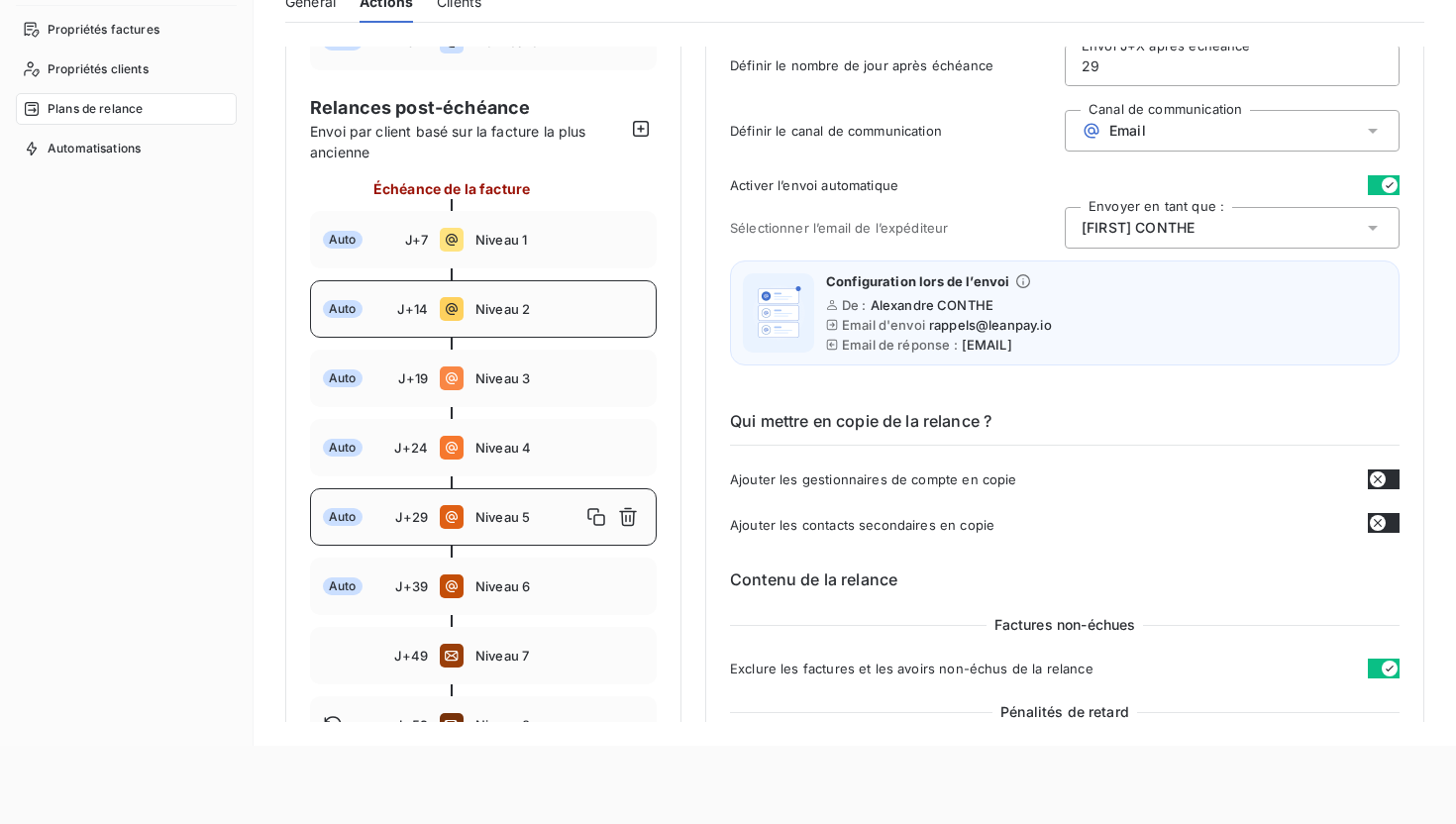 click on "Auto J+14 Niveau 2" at bounding box center [483, 309] 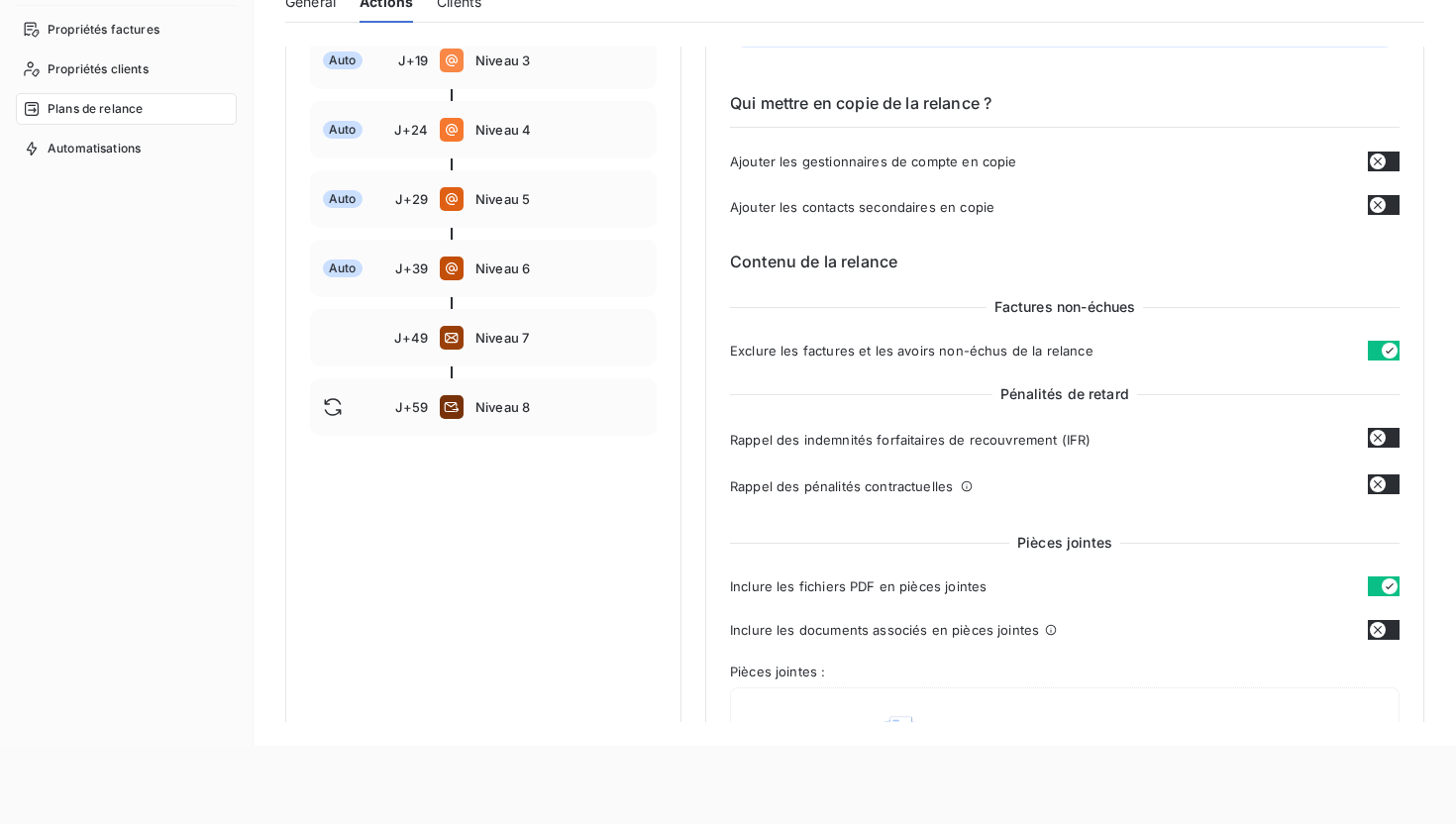 scroll, scrollTop: 373, scrollLeft: 0, axis: vertical 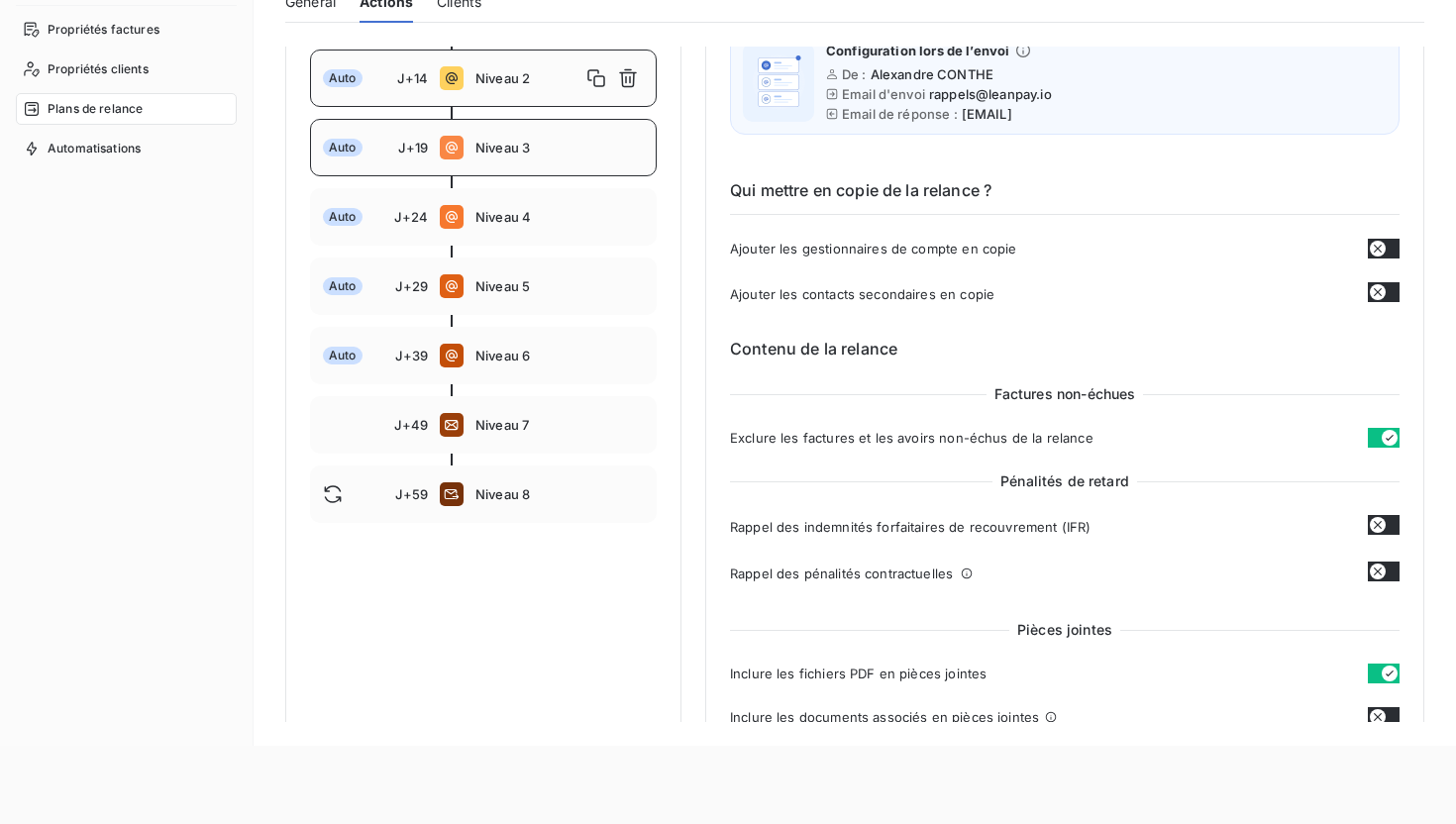 click on "Auto J+19 Niveau 3" at bounding box center (483, 148) 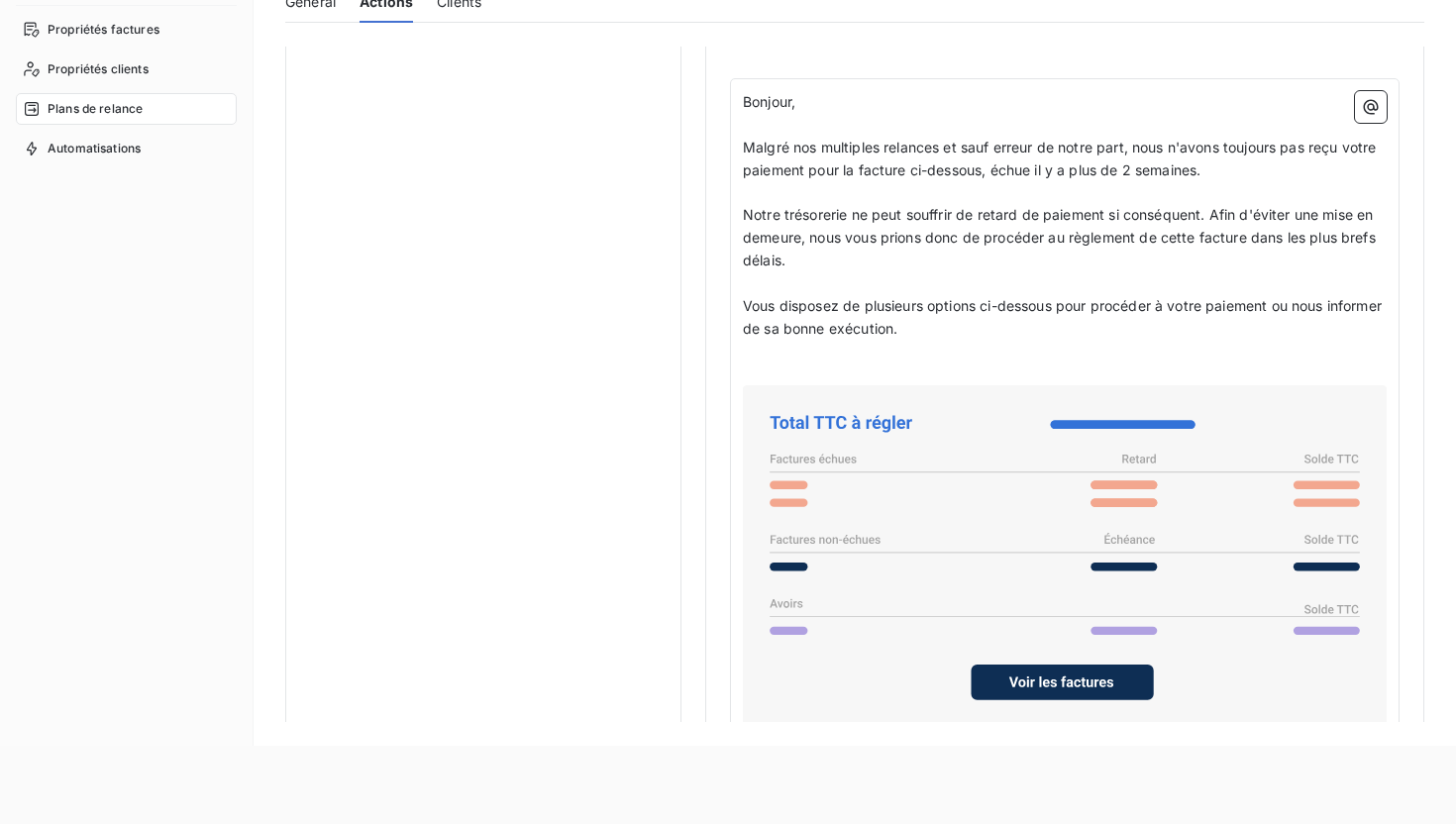 scroll, scrollTop: 634, scrollLeft: 0, axis: vertical 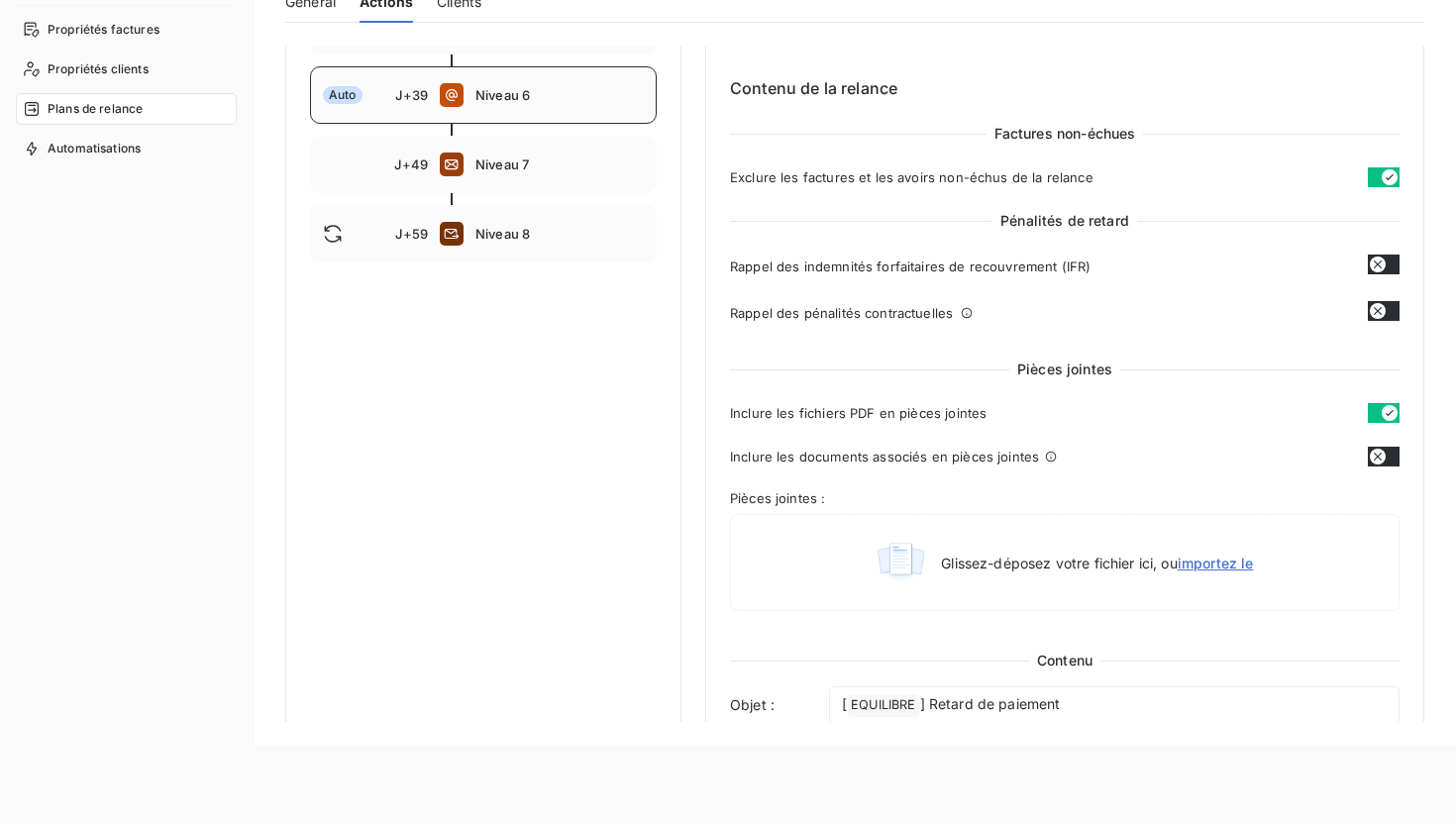 click on "Niveau 6" at bounding box center (560, 95) 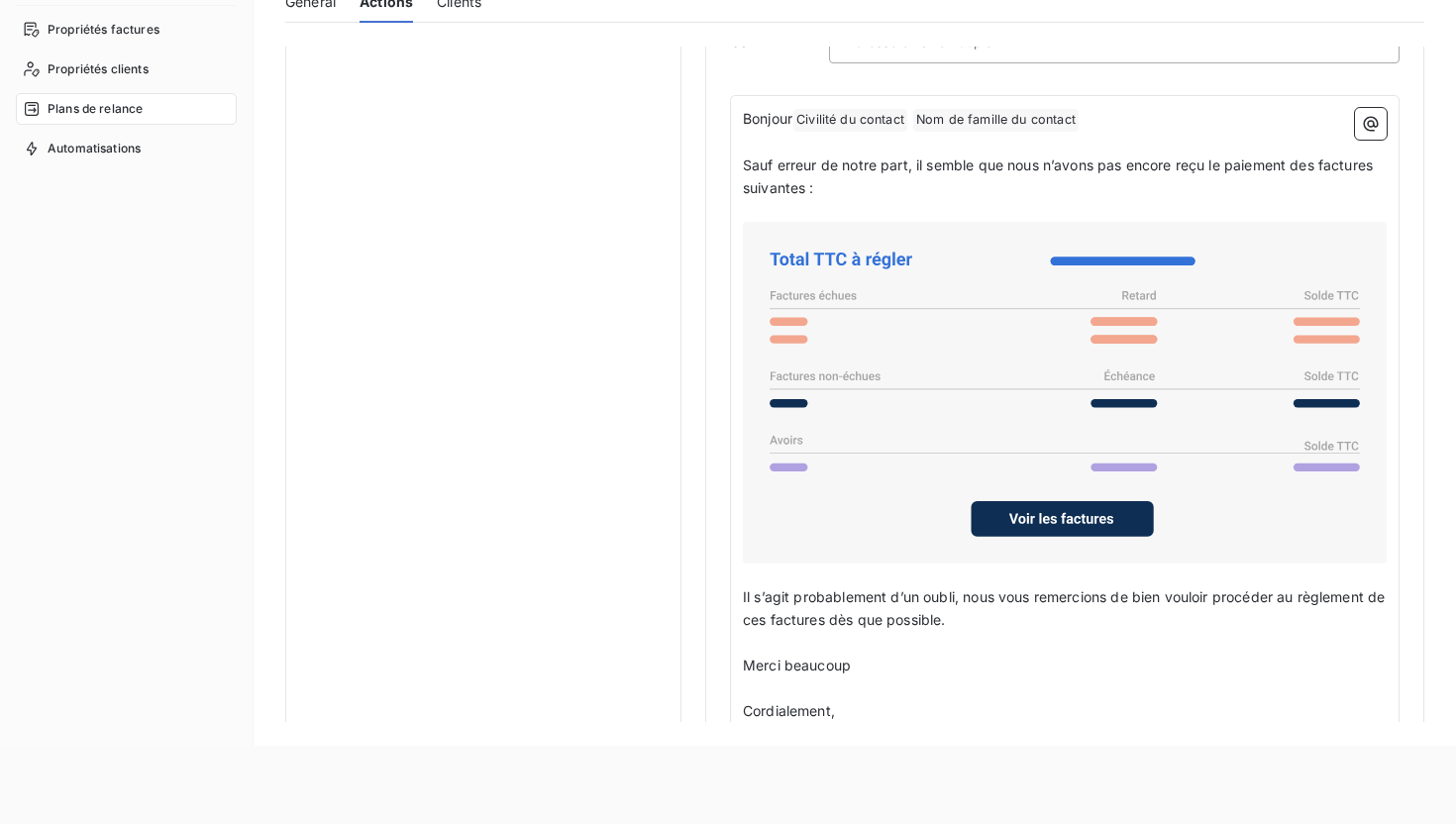 scroll, scrollTop: 1429, scrollLeft: 0, axis: vertical 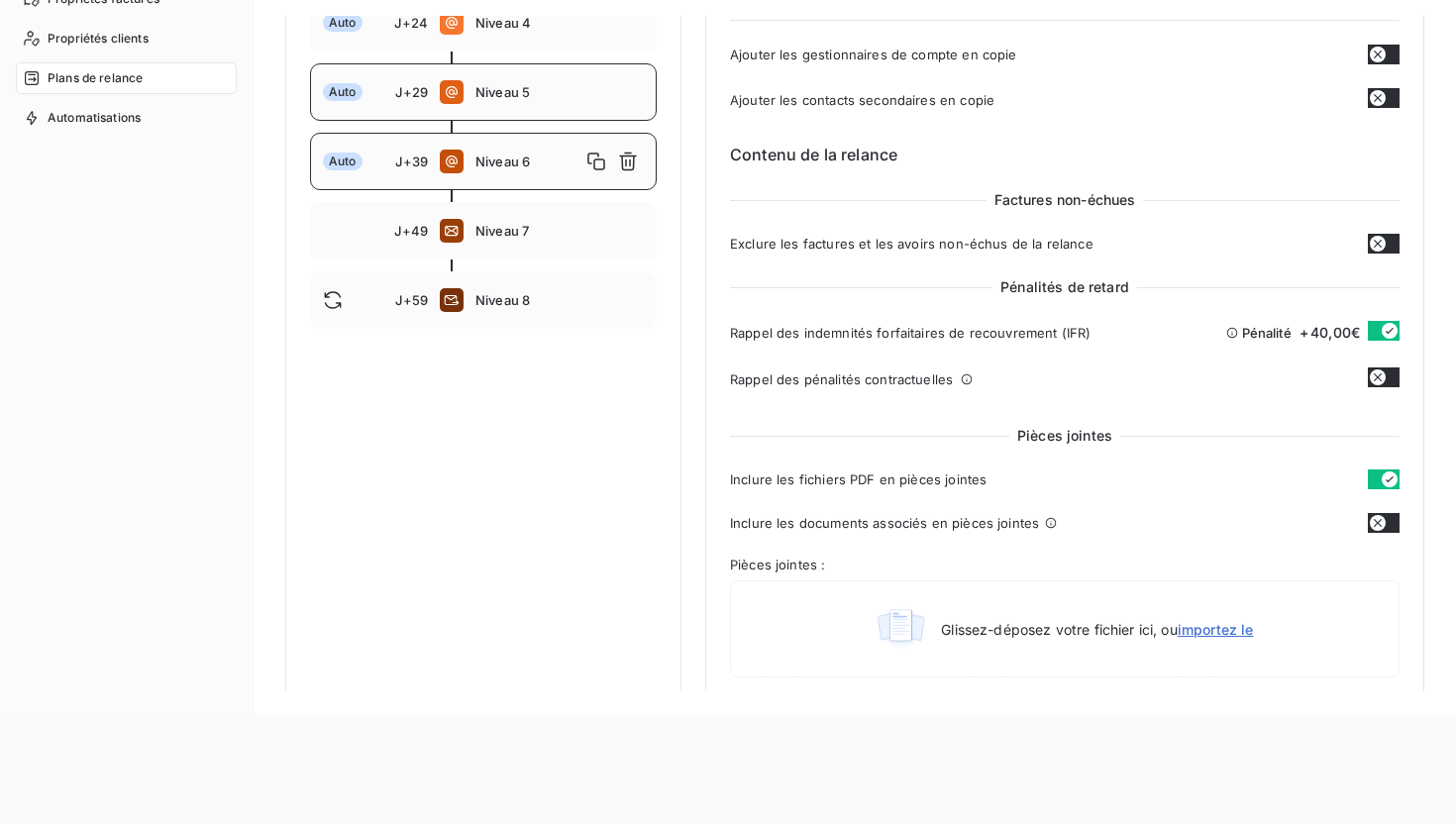 click on "Auto J+29 Niveau 5" at bounding box center (483, 92) 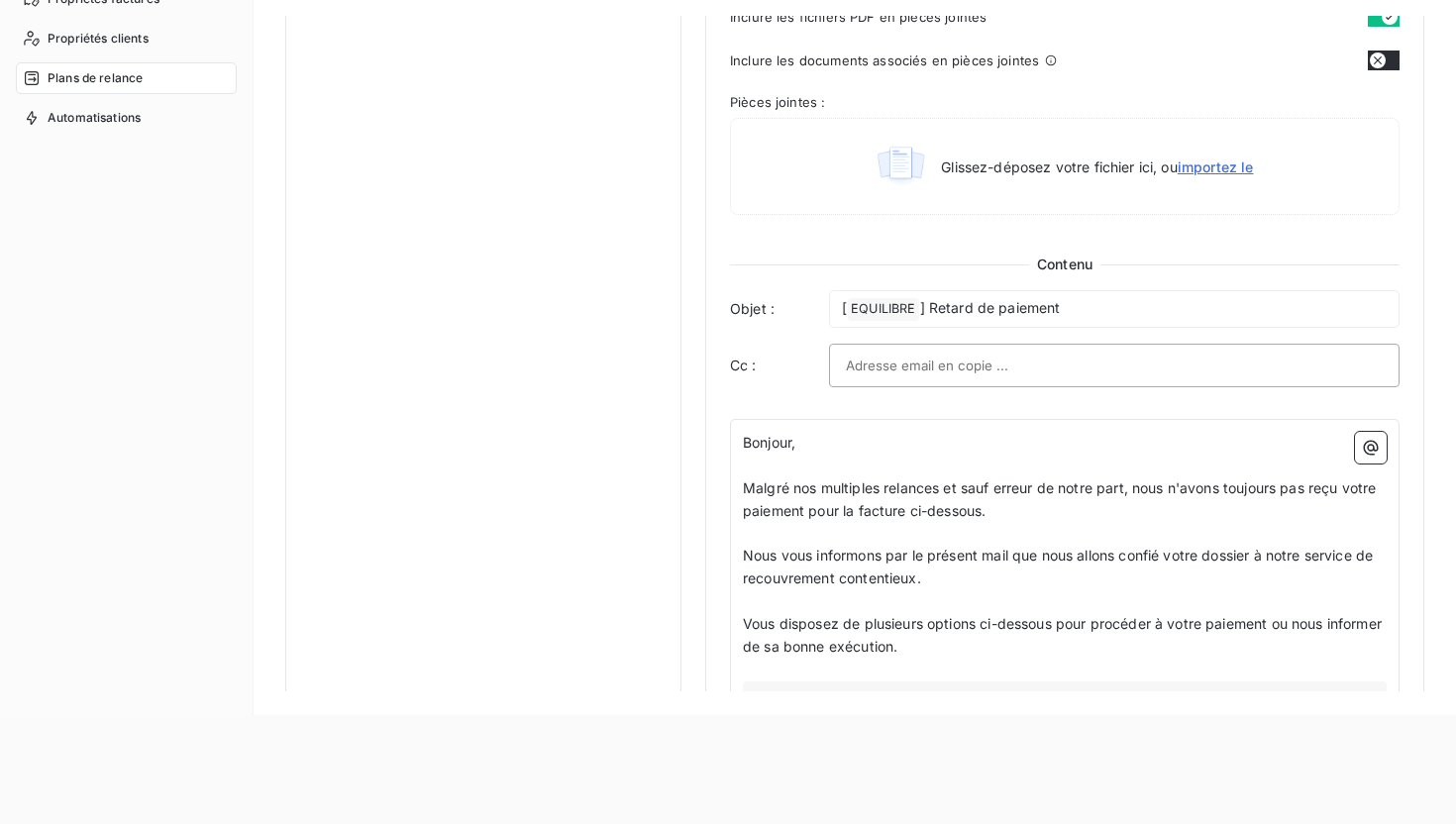 scroll, scrollTop: 1001, scrollLeft: 0, axis: vertical 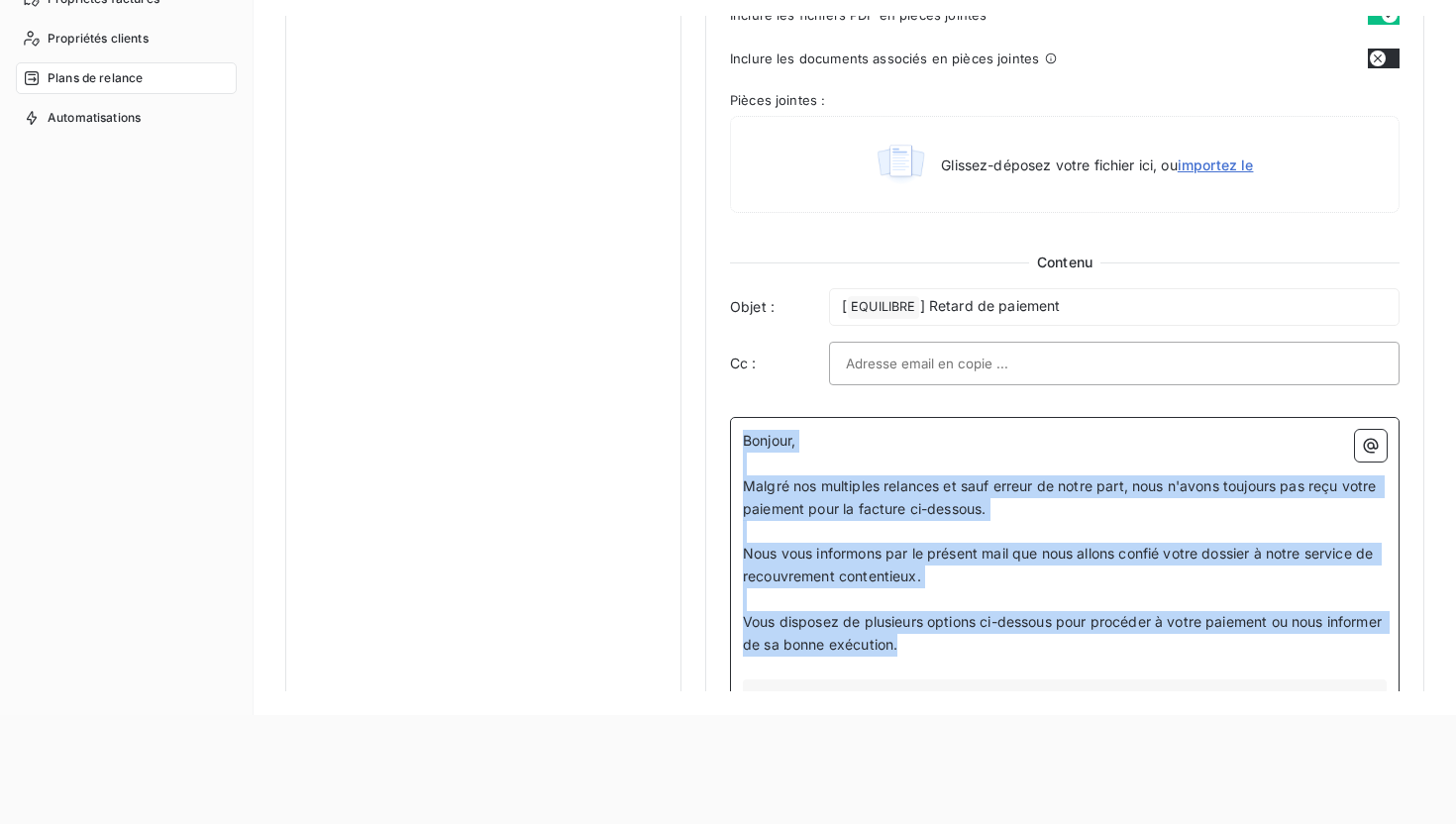 drag, startPoint x: 981, startPoint y: 646, endPoint x: 731, endPoint y: 439, distance: 324.5751 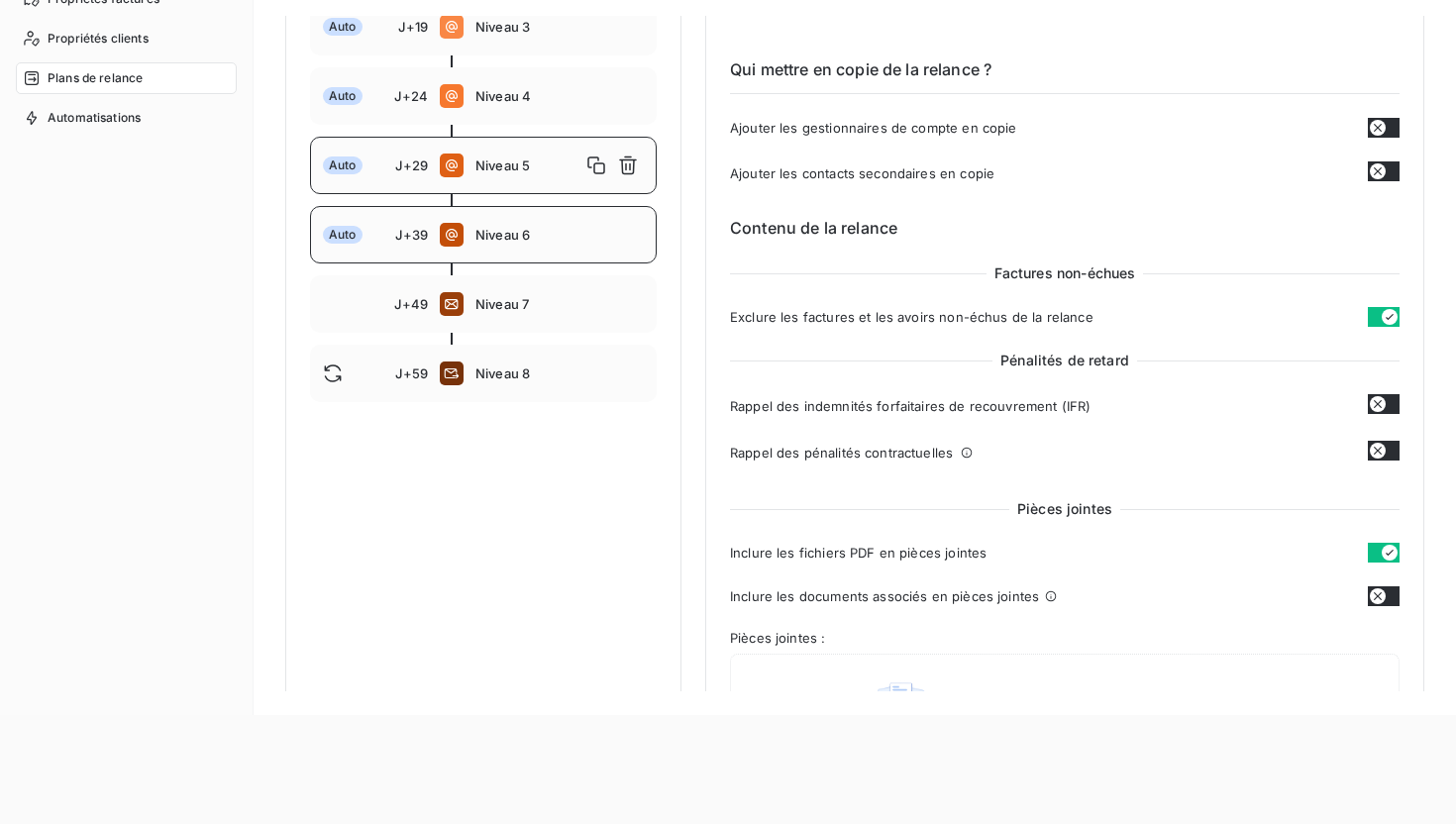 click on "Auto J+39 Niveau 6" at bounding box center (483, 235) 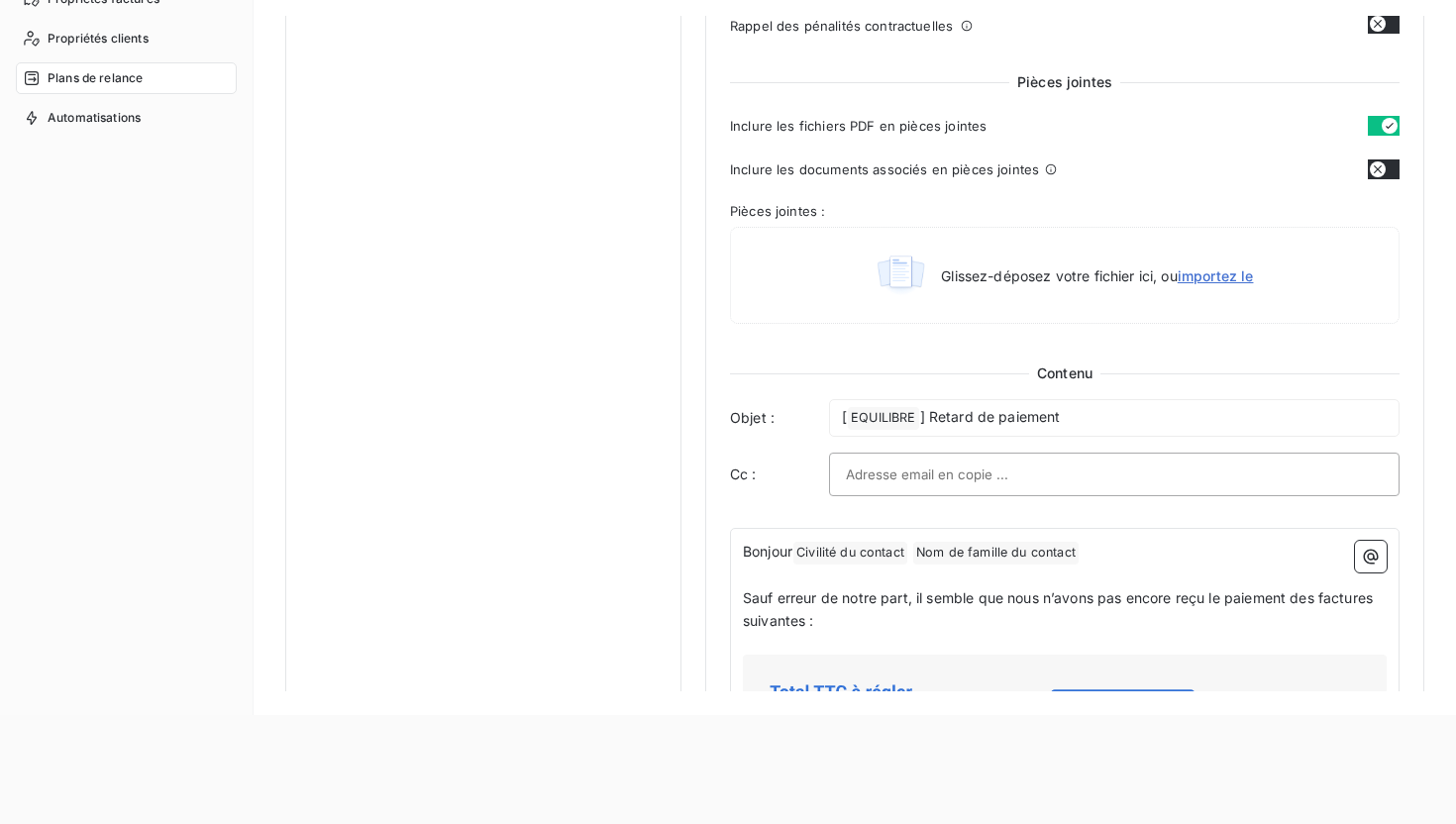 scroll, scrollTop: 993, scrollLeft: 0, axis: vertical 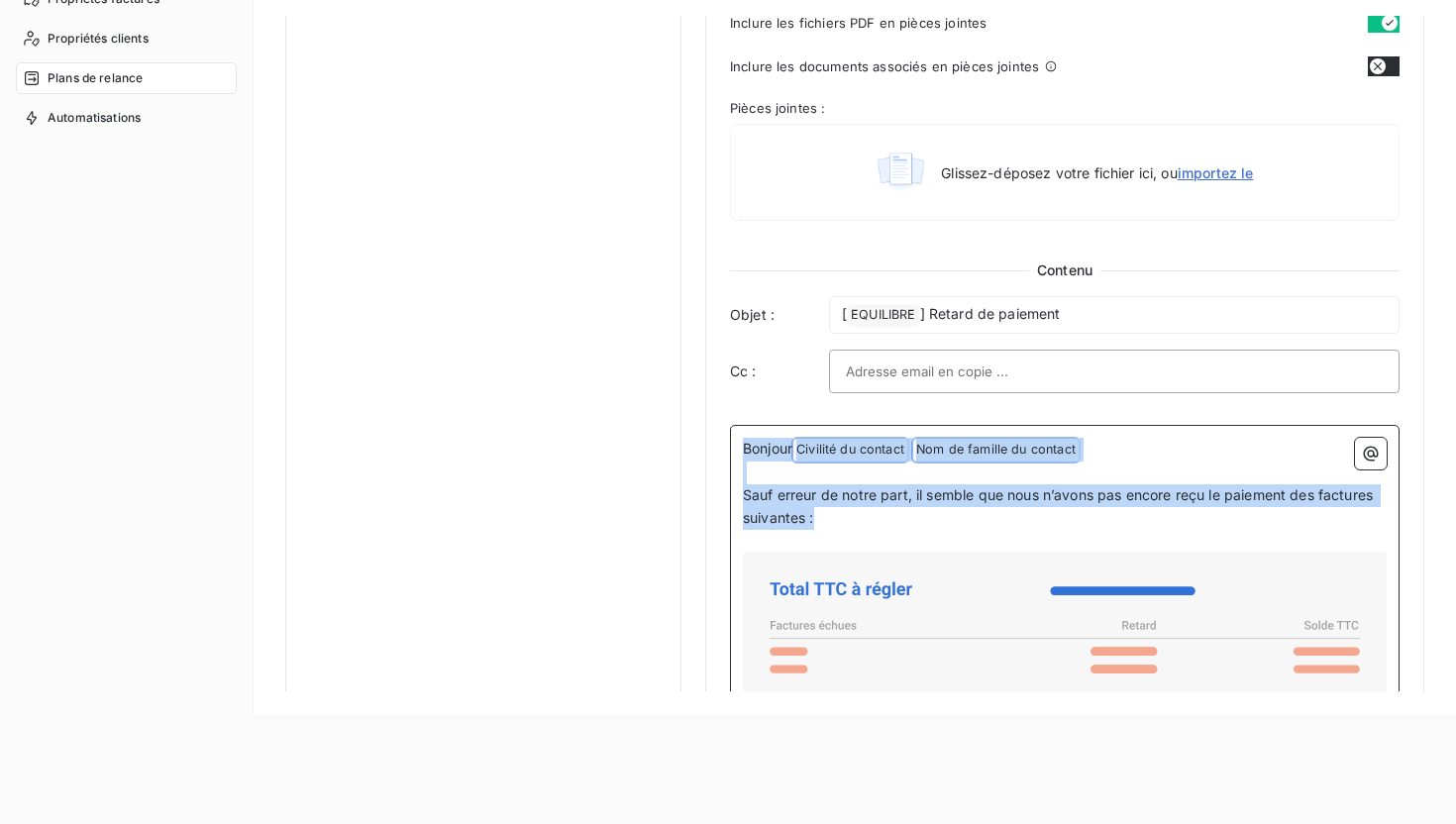 drag, startPoint x: 886, startPoint y: 520, endPoint x: 714, endPoint y: 445, distance: 187.64061 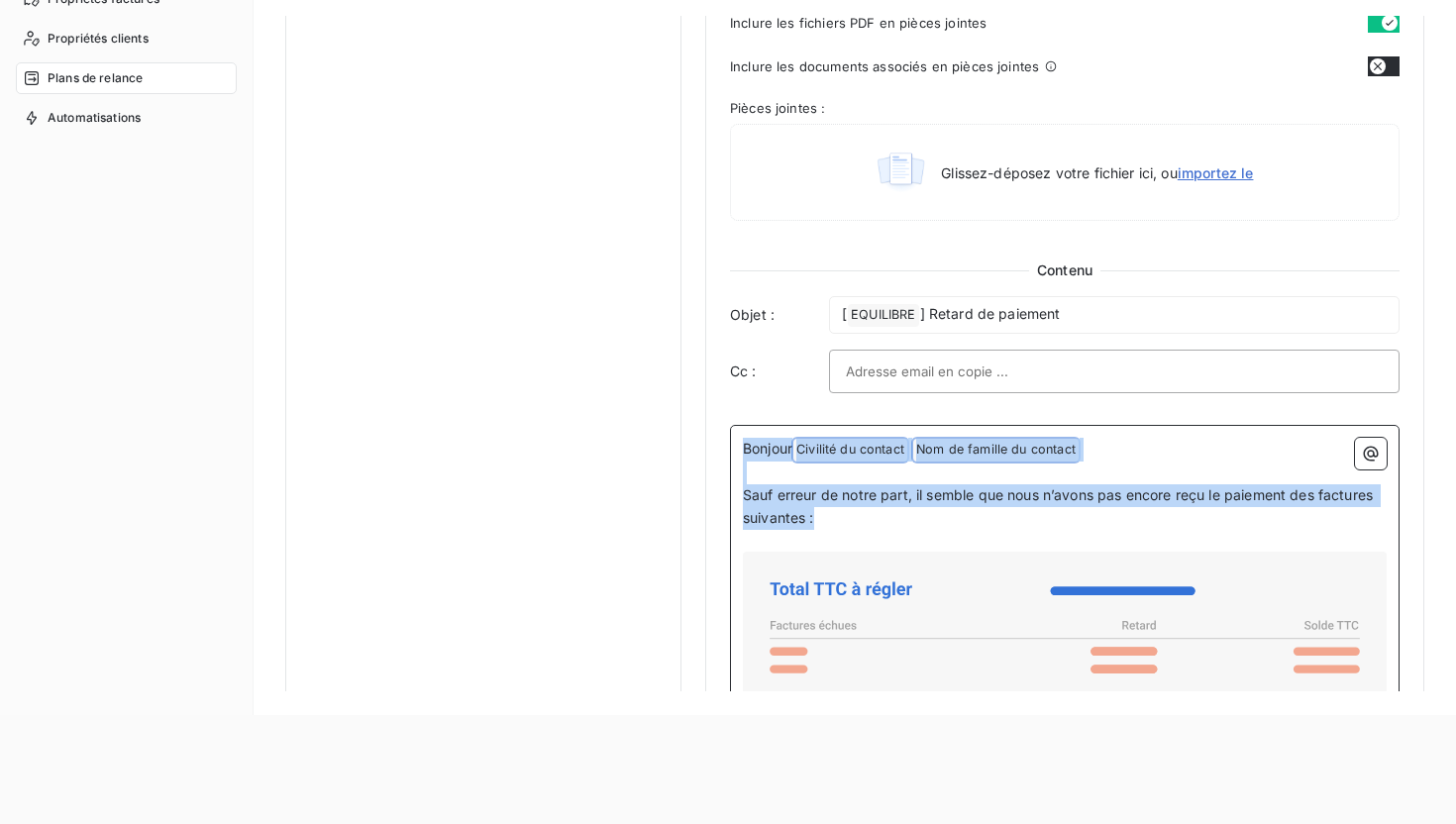 click on "Niveau 6 Paramètres Définir le nombre de jour après échéance 39 Envoi J+X après échéance Définir le canal de communication Canal de communication Email Activer l’envoi automatique Sélectionner l’email de l’expéditeur Envoyer en tant que : [FIRST] [LAST] Configuration lors de l’envoi De : [FIRST] [LAST] Email d'envoi rappels@leanpay.io Email de réponse : [EMAIL] Qui mettre en copie de la relance ? Ajouter les gestionnaires de compte en copie Ajouter les contacts secondaires en copie Contenu de la relance Factures non-échues Exclure les factures et les avoirs non-échus de la relance Pénalités de retard Rappel des indemnités forfaitaires de recouvrement (IFR) Pénalité + 40,00€ Rappel des pénalités contractuelles Définir le taux à appliquer 0 Taux Pièces jointes Inclure les fichiers PDF en pièces jointes Inclure les documents associés en pièces jointes Pièces jointes : Glissez-déposez votre fichier ici, ou importez le Contenu" at bounding box center (1065, 77) 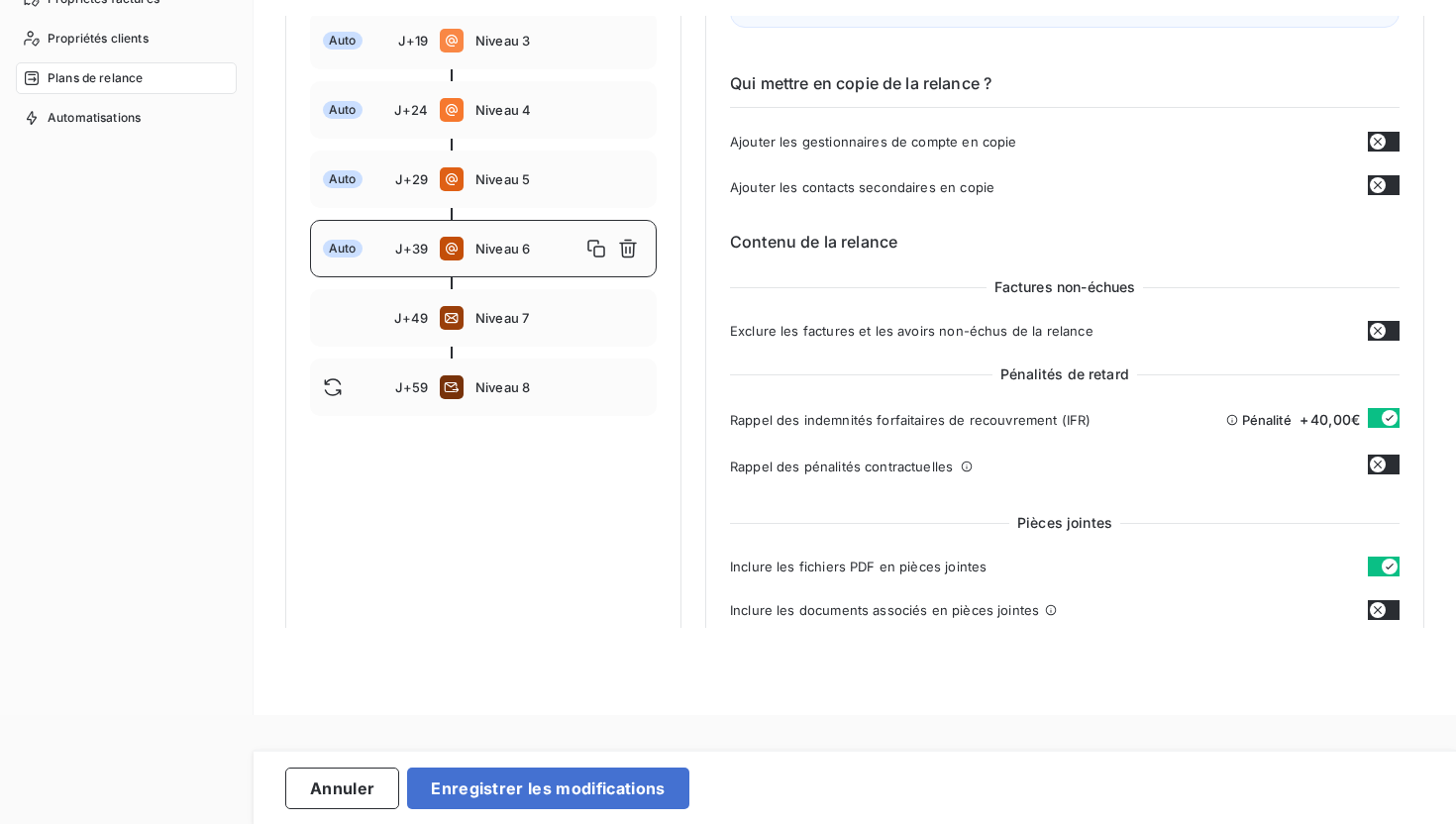 scroll, scrollTop: 314, scrollLeft: 0, axis: vertical 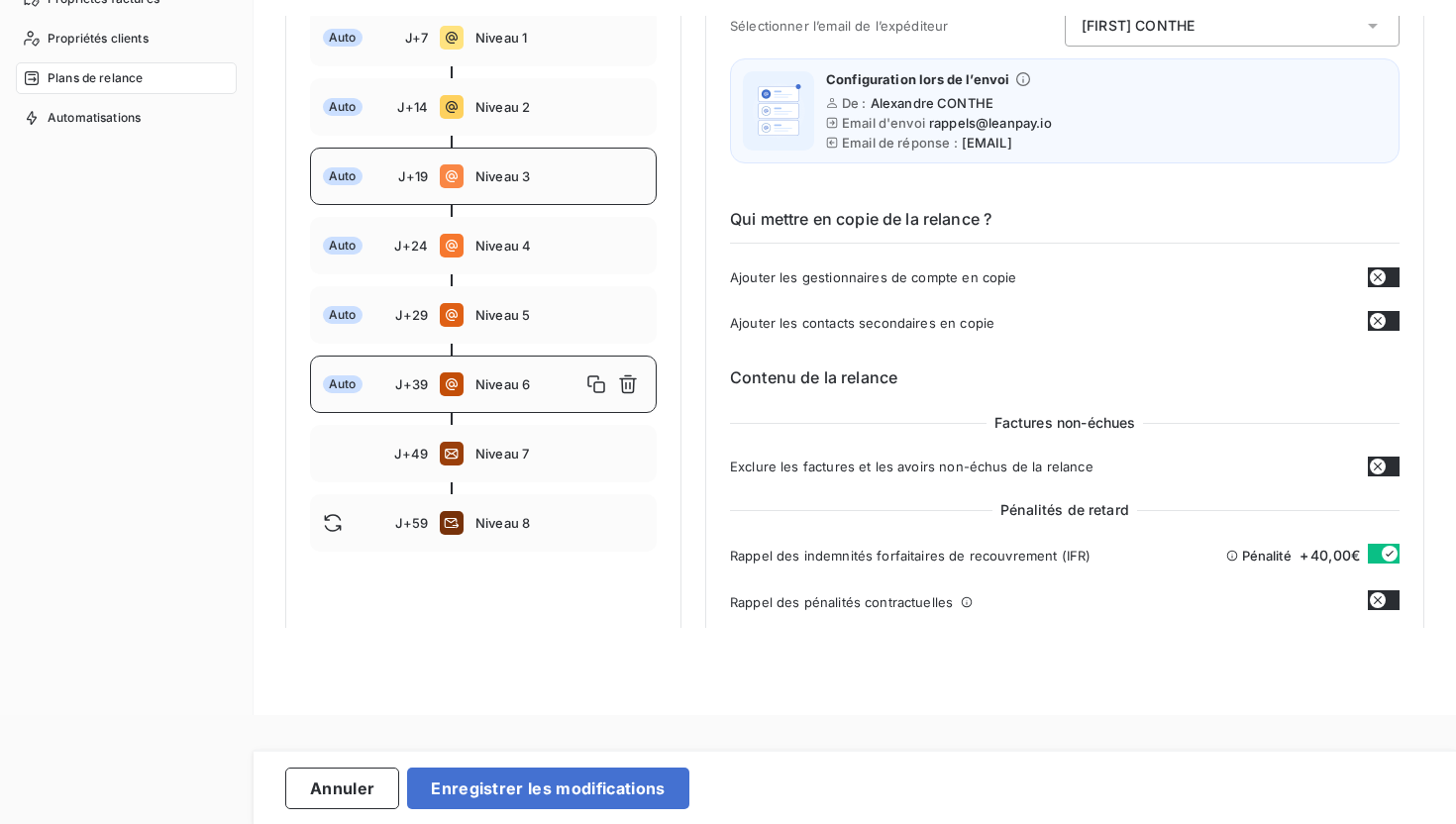 click on "Auto J+19 Niveau 3" at bounding box center (483, 176) 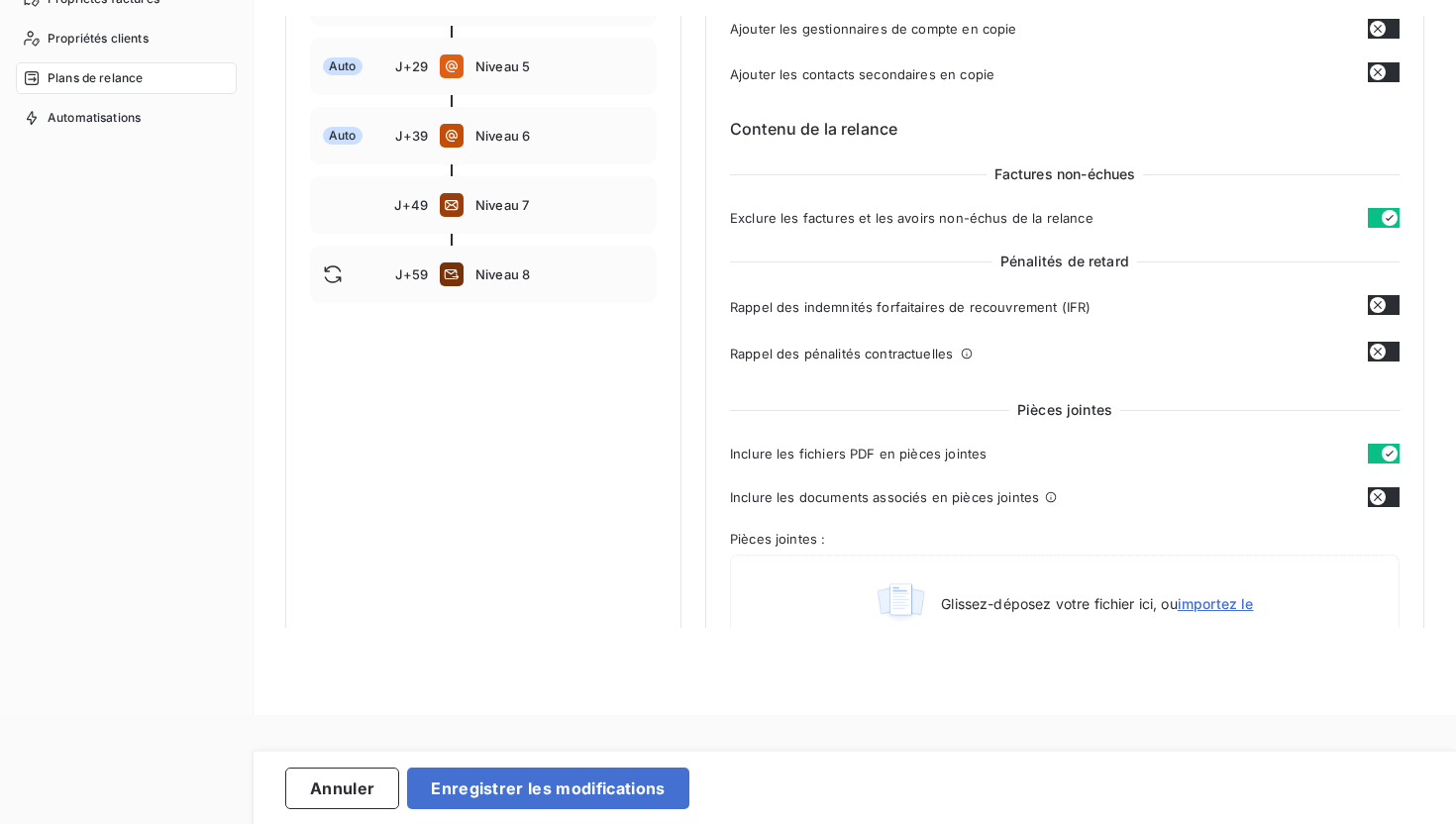 scroll, scrollTop: 474, scrollLeft: 0, axis: vertical 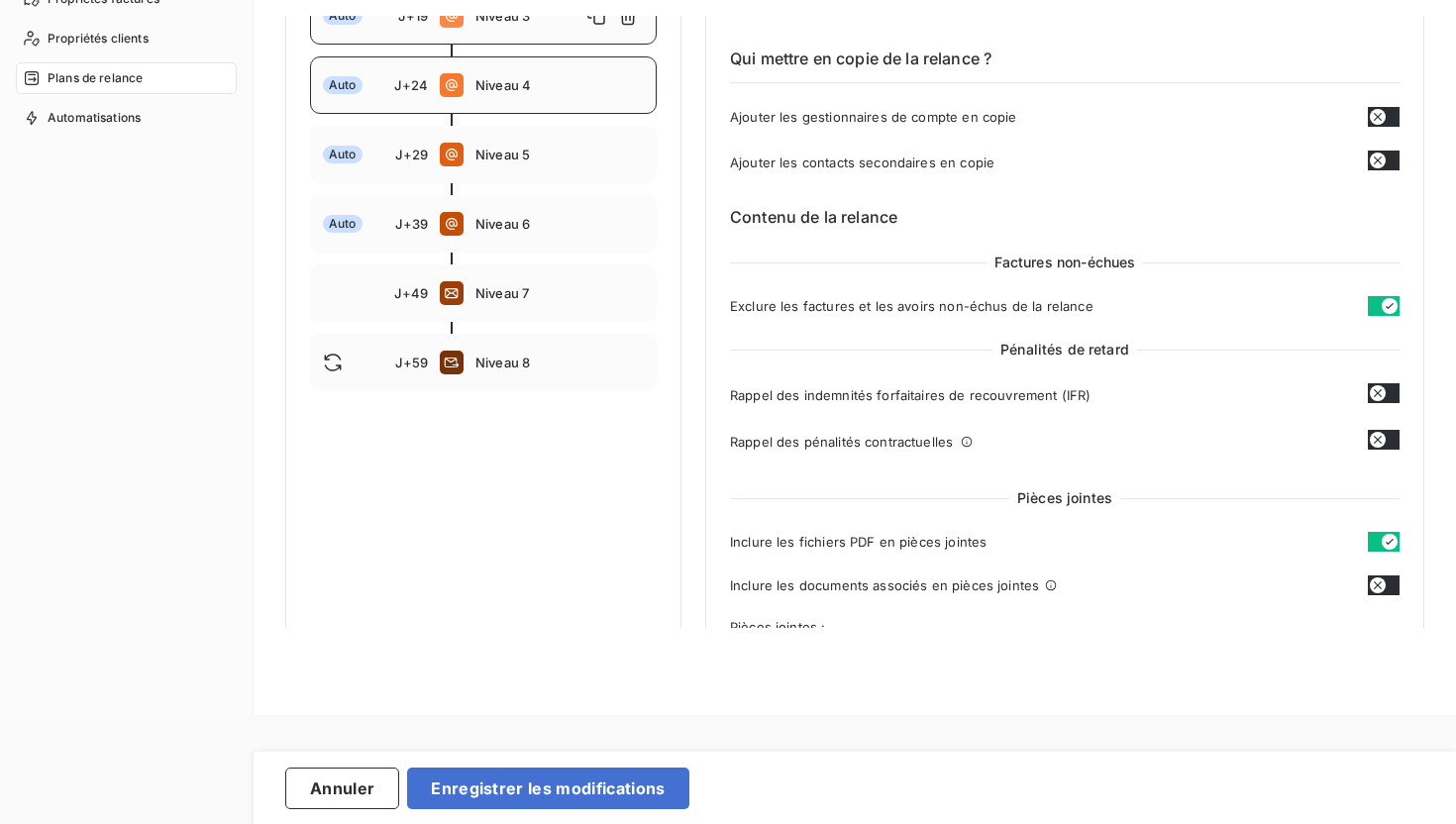 click on "Auto J+24 Niveau 4" at bounding box center (483, 85) 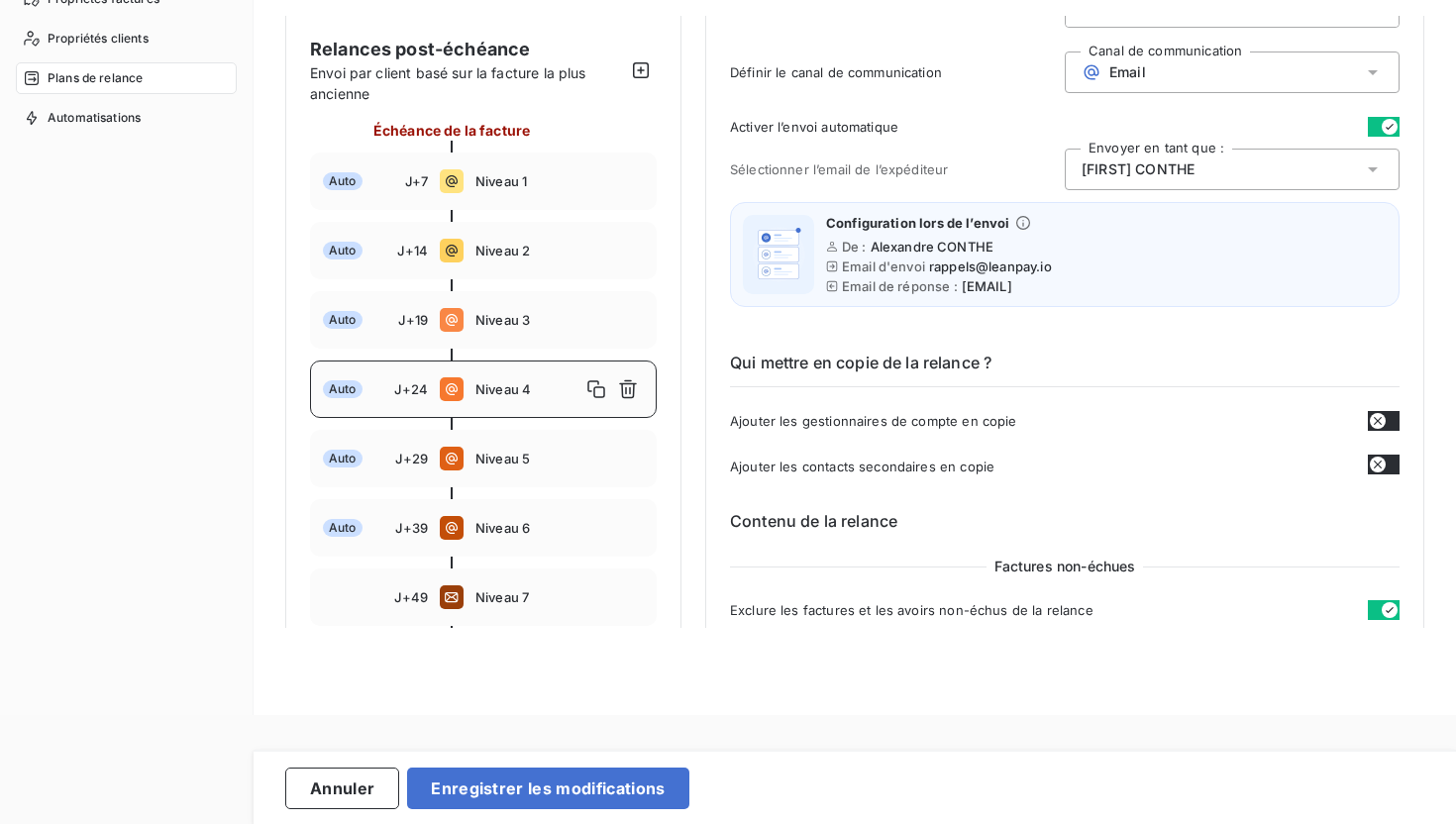 scroll, scrollTop: 228, scrollLeft: 0, axis: vertical 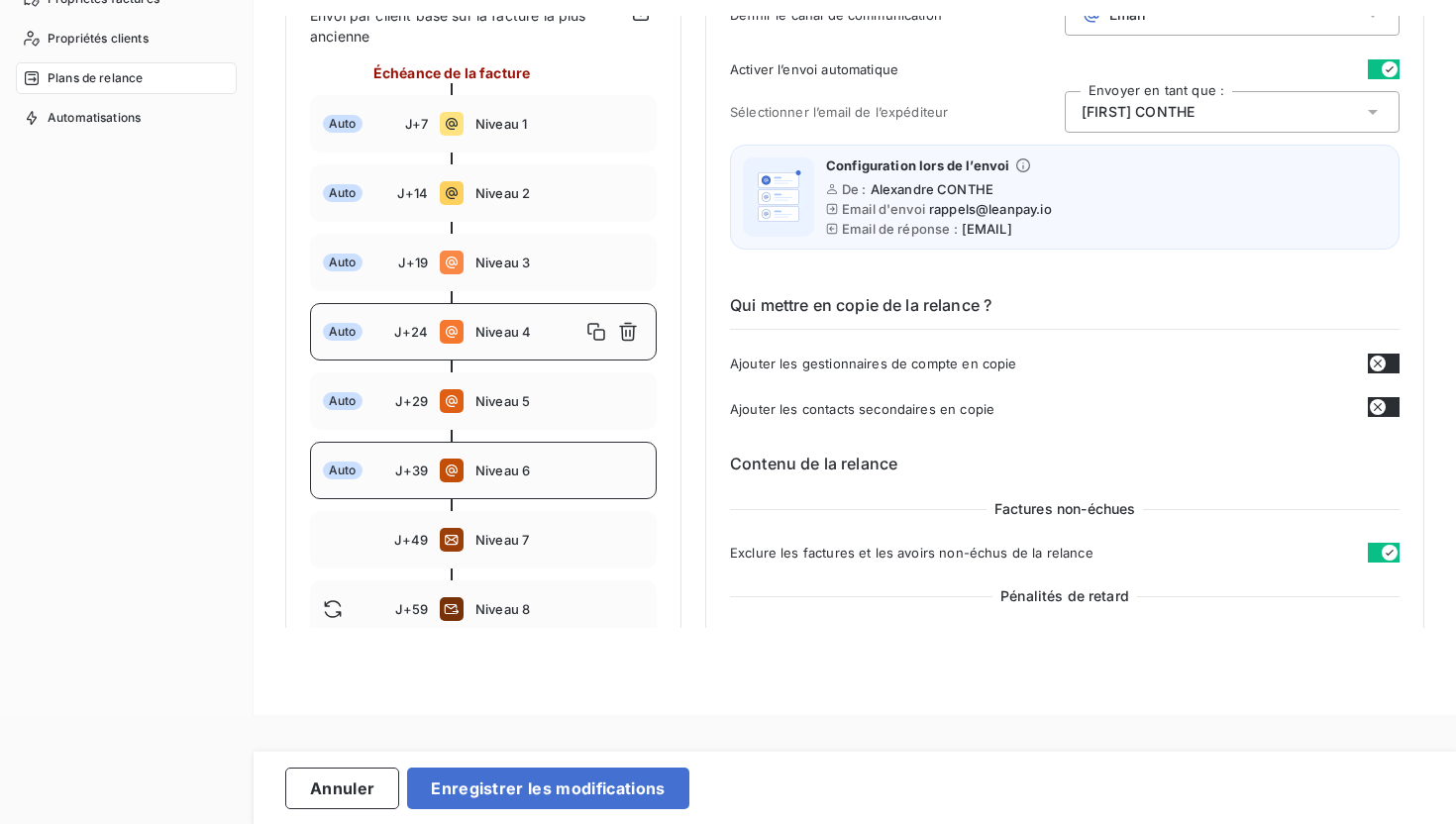 click on "Niveau 6" at bounding box center (560, 470) 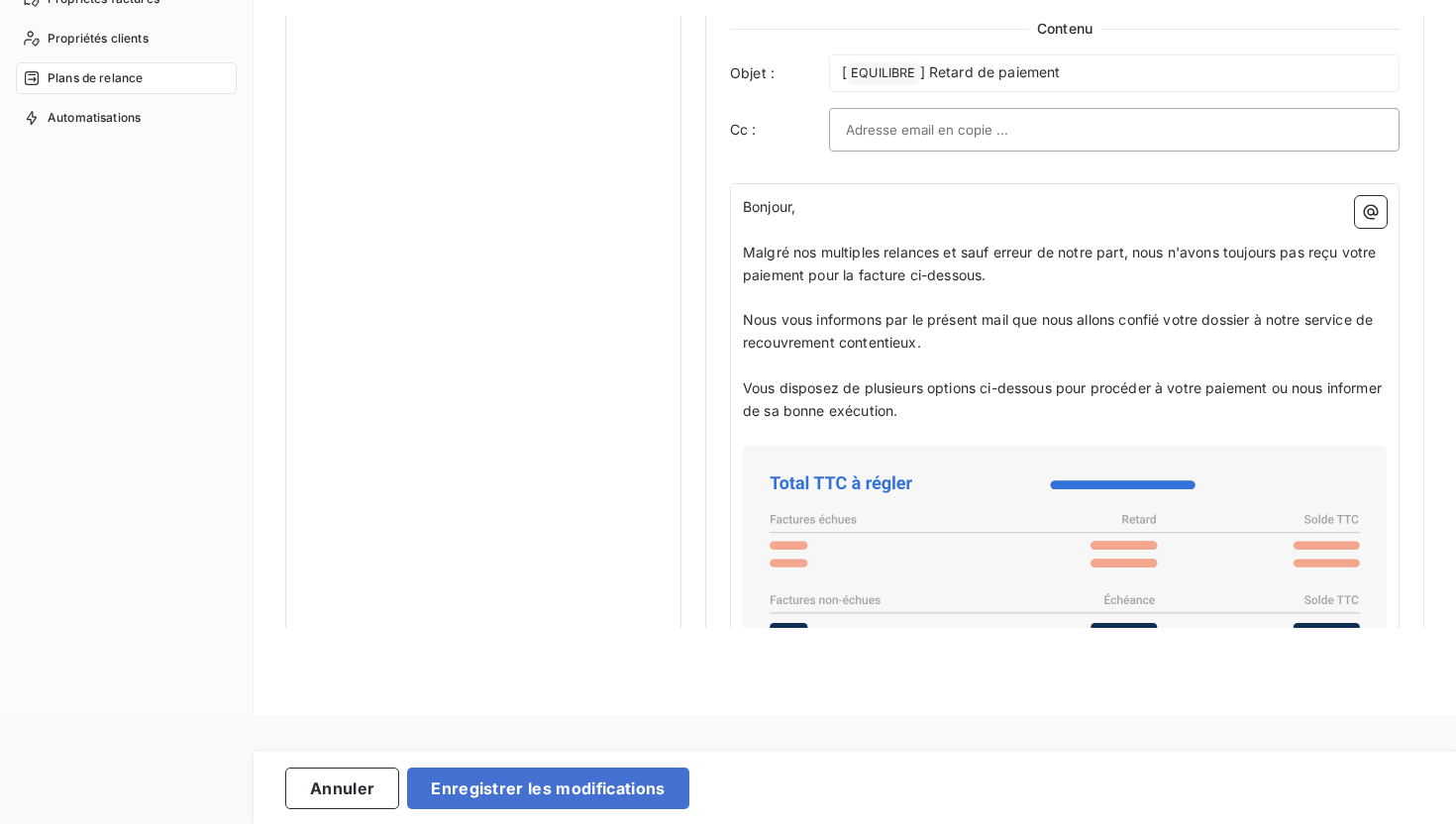 scroll, scrollTop: 1256, scrollLeft: 0, axis: vertical 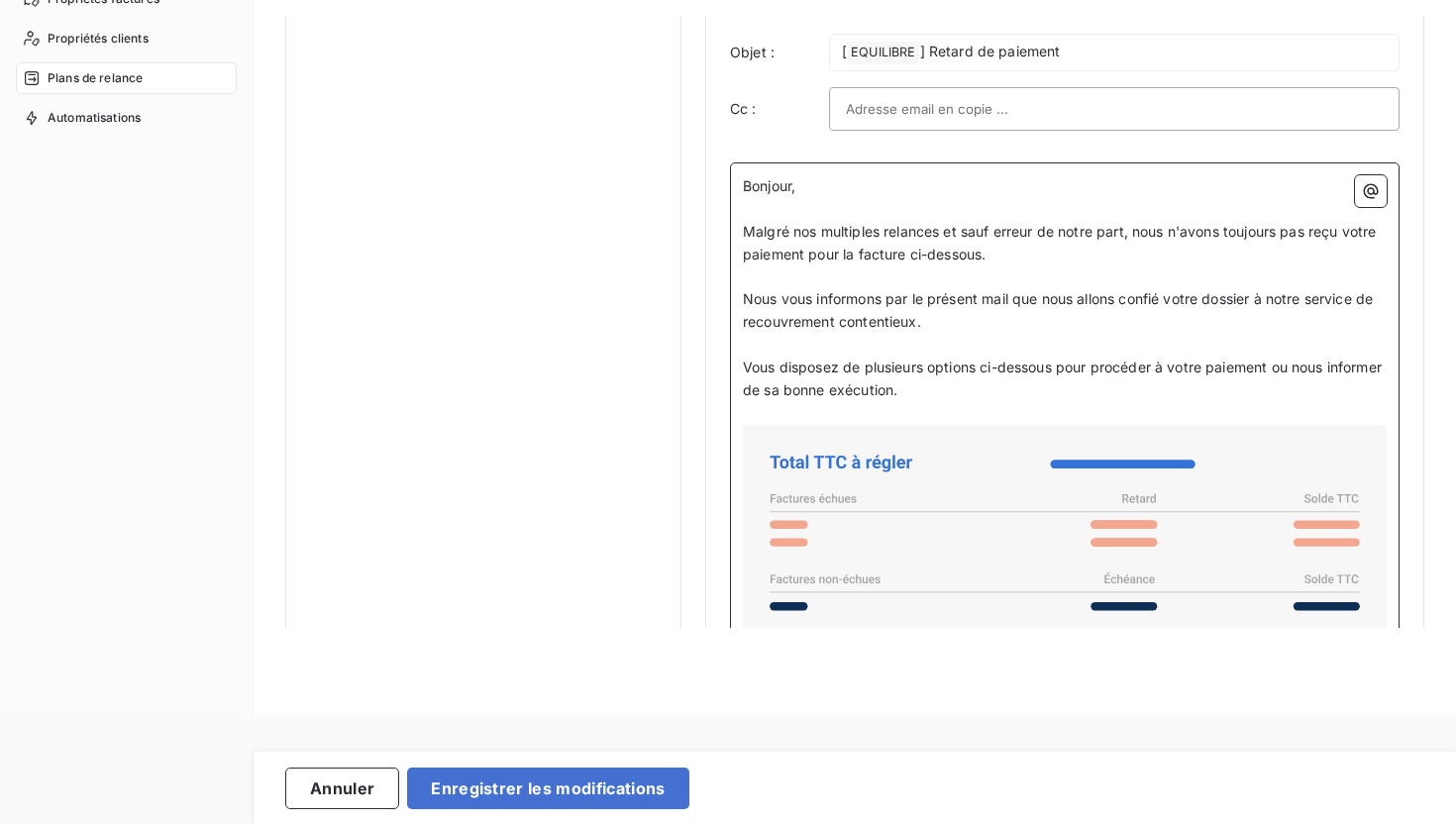 drag, startPoint x: 1037, startPoint y: 298, endPoint x: 1042, endPoint y: 311, distance: 13.928388 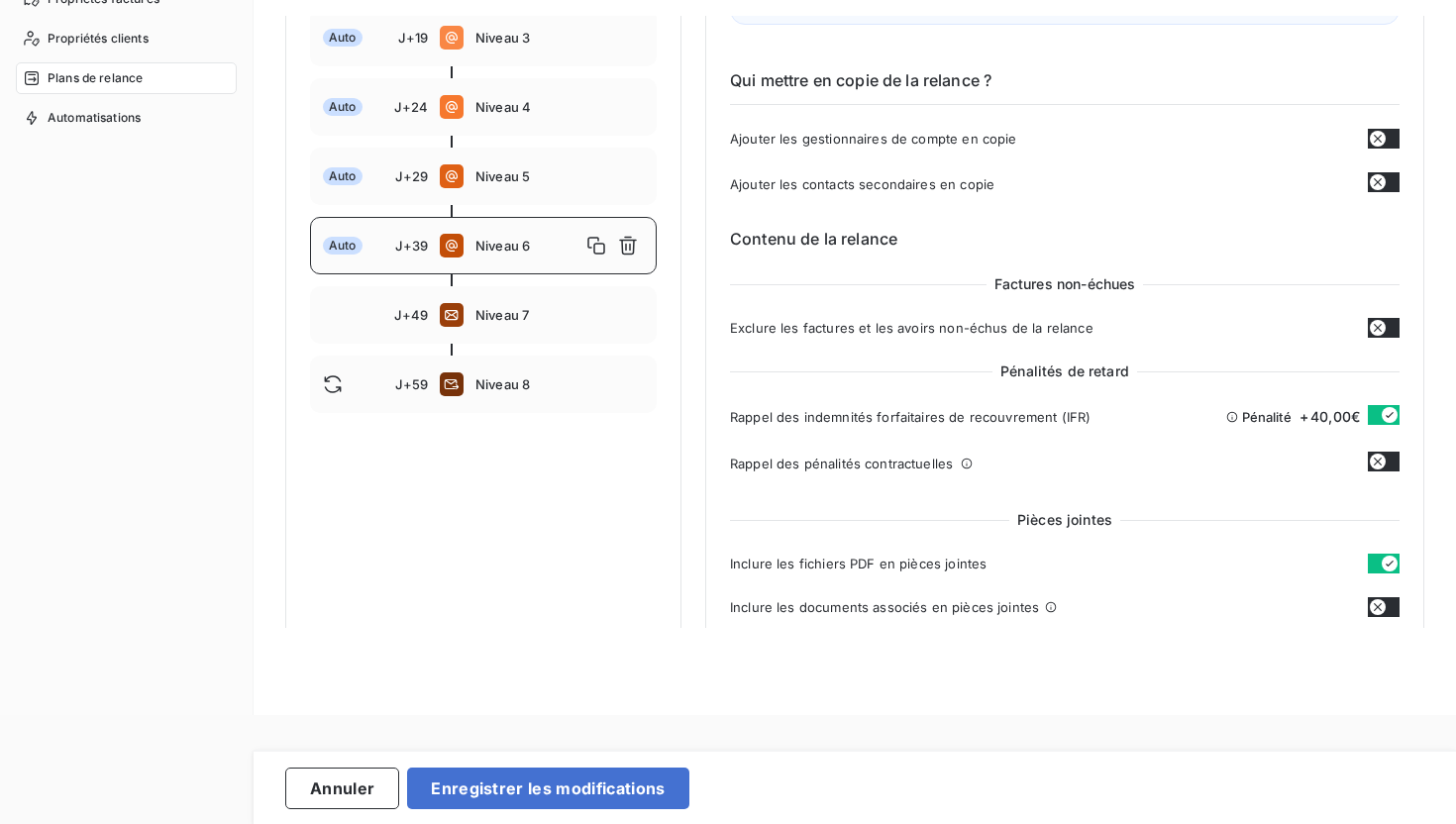 scroll, scrollTop: 366, scrollLeft: 0, axis: vertical 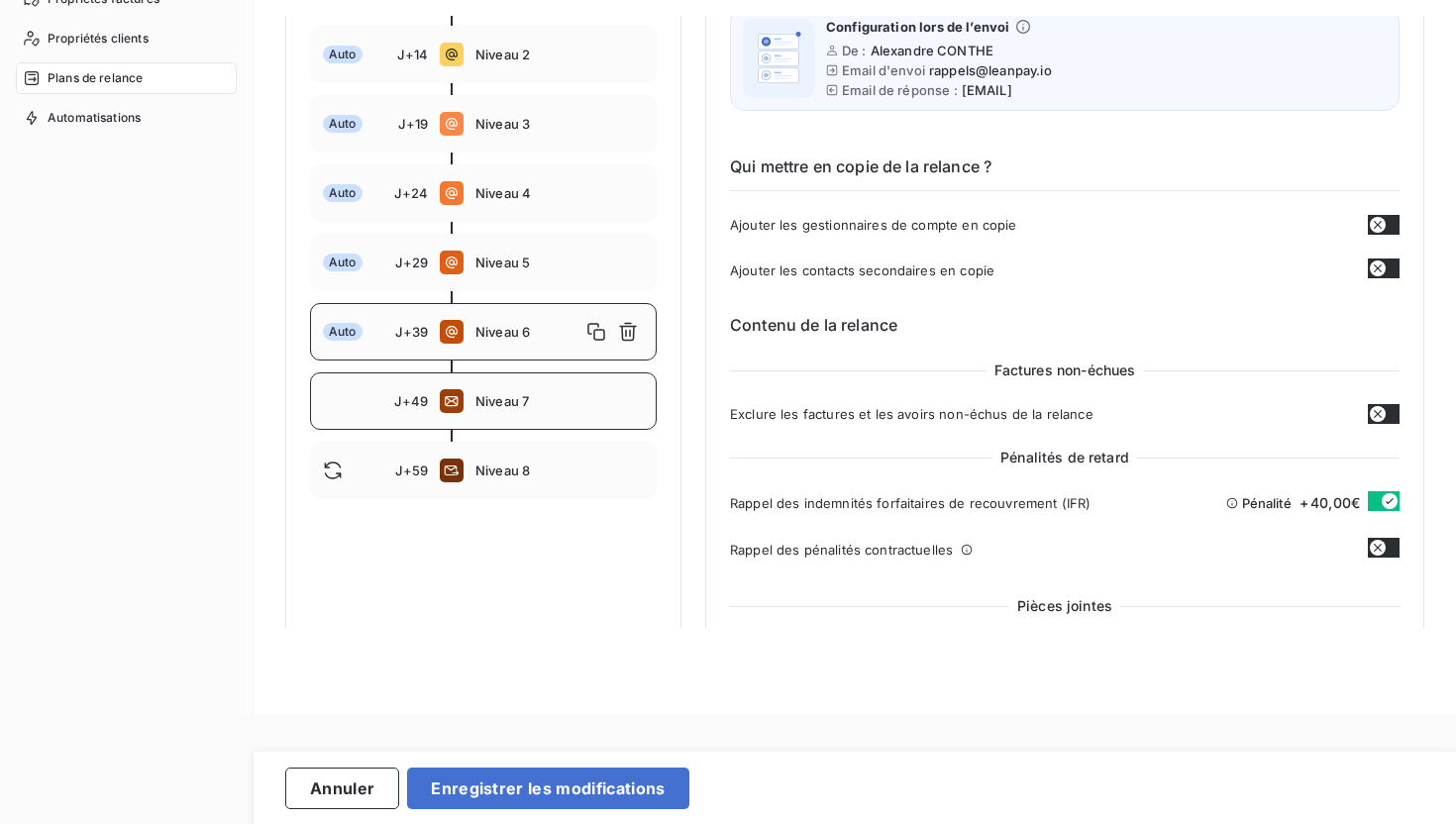 click on "J+49 Niveau 7" at bounding box center (483, 401) 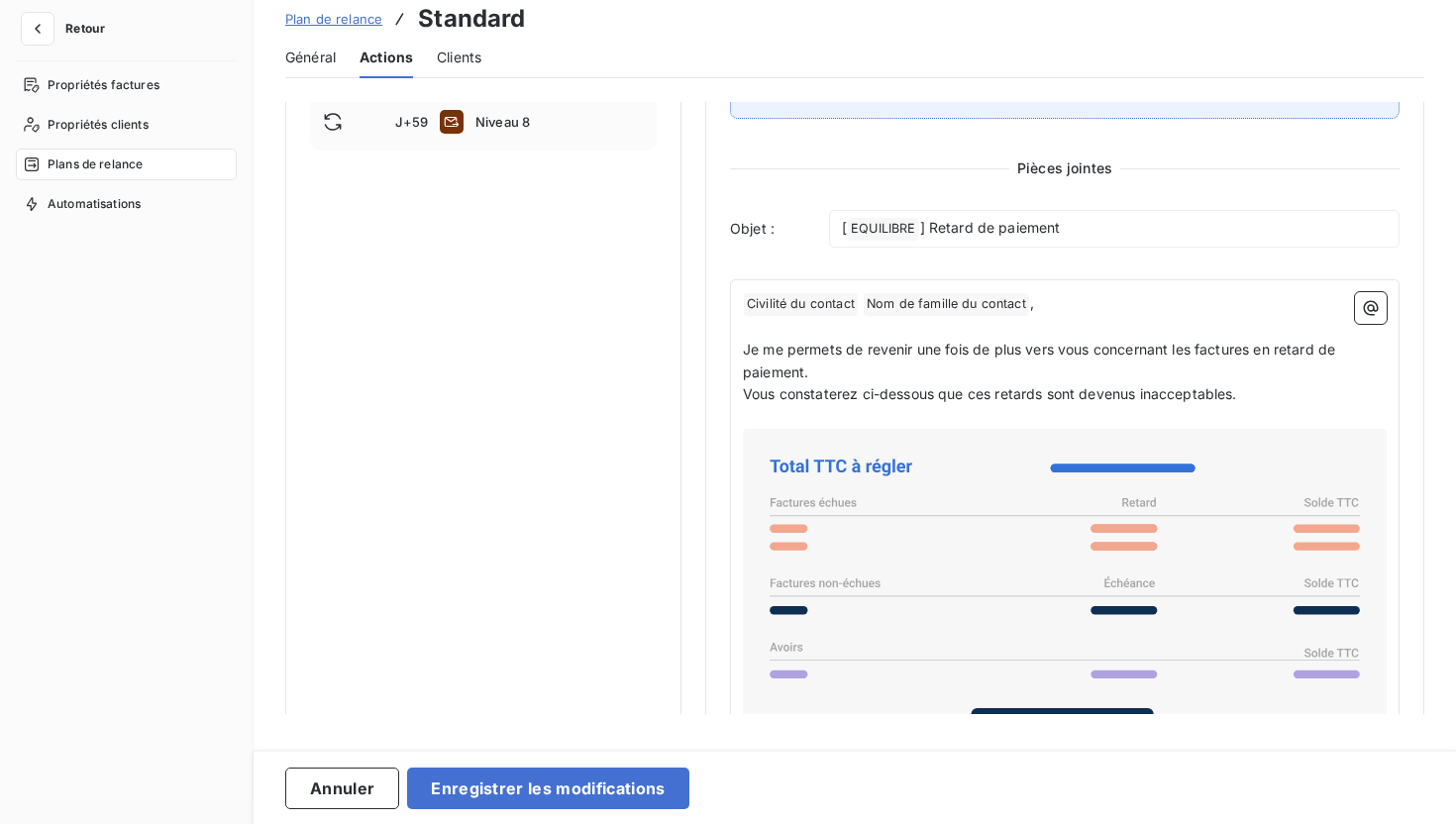 scroll, scrollTop: 803, scrollLeft: 0, axis: vertical 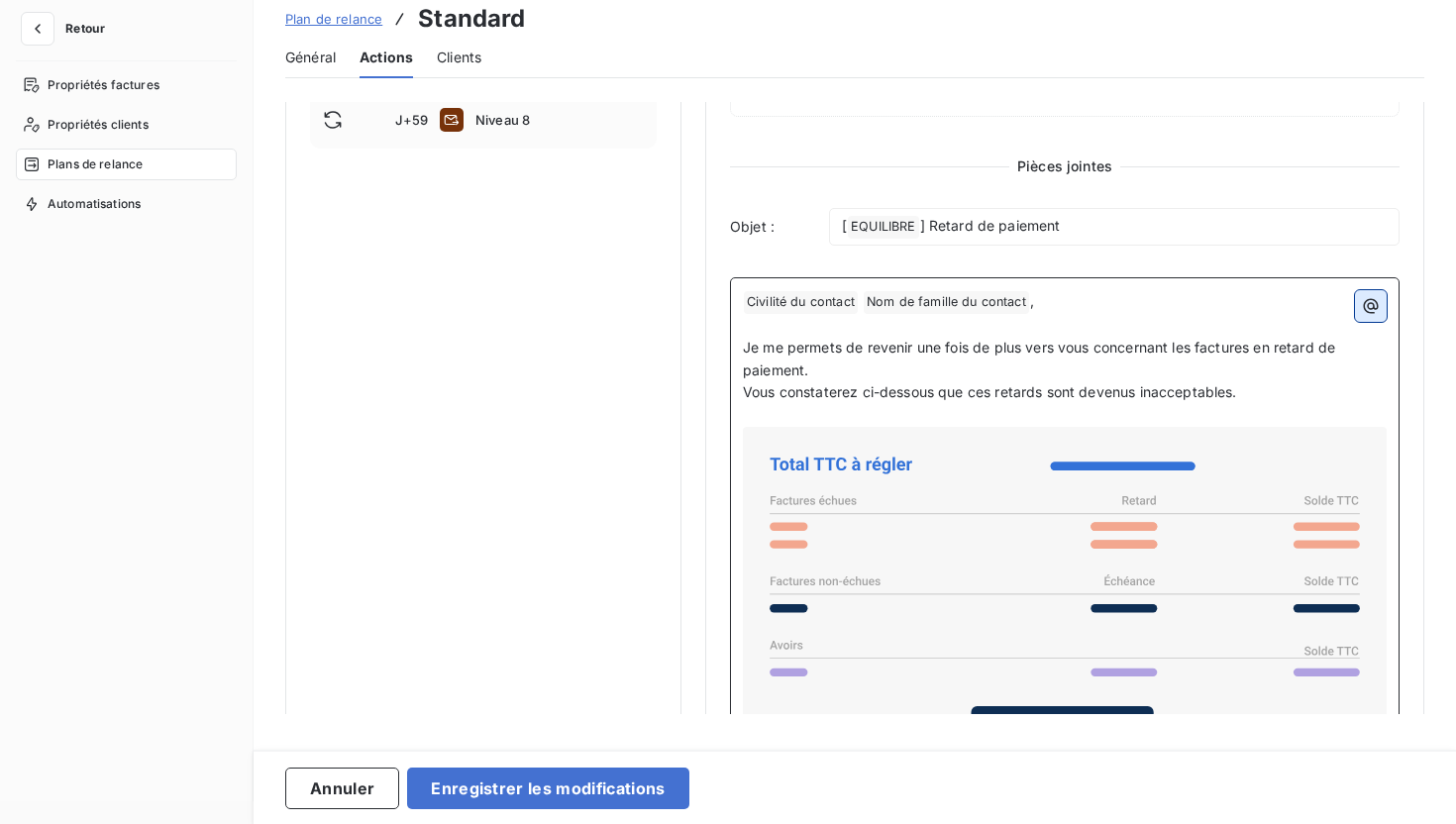 click 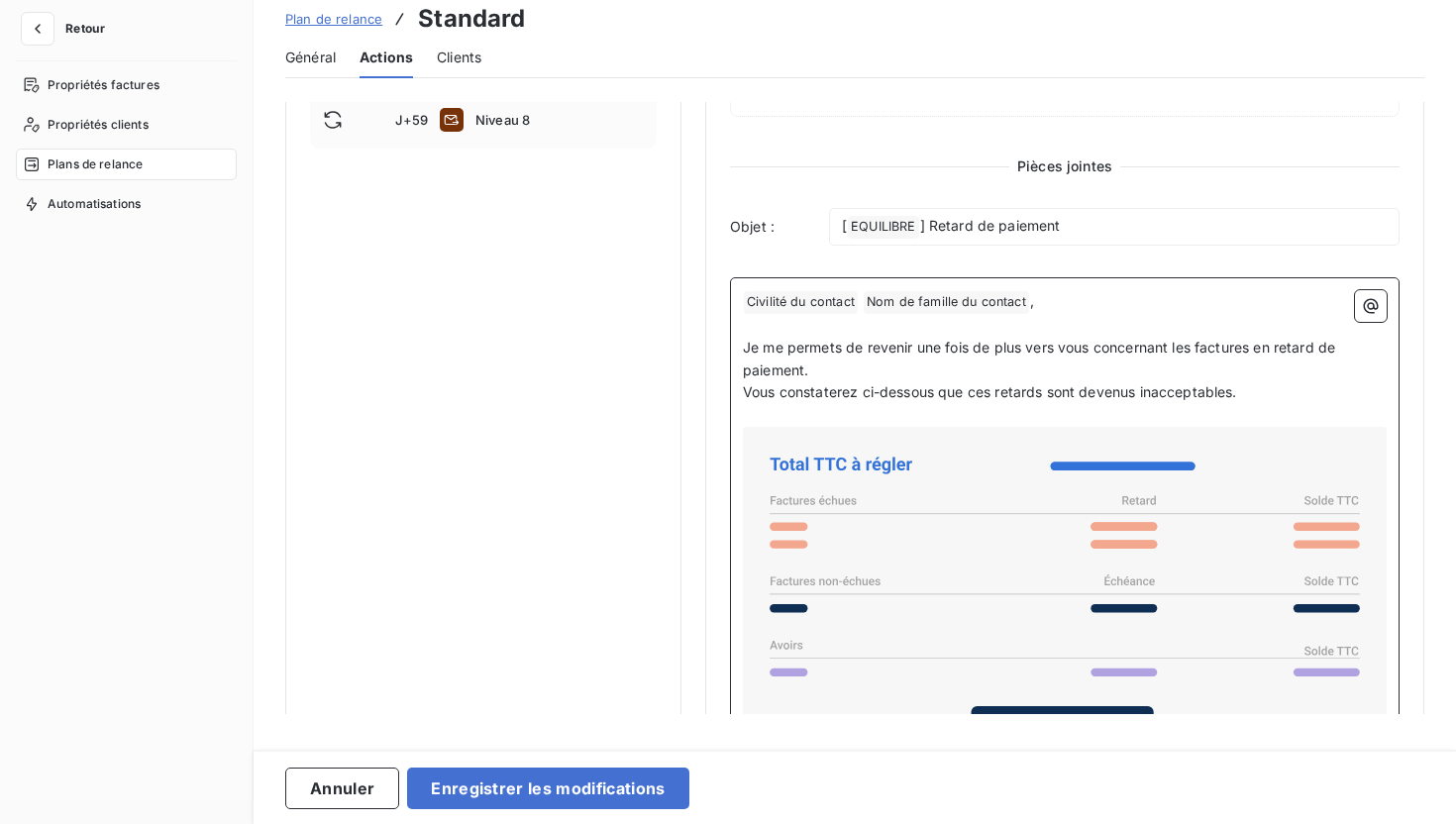 click on "﻿ Civilité du contact ﻿   Nom de famille du contact ﻿ ," at bounding box center [1065, 302] 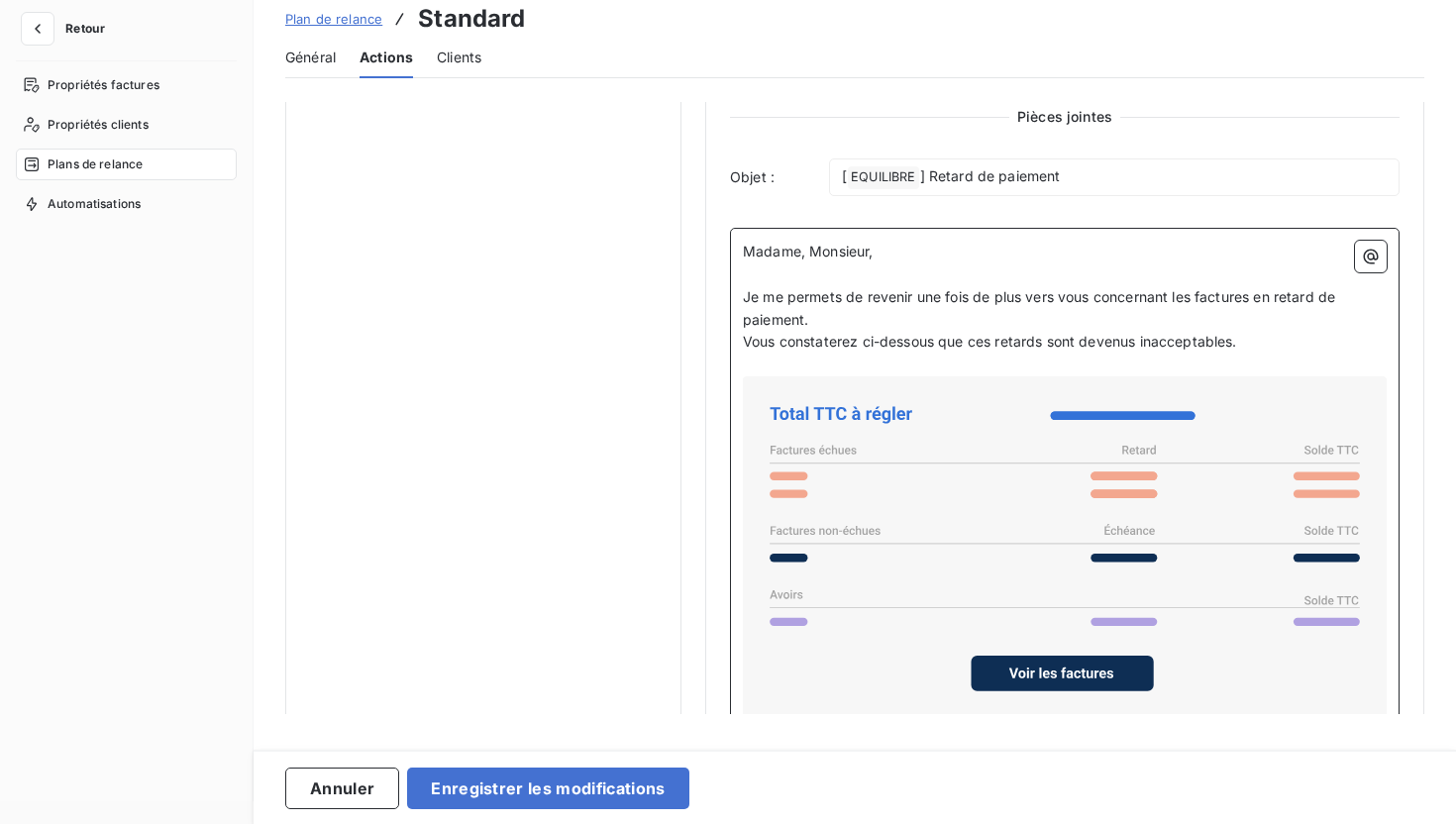 scroll, scrollTop: 459, scrollLeft: 0, axis: vertical 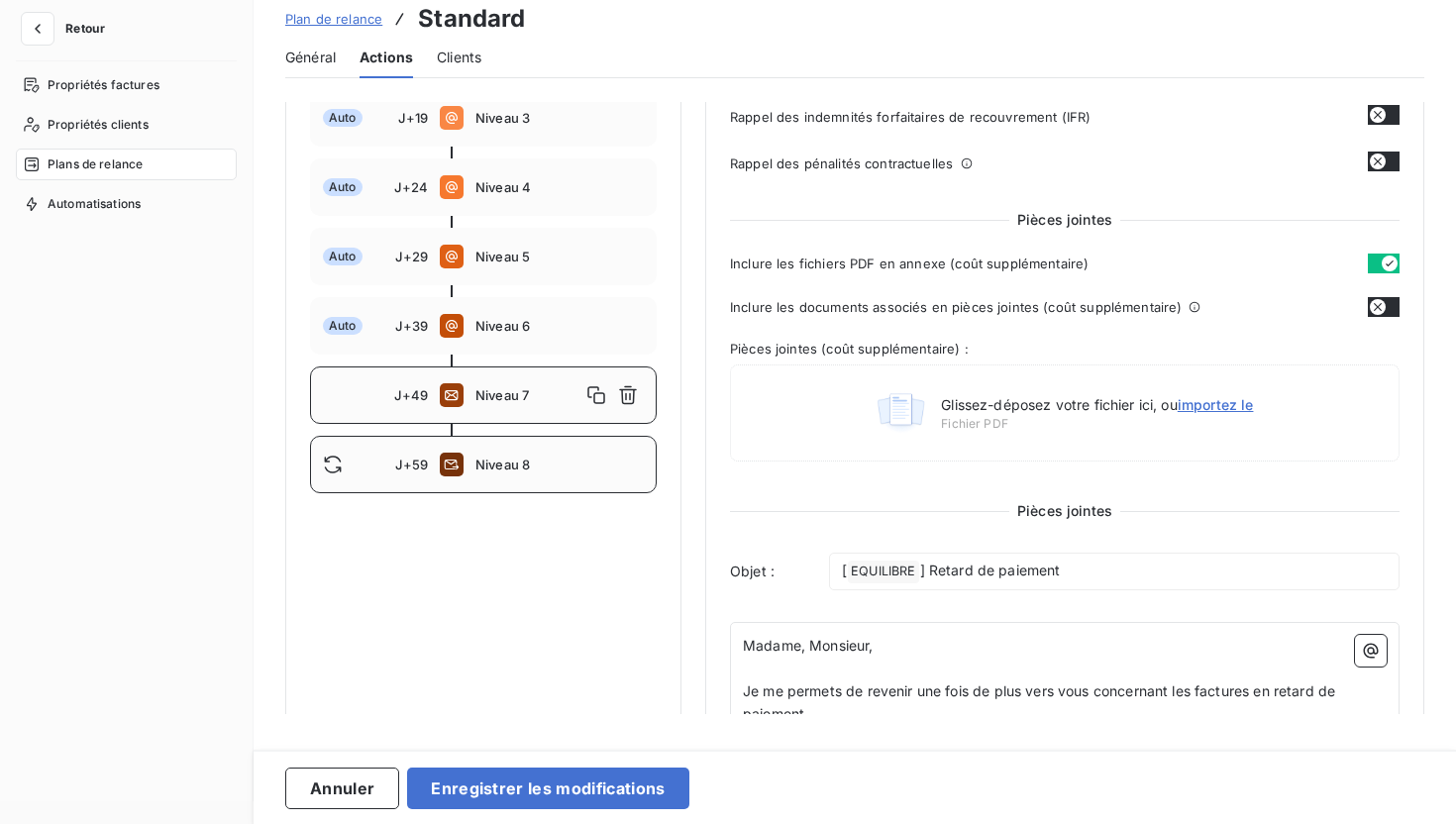click on "J+59 Niveau 8" at bounding box center (483, 464) 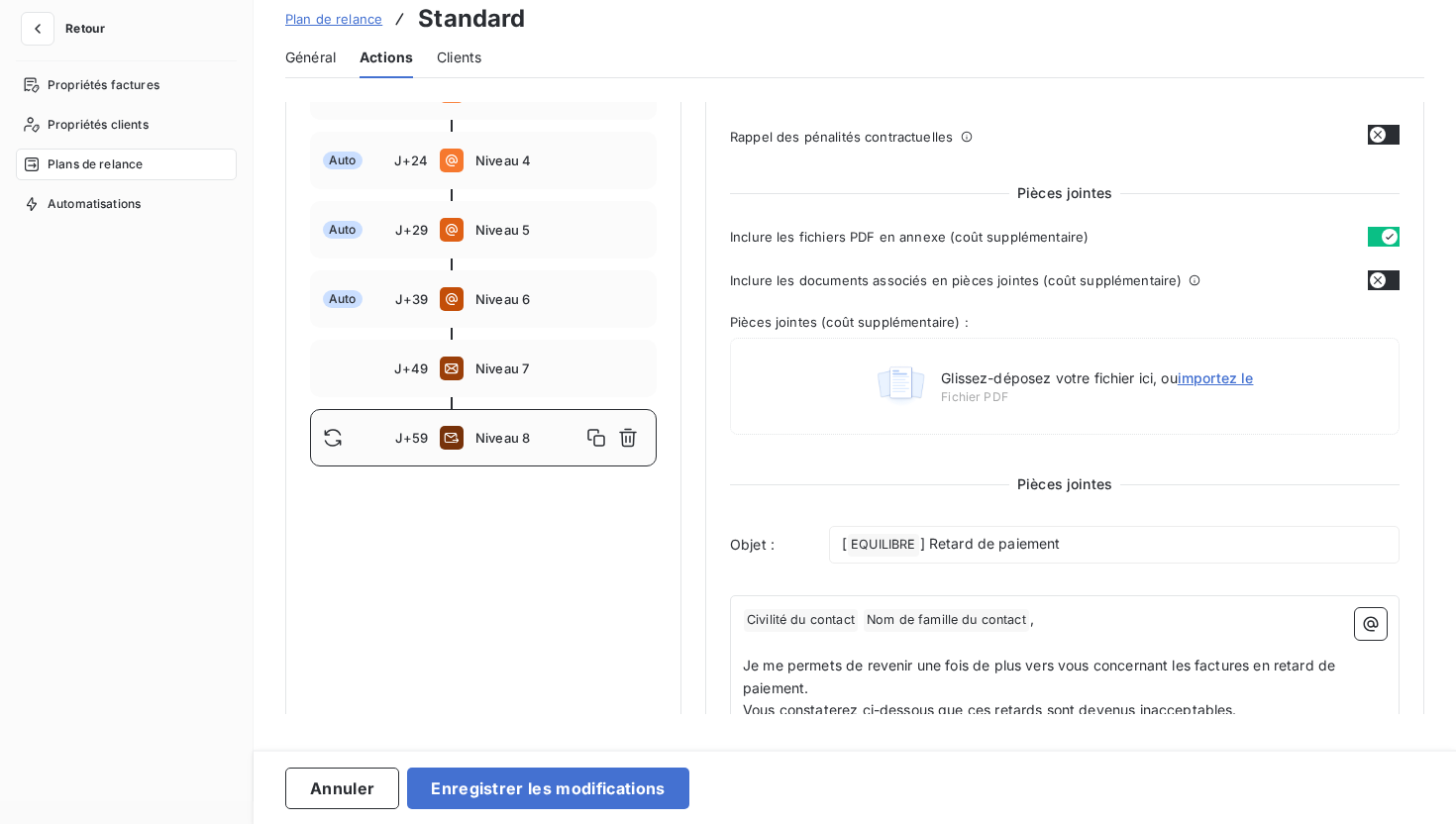 scroll, scrollTop: 493, scrollLeft: 0, axis: vertical 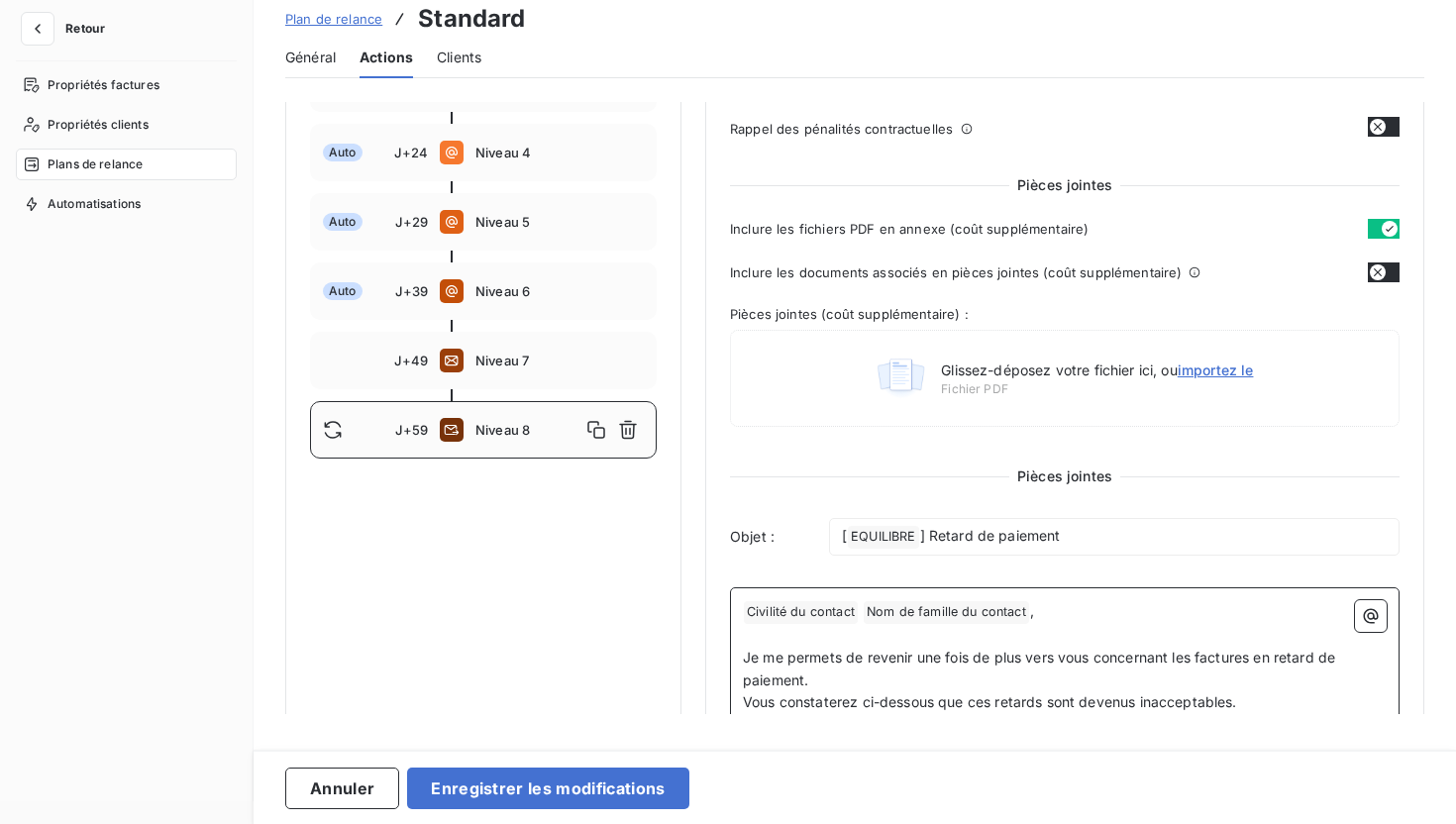 click on "﻿ Civilité du contact ﻿   Nom de famille du contact ﻿ ," at bounding box center (1065, 612) 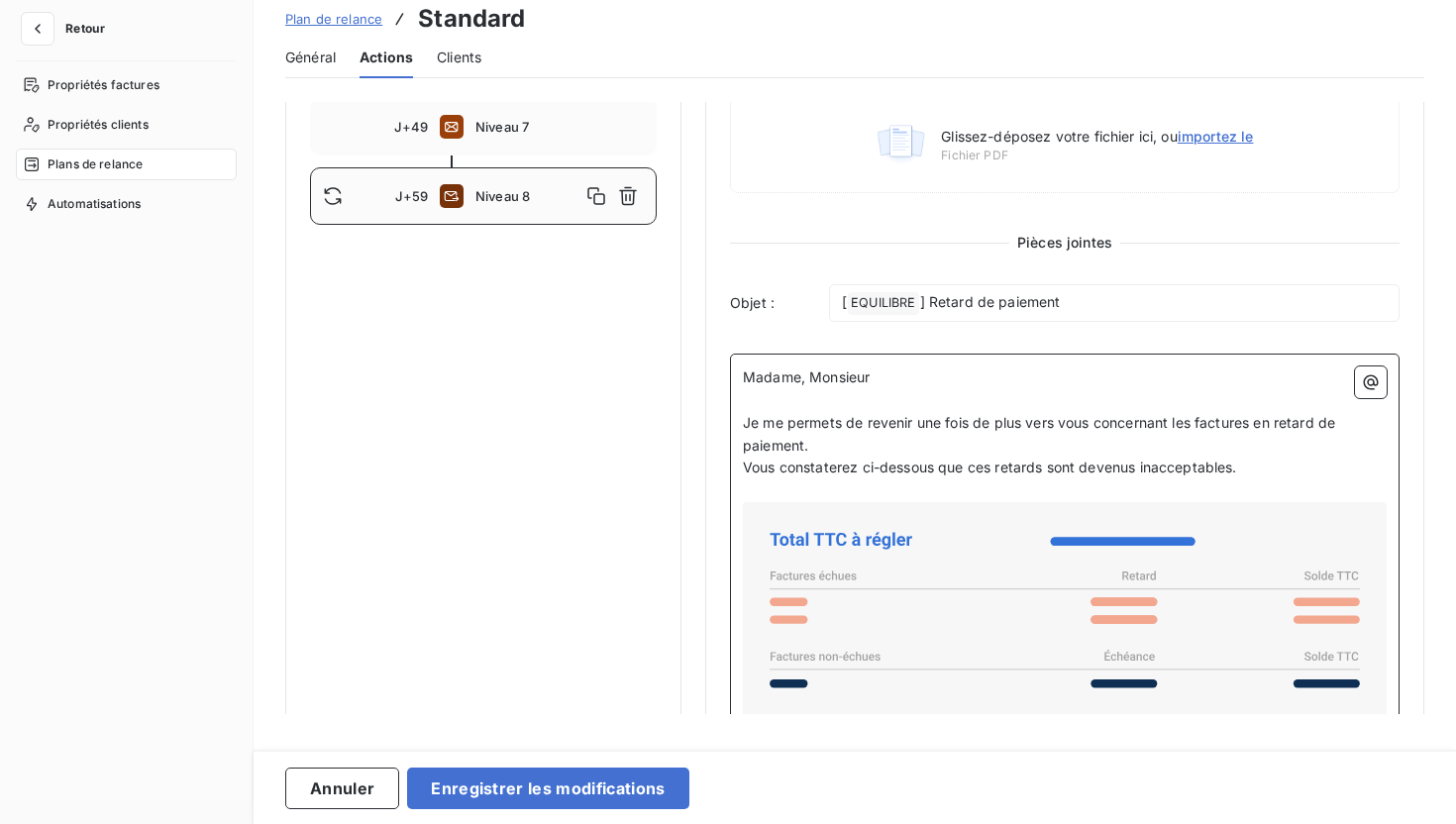 scroll, scrollTop: 702, scrollLeft: 0, axis: vertical 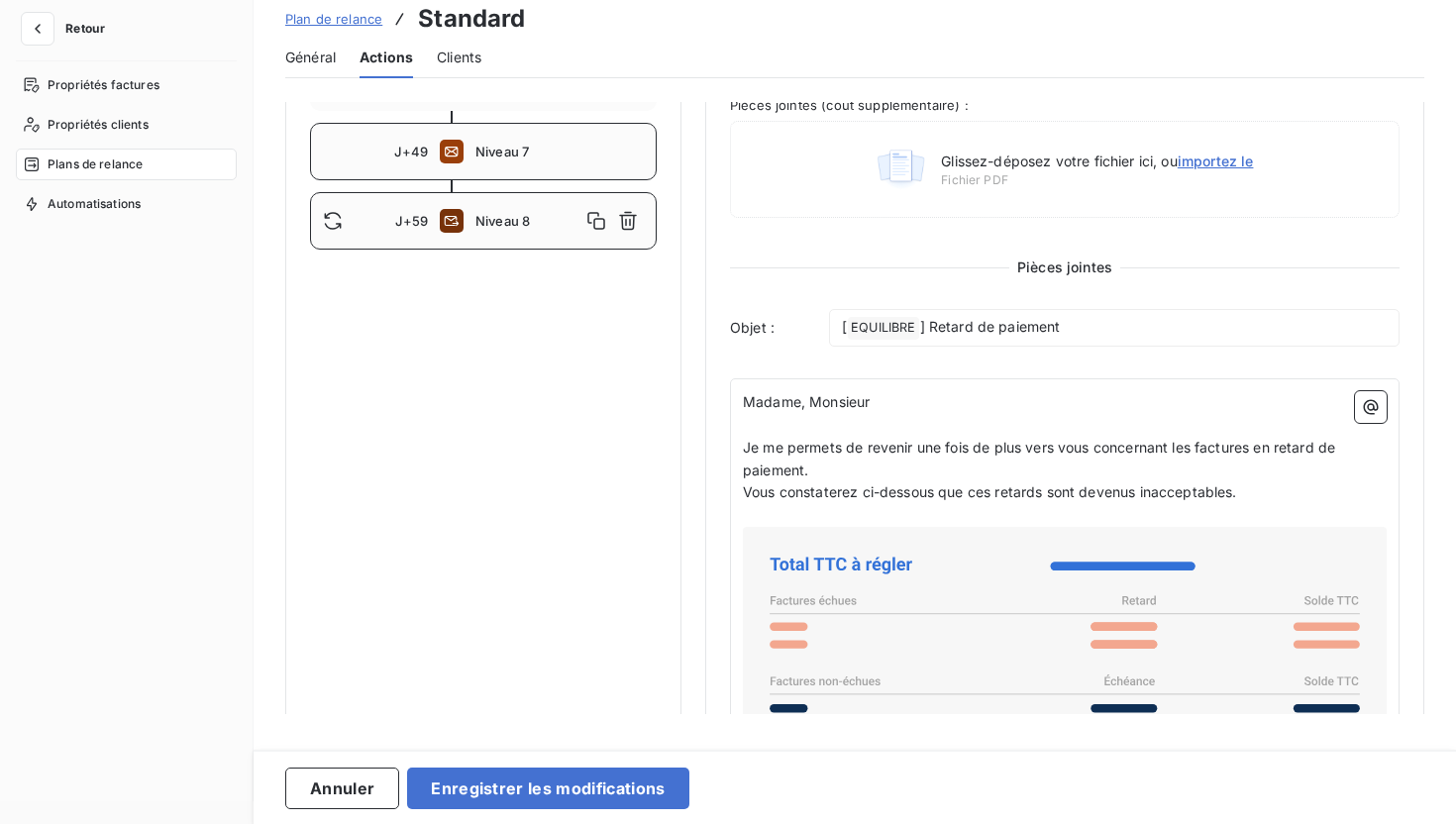 click on "J+49 Niveau 7" at bounding box center [483, 152] 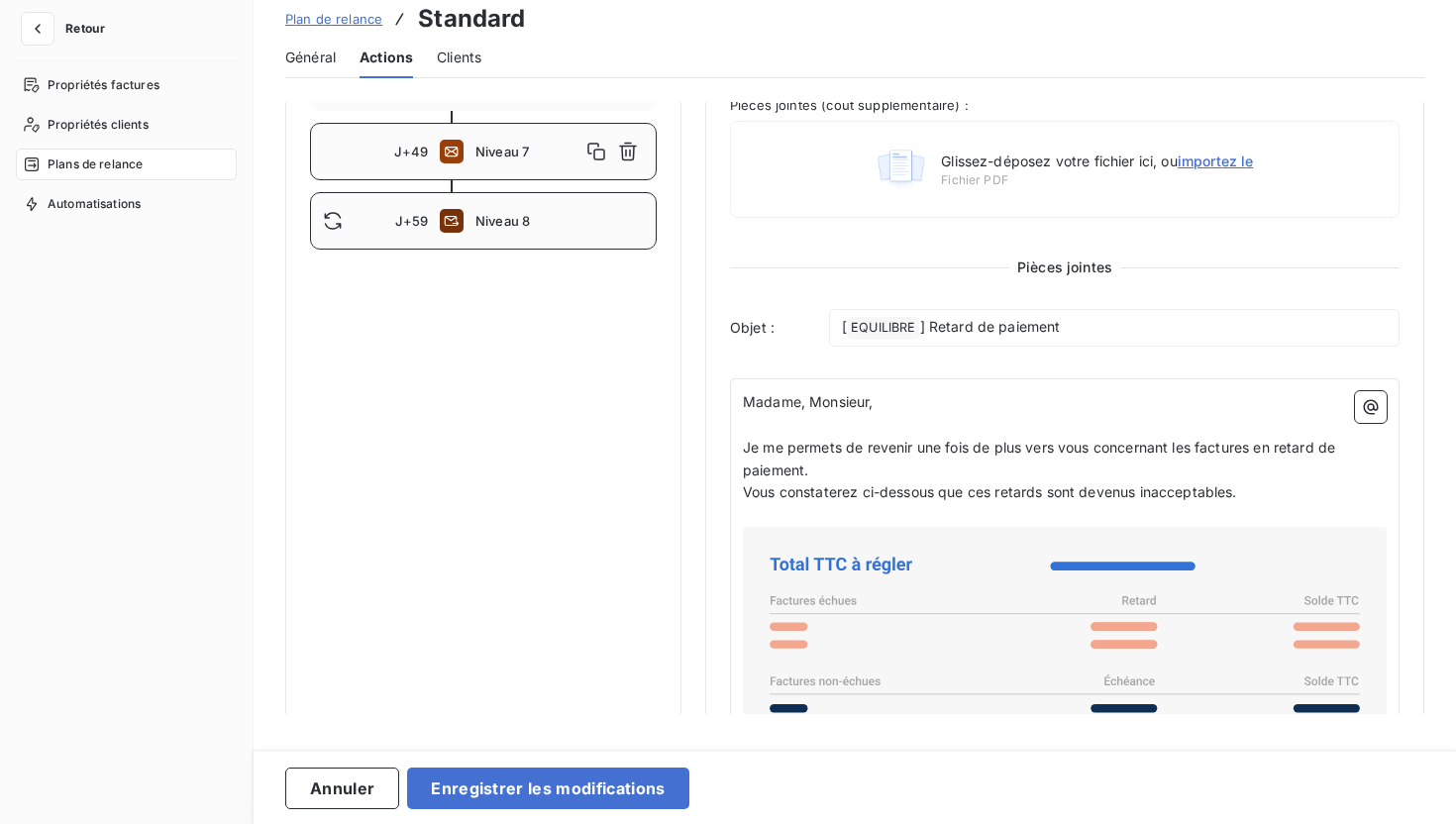 click on "Niveau 8" at bounding box center (560, 221) 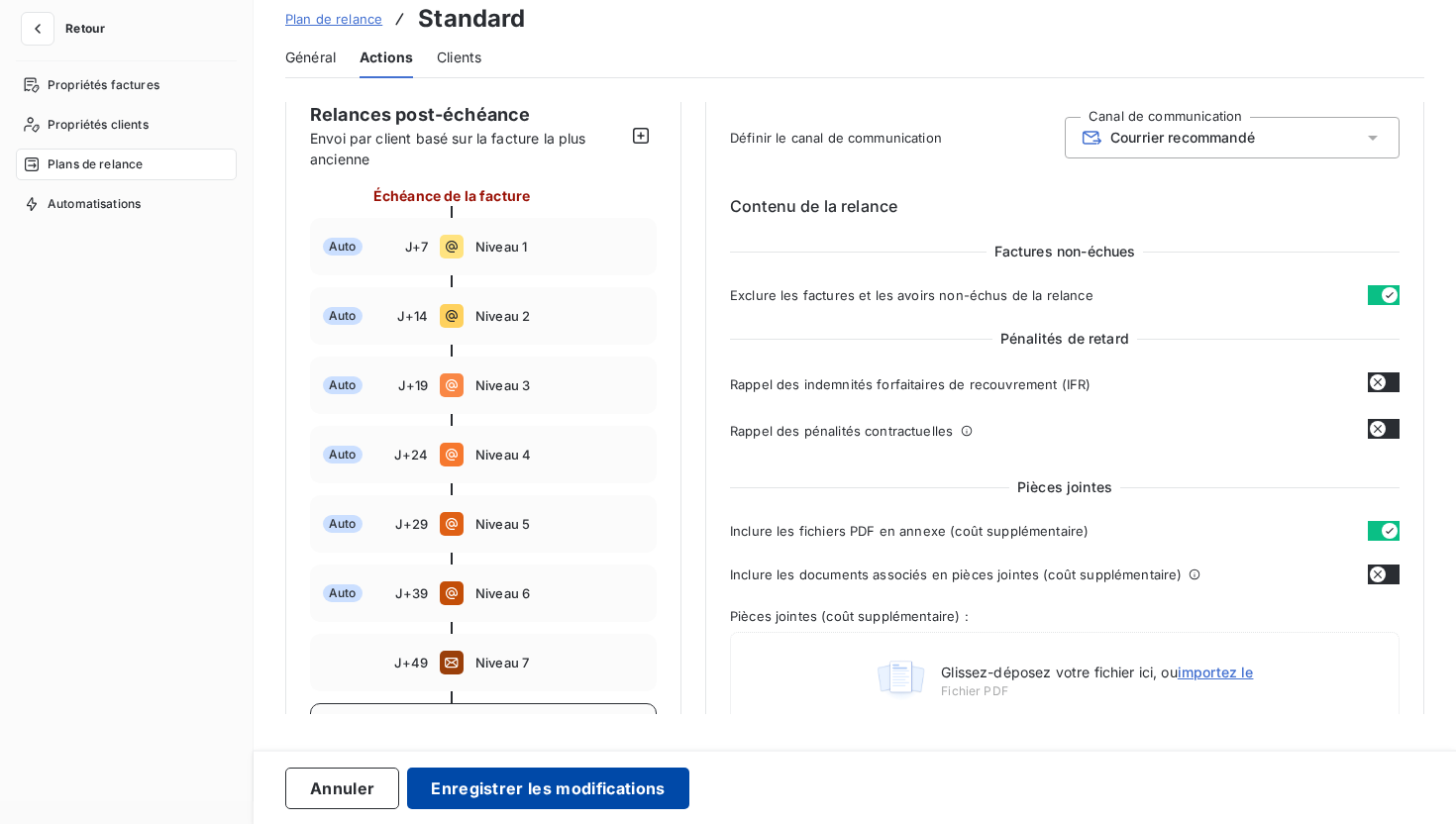 scroll, scrollTop: 258, scrollLeft: 0, axis: vertical 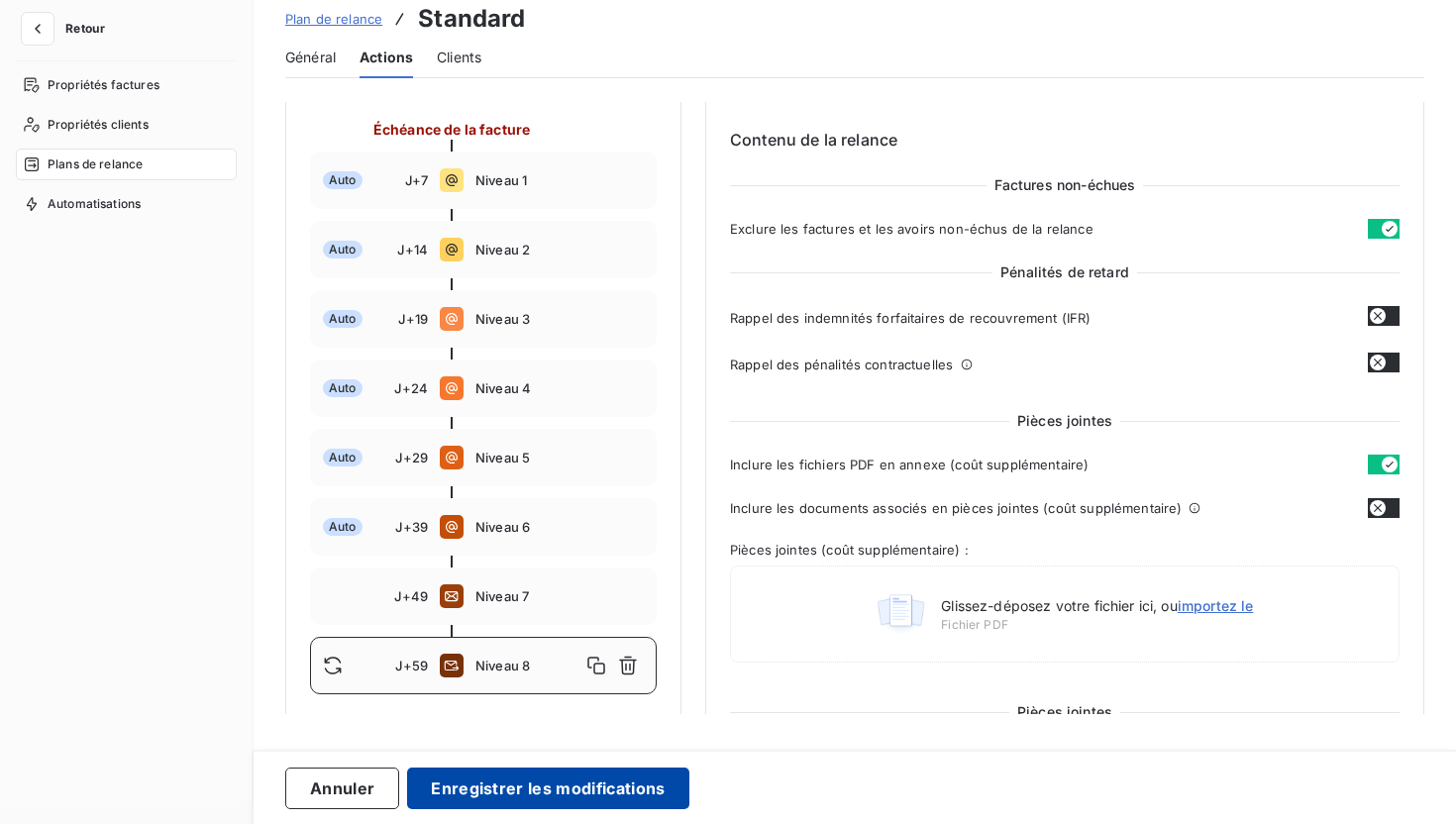 click on "Enregistrer les modifications" at bounding box center [548, 788] 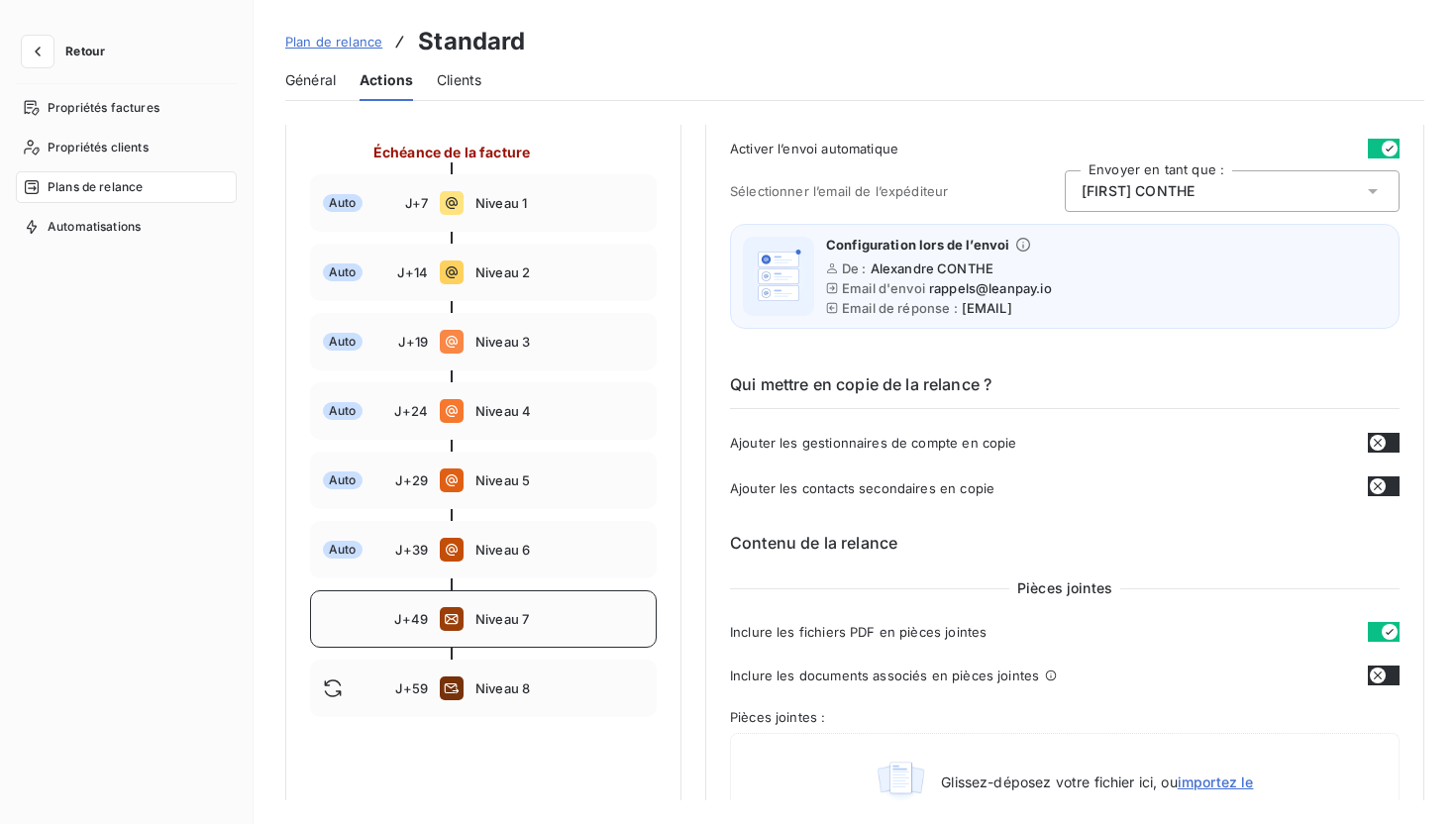 click on "Niveau 7" at bounding box center (560, 619) 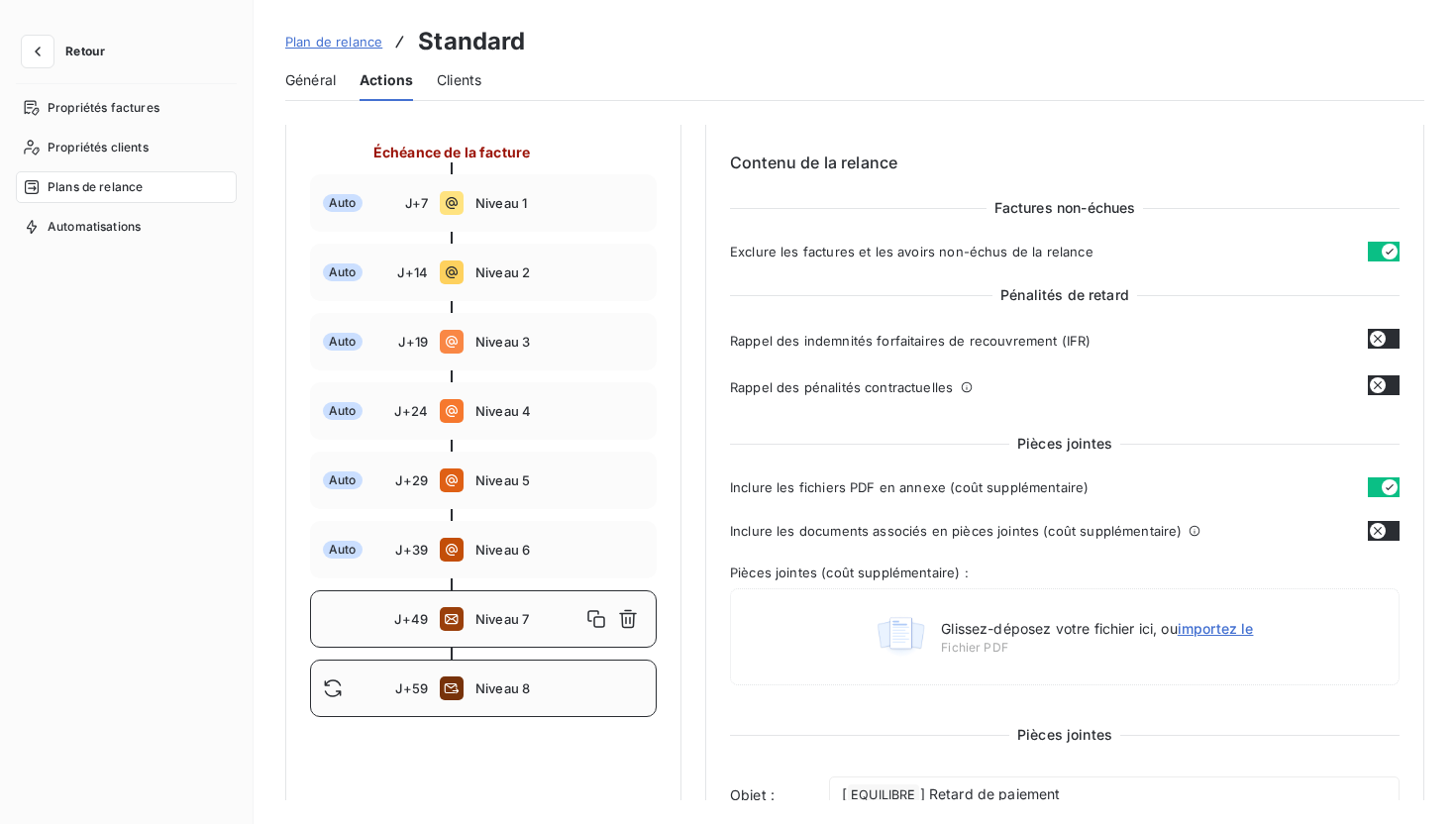 click on "J+59 Niveau 8" at bounding box center [483, 688] 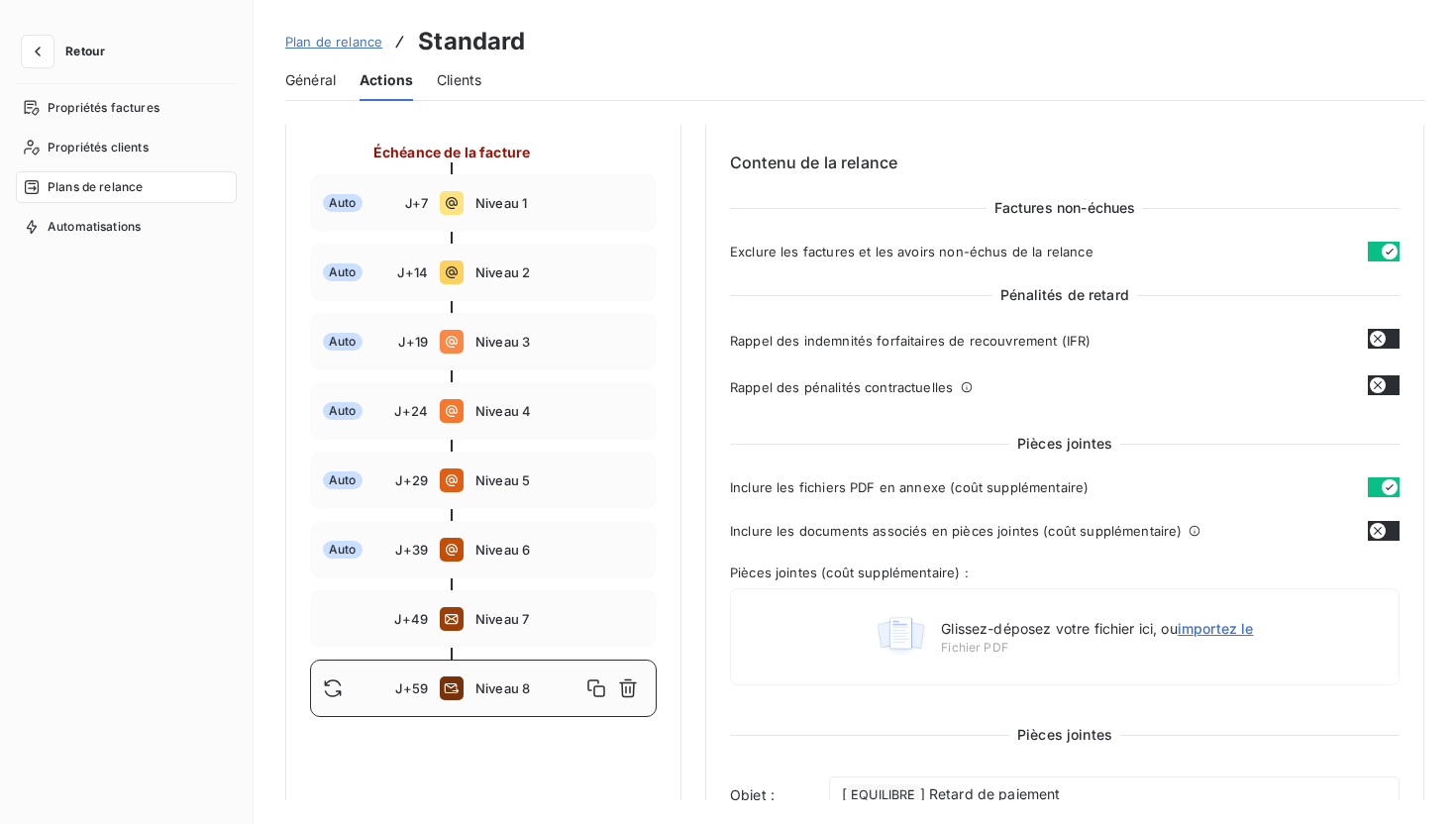 scroll, scrollTop: 0, scrollLeft: 0, axis: both 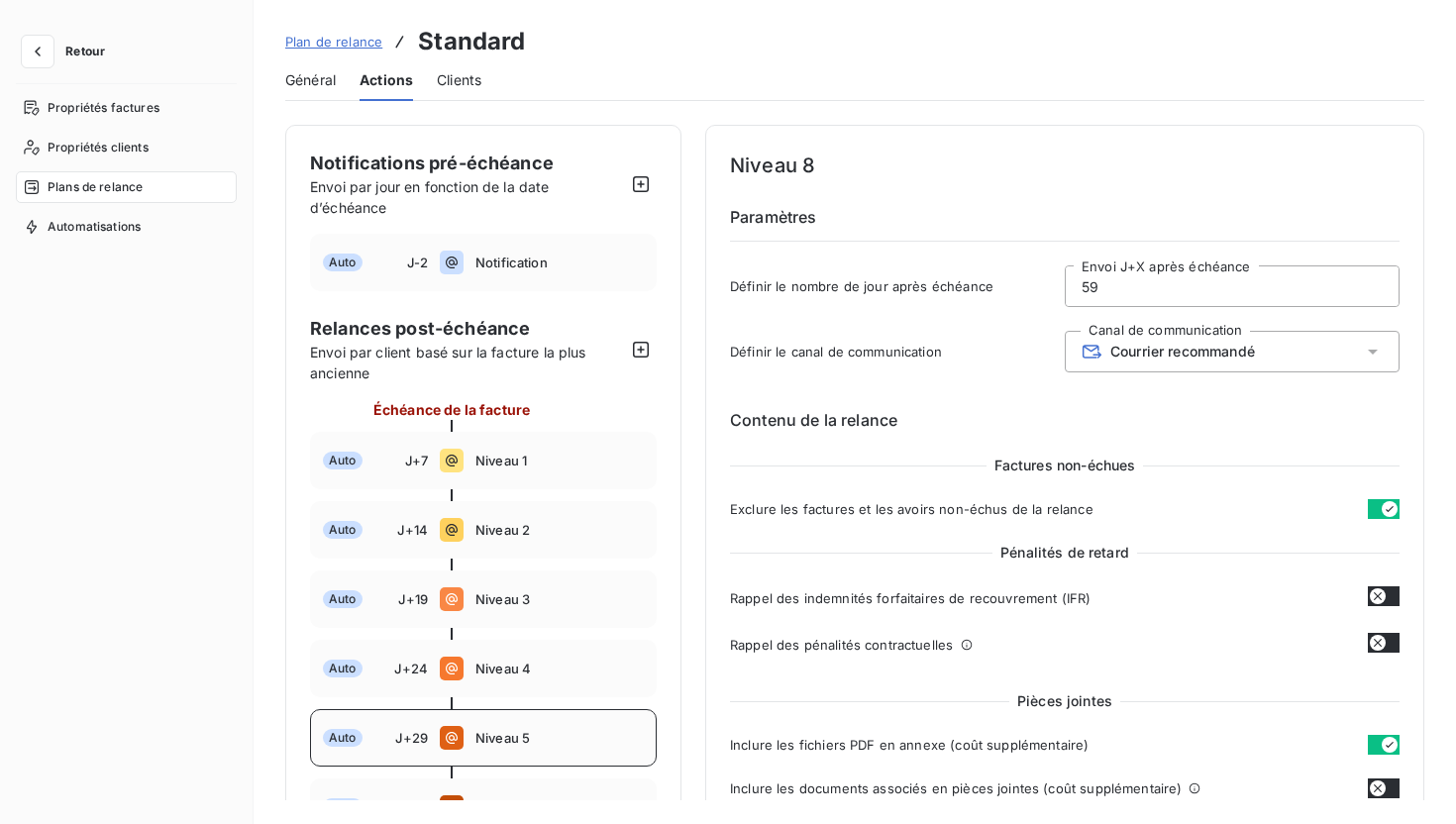 click on "Niveau 5" at bounding box center (560, 738) 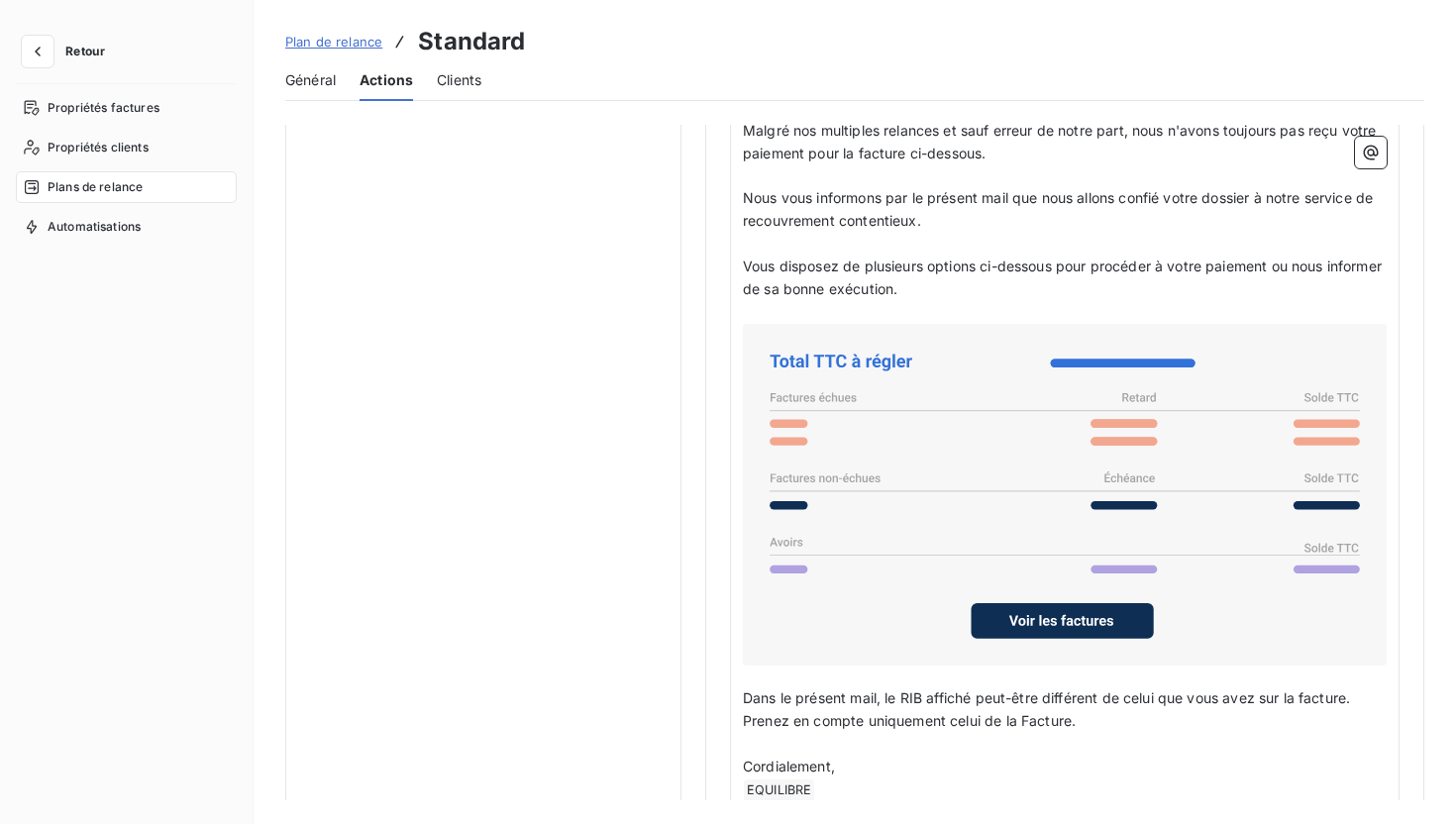 scroll, scrollTop: 1522, scrollLeft: 0, axis: vertical 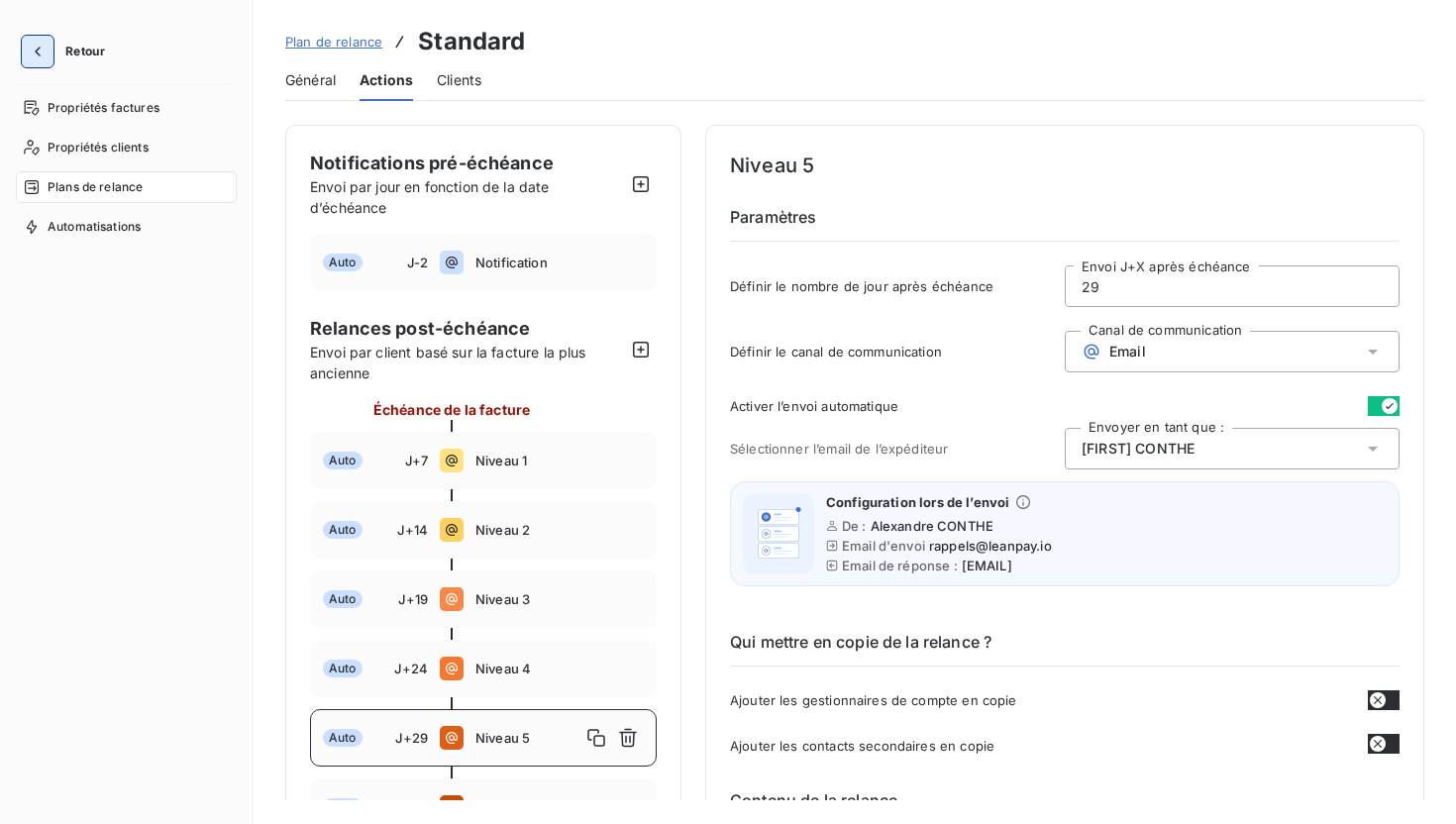 click 